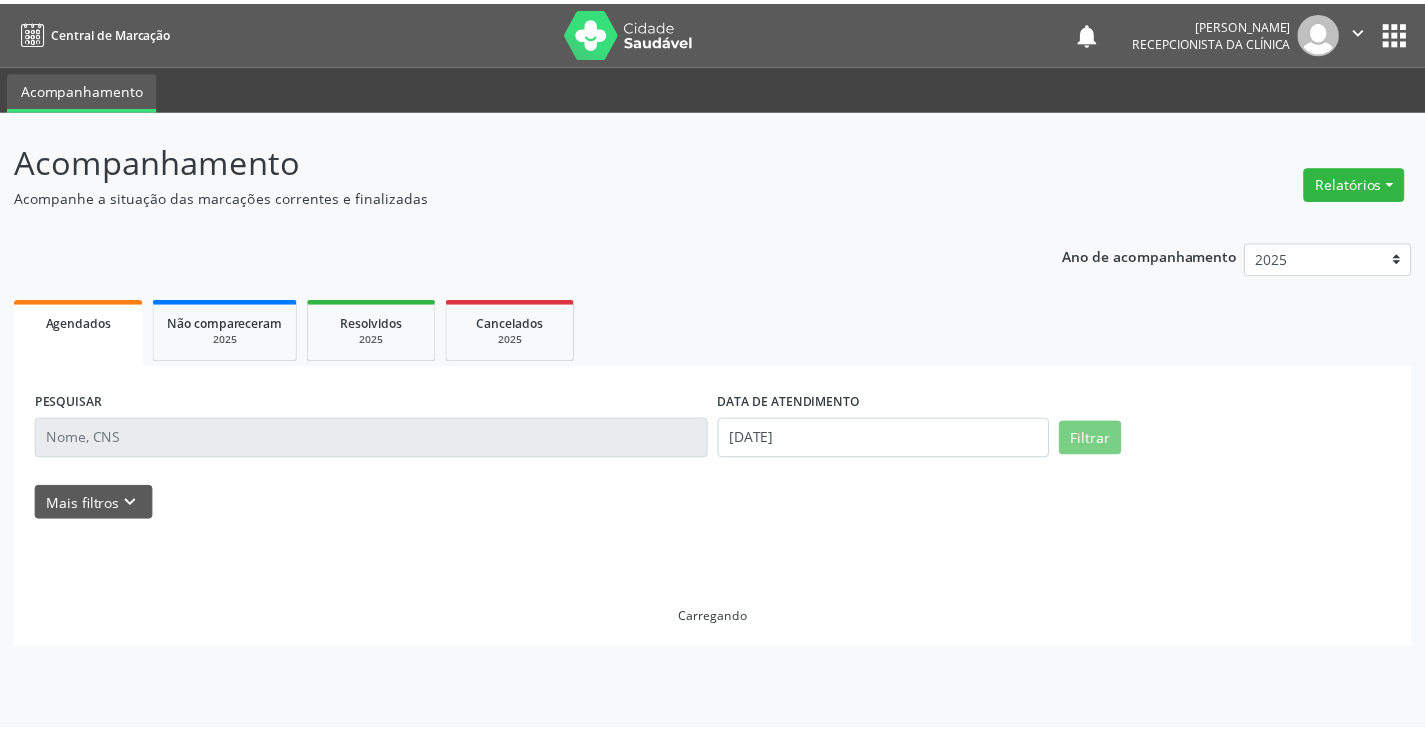 scroll, scrollTop: 0, scrollLeft: 0, axis: both 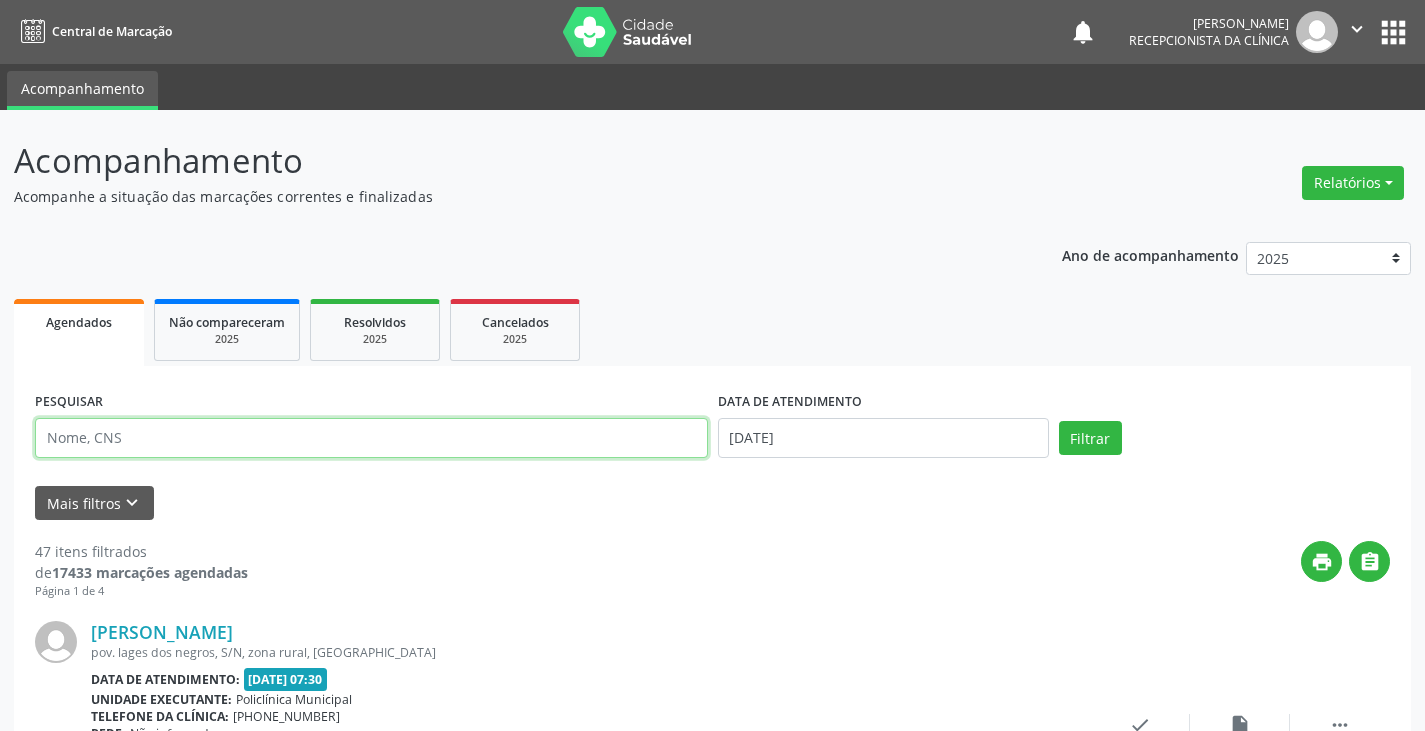 click at bounding box center [371, 438] 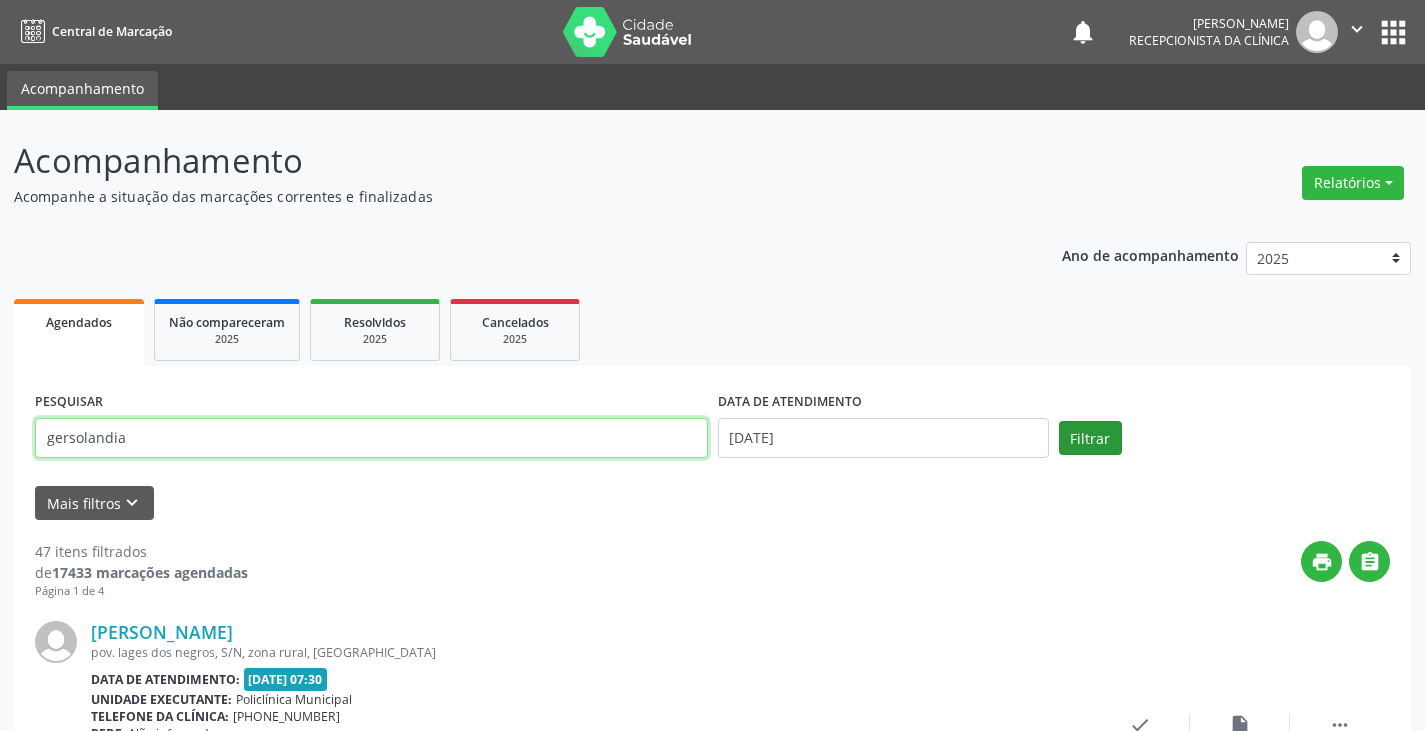 type on "gersolandia" 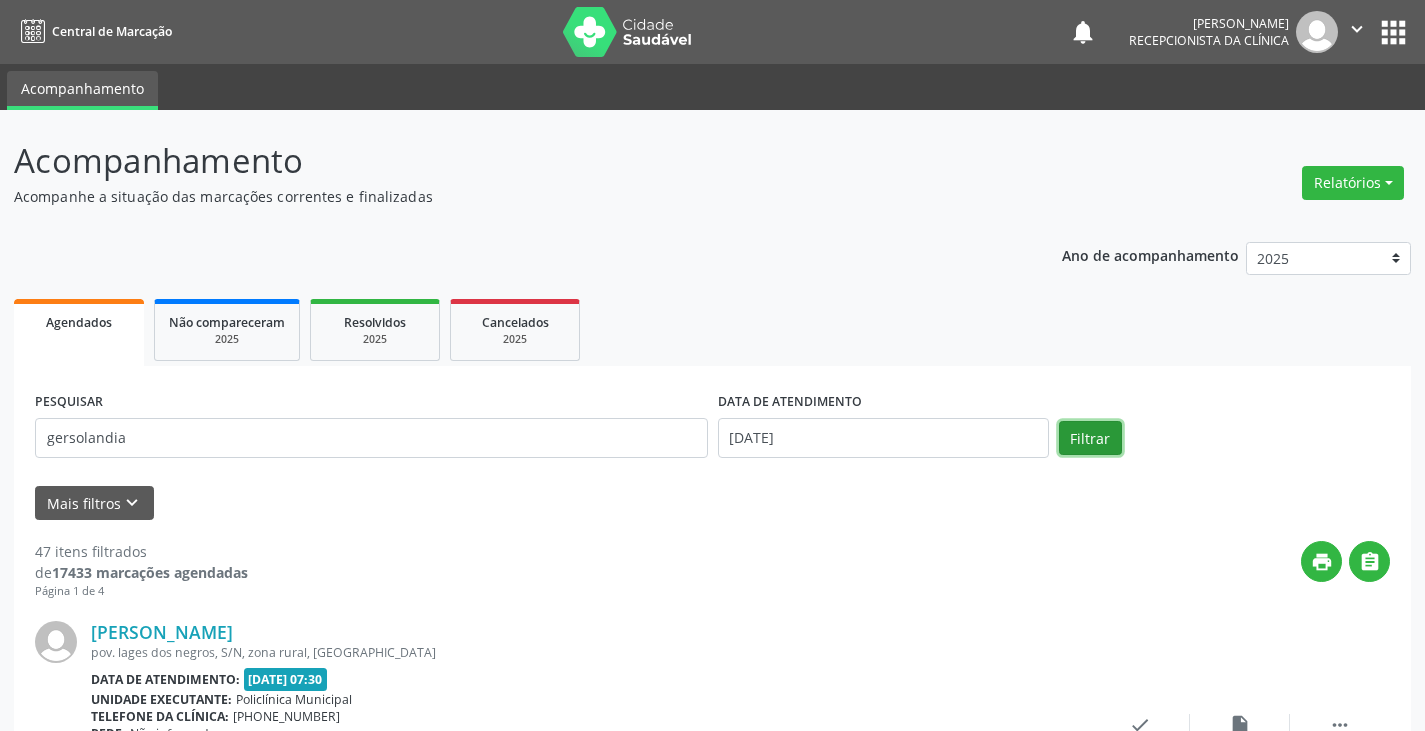 click on "Filtrar" at bounding box center [1090, 438] 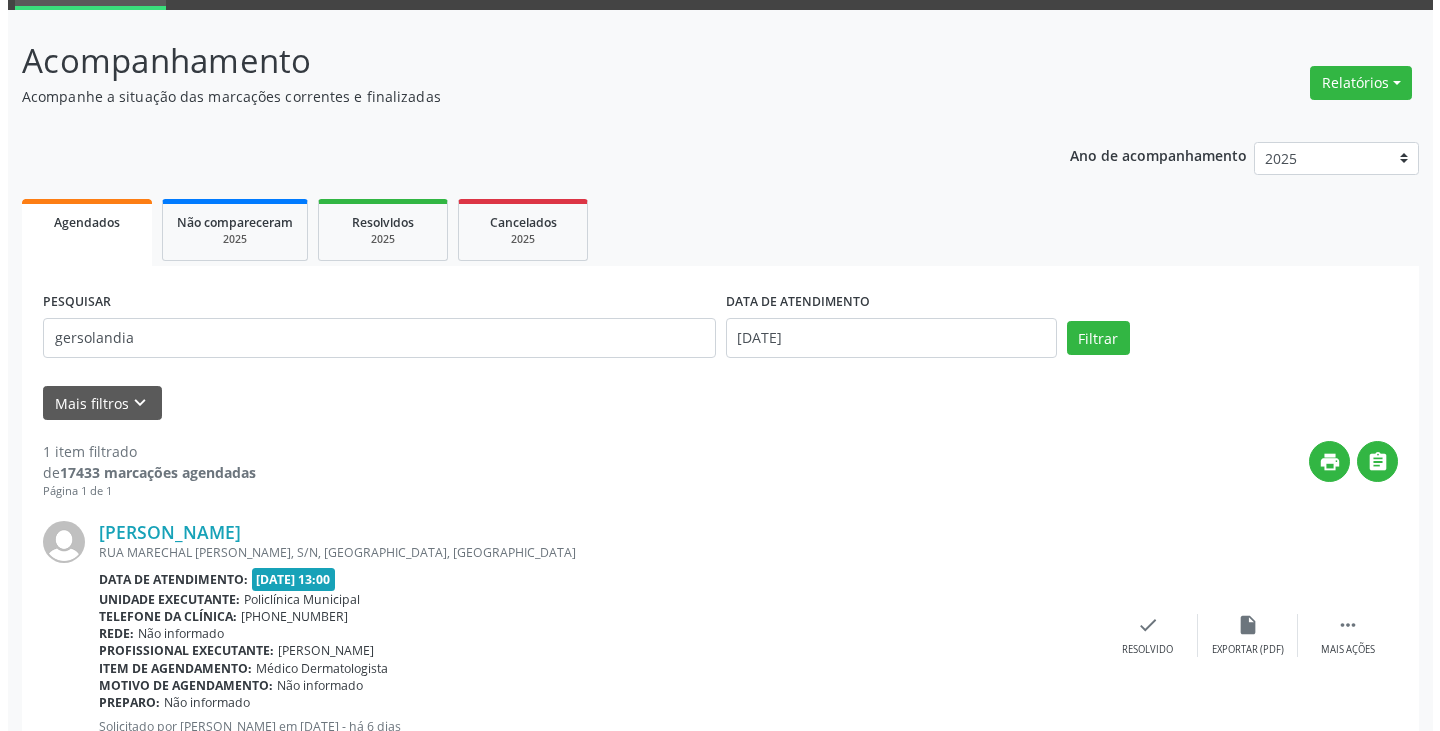 scroll, scrollTop: 174, scrollLeft: 0, axis: vertical 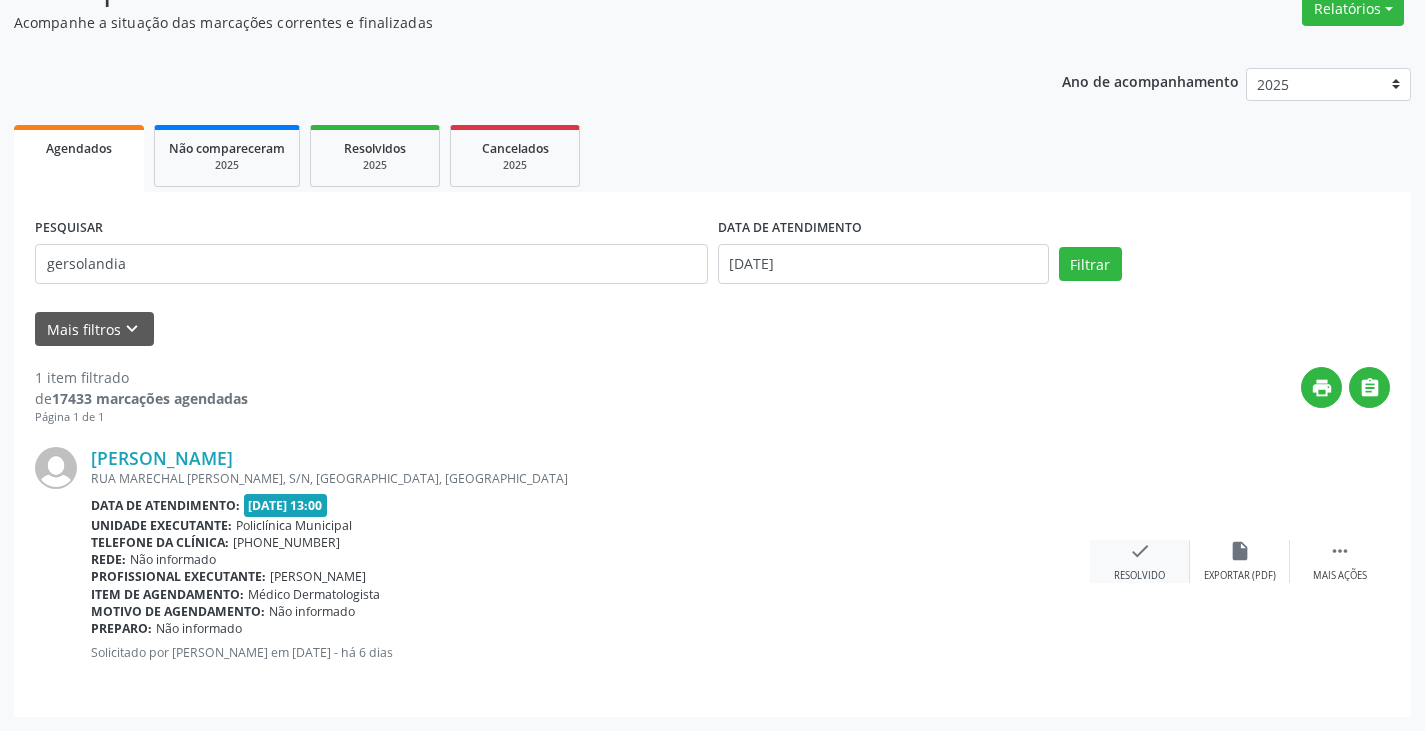 click on "Resolvido" at bounding box center [1139, 576] 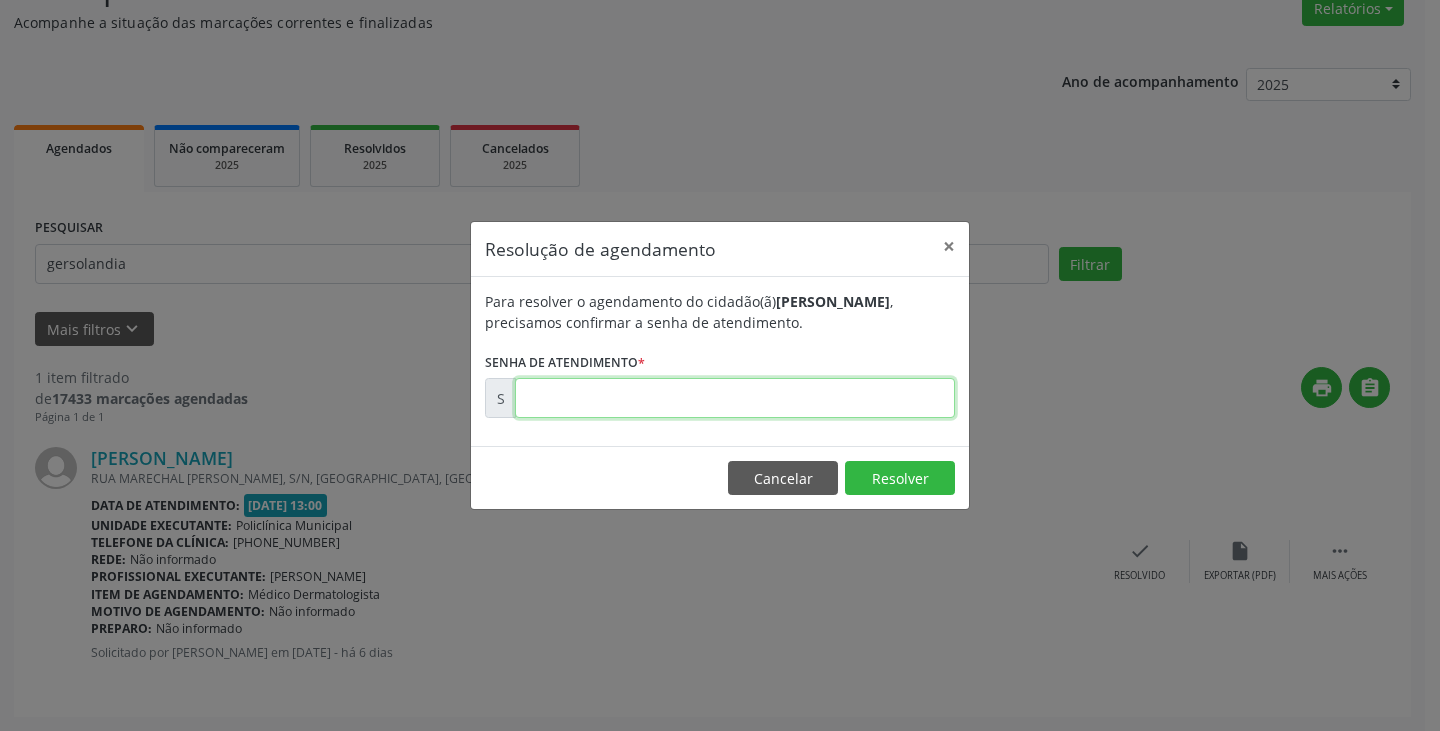 click at bounding box center [735, 398] 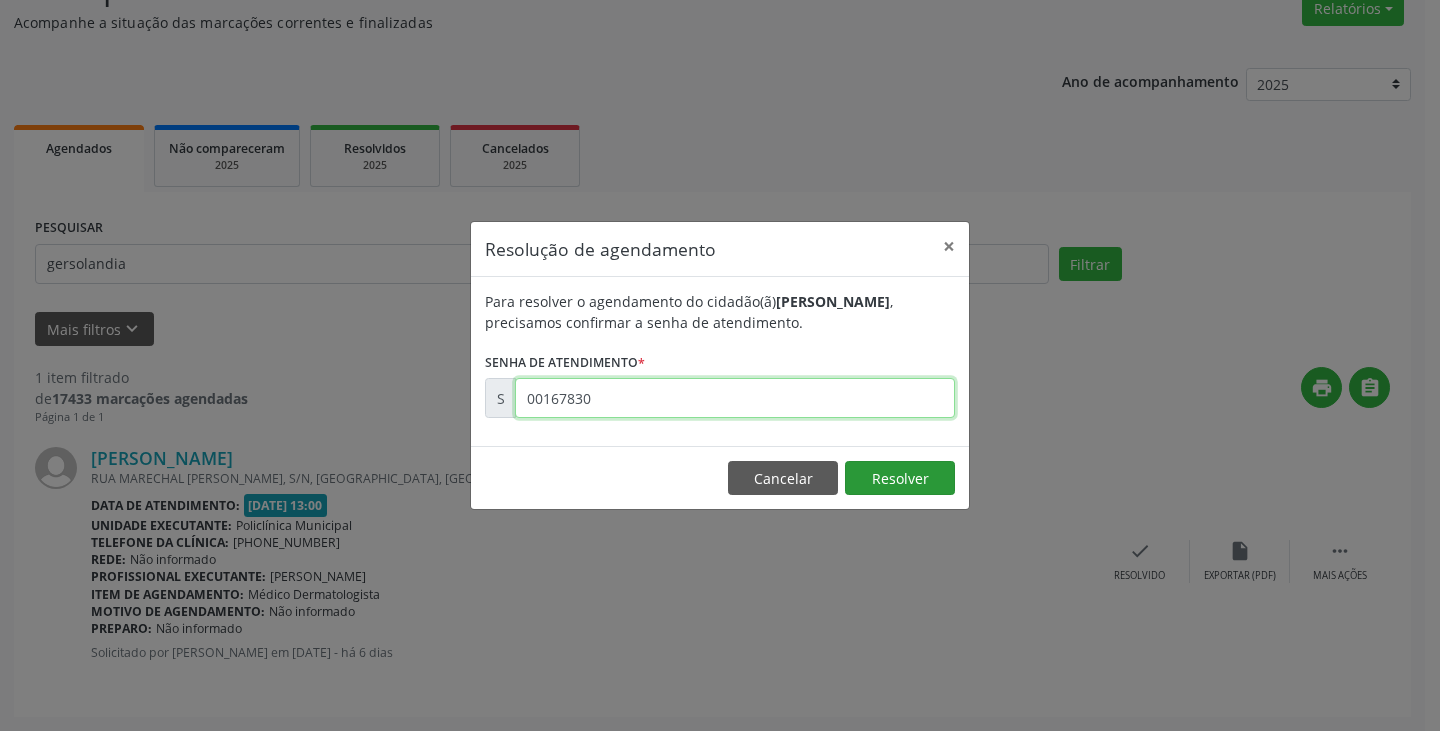 type on "00167830" 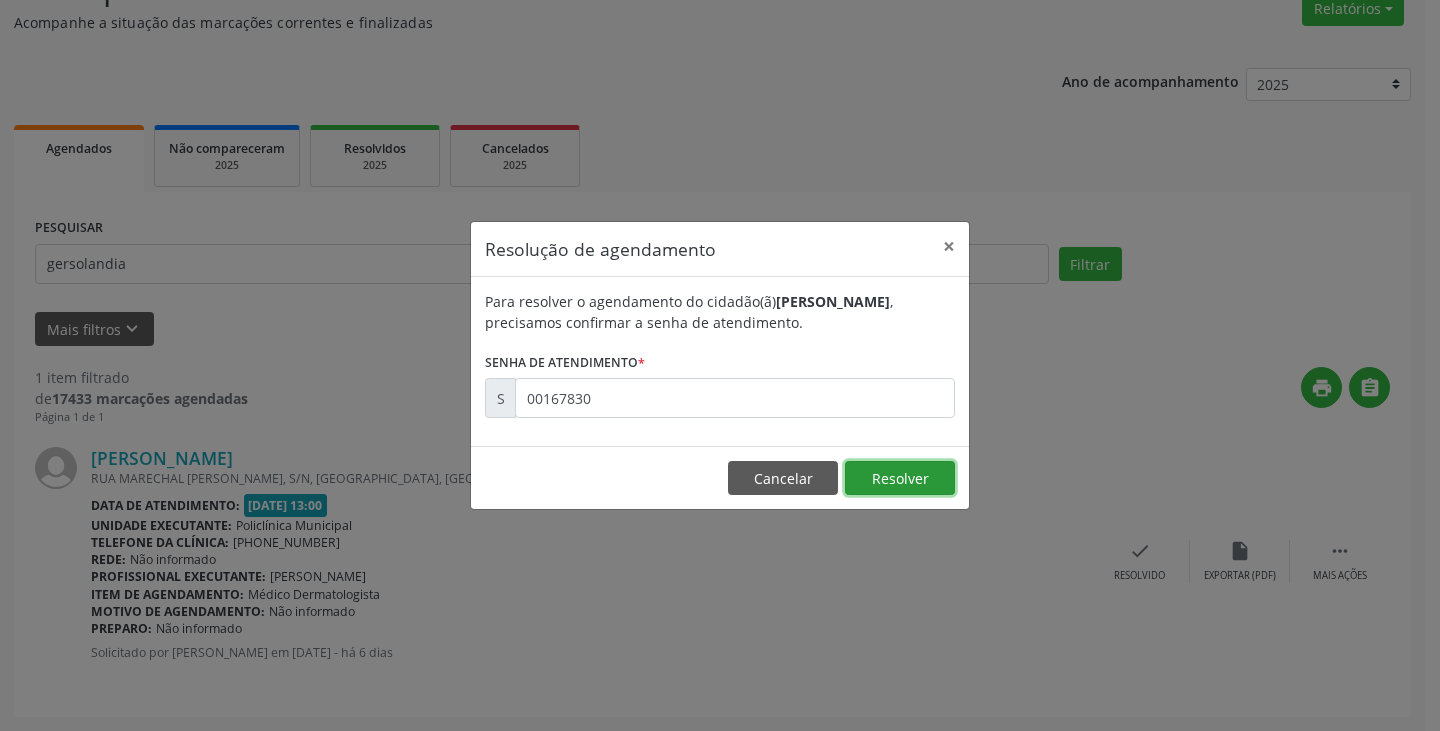 click on "Resolver" at bounding box center (900, 478) 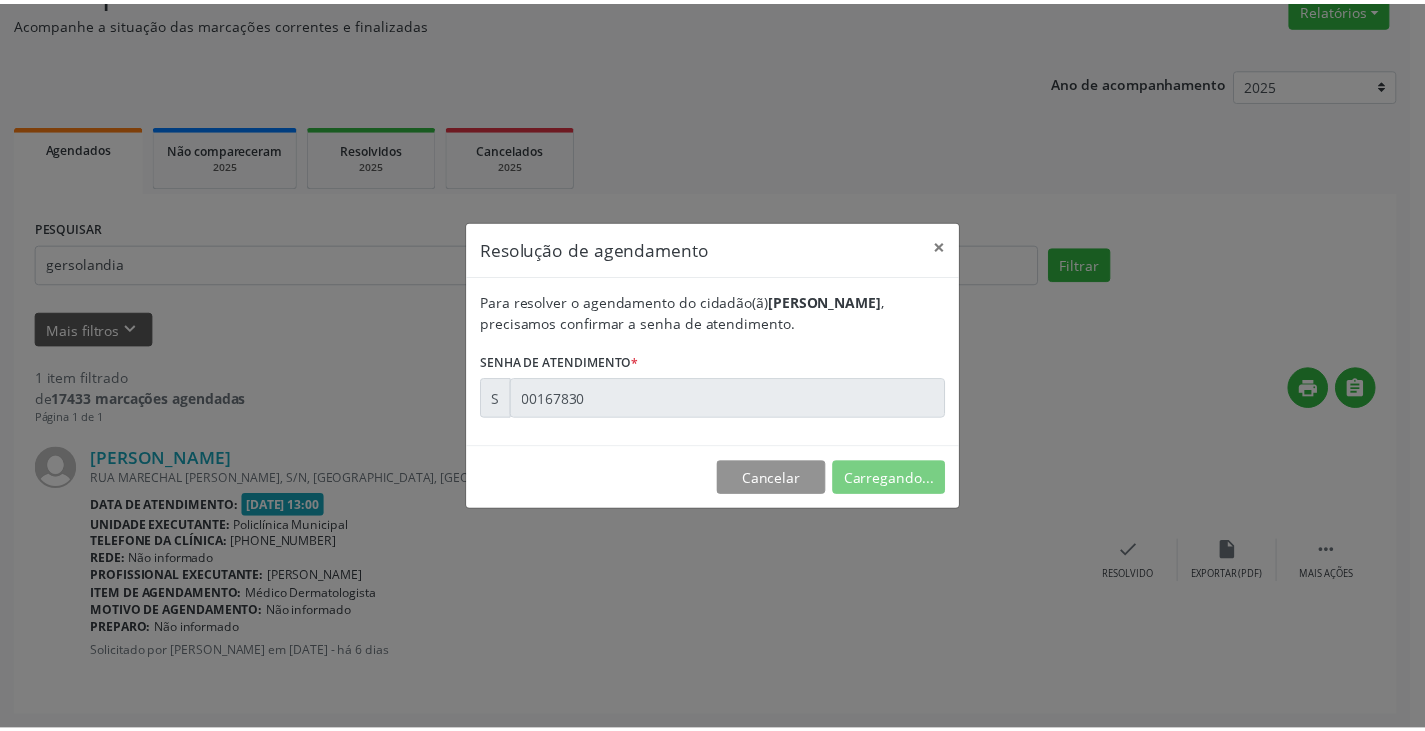 scroll, scrollTop: 0, scrollLeft: 0, axis: both 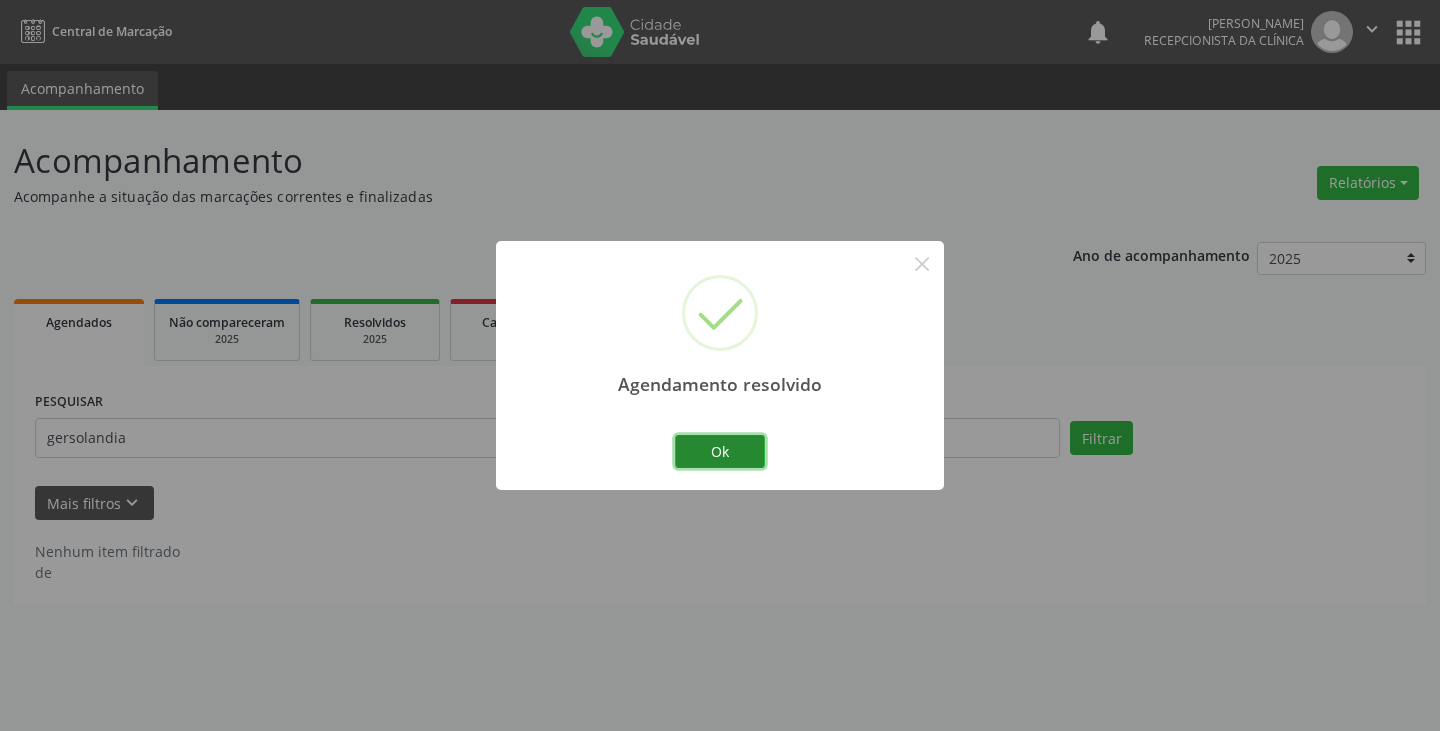 click on "Ok" at bounding box center (720, 452) 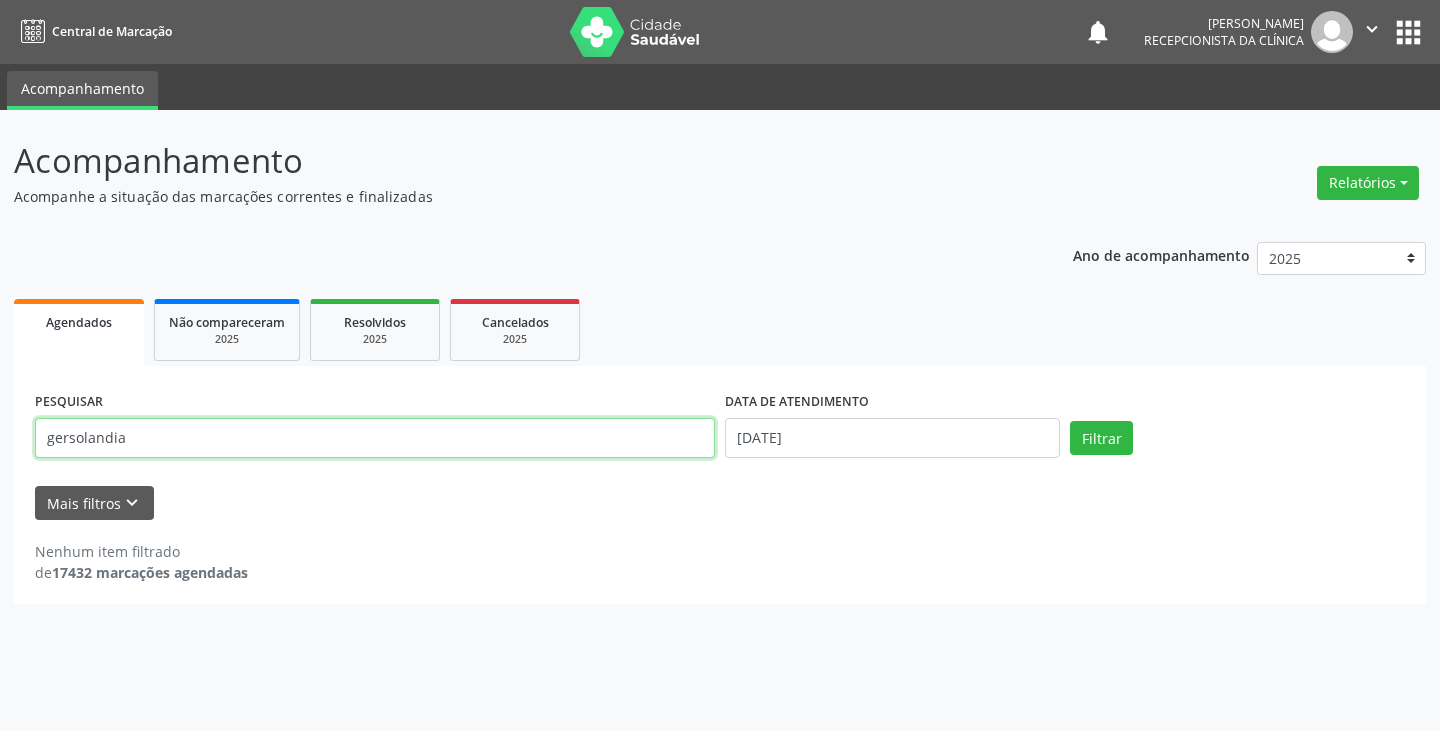 click on "gersolandia" at bounding box center [375, 438] 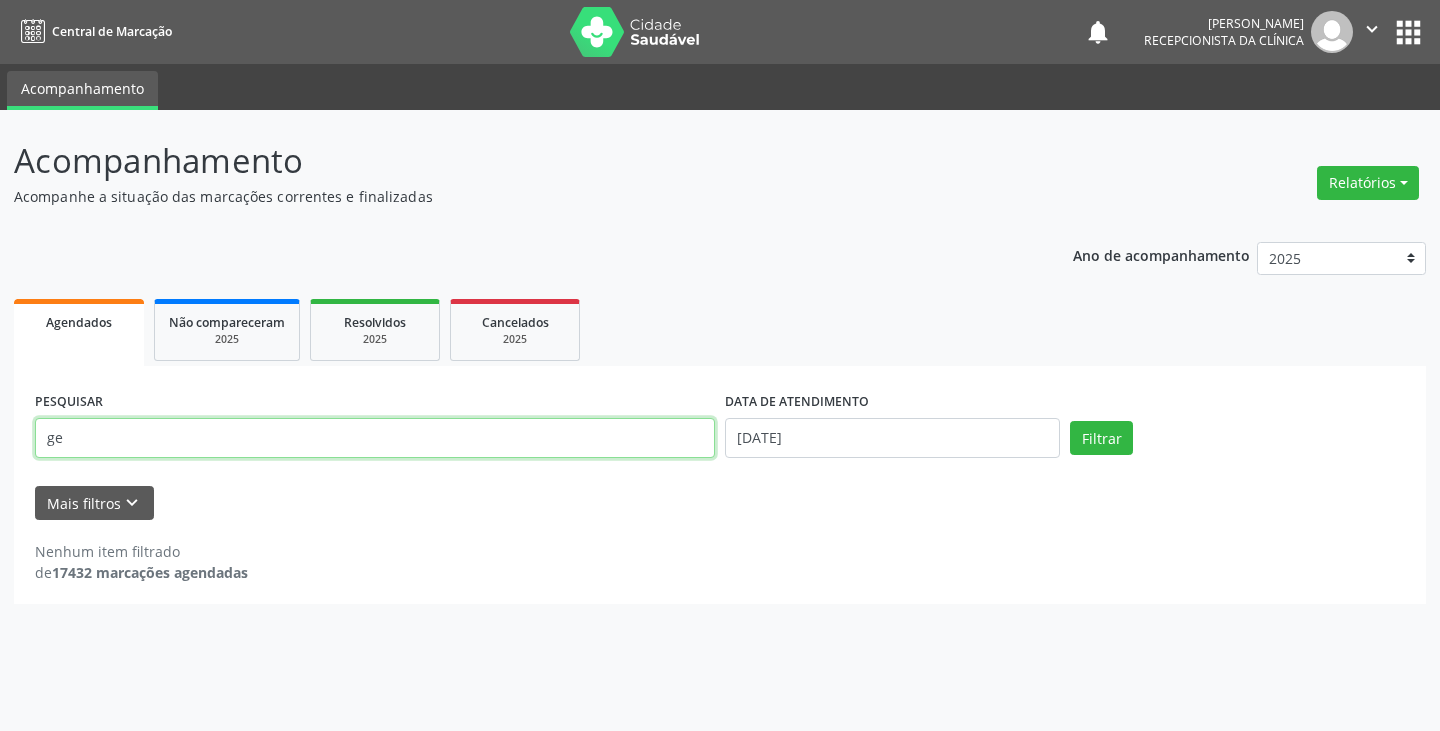 type on "g" 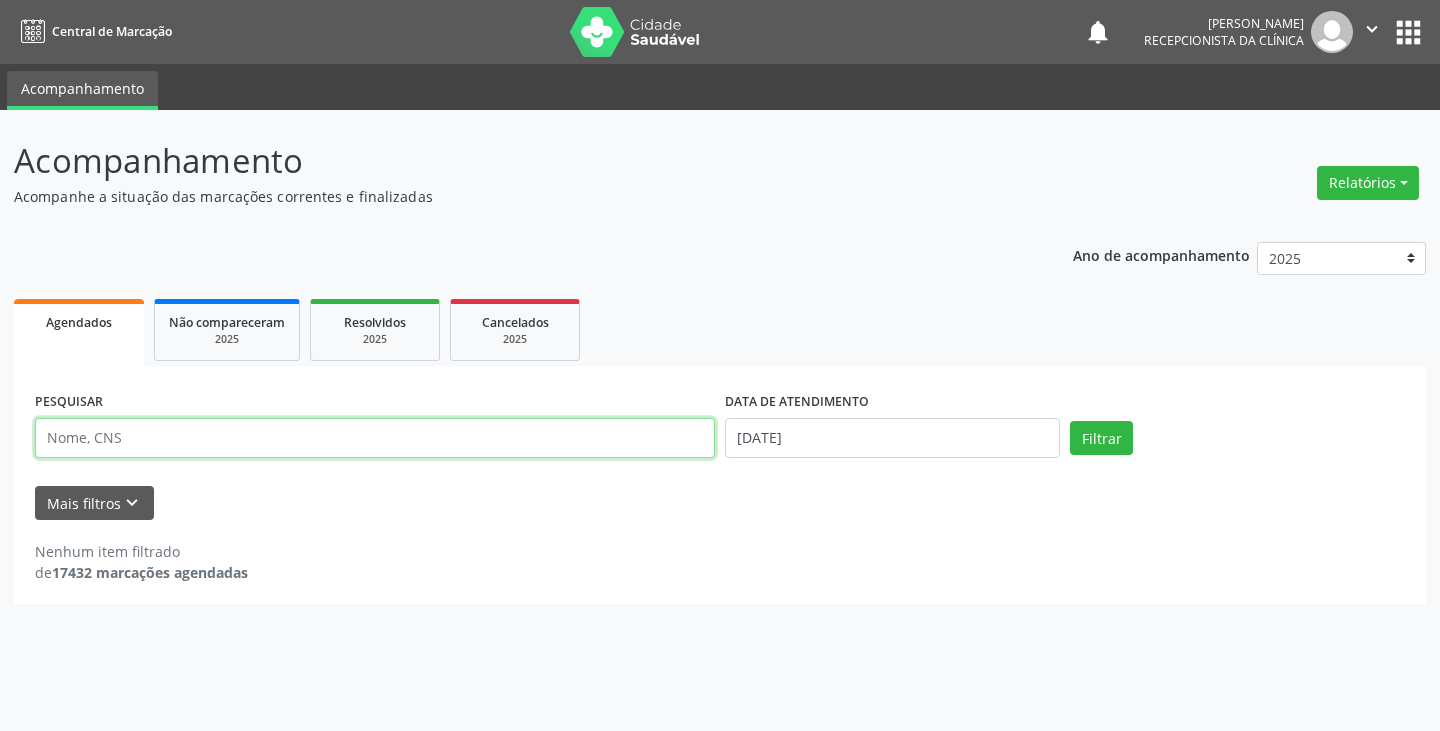 click at bounding box center [375, 438] 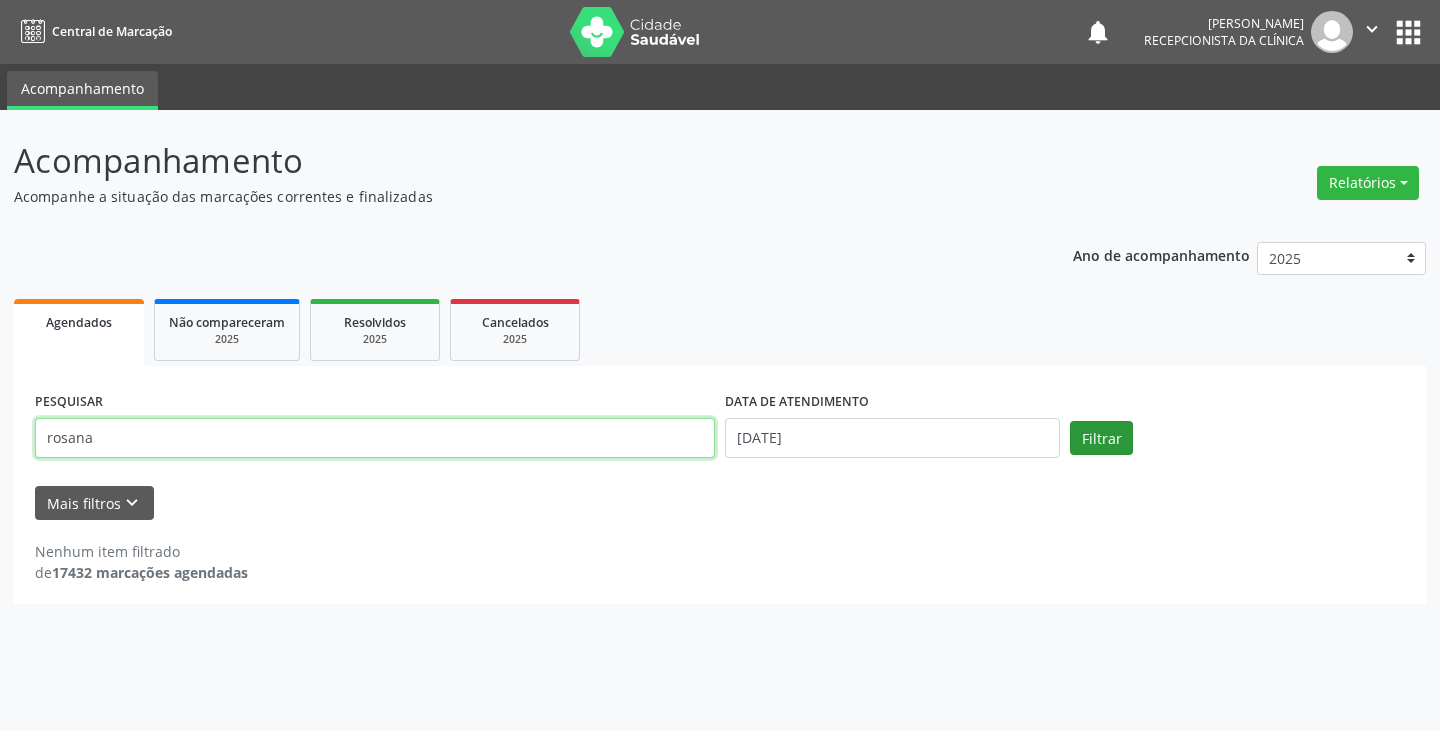 type on "rosana" 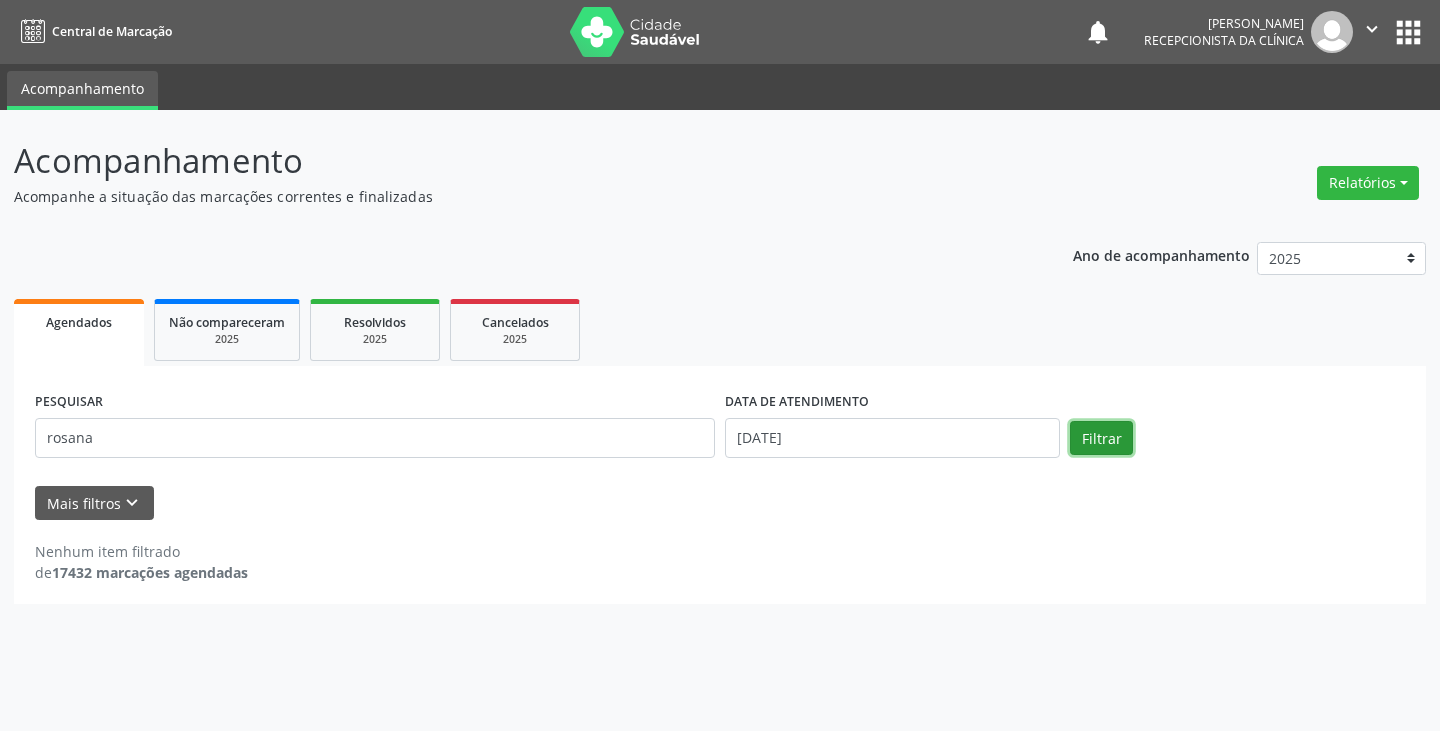 drag, startPoint x: 1127, startPoint y: 439, endPoint x: 1115, endPoint y: 445, distance: 13.416408 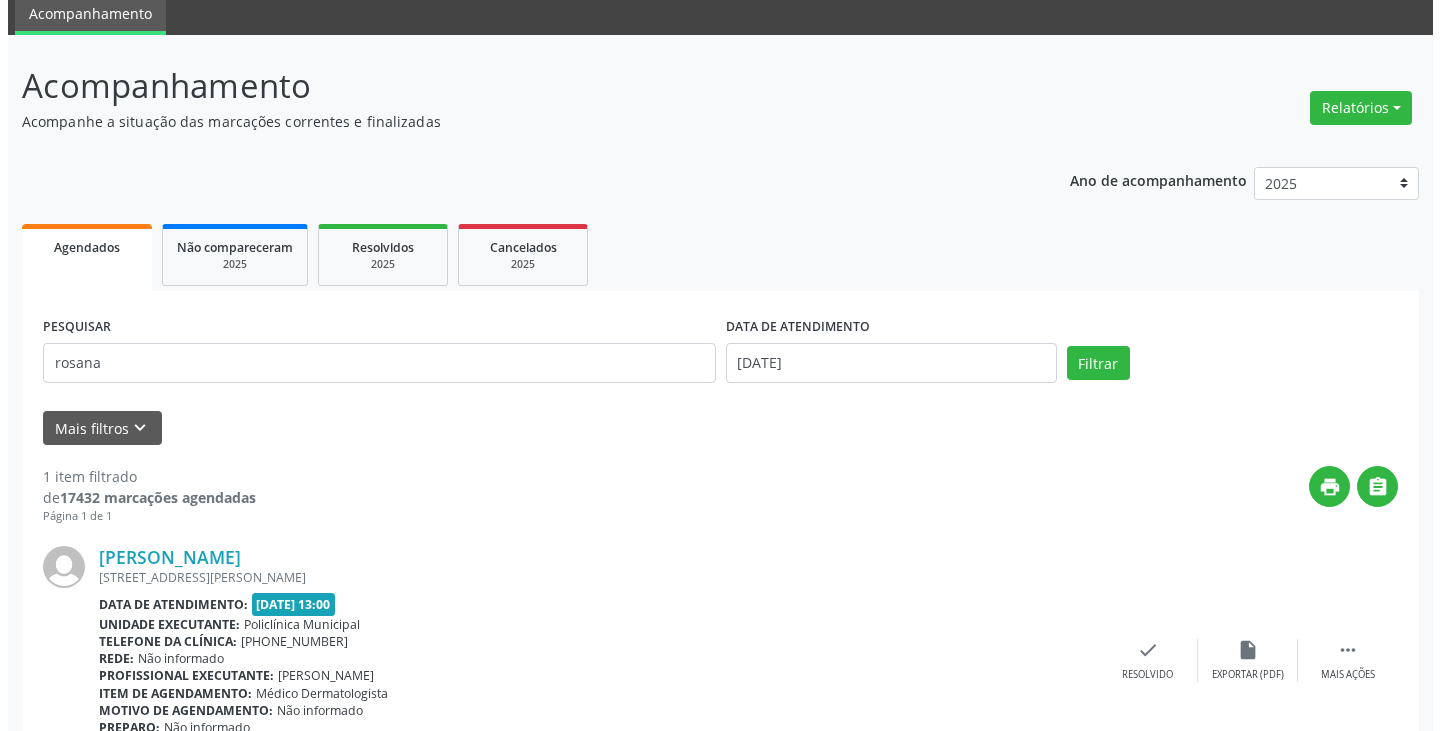 scroll, scrollTop: 174, scrollLeft: 0, axis: vertical 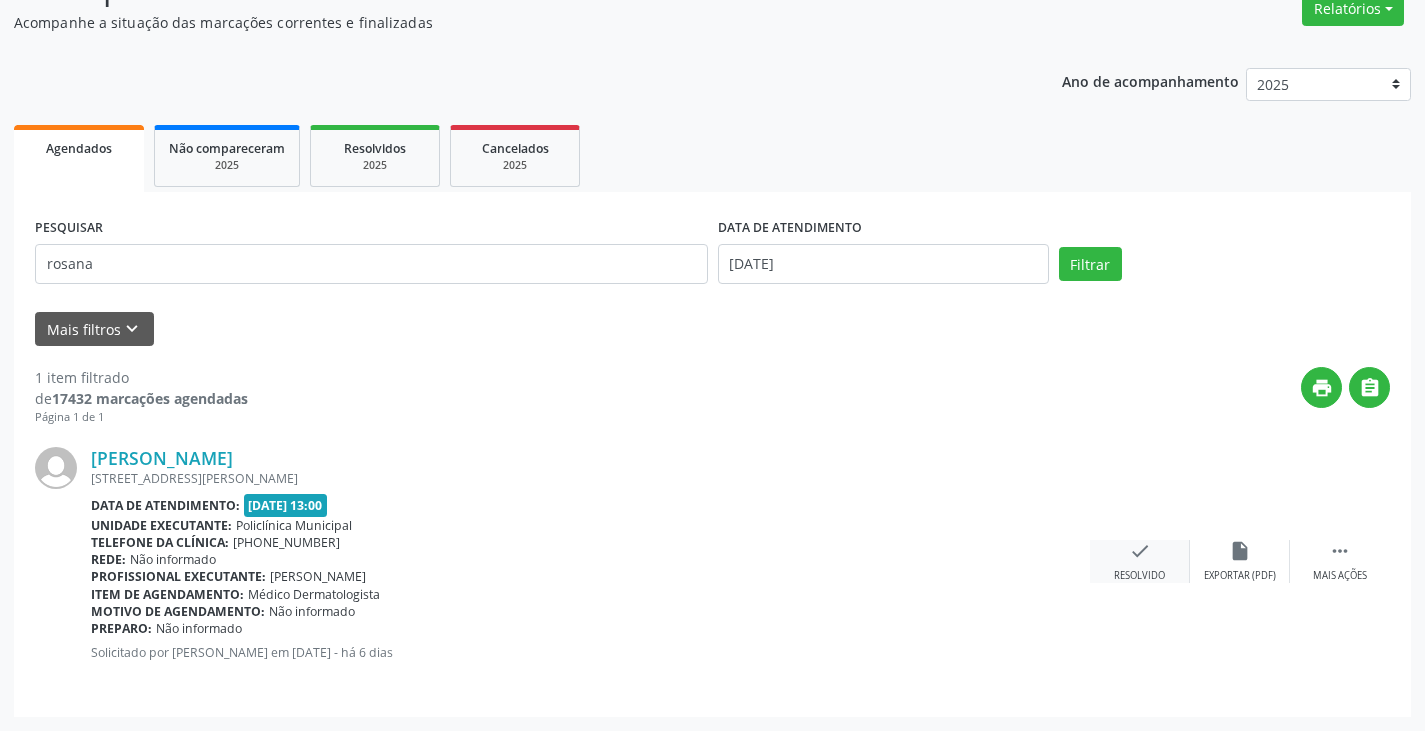 click on "check" at bounding box center (1140, 551) 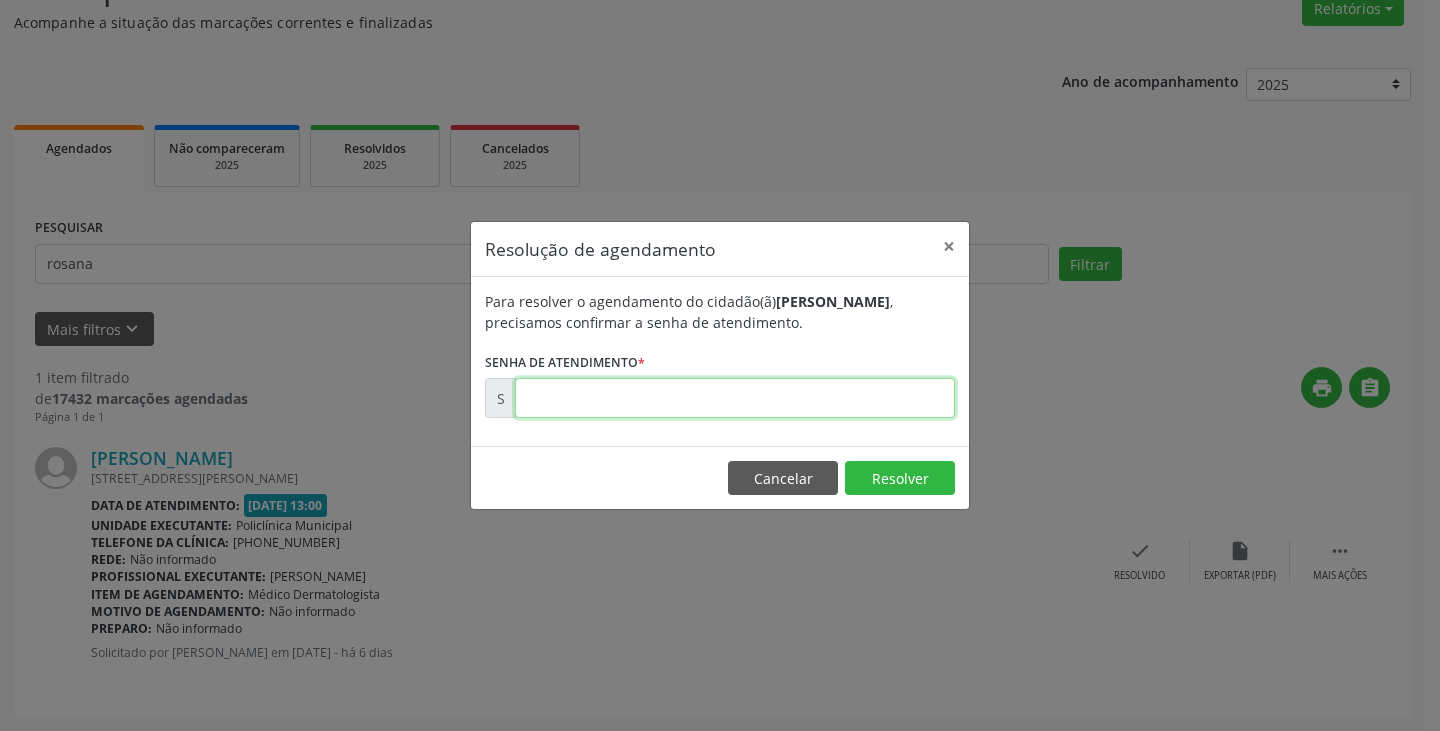 click at bounding box center (735, 398) 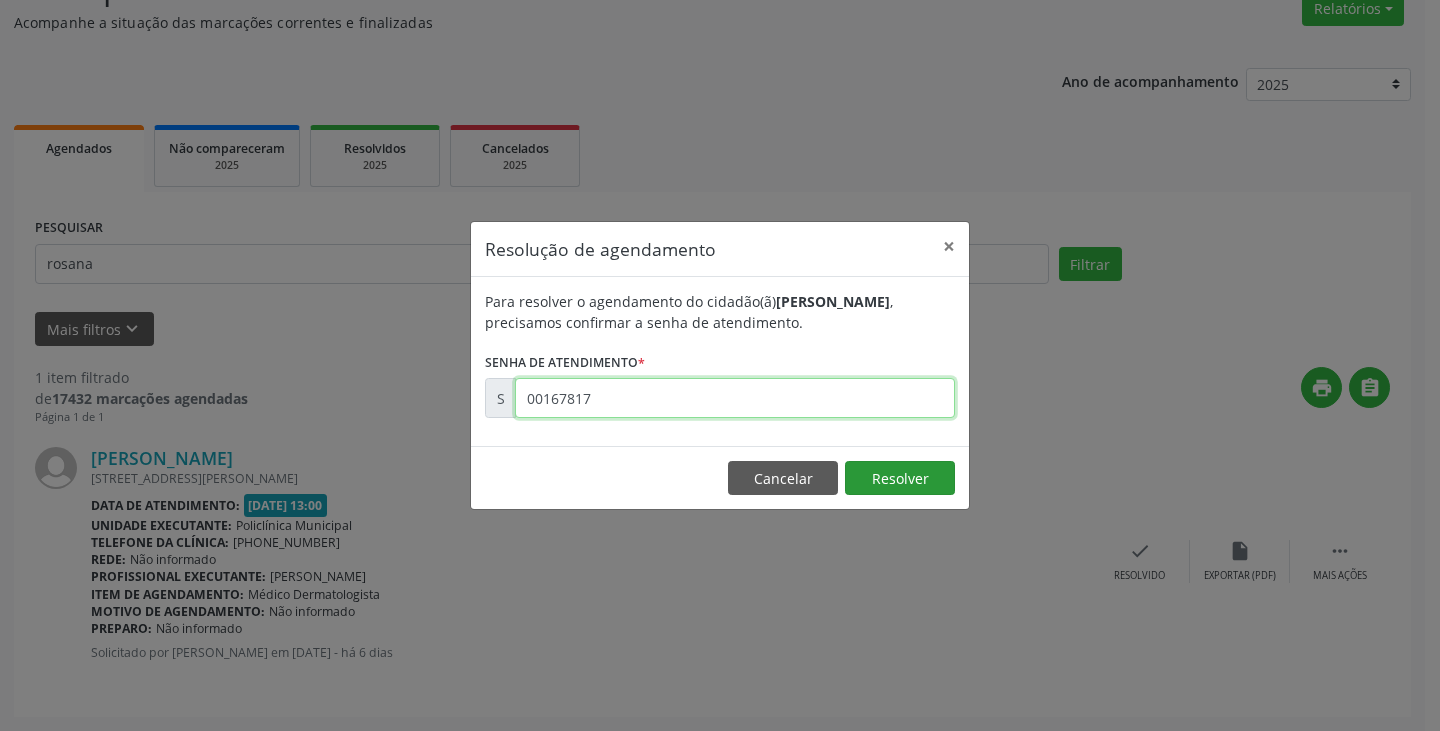 type on "00167817" 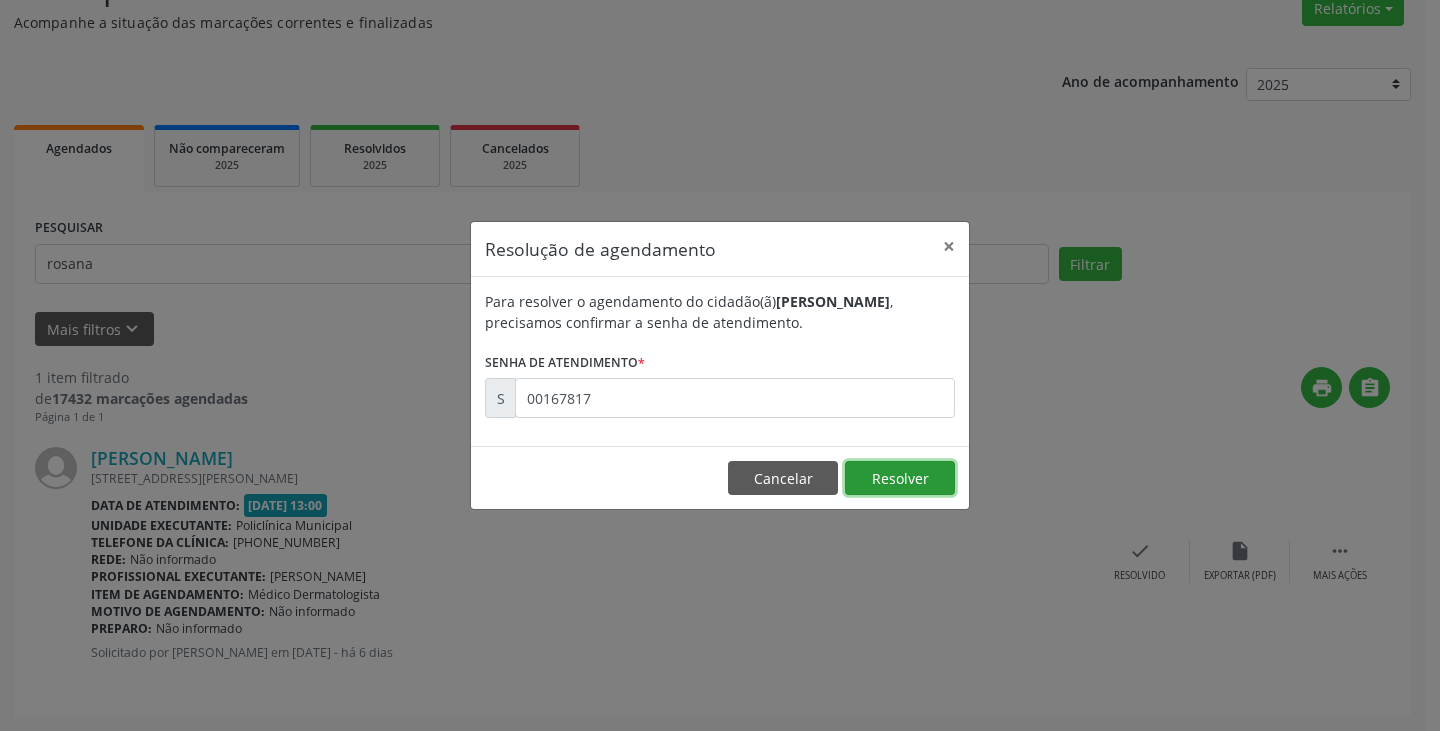 click on "Resolver" at bounding box center [900, 478] 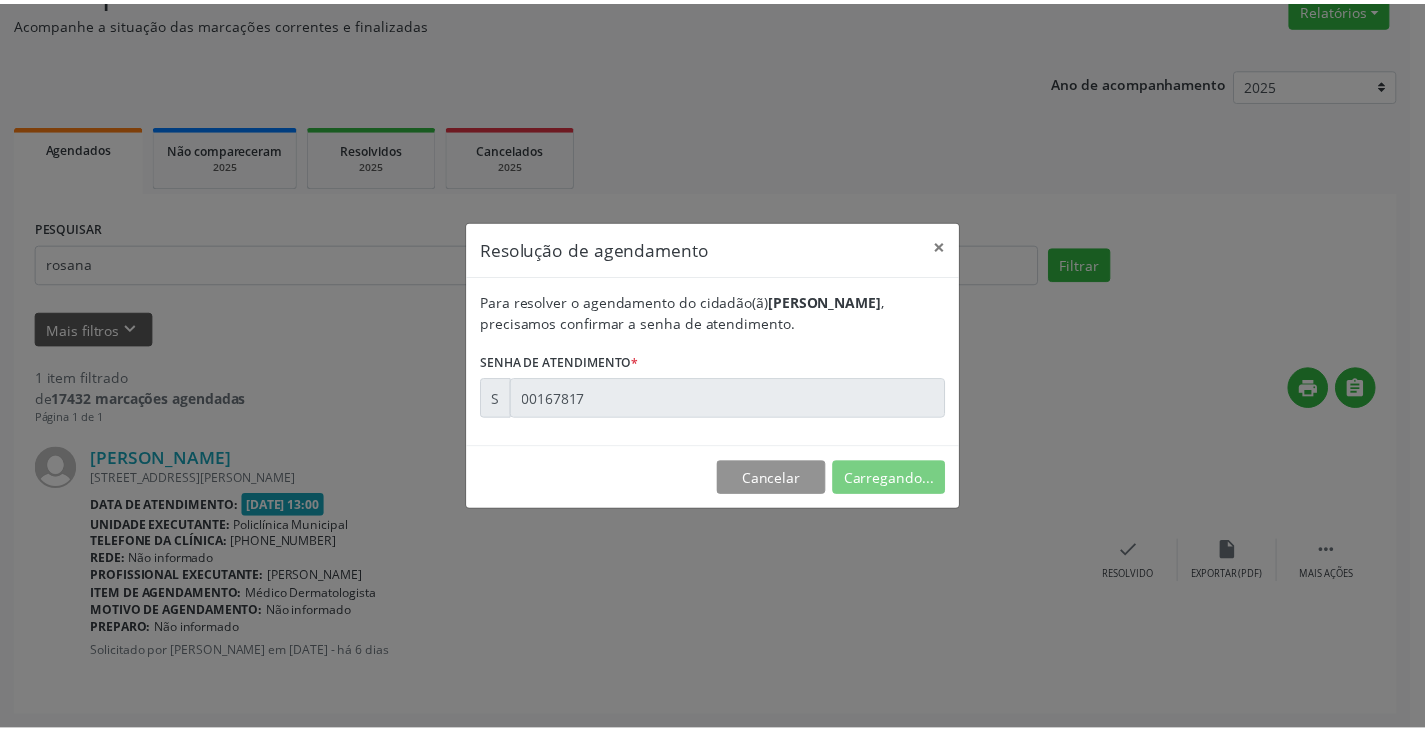 scroll, scrollTop: 0, scrollLeft: 0, axis: both 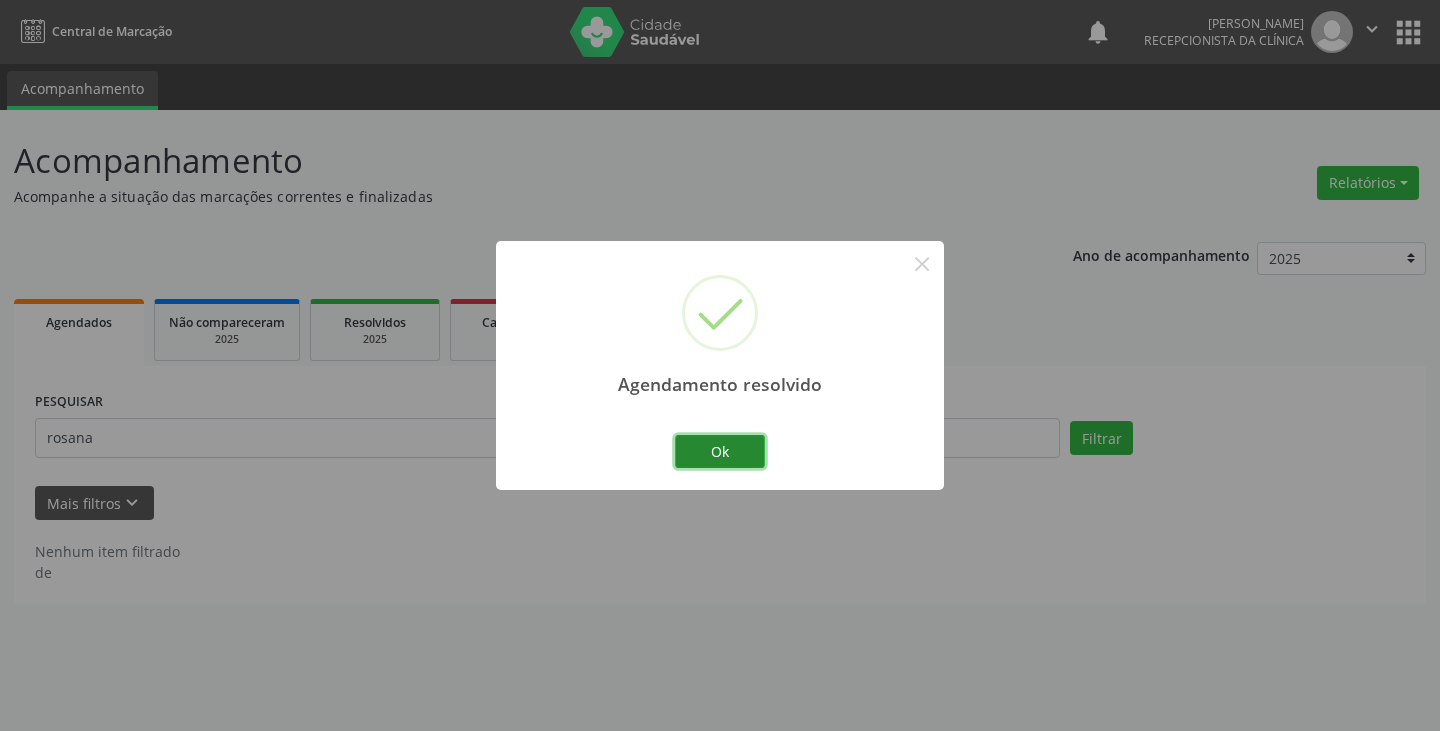 click on "Ok" at bounding box center (720, 452) 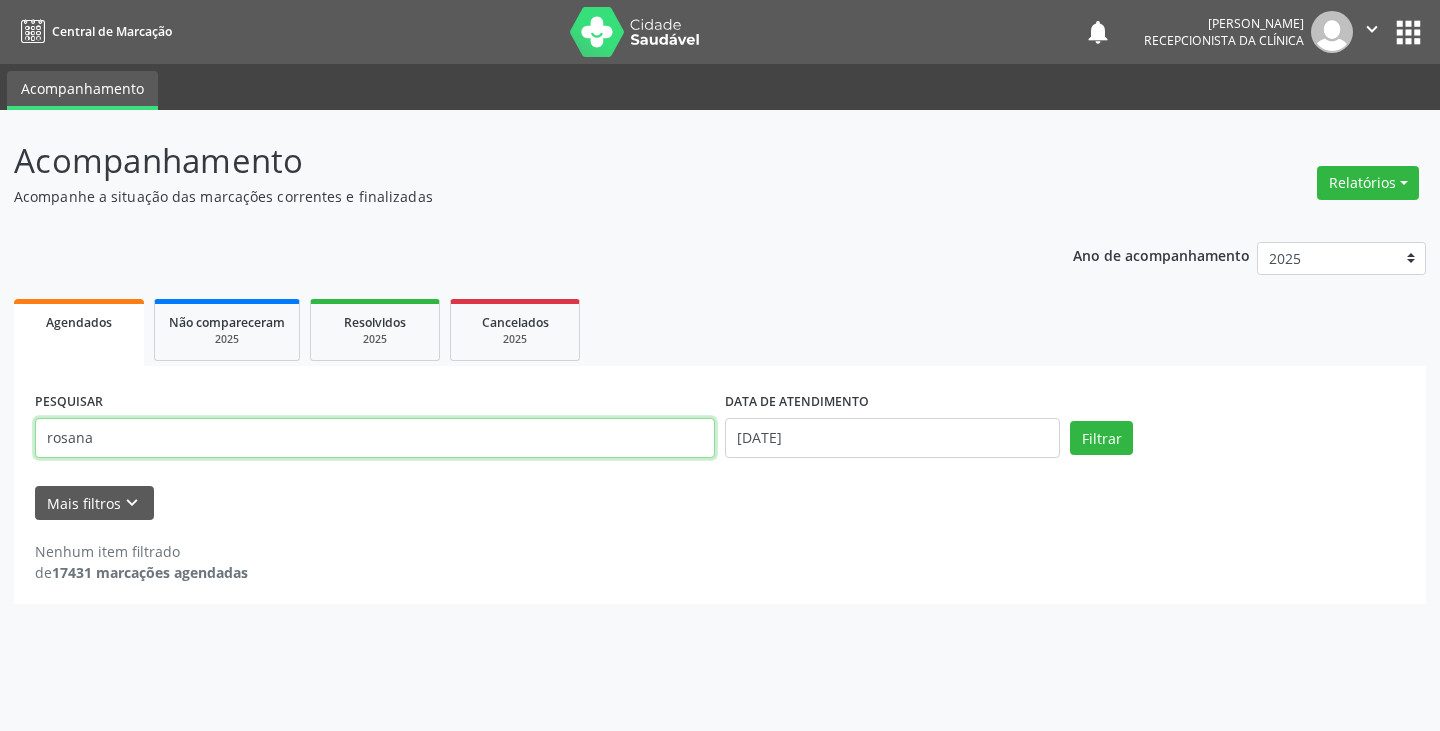 click on "rosana" at bounding box center [375, 438] 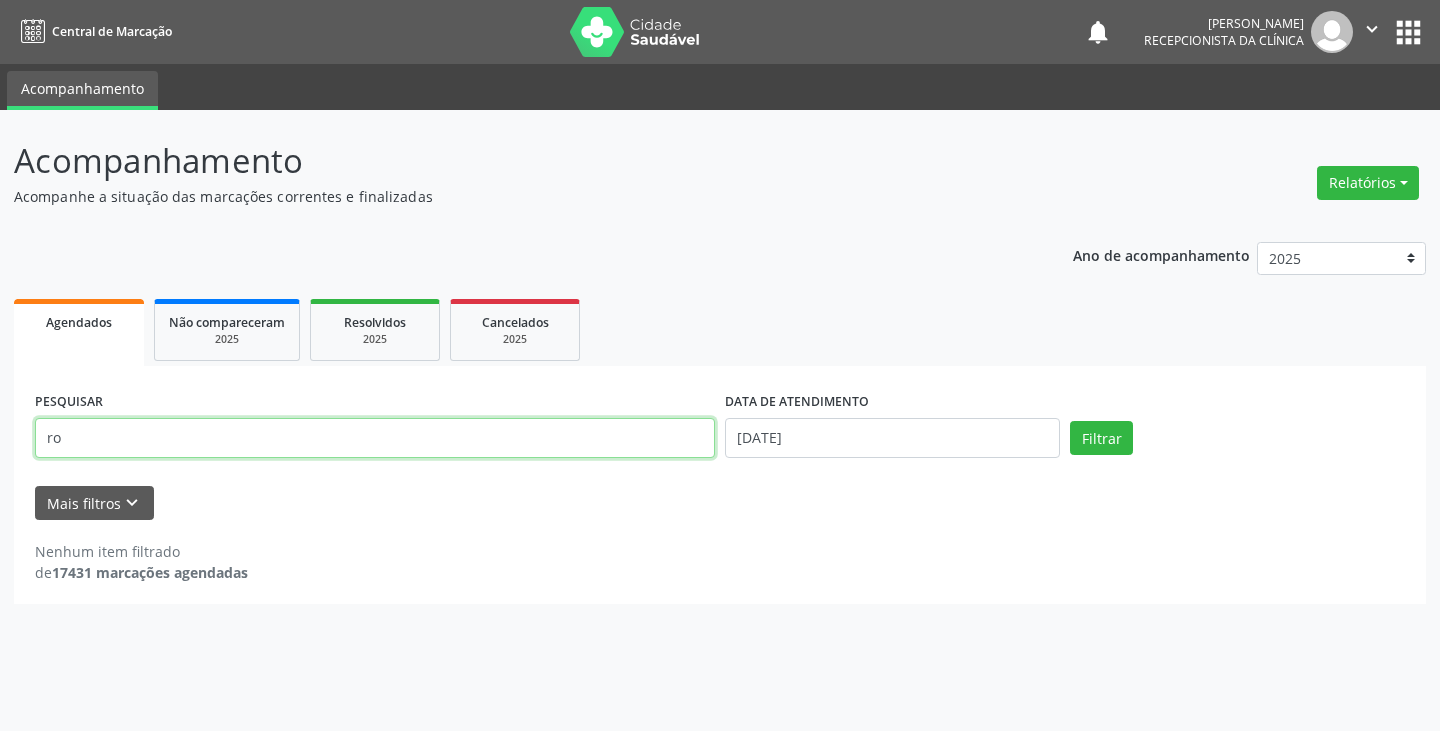 type on "r" 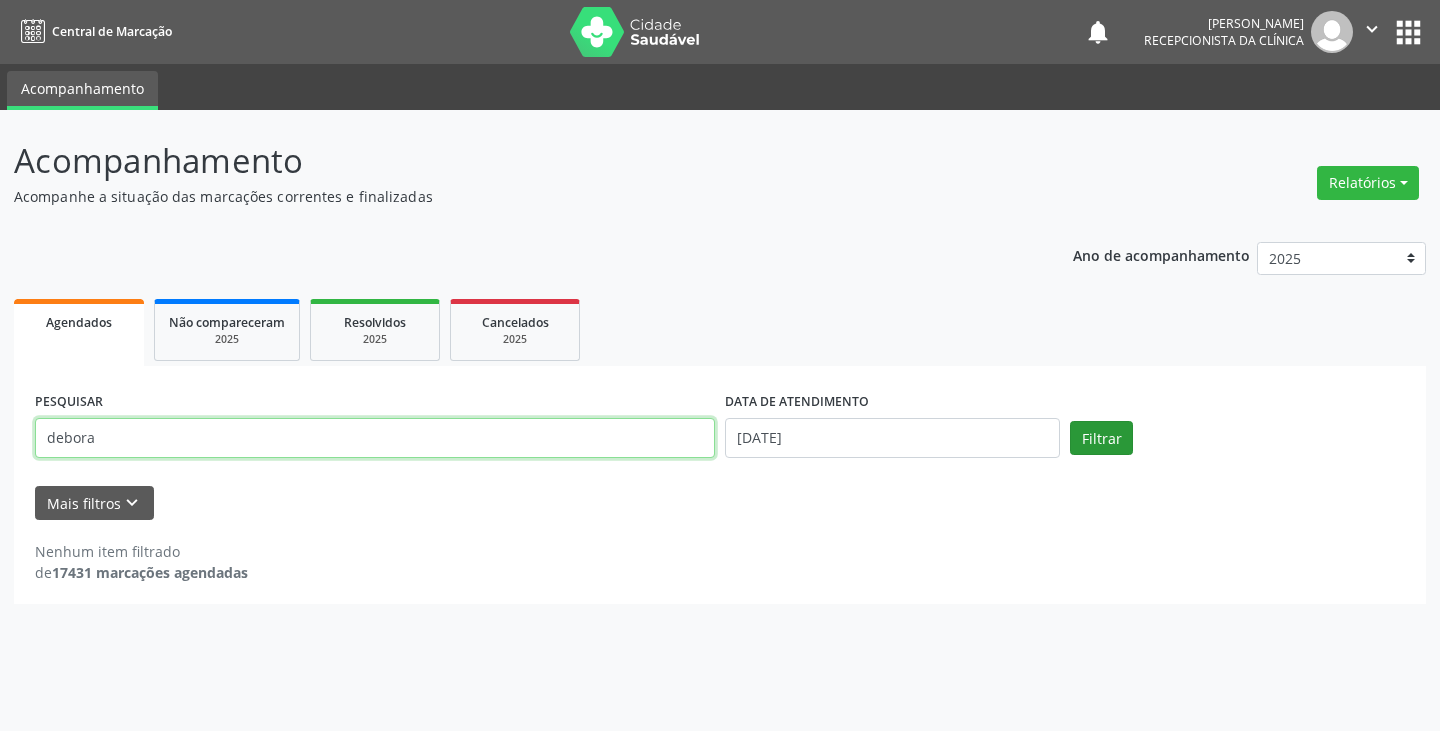 type on "debora" 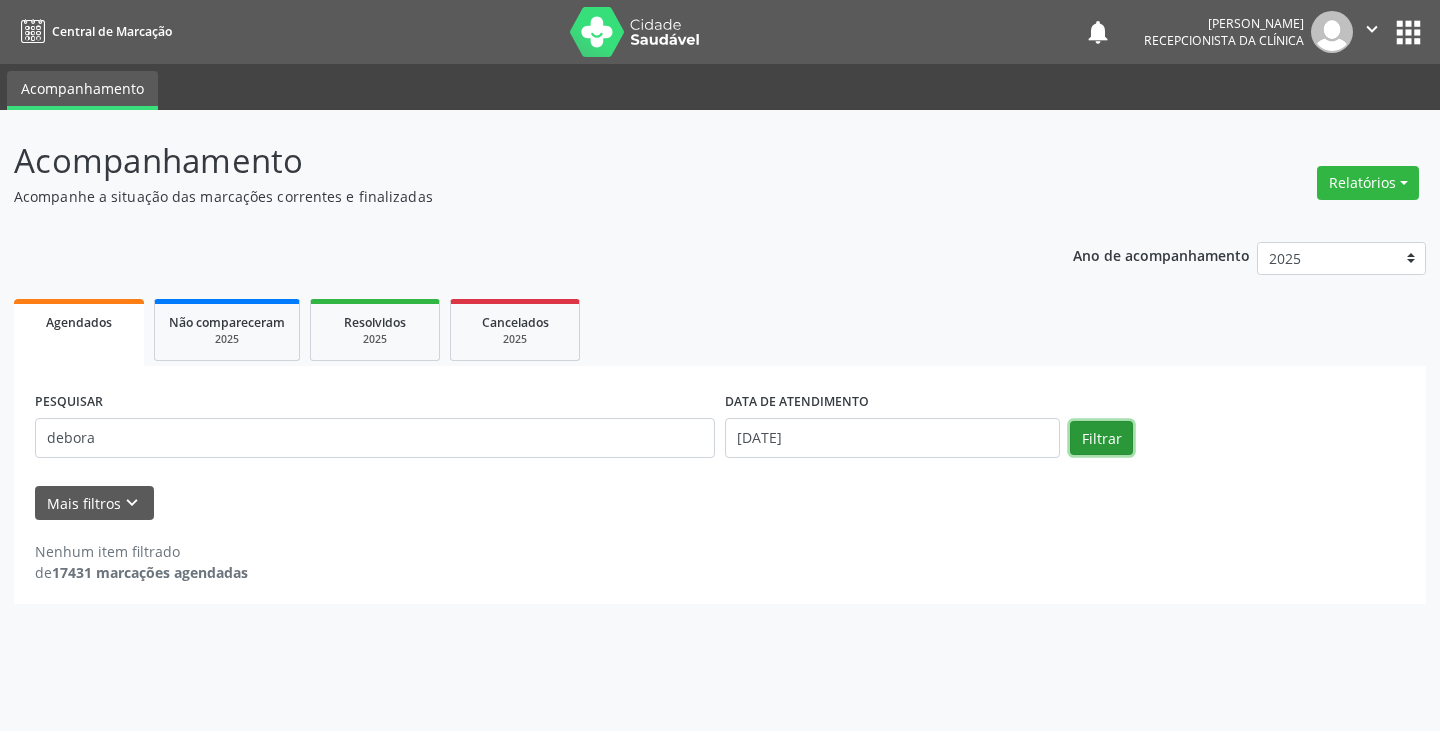click on "Filtrar" at bounding box center (1101, 438) 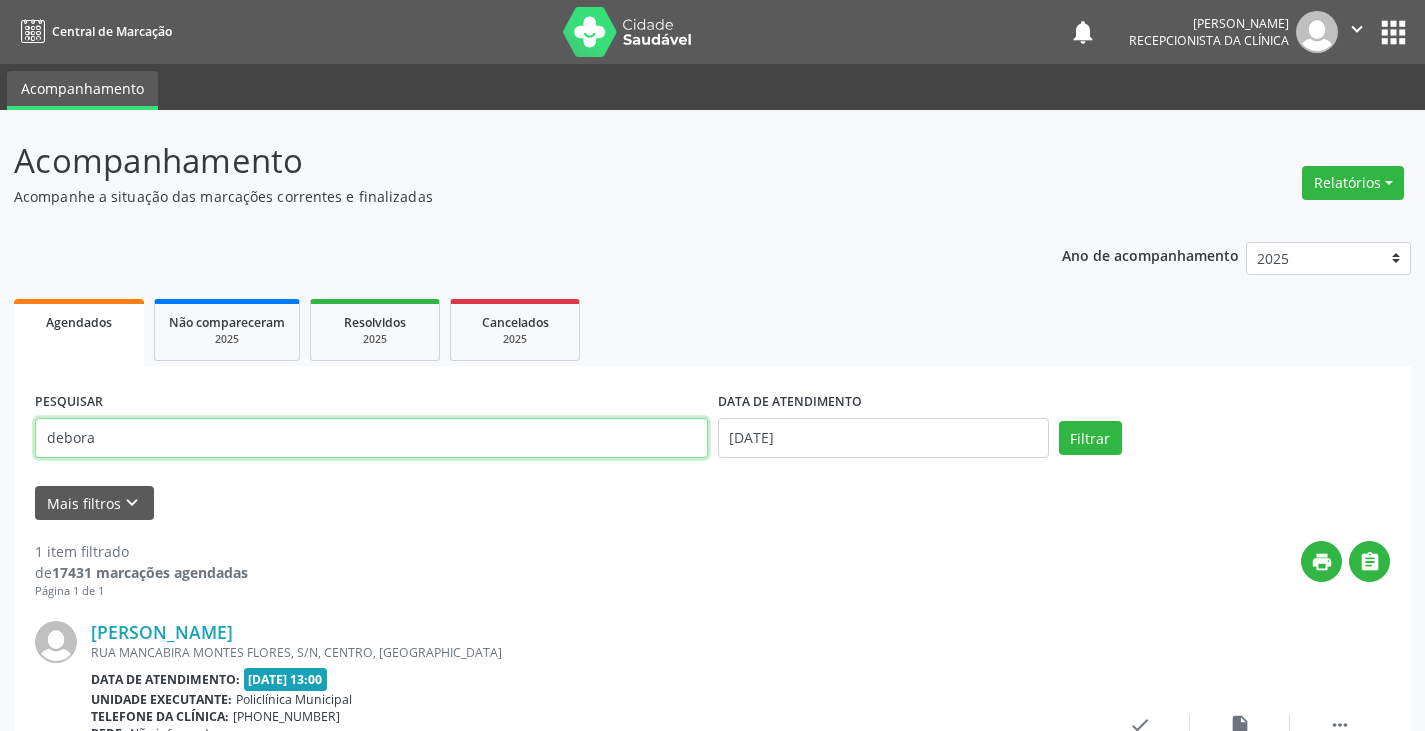click on "debora" at bounding box center (371, 438) 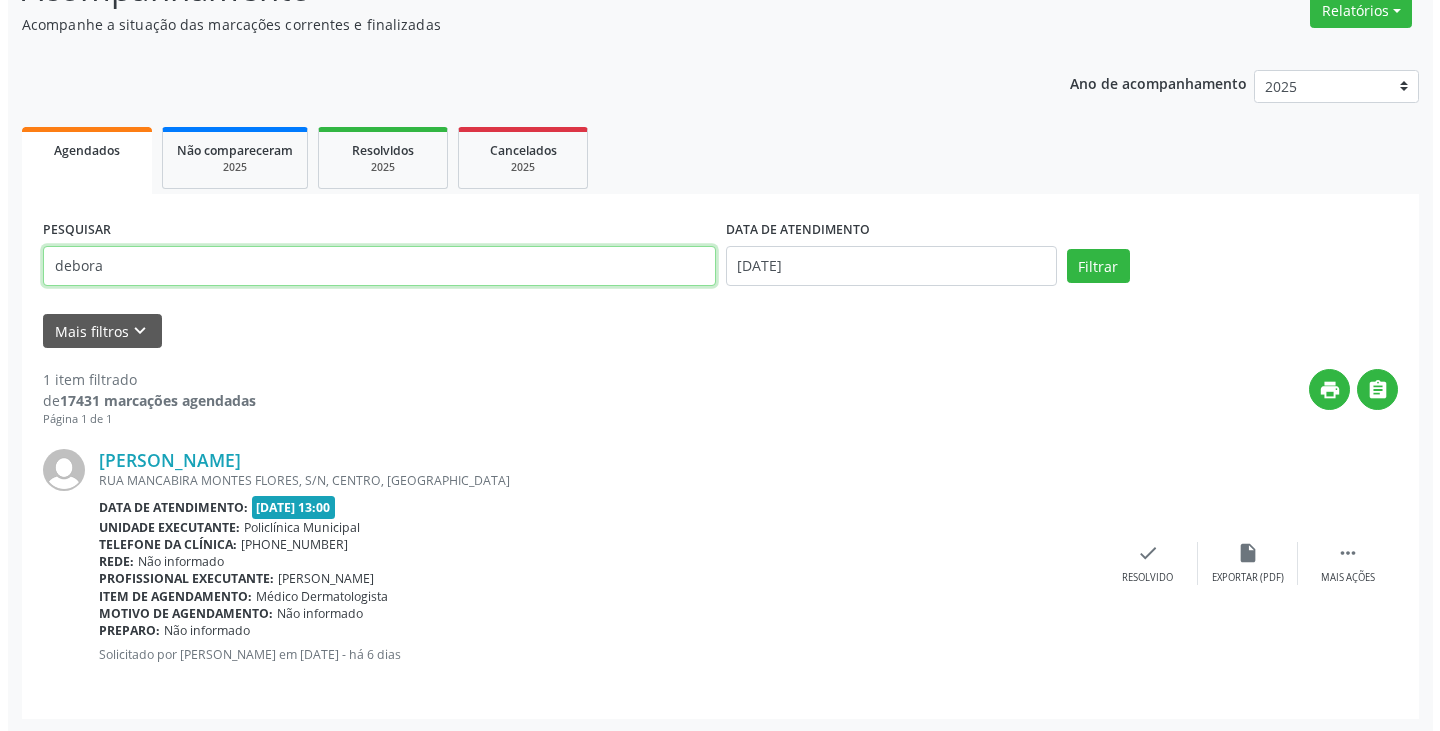 scroll, scrollTop: 174, scrollLeft: 0, axis: vertical 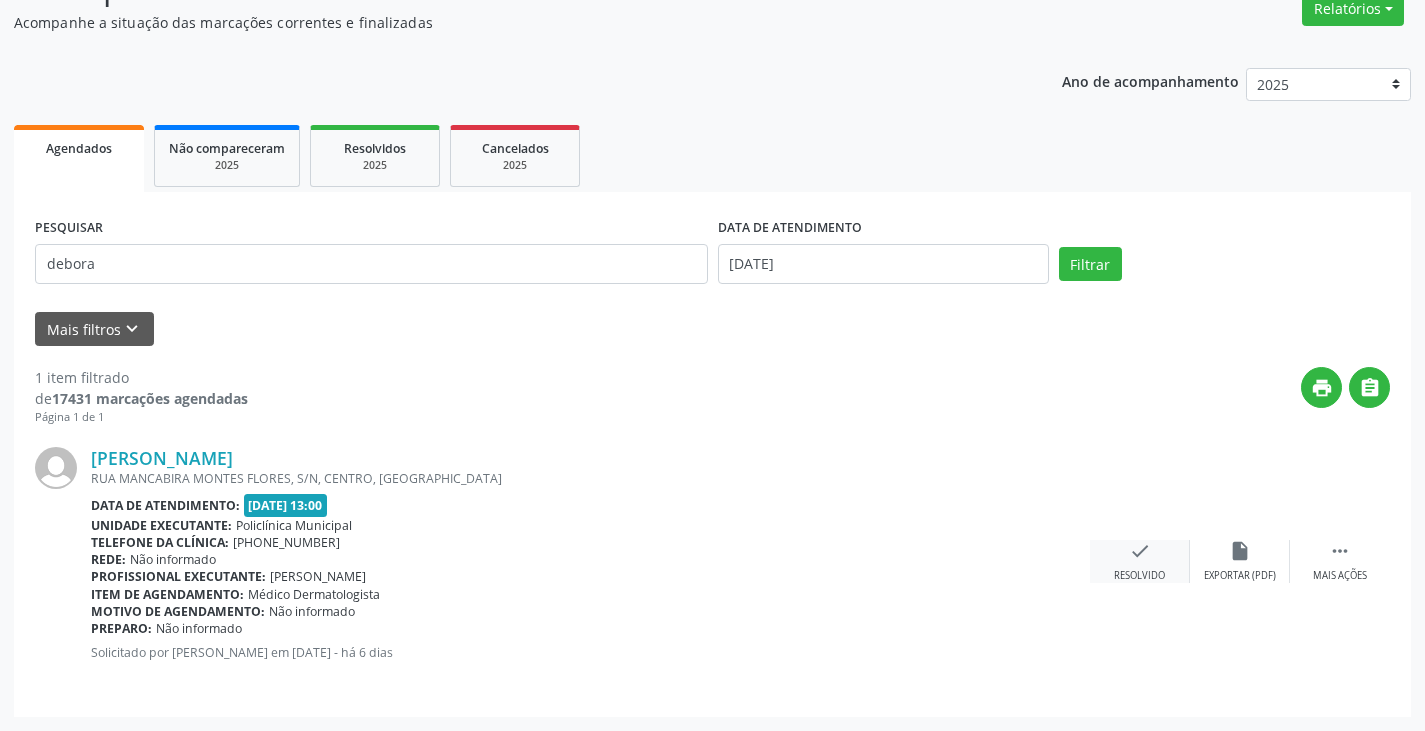 click on "check
Resolvido" at bounding box center [1140, 561] 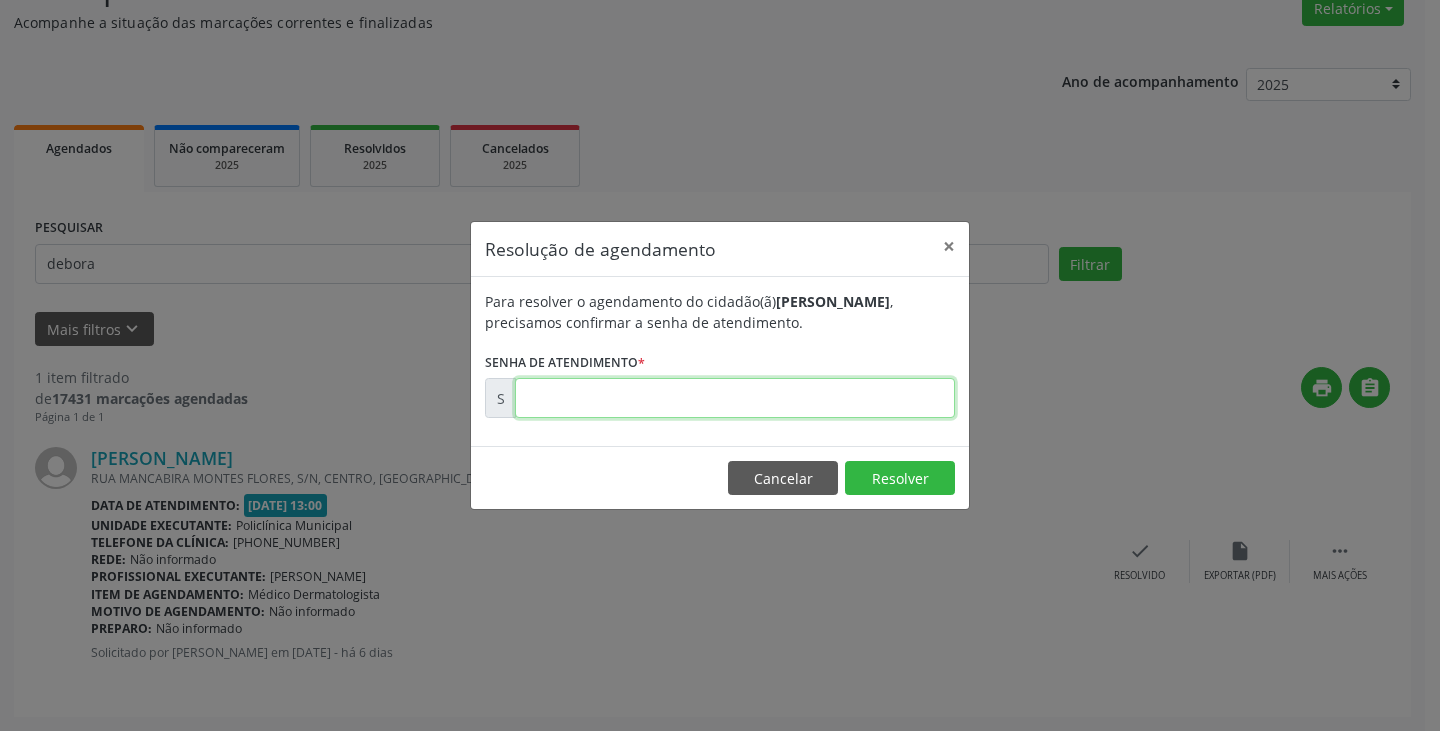 click at bounding box center [735, 398] 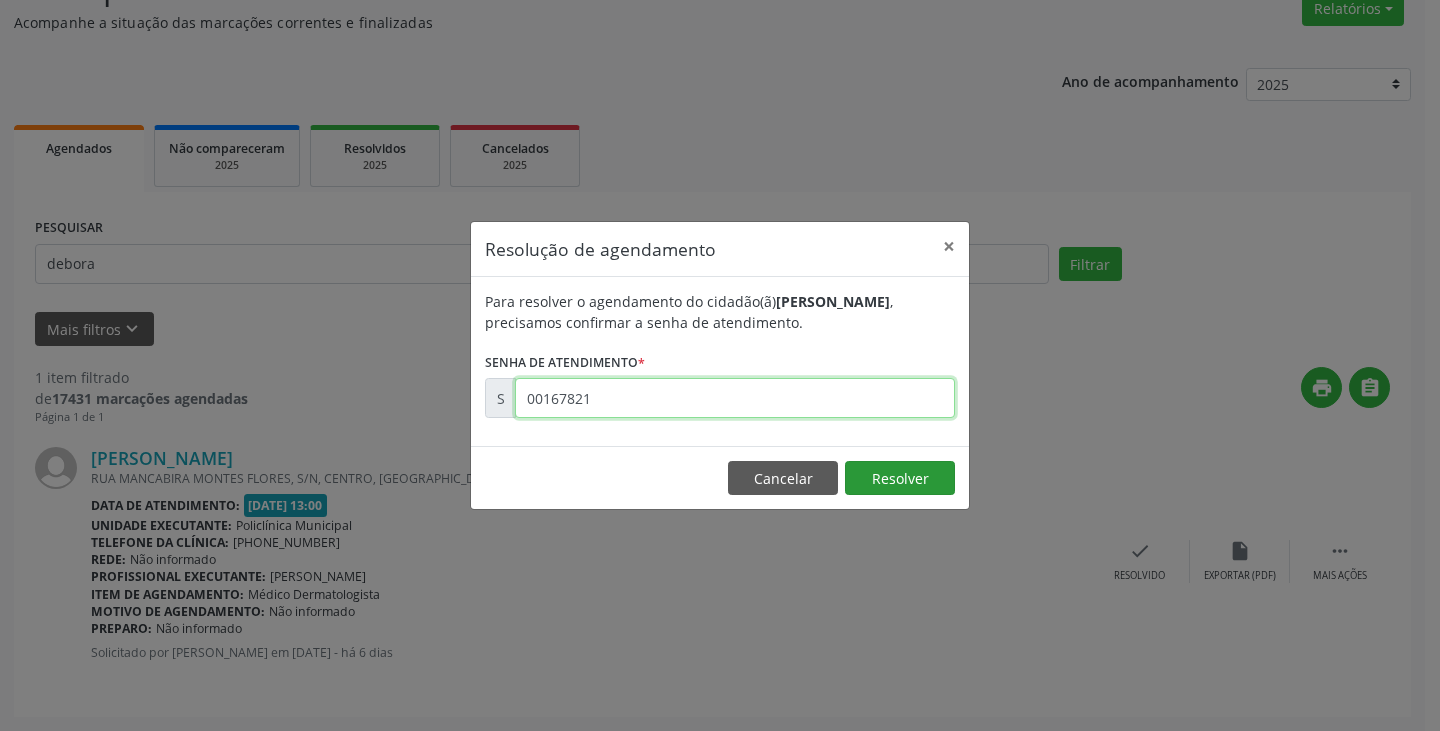type on "00167821" 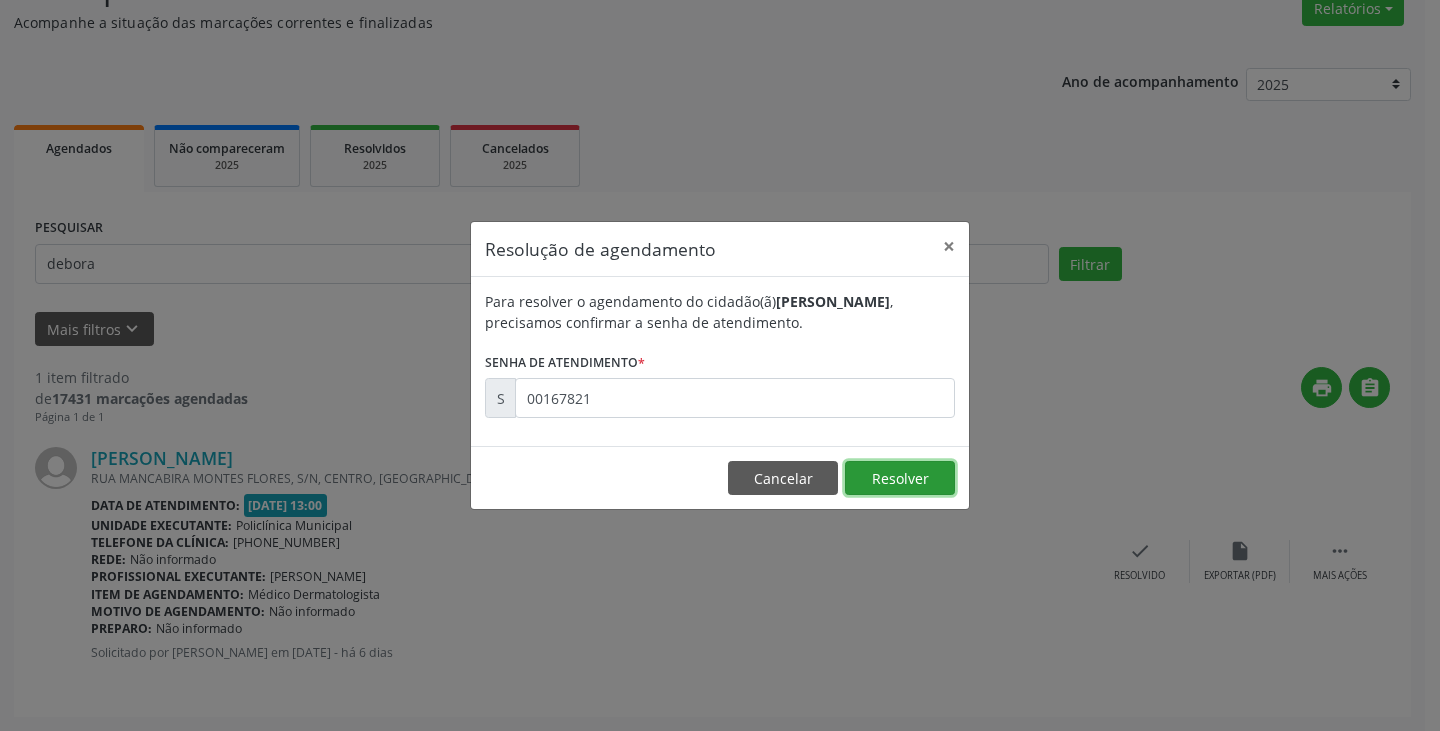 click on "Resolver" at bounding box center (900, 478) 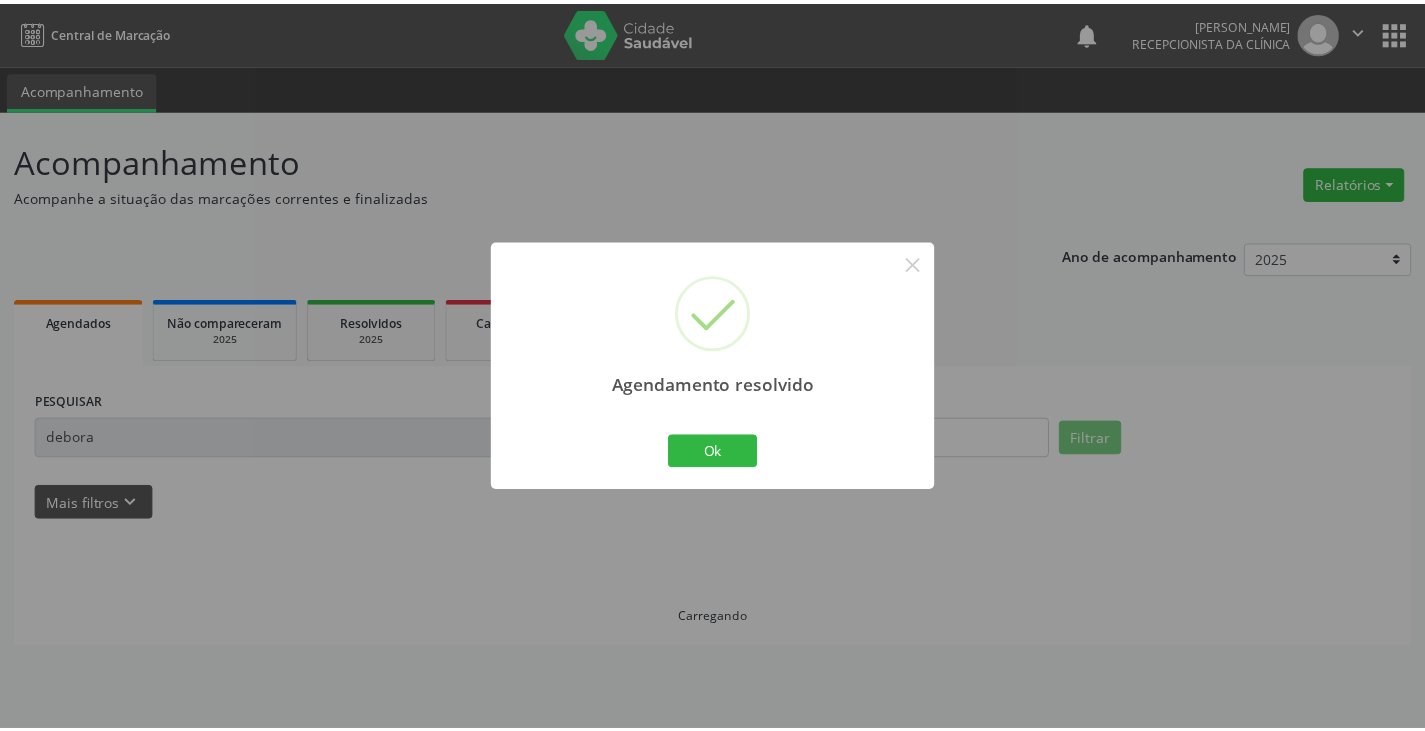 scroll, scrollTop: 0, scrollLeft: 0, axis: both 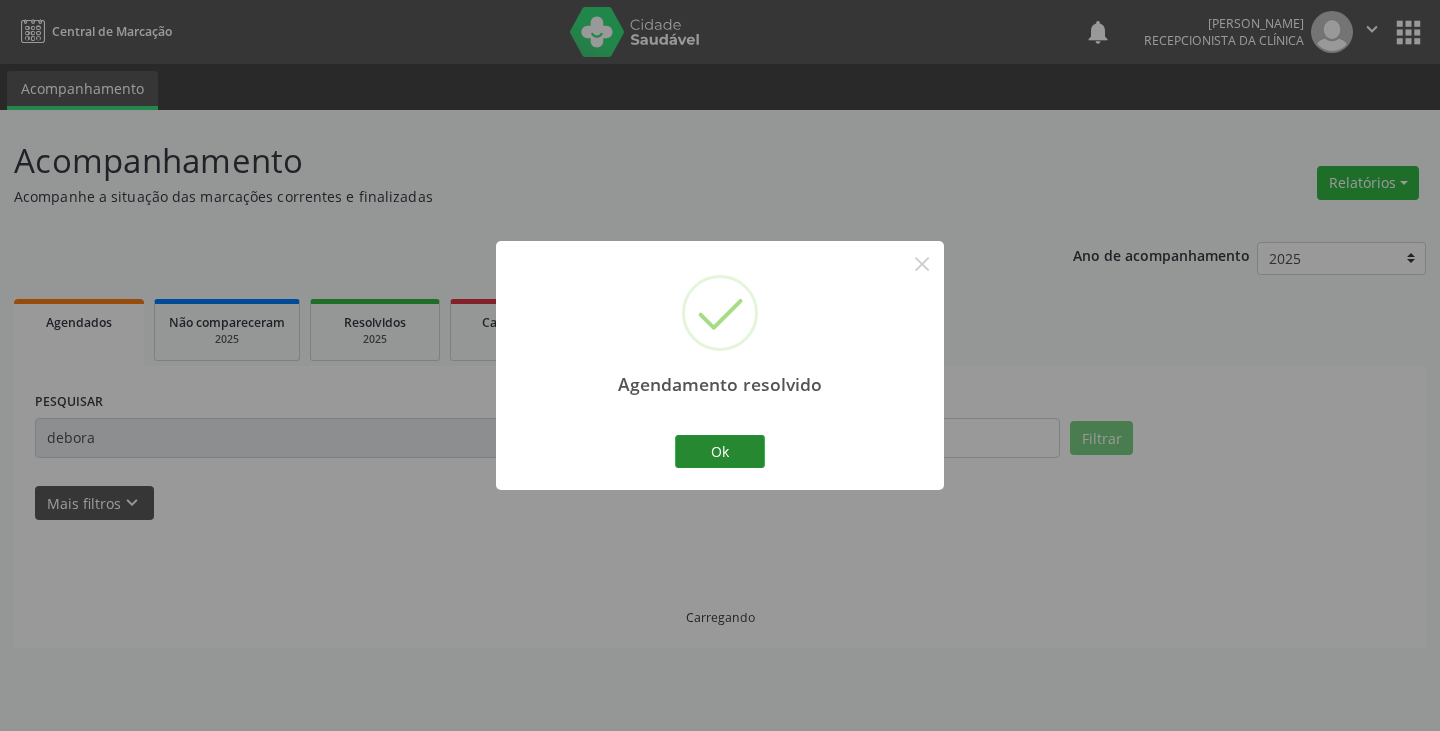 drag, startPoint x: 705, startPoint y: 430, endPoint x: 709, endPoint y: 462, distance: 32.24903 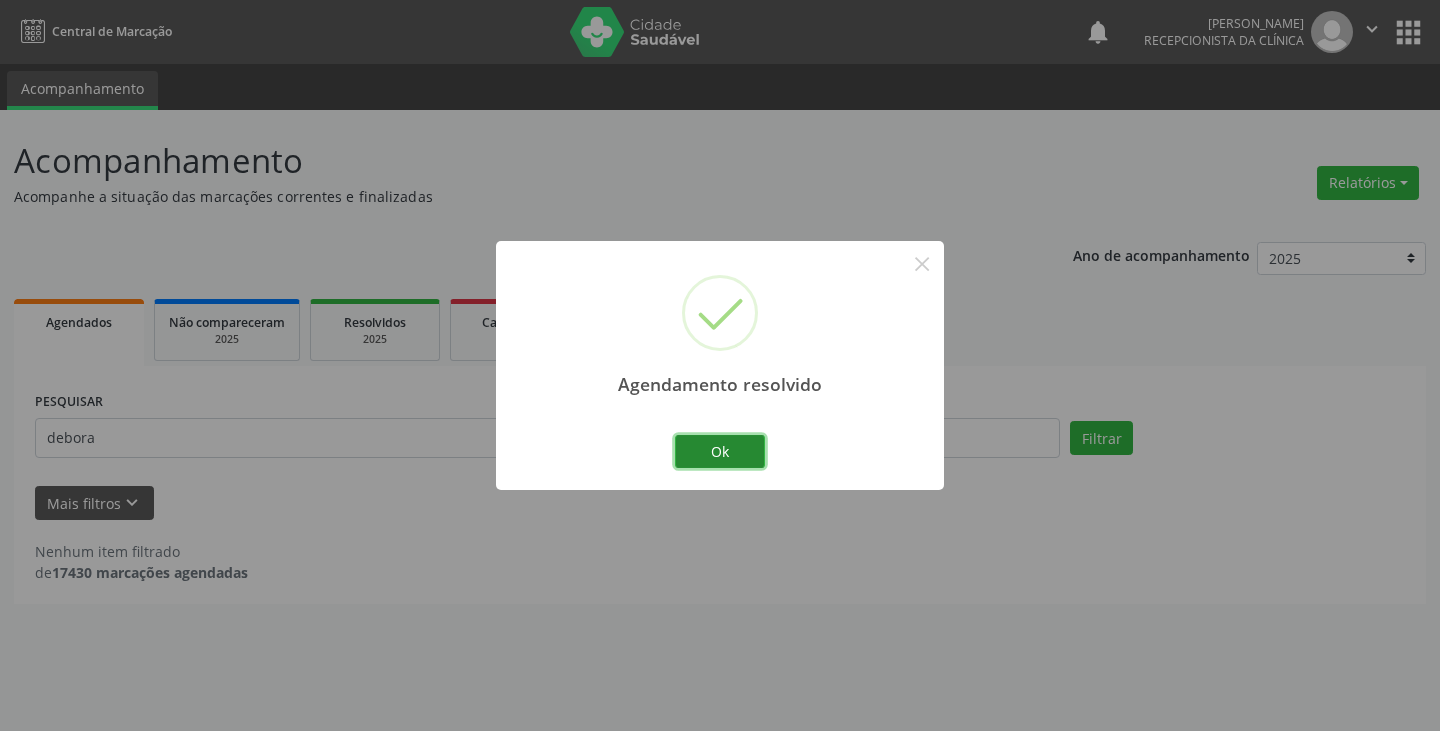 click on "Ok" at bounding box center (720, 452) 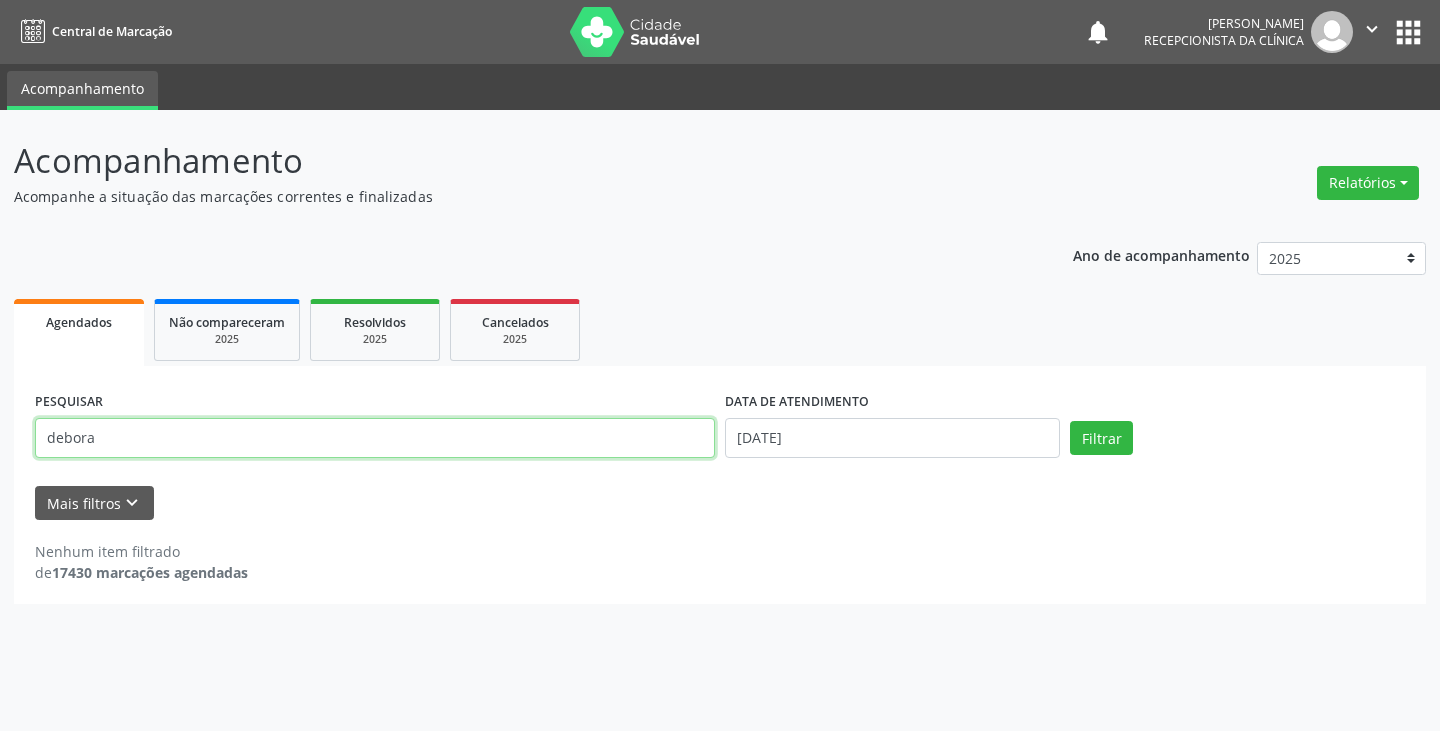 click on "debora" at bounding box center (375, 438) 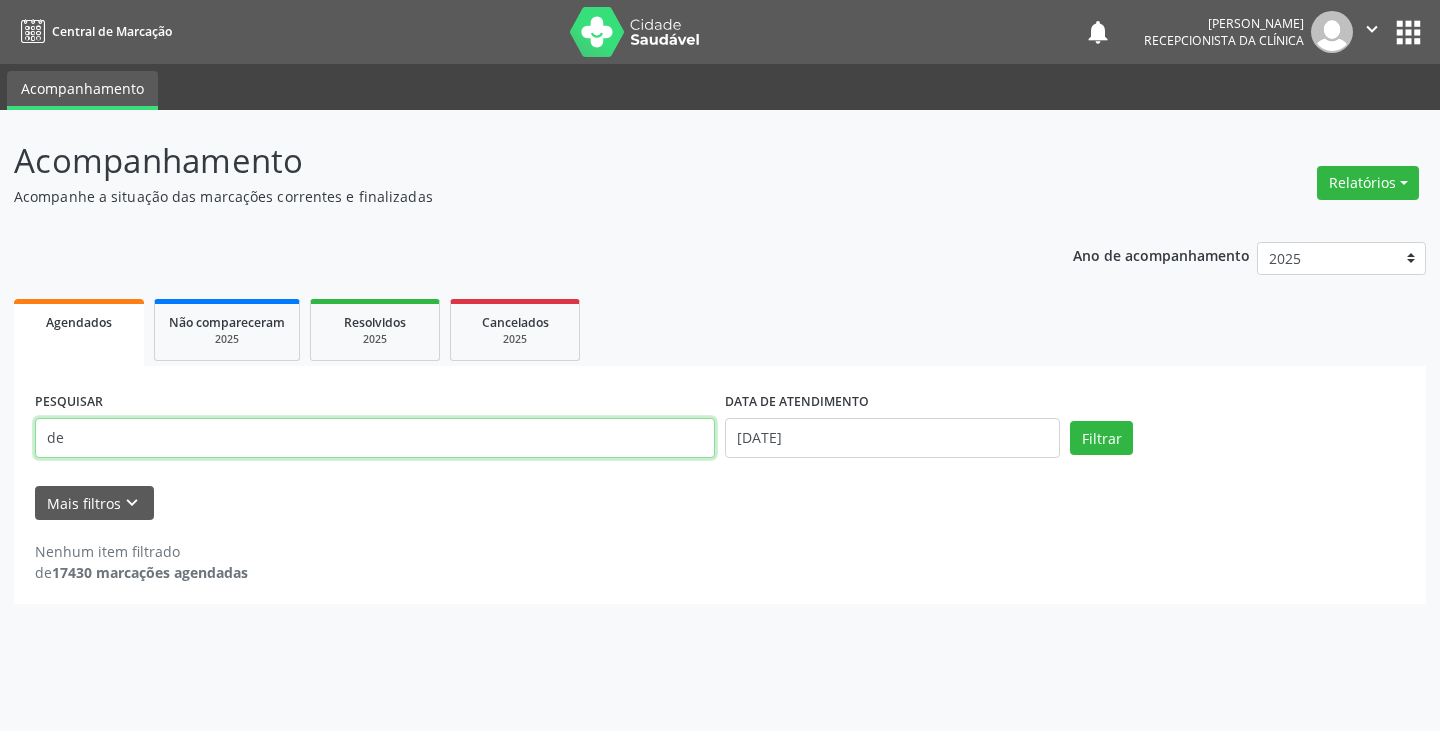 type on "d" 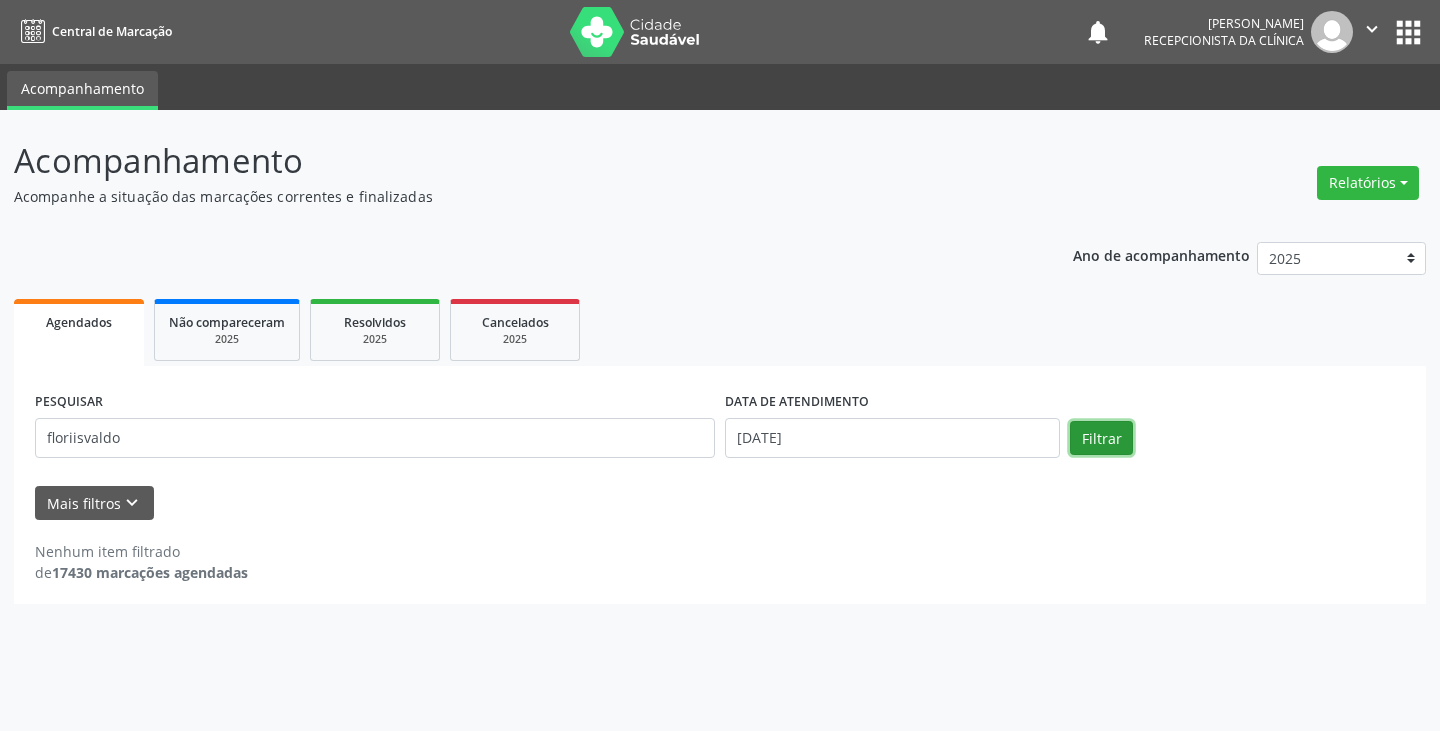 click on "Filtrar" at bounding box center [1101, 438] 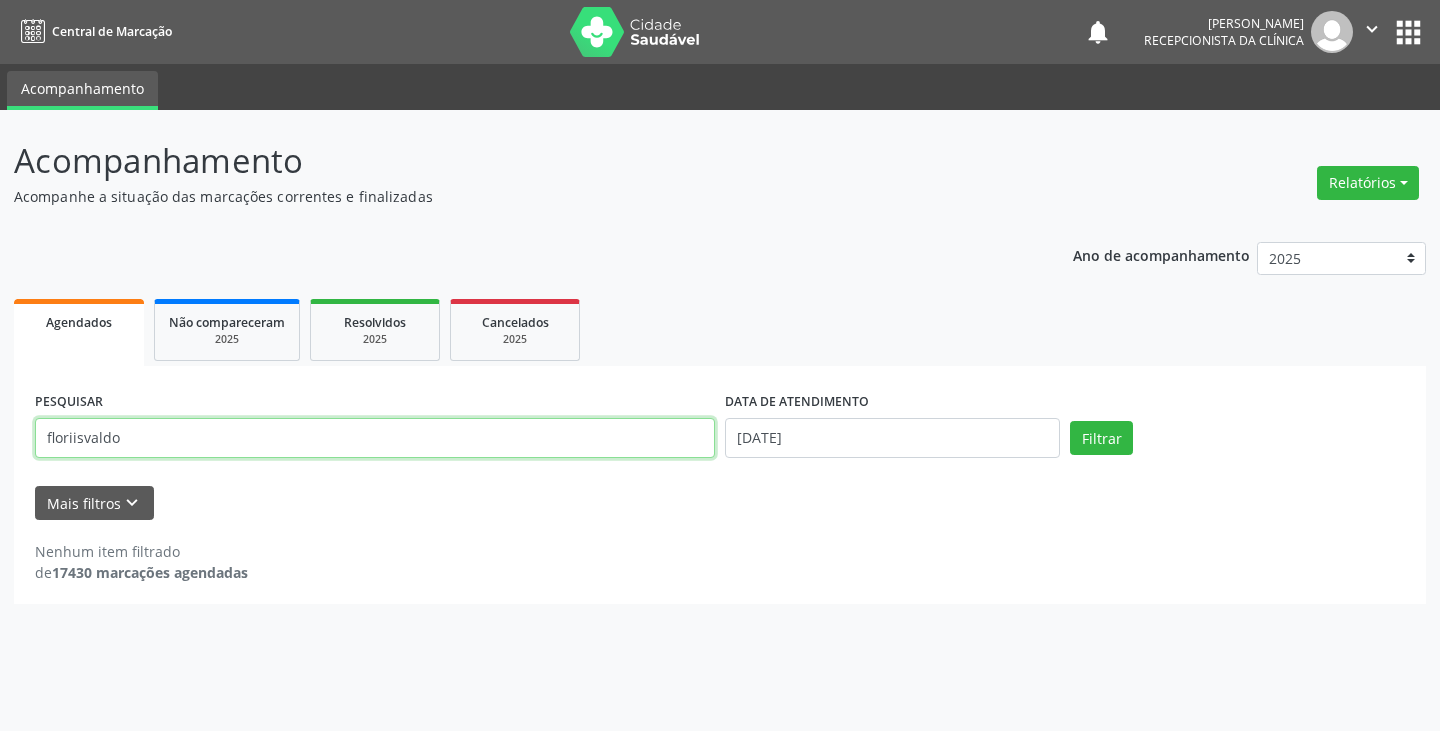 click on "floriisvaldo" at bounding box center (375, 438) 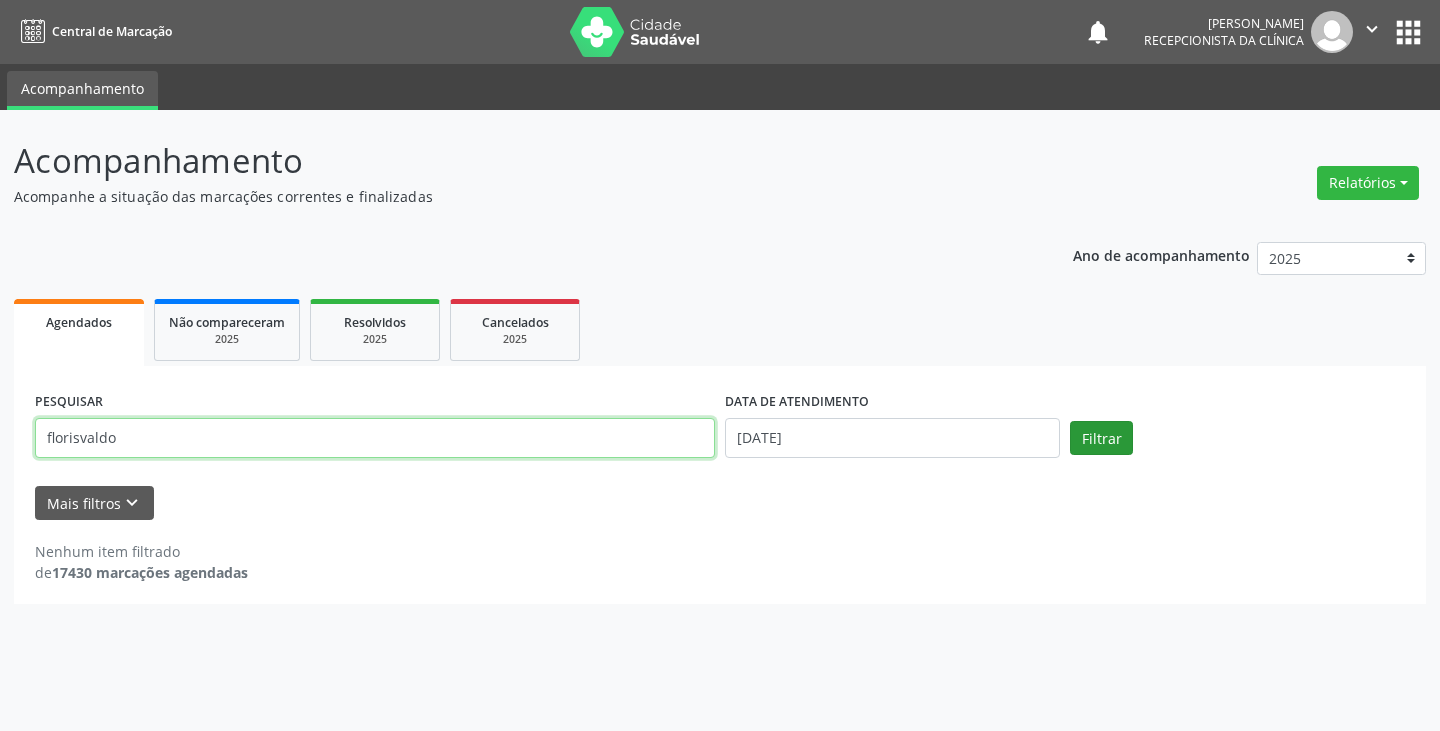type on "florisvaldo" 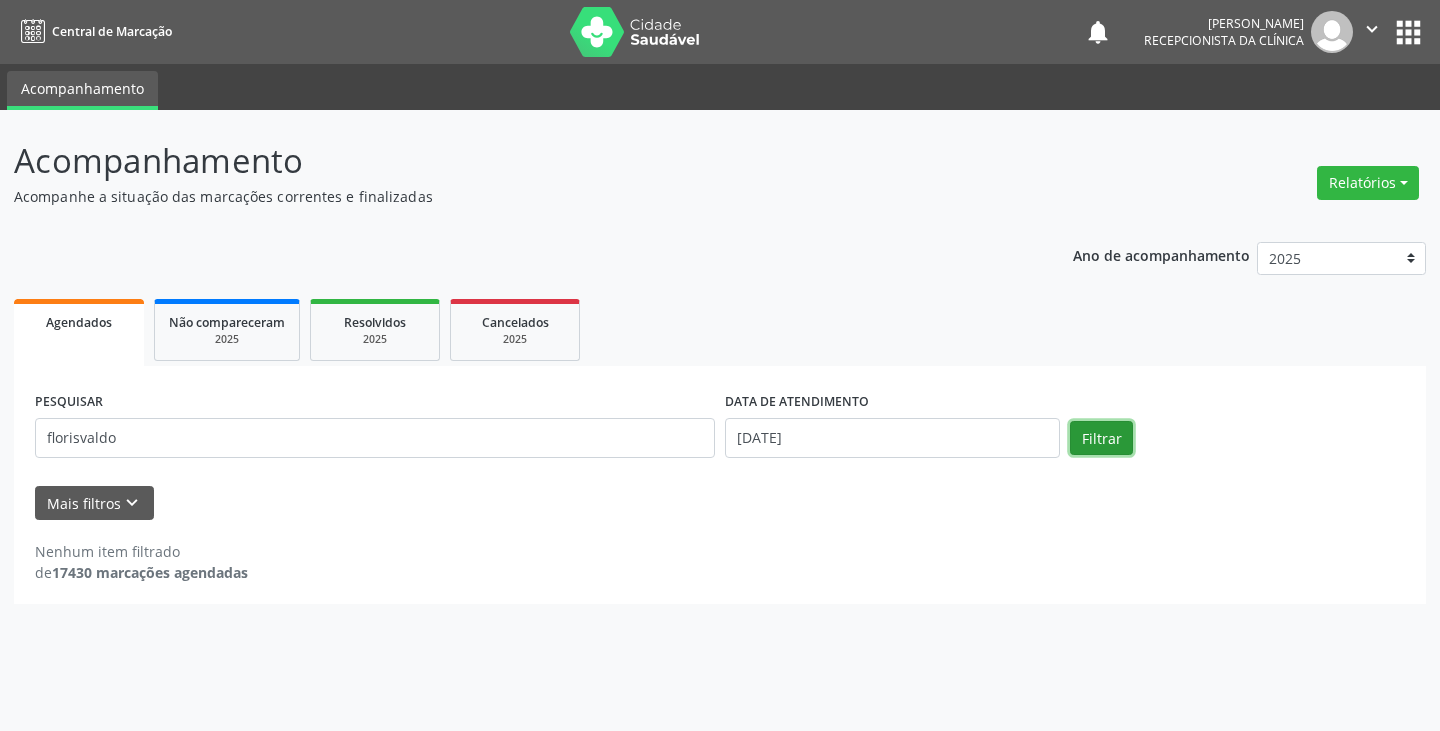 click on "Filtrar" at bounding box center (1101, 438) 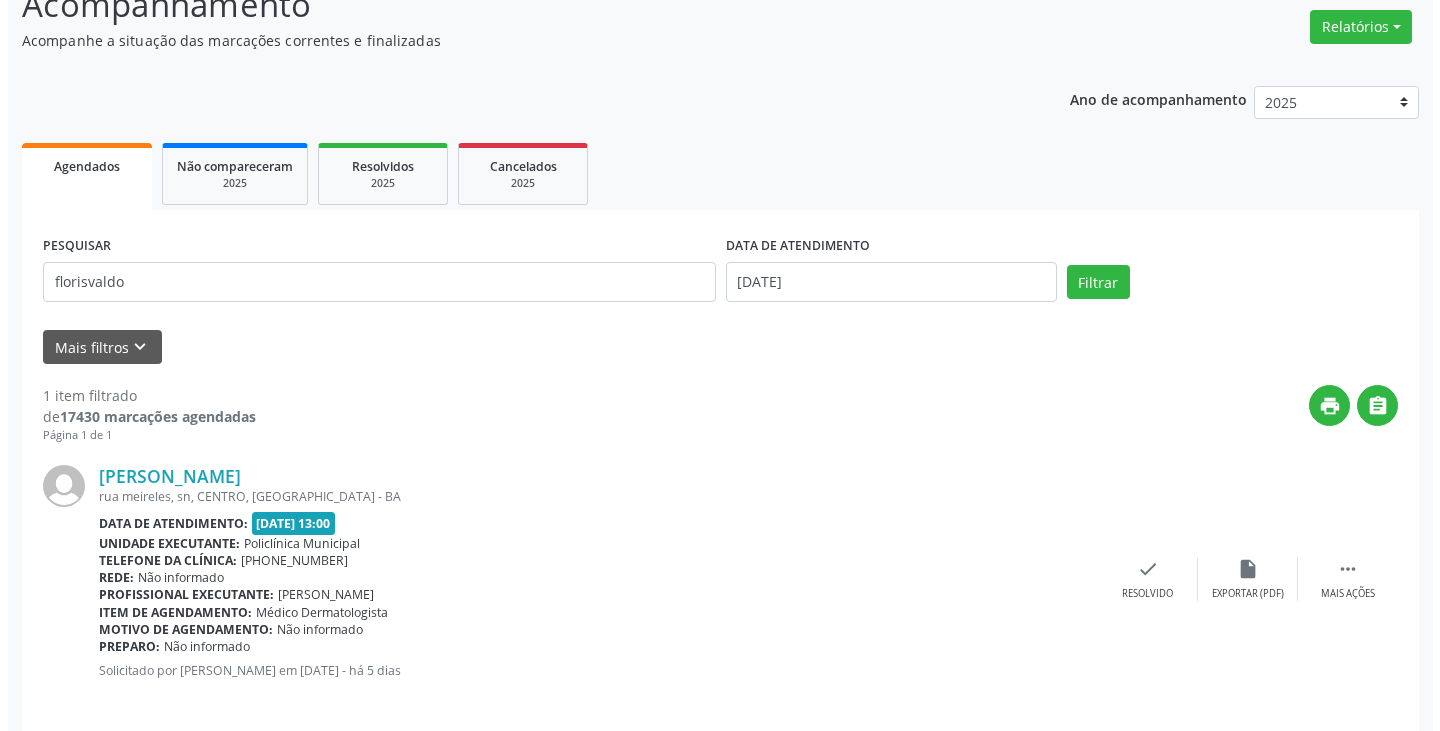scroll, scrollTop: 174, scrollLeft: 0, axis: vertical 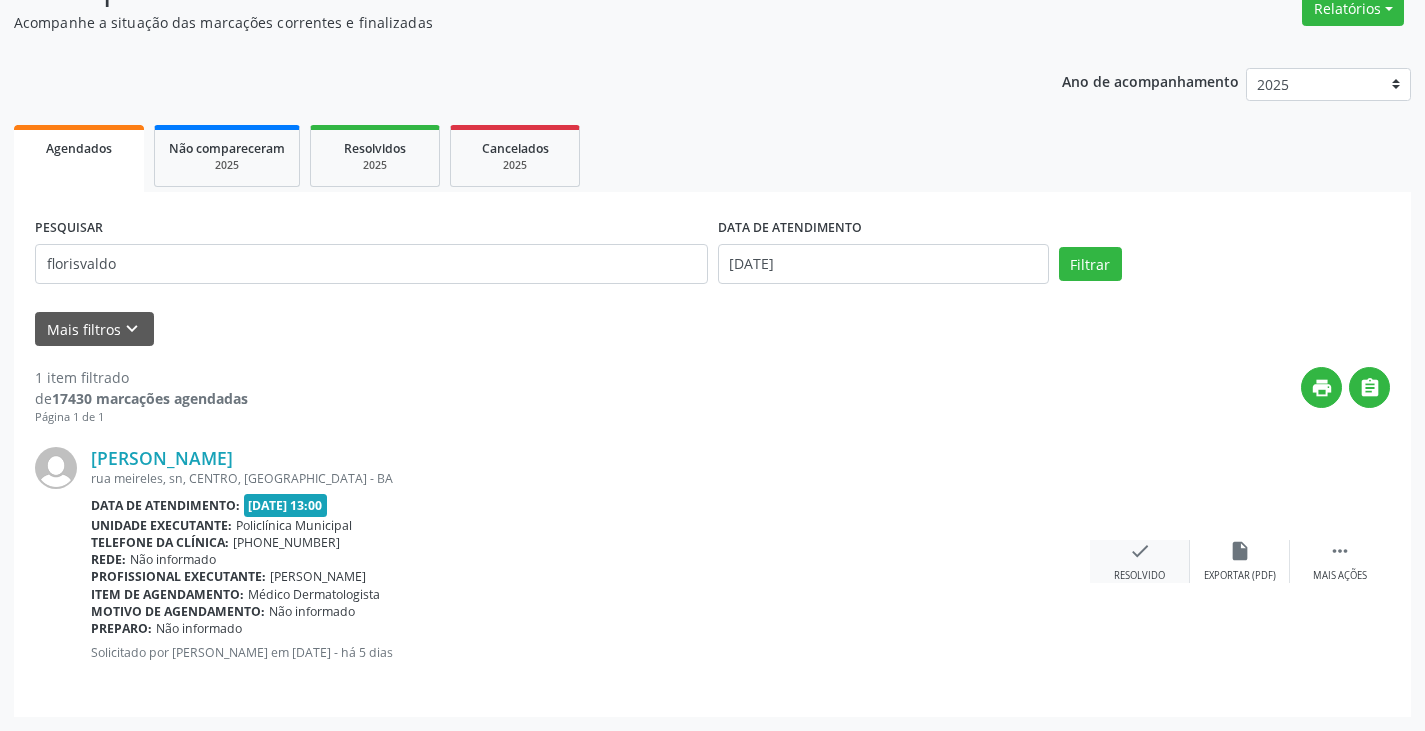 click on "check
Resolvido" at bounding box center [1140, 561] 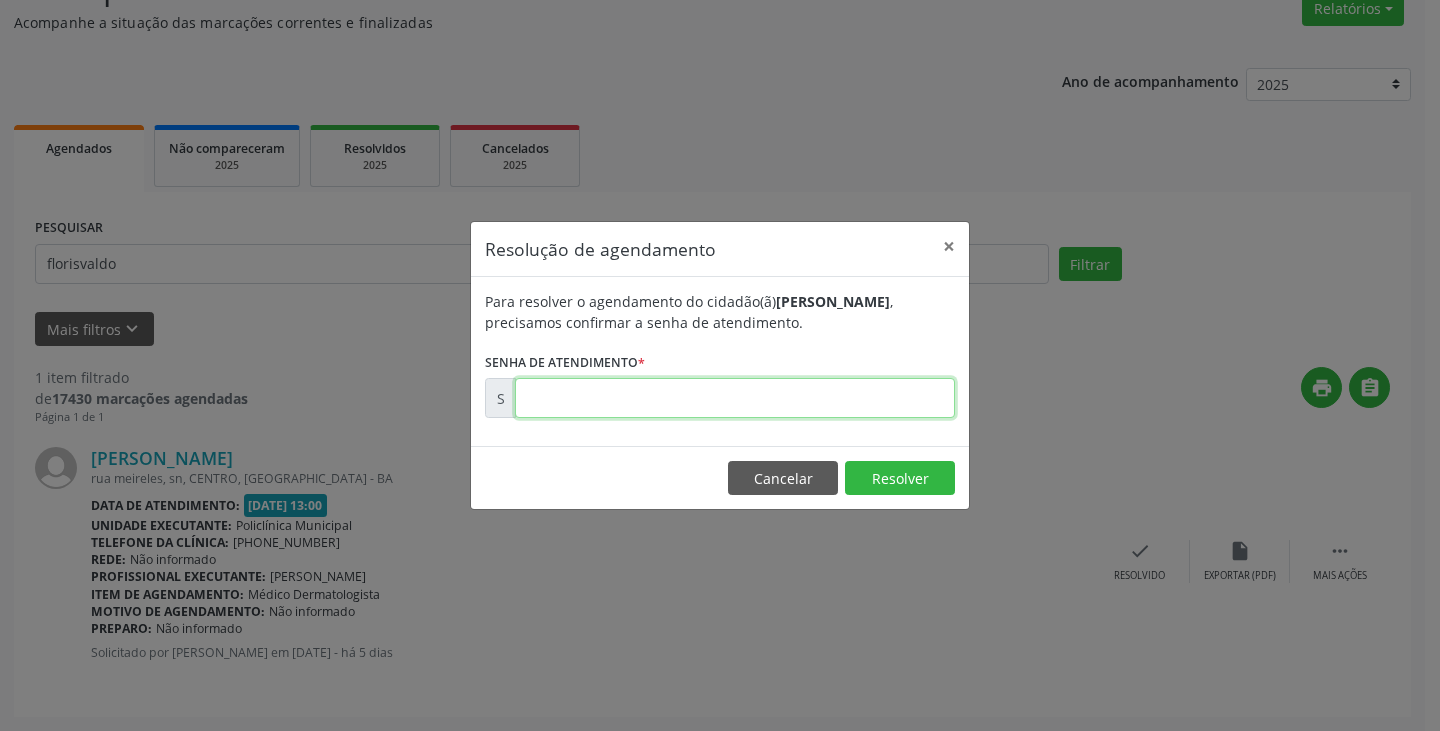 click at bounding box center [735, 398] 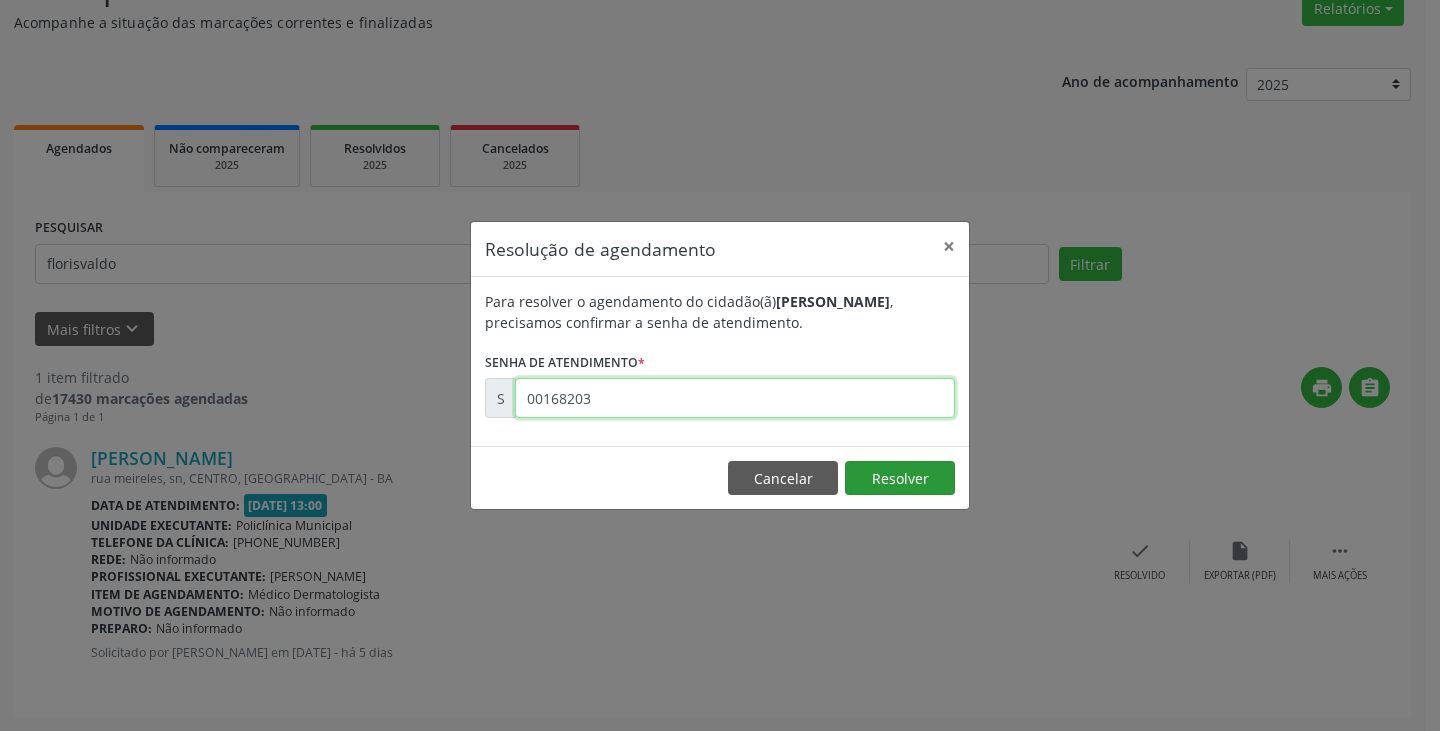 type on "00168203" 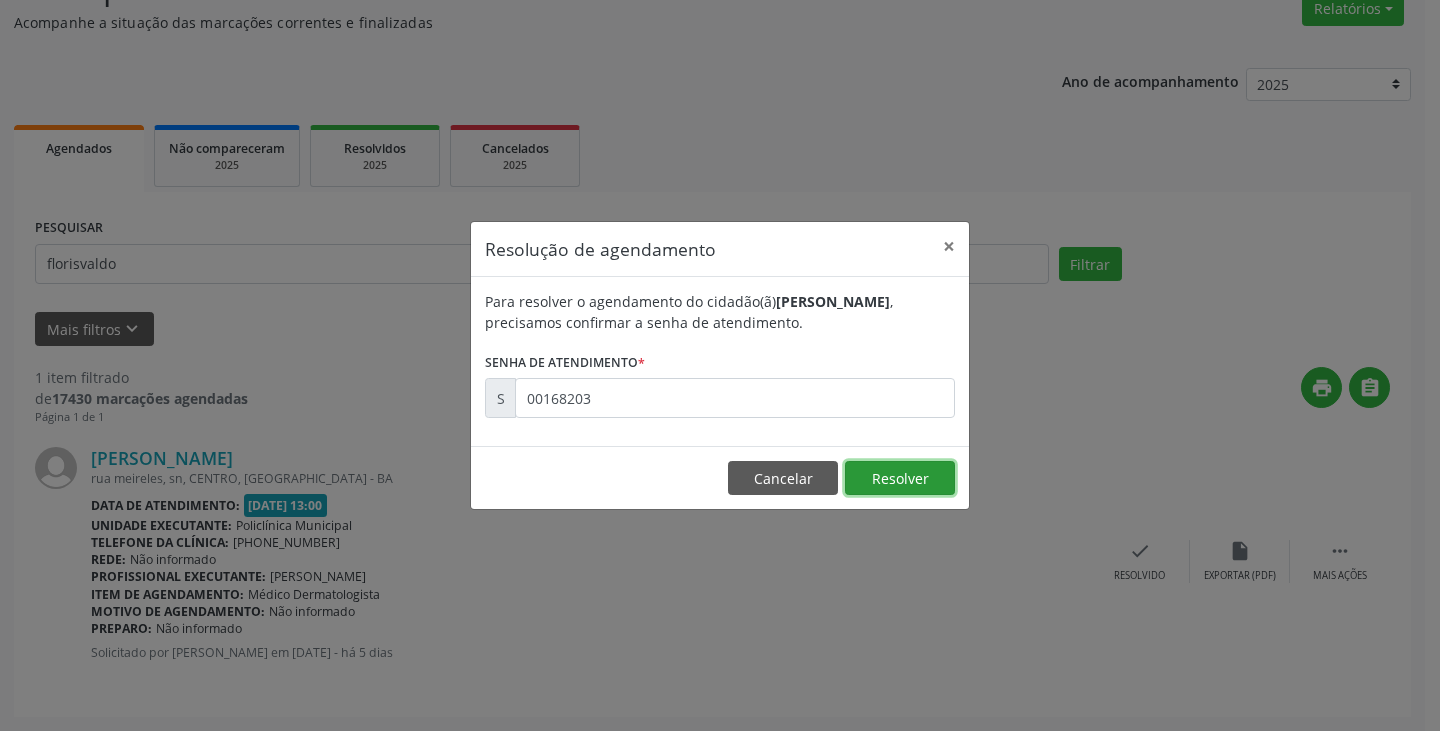 click on "Resolver" at bounding box center (900, 478) 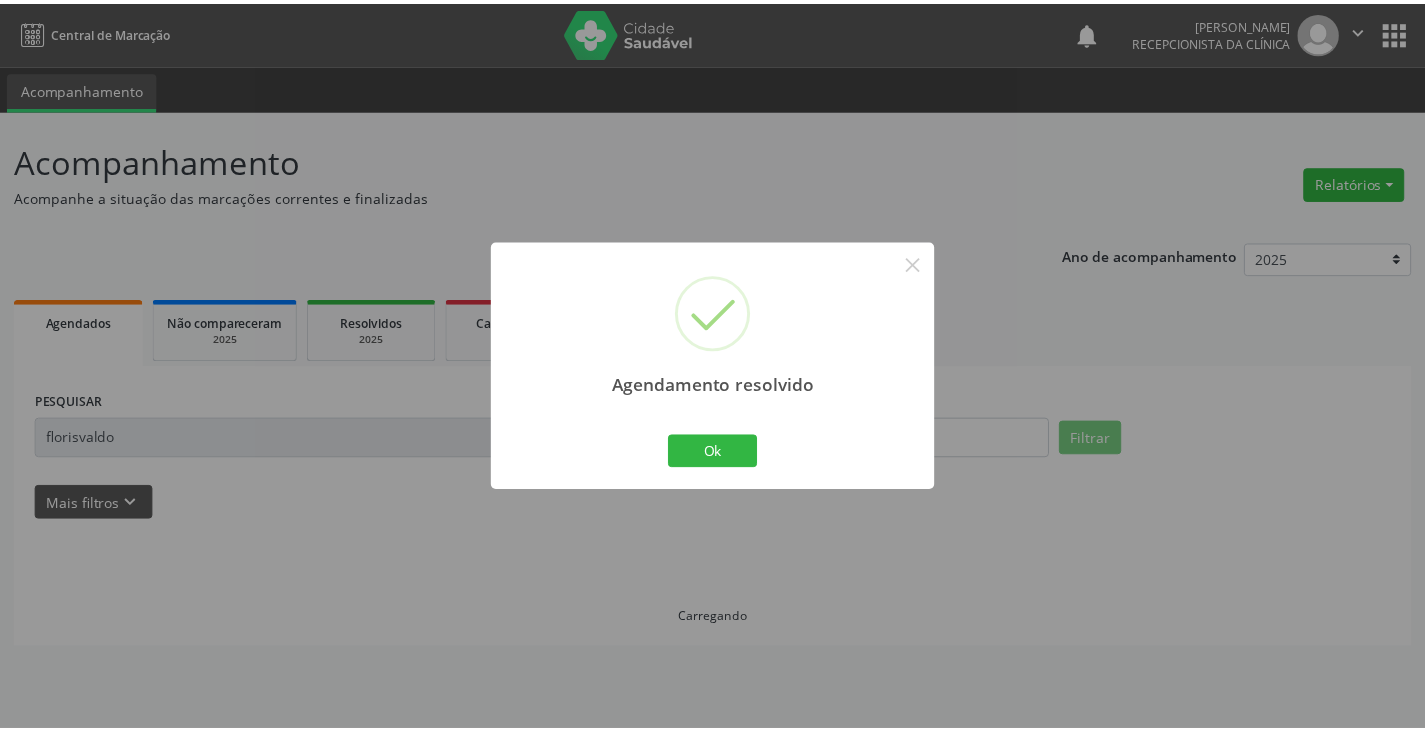 scroll, scrollTop: 0, scrollLeft: 0, axis: both 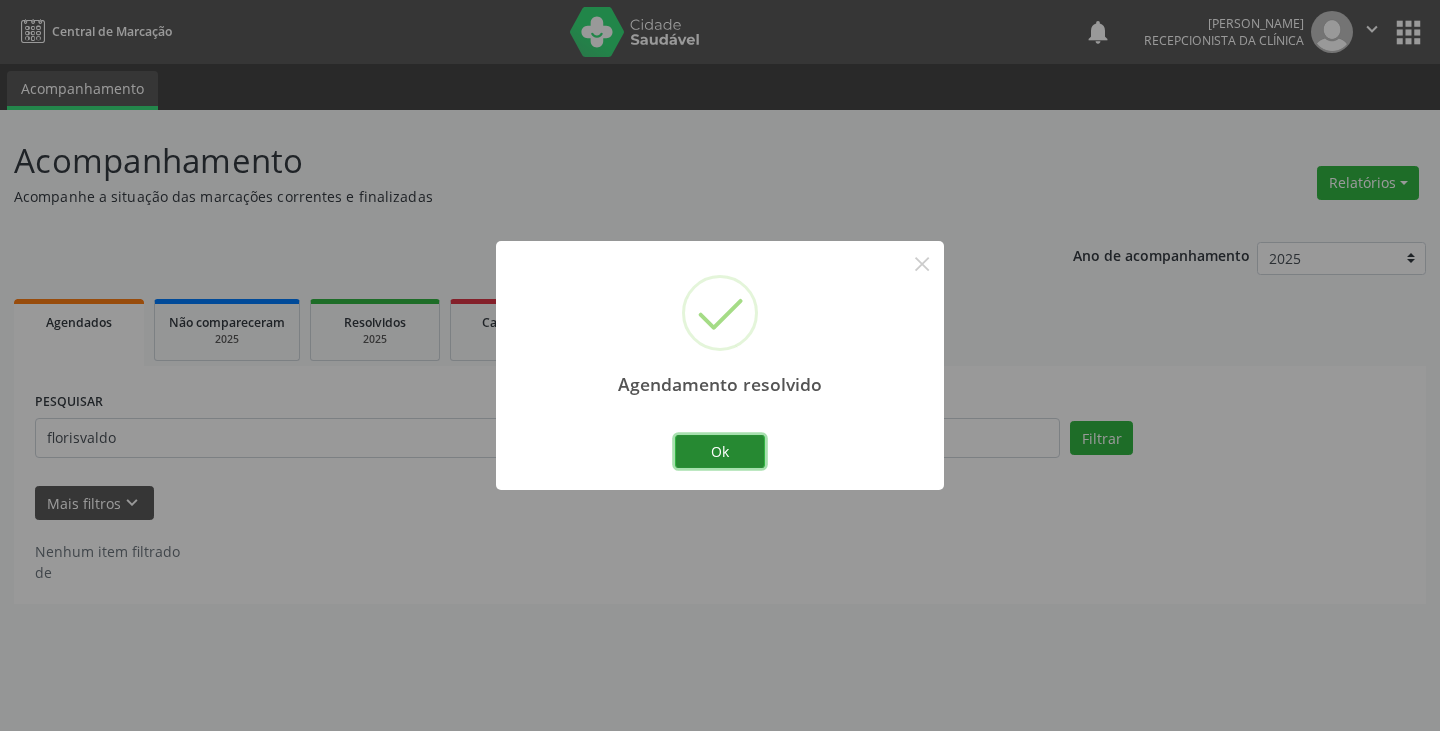 click on "Ok" at bounding box center [720, 452] 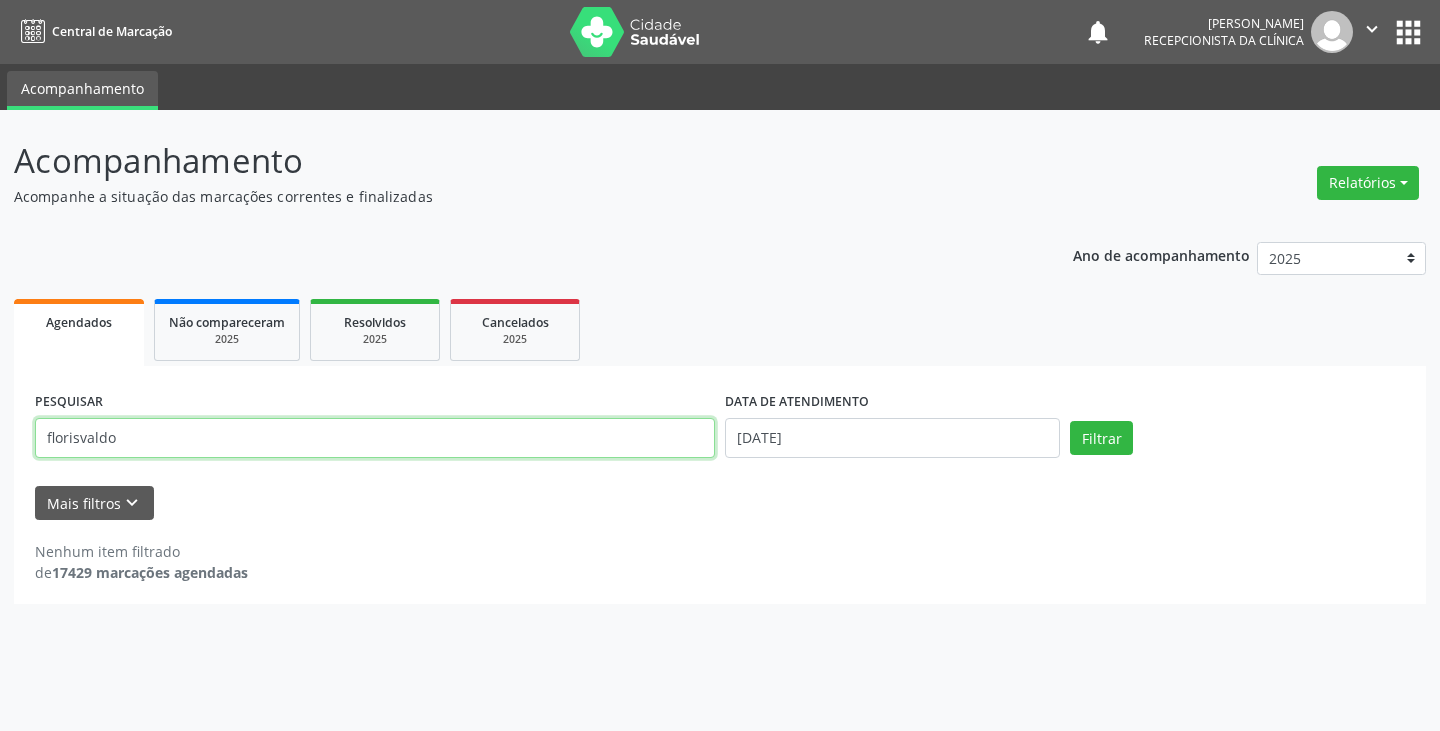 click on "florisvaldo" at bounding box center (375, 438) 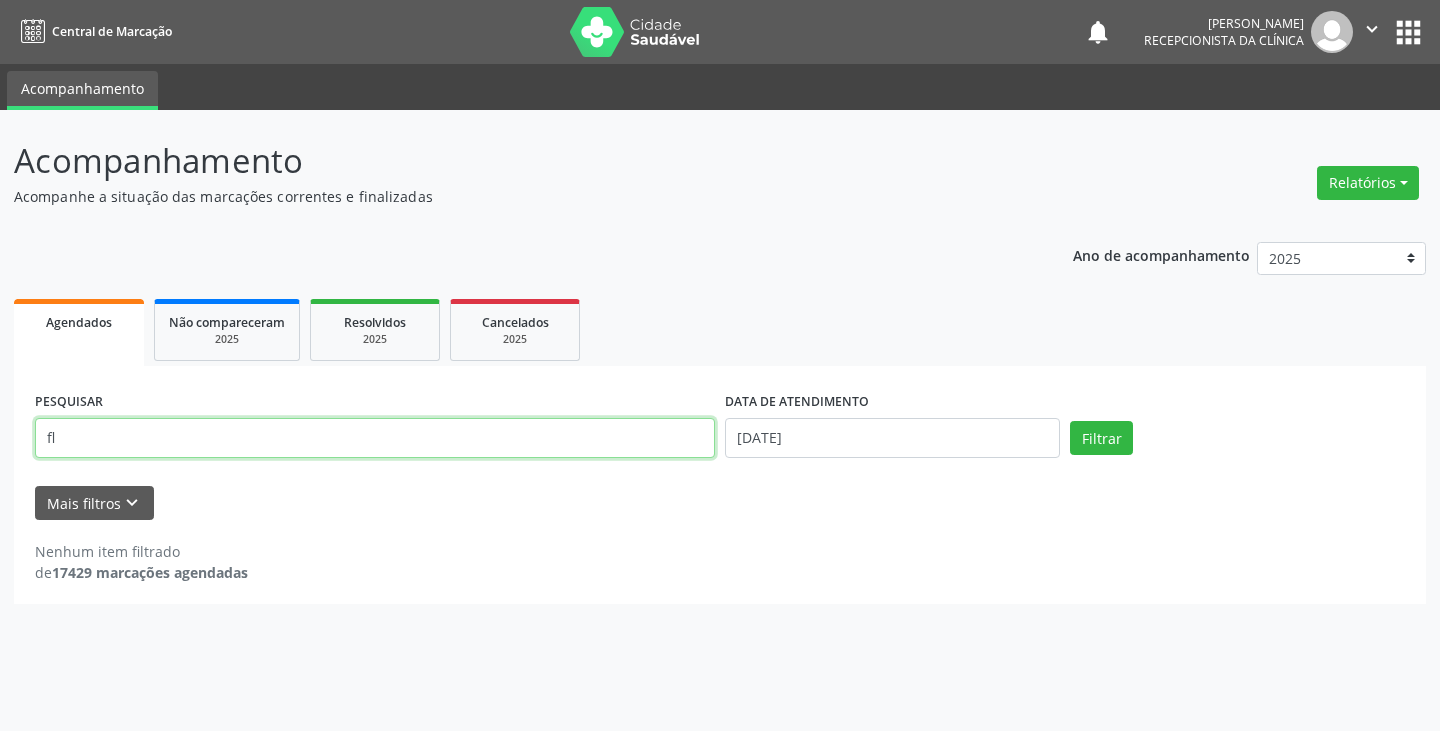 type on "f" 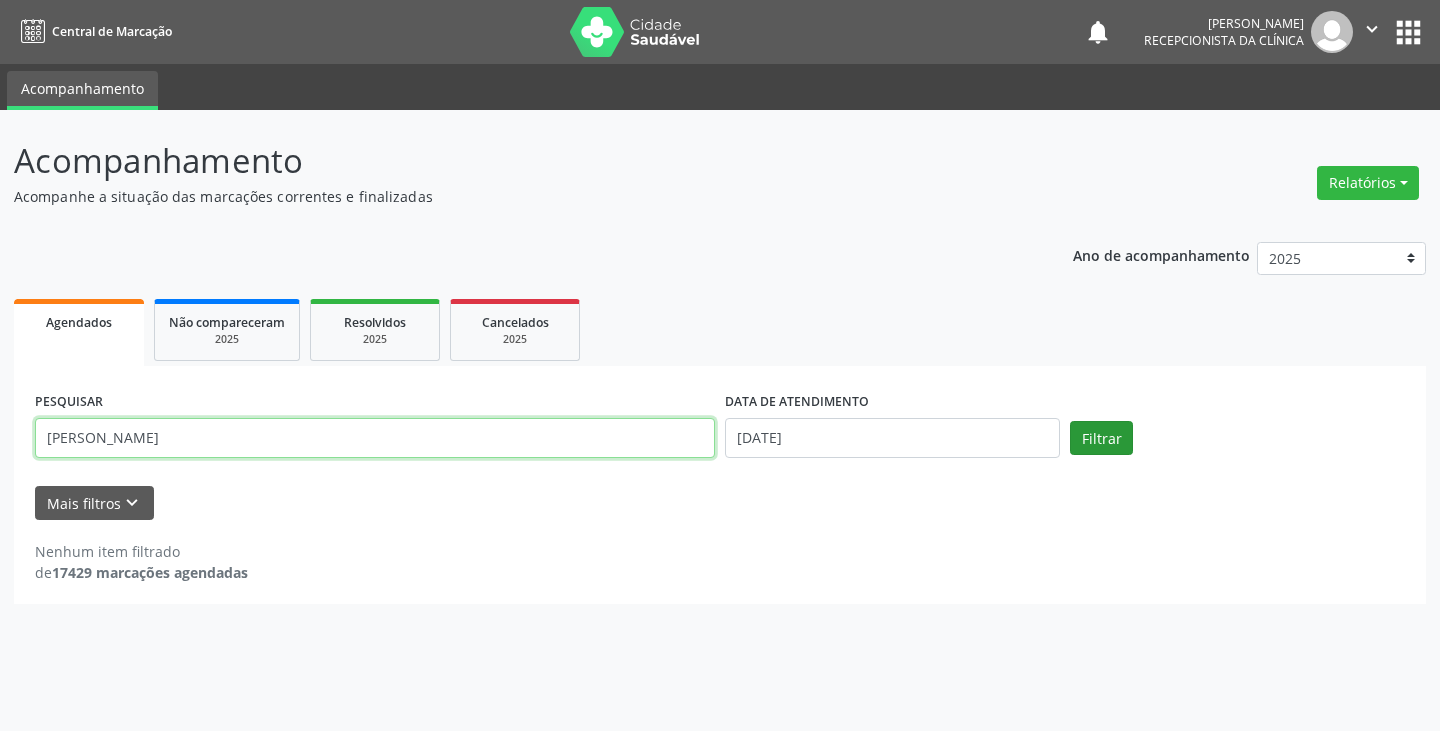 type on "[PERSON_NAME]" 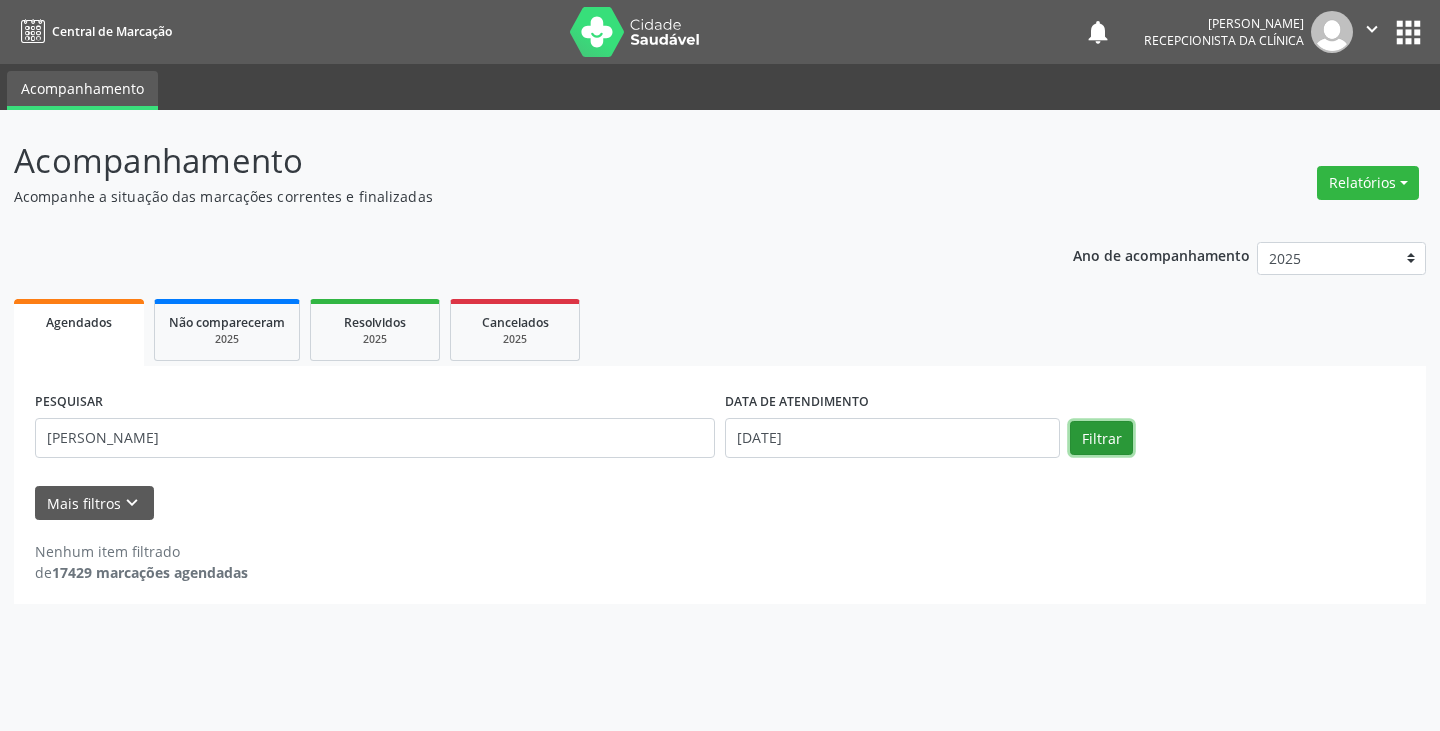 click on "Filtrar" at bounding box center (1101, 438) 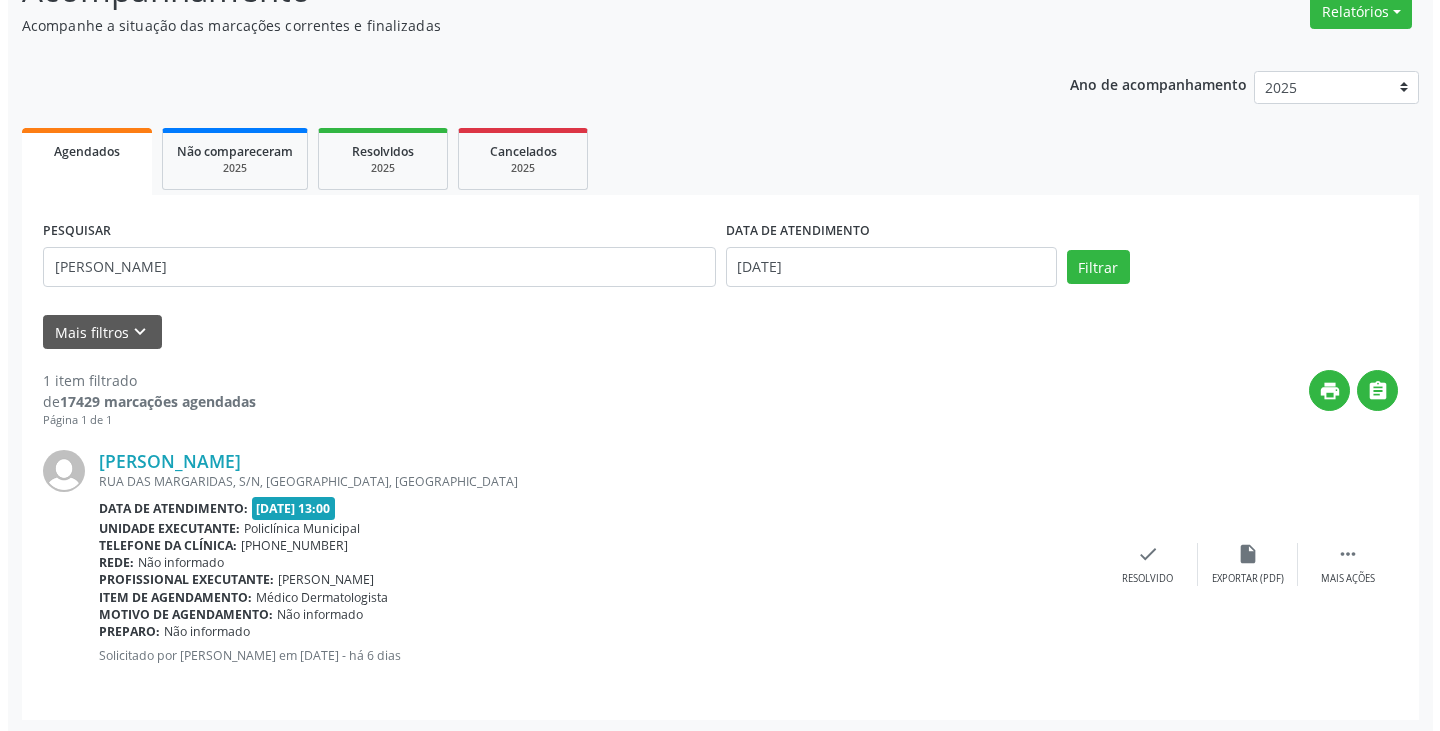 scroll, scrollTop: 174, scrollLeft: 0, axis: vertical 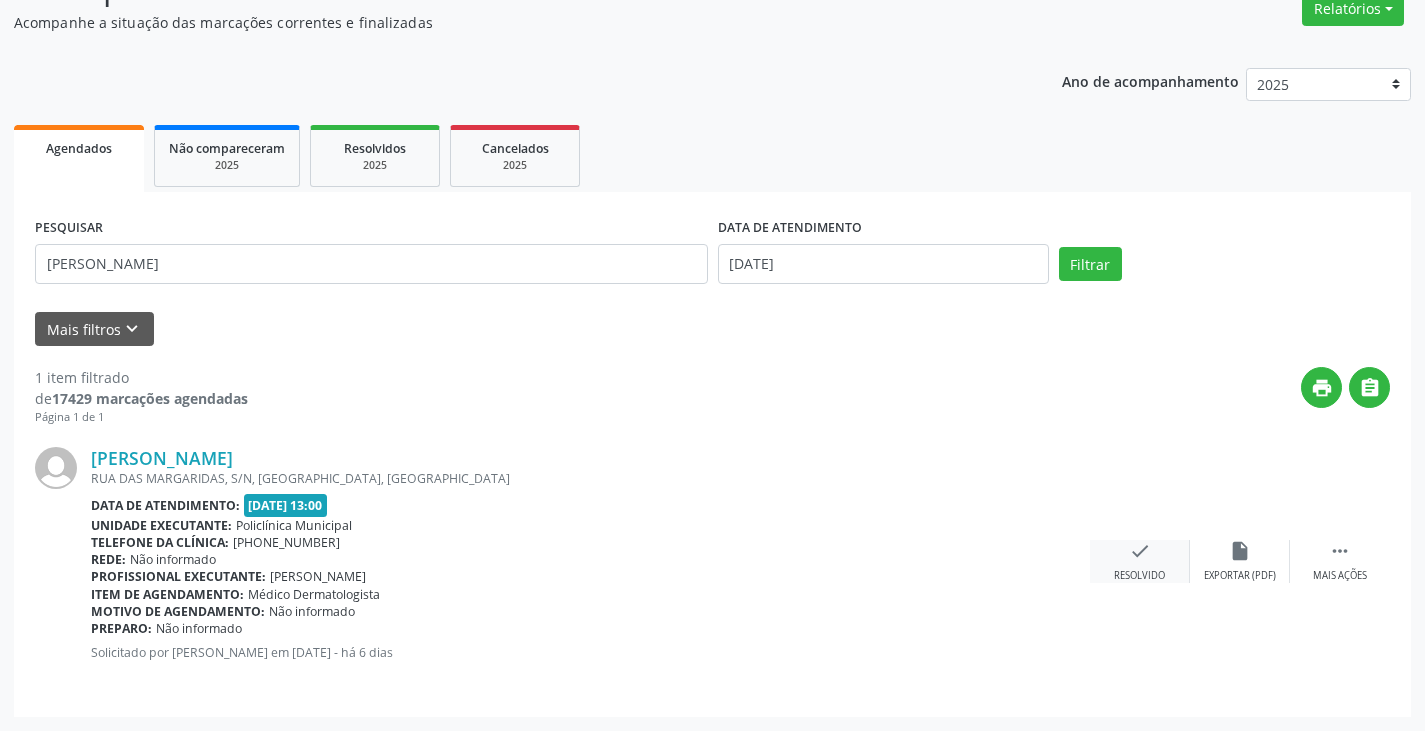click on "check
Resolvido" at bounding box center (1140, 561) 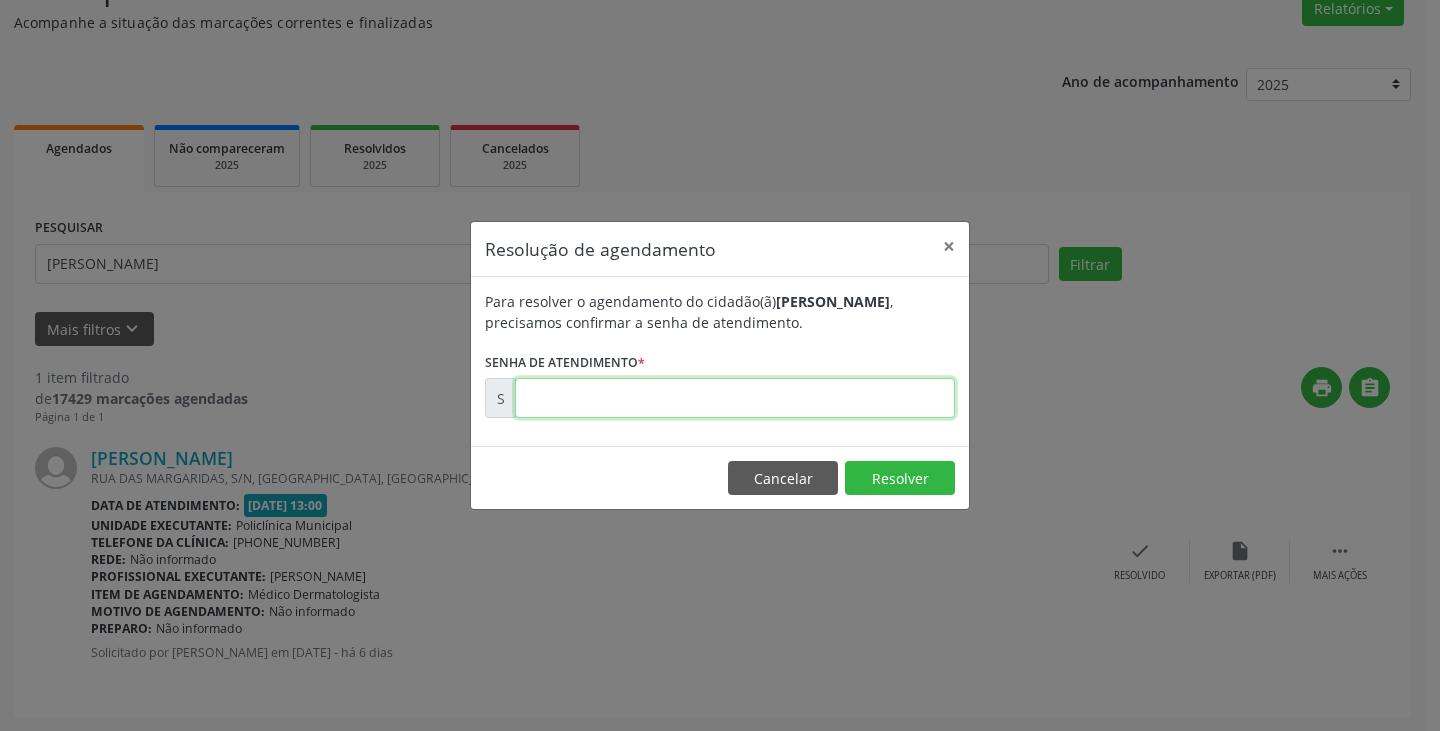 click at bounding box center (735, 398) 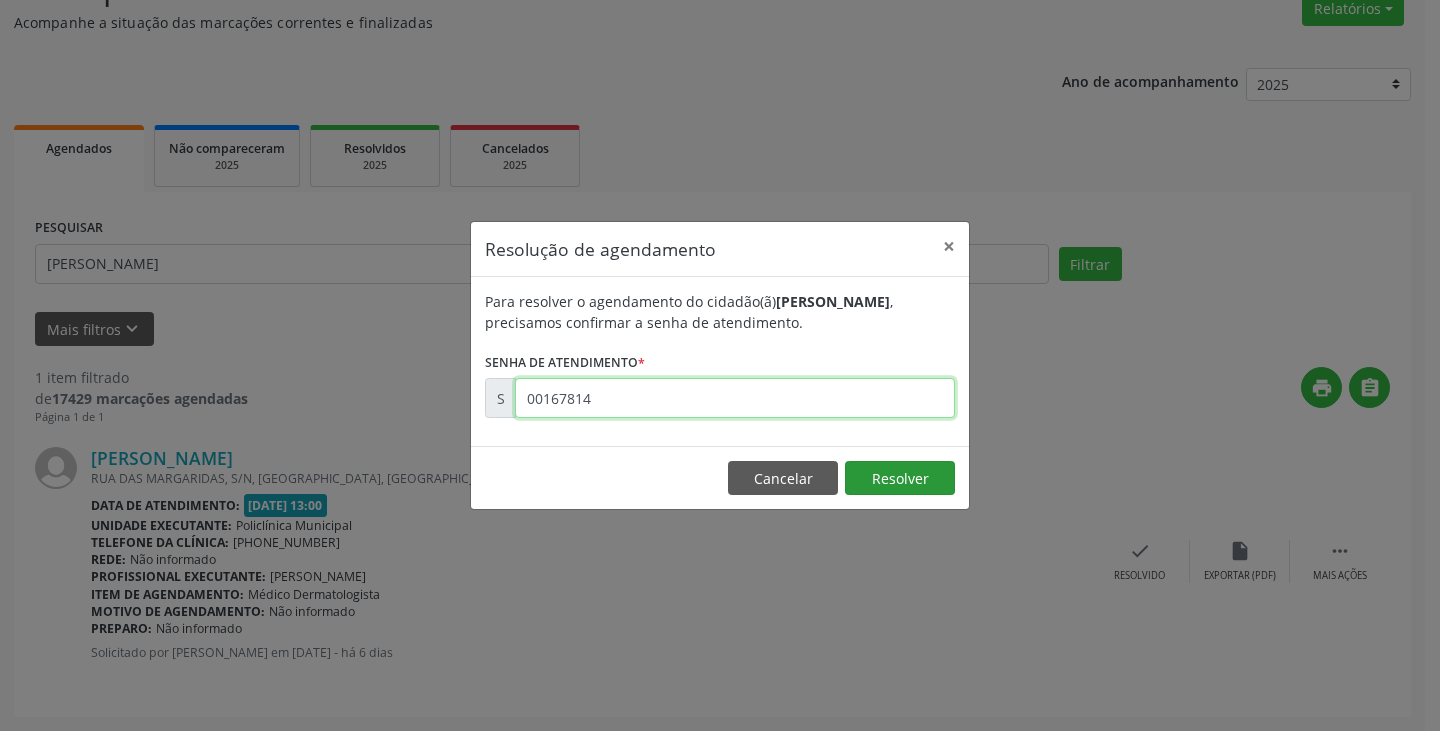 type on "00167814" 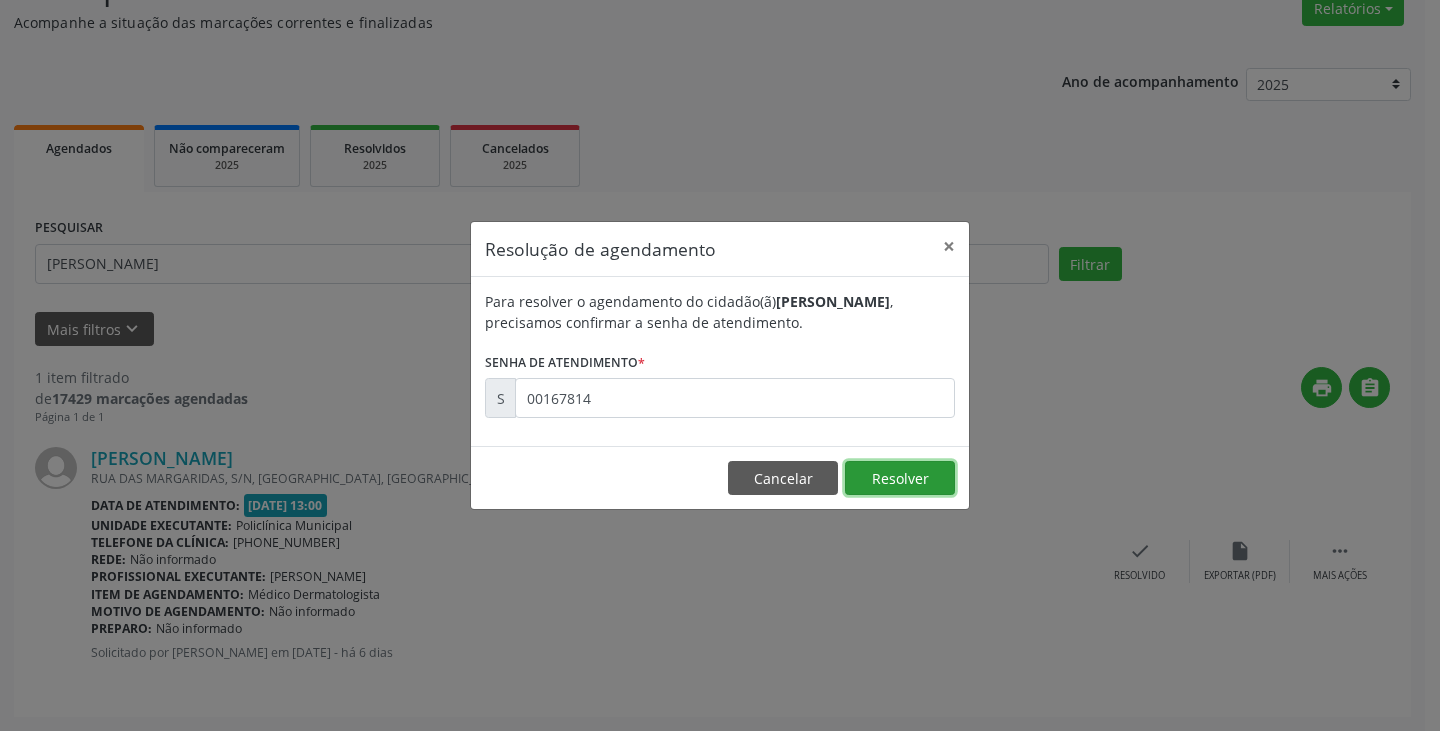 click on "Resolver" at bounding box center [900, 478] 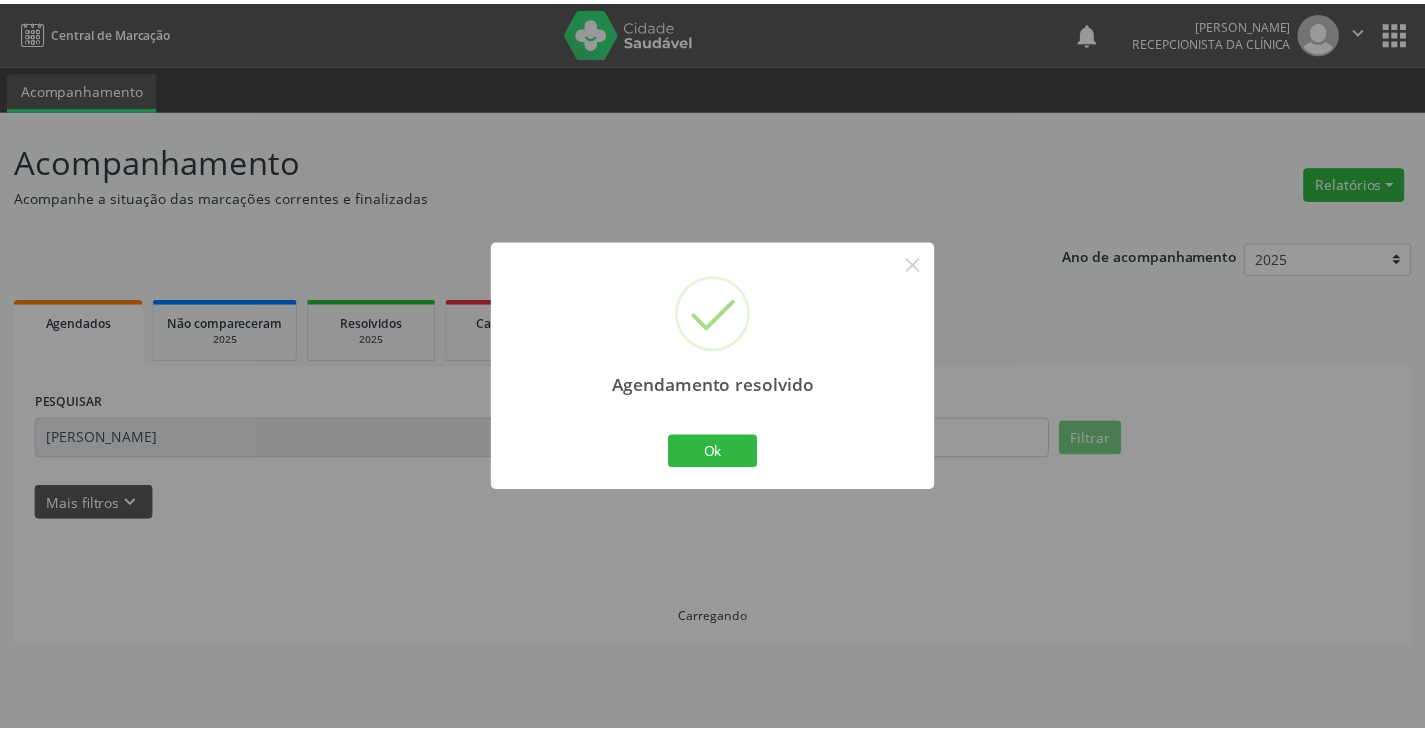 scroll, scrollTop: 0, scrollLeft: 0, axis: both 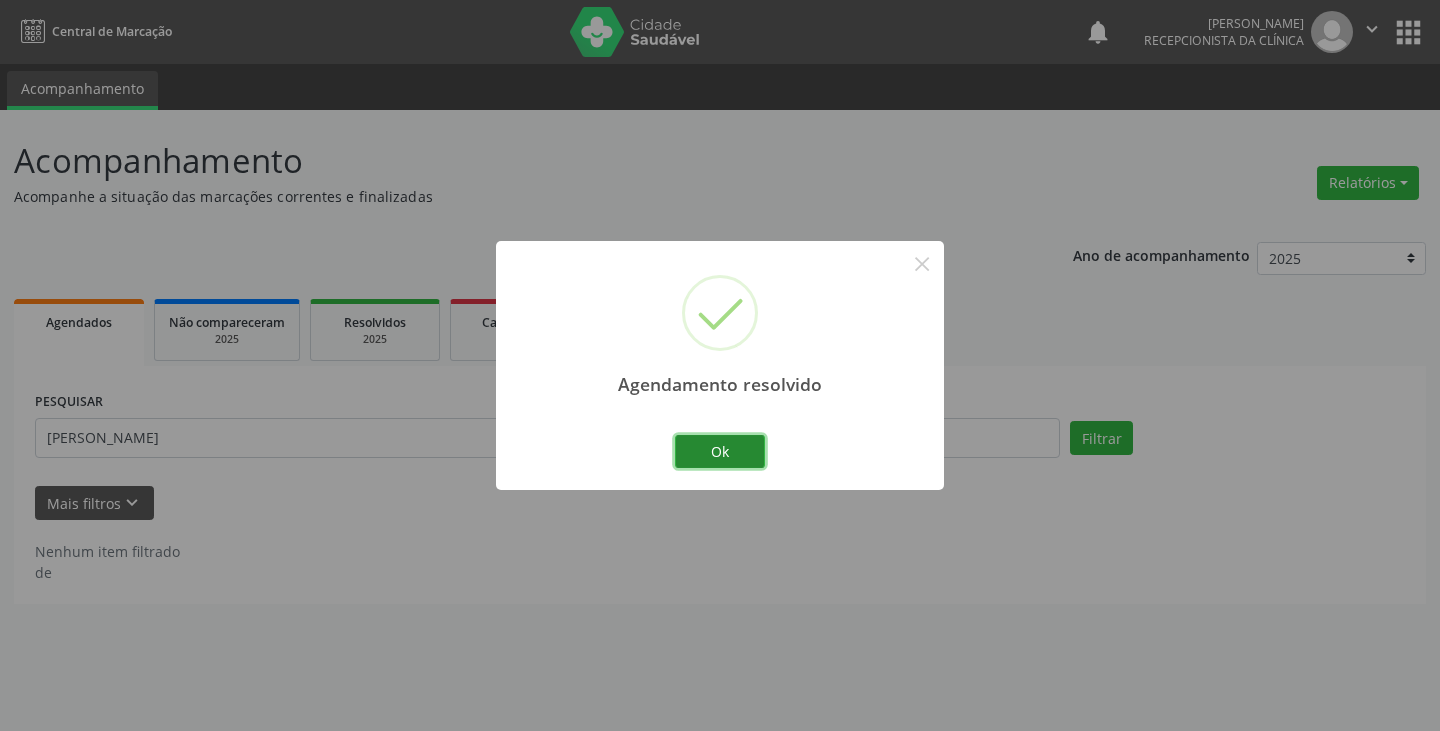 click on "Ok" at bounding box center (720, 452) 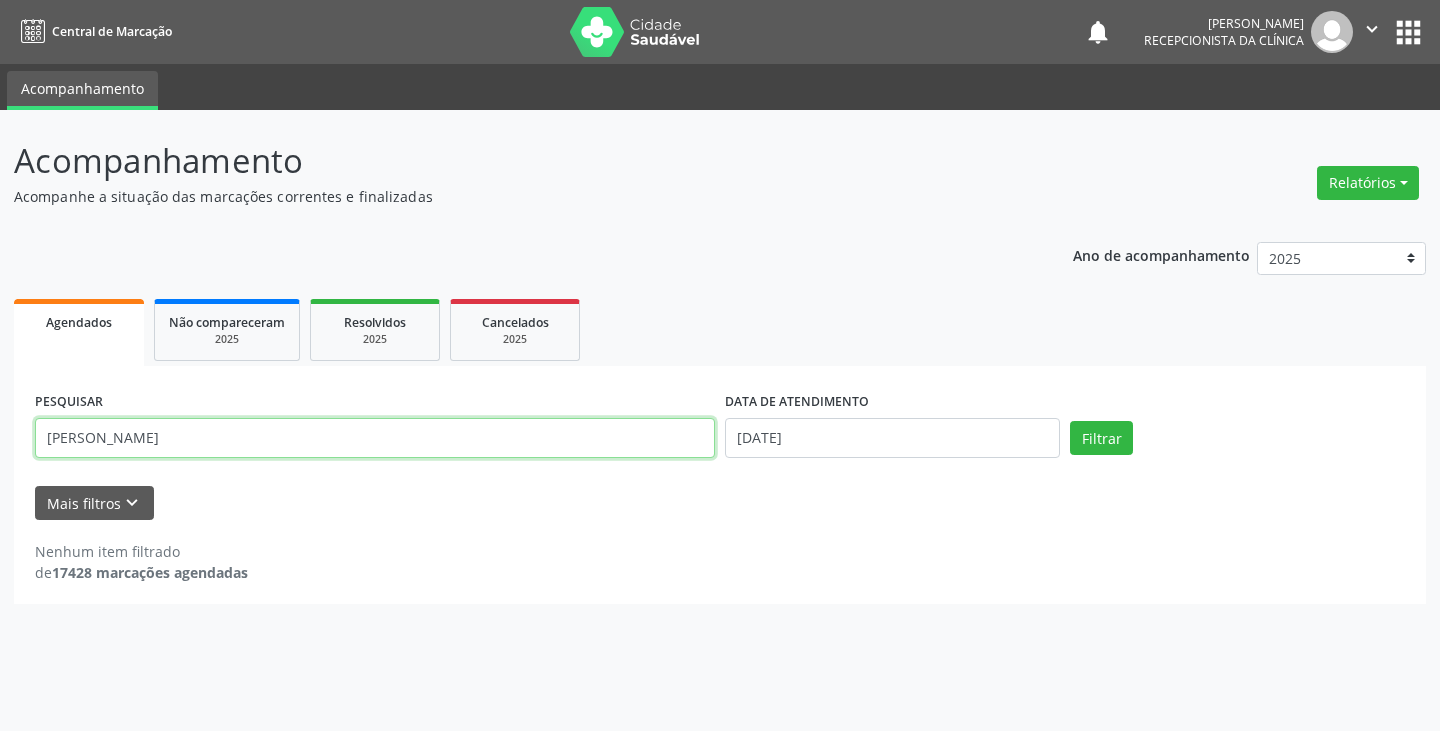 click on "[PERSON_NAME]" at bounding box center (375, 438) 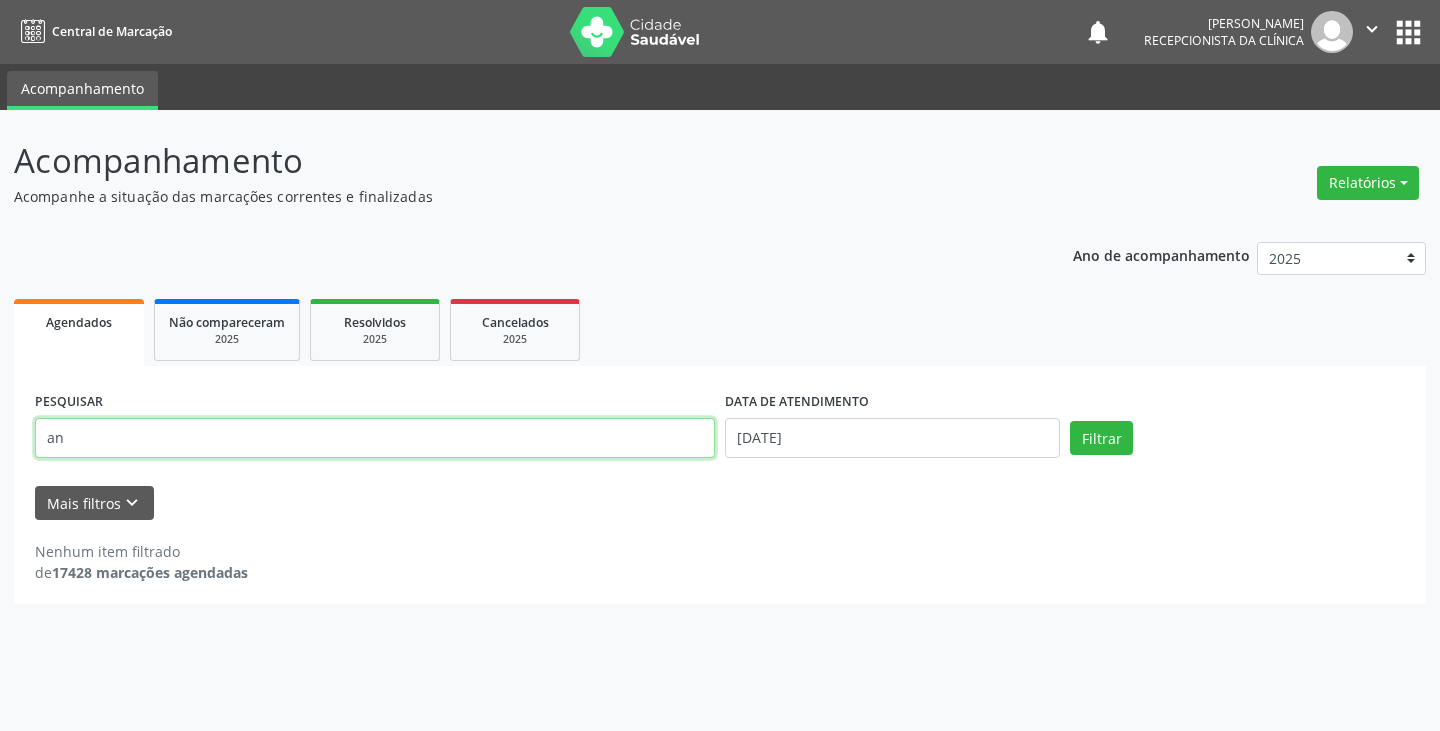 type on "a" 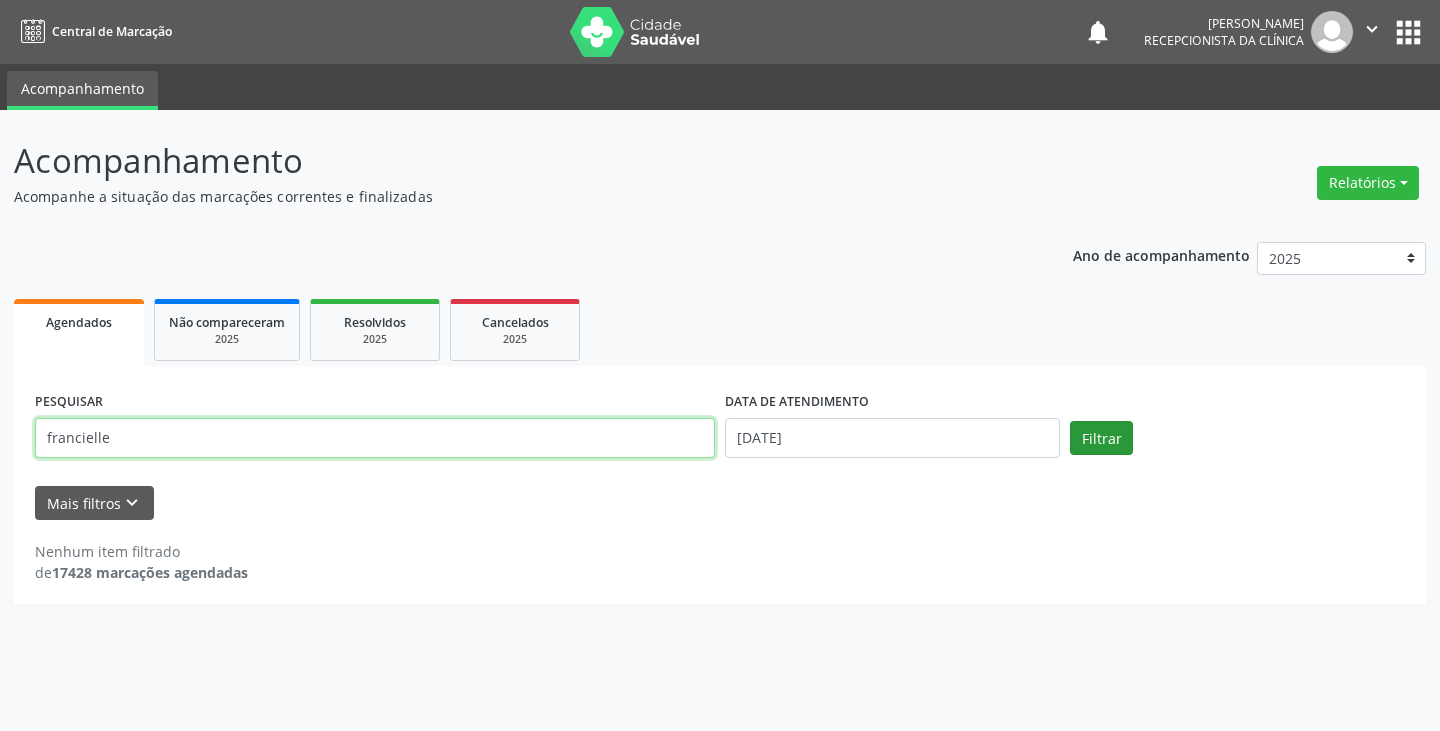 type on "francielle" 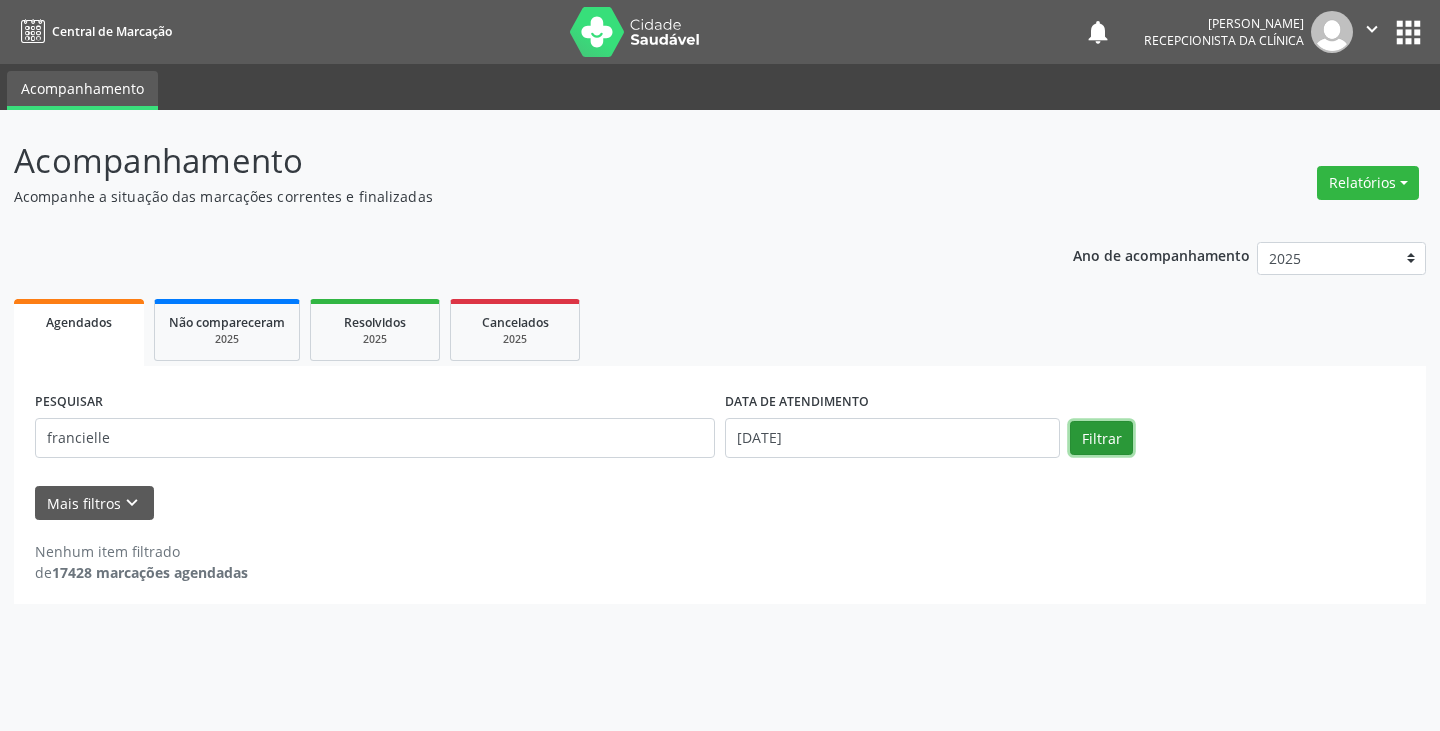 click on "Filtrar" at bounding box center (1101, 438) 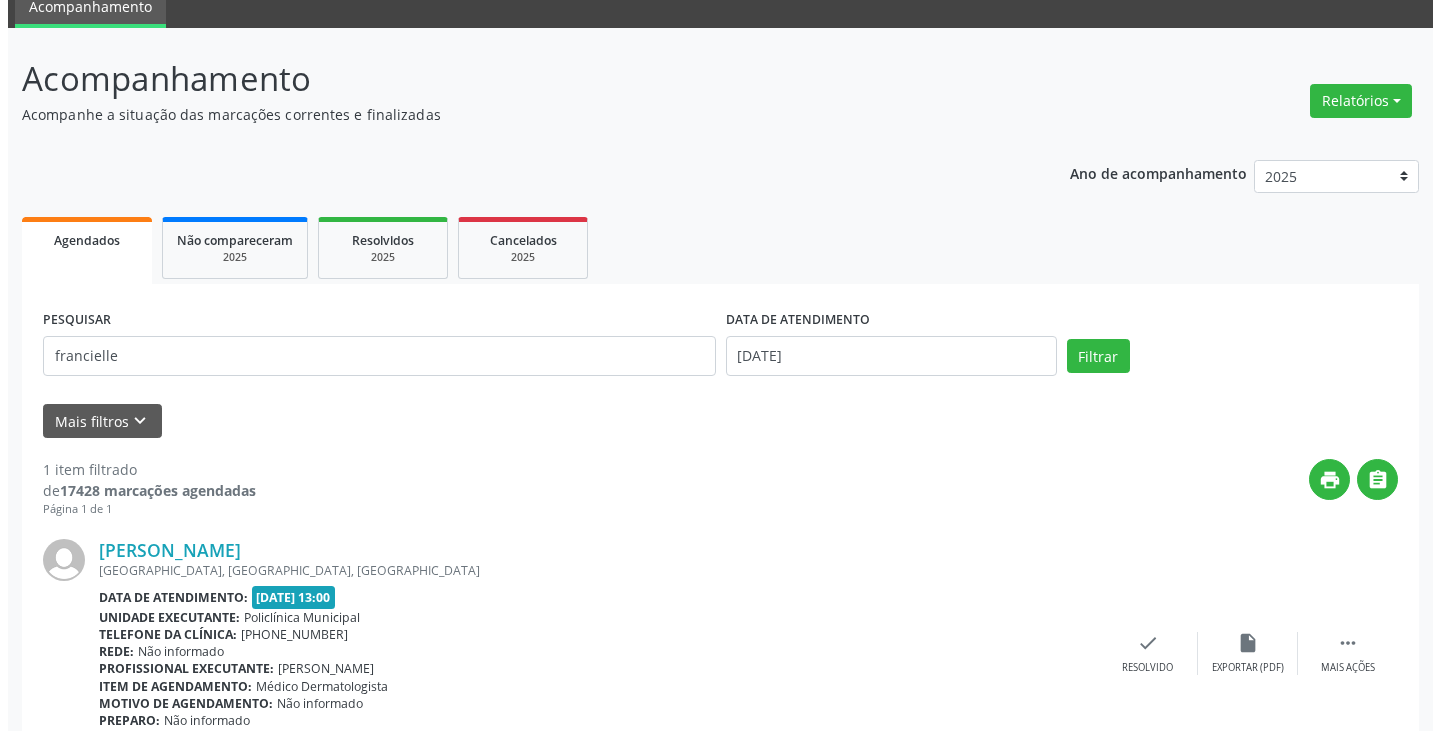 scroll, scrollTop: 174, scrollLeft: 0, axis: vertical 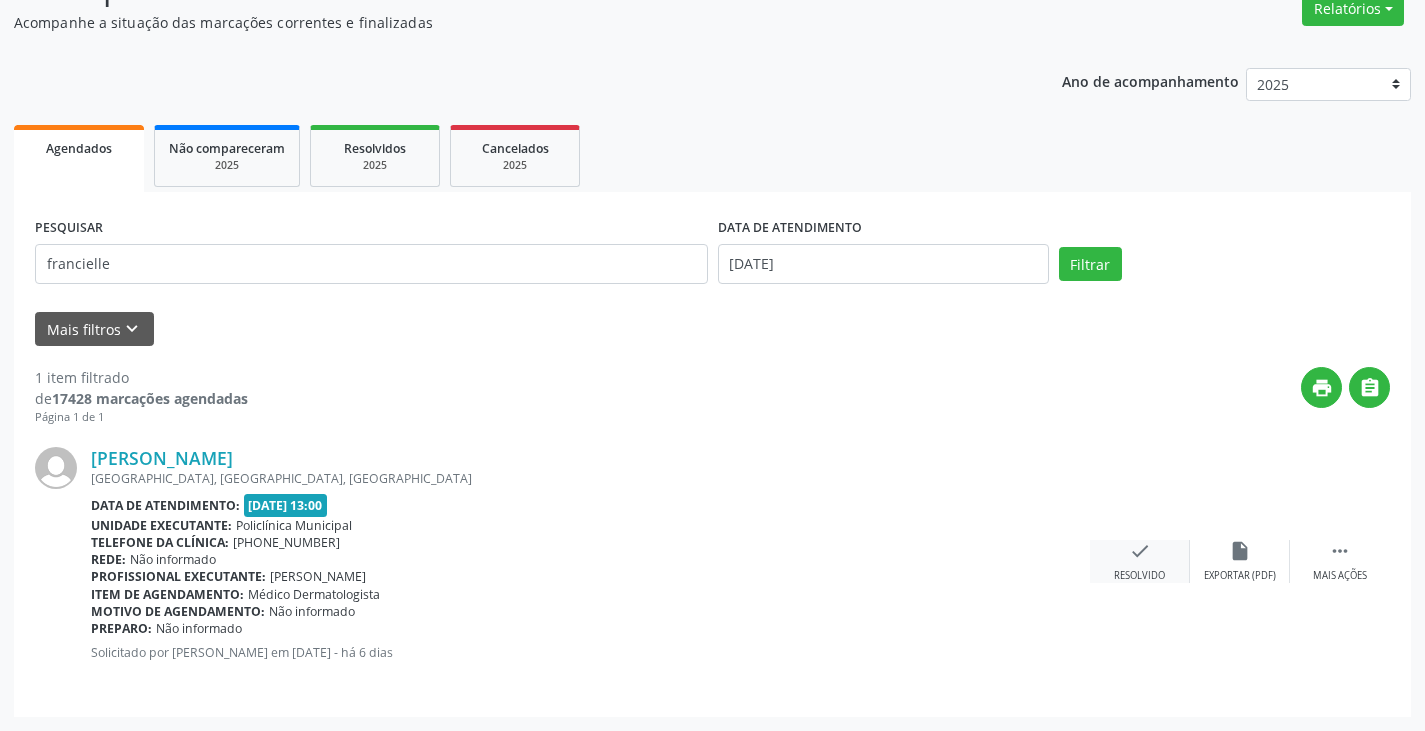click on "check
Resolvido" at bounding box center [1140, 561] 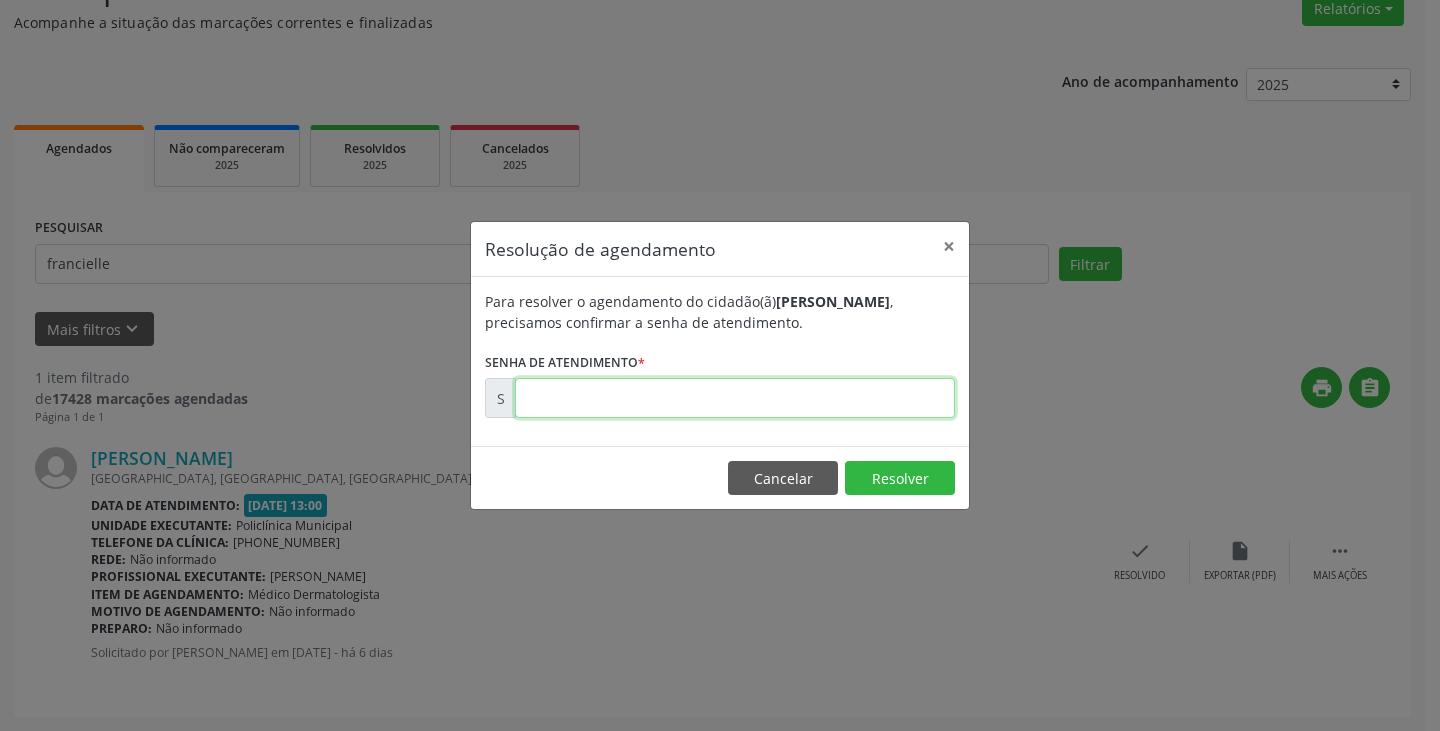 click at bounding box center [735, 398] 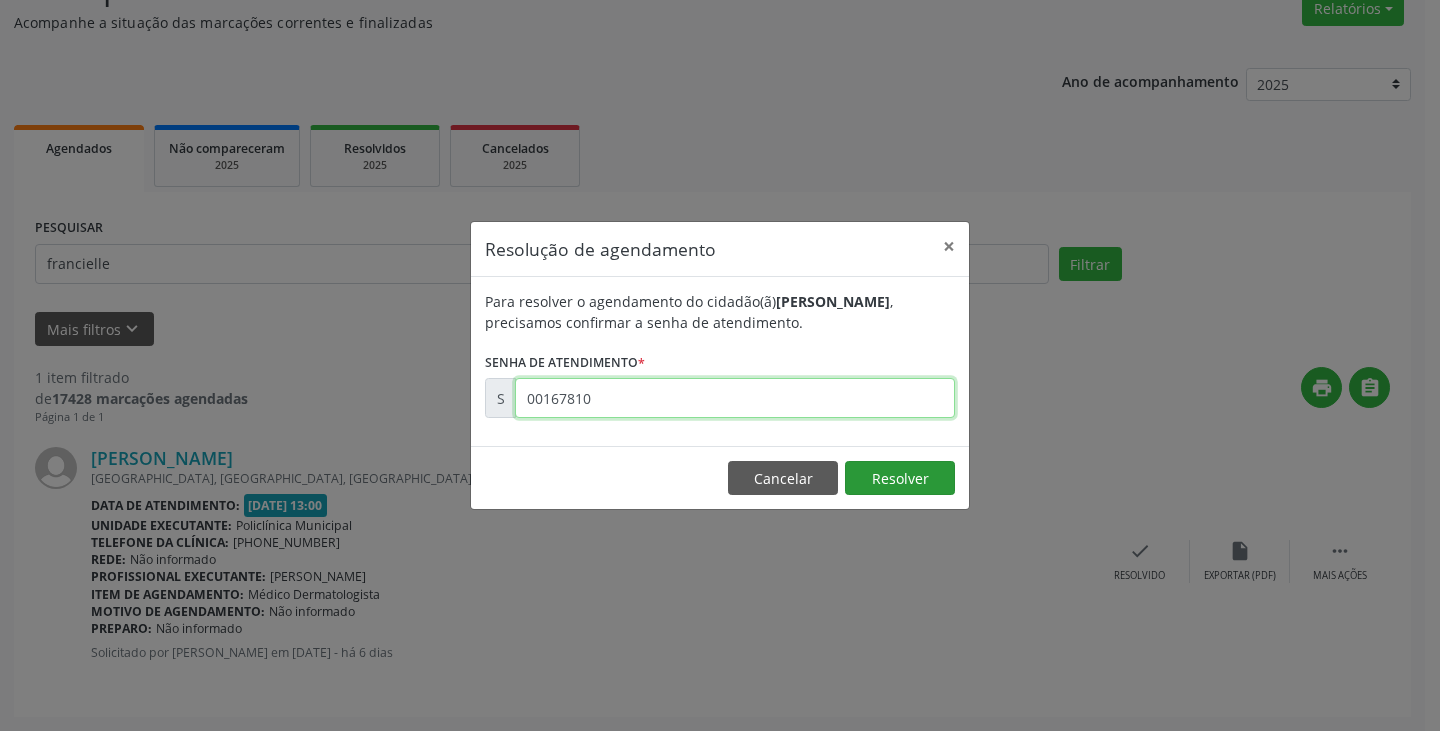 type on "00167810" 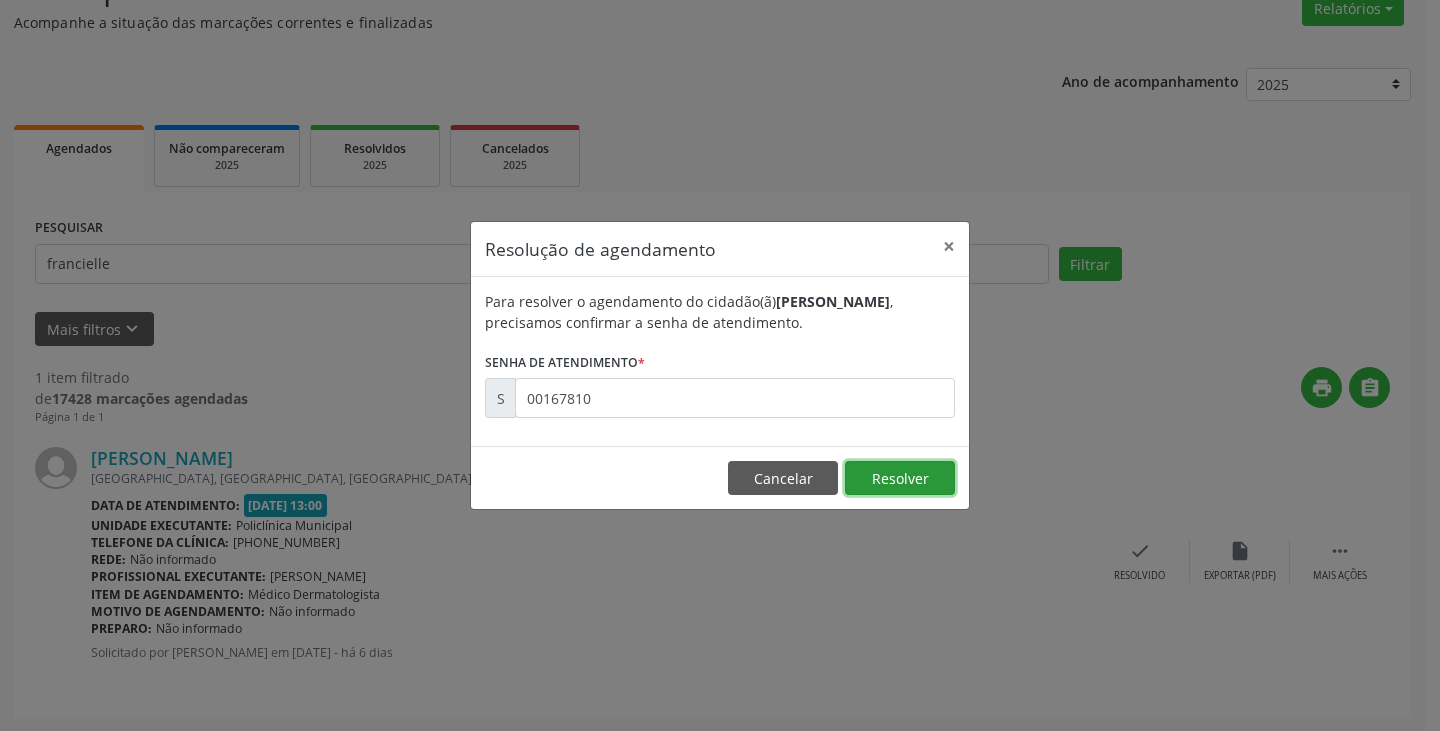 click on "Resolver" at bounding box center (900, 478) 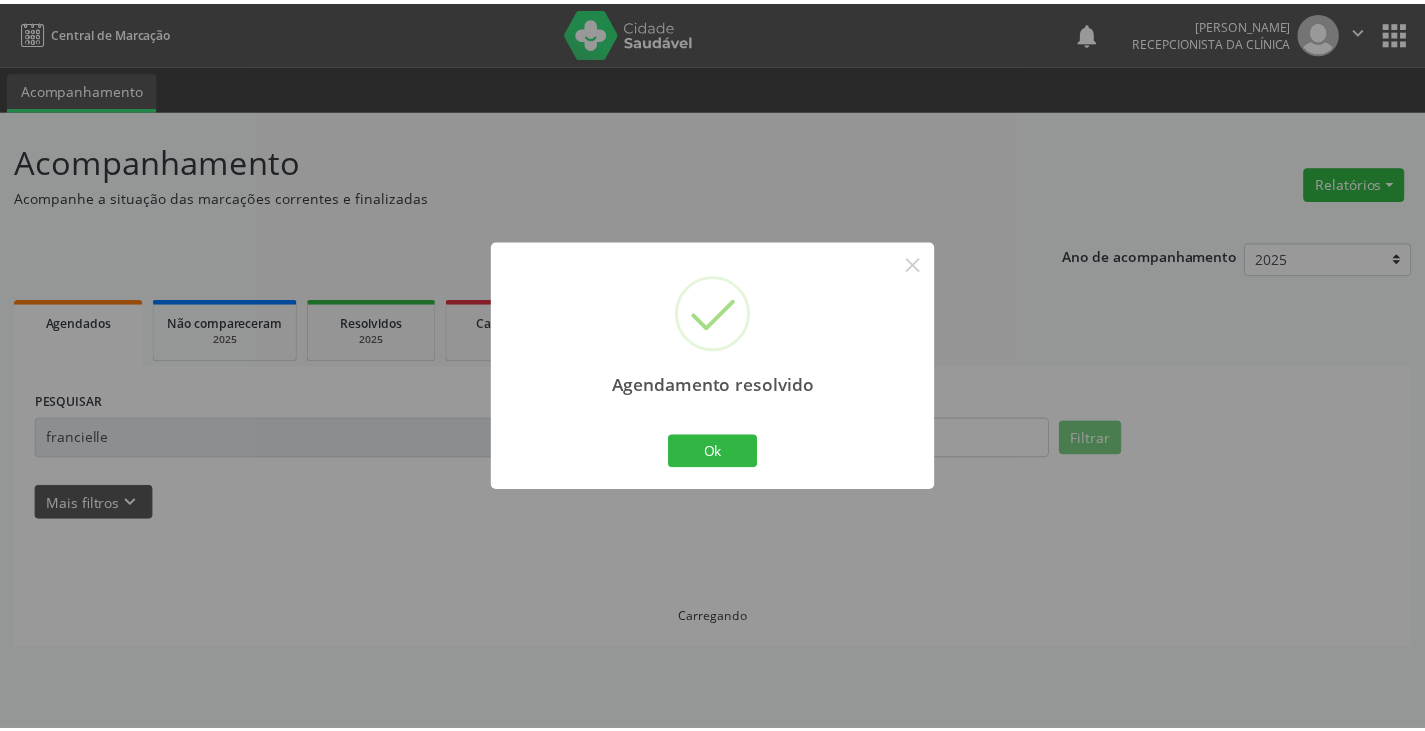 scroll, scrollTop: 0, scrollLeft: 0, axis: both 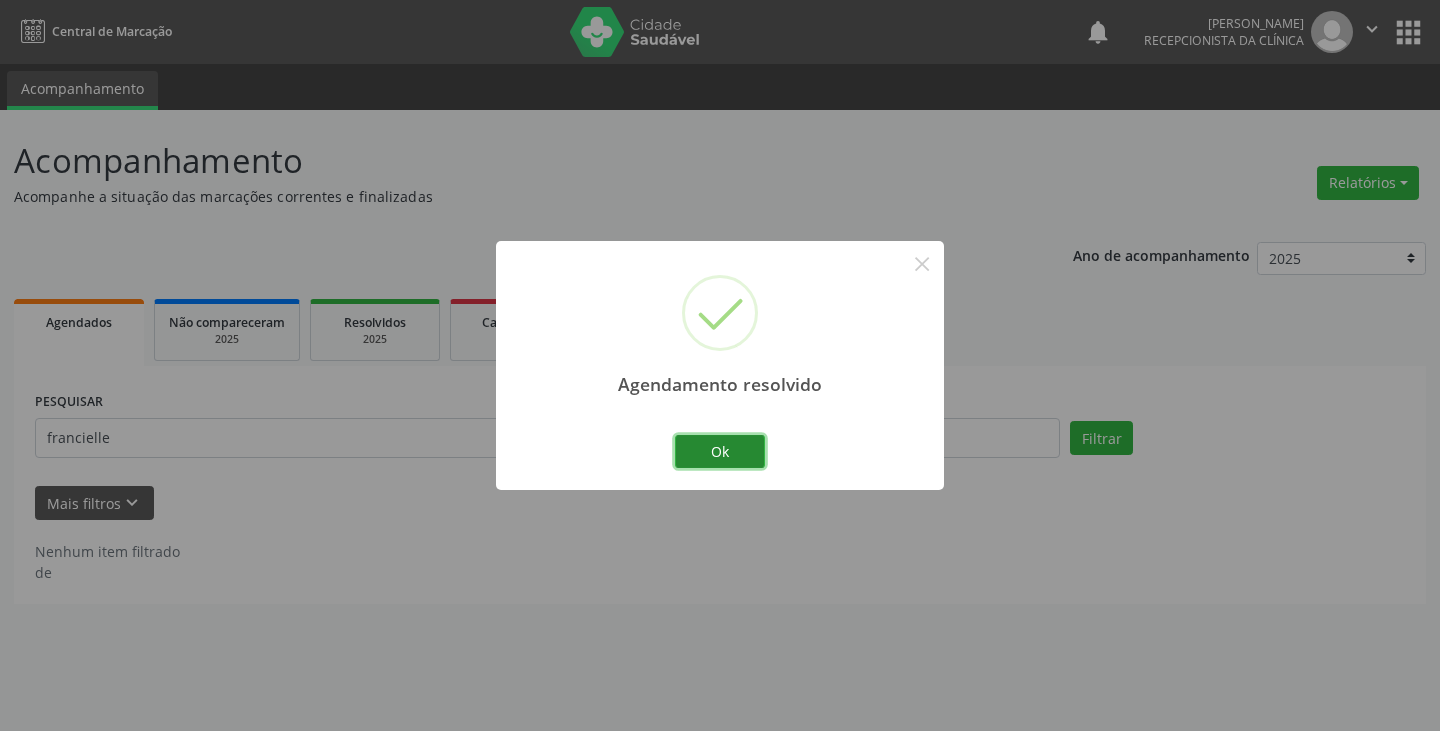 click on "Ok" at bounding box center [720, 452] 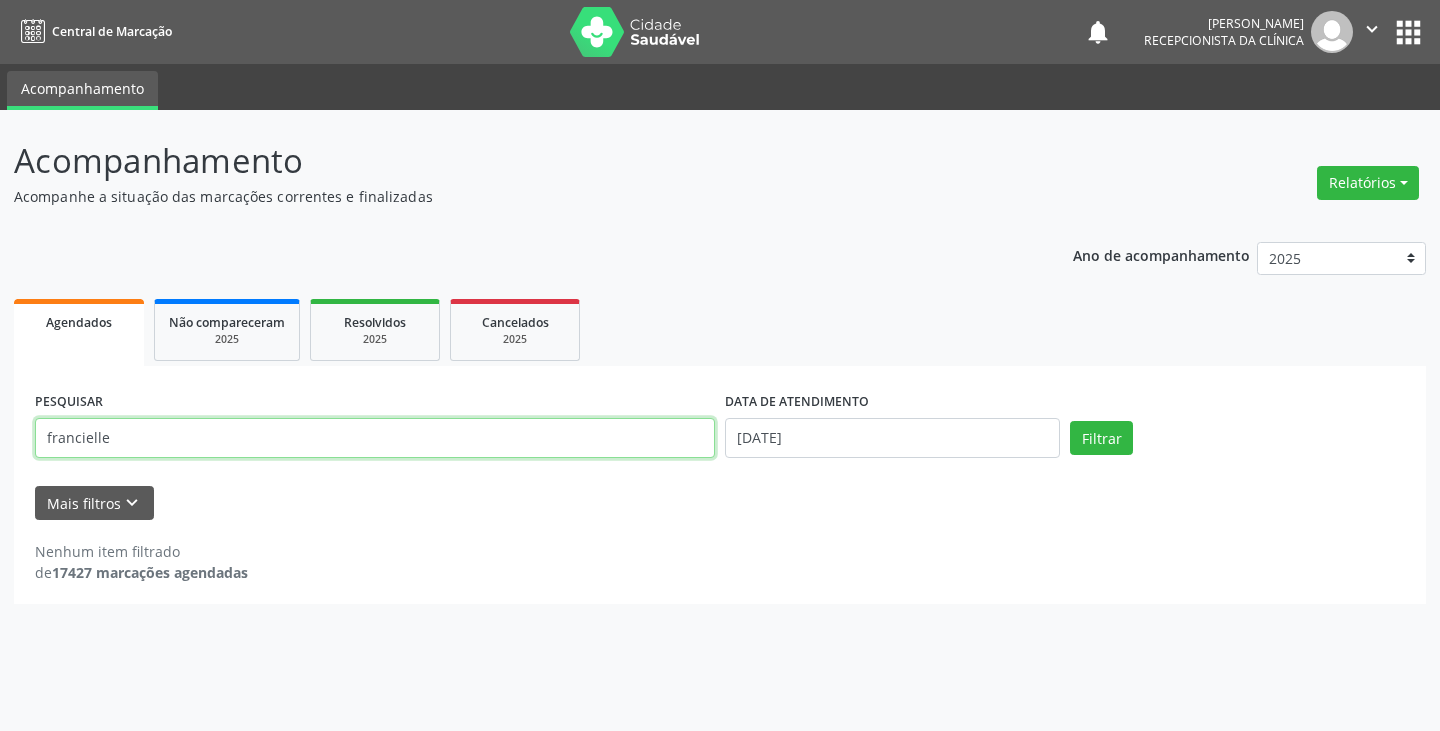 click on "francielle" at bounding box center [375, 438] 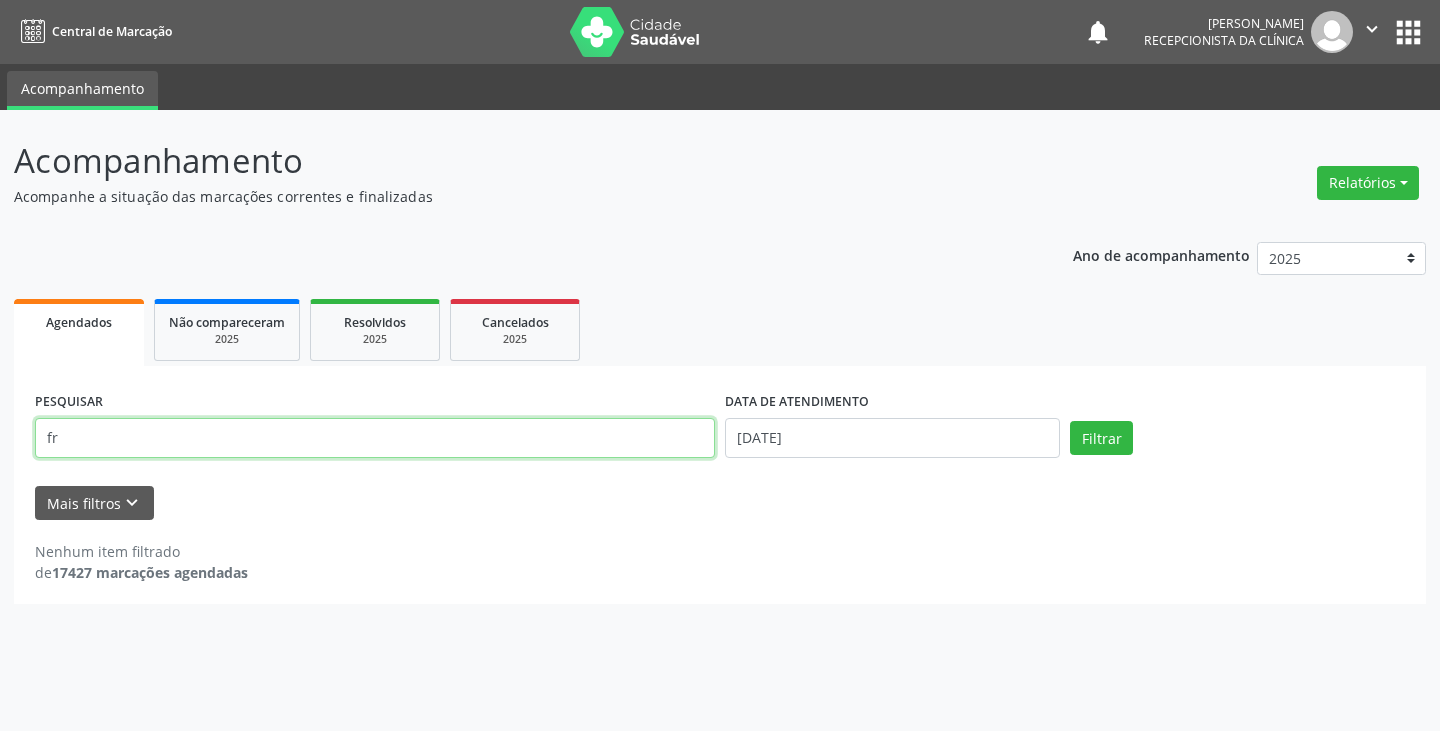 type on "f" 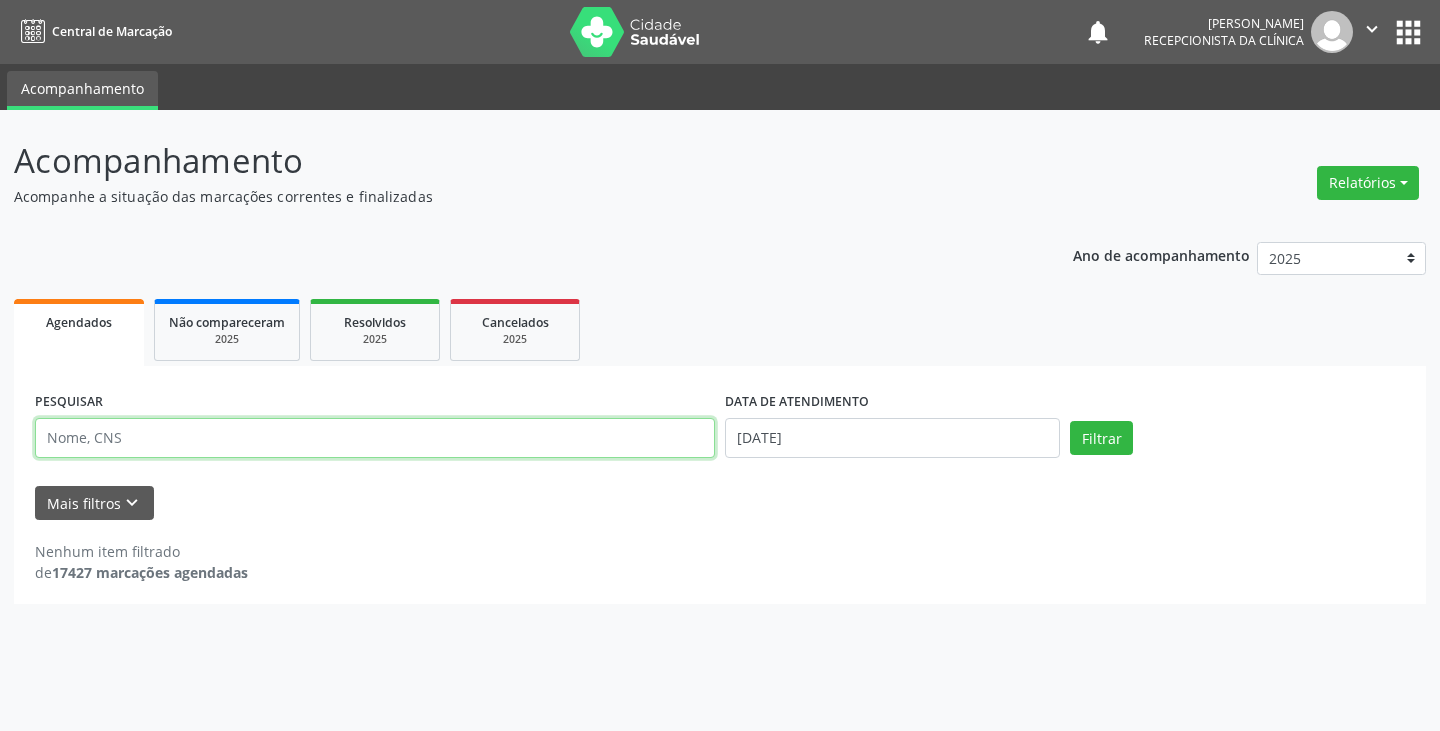 click at bounding box center (375, 438) 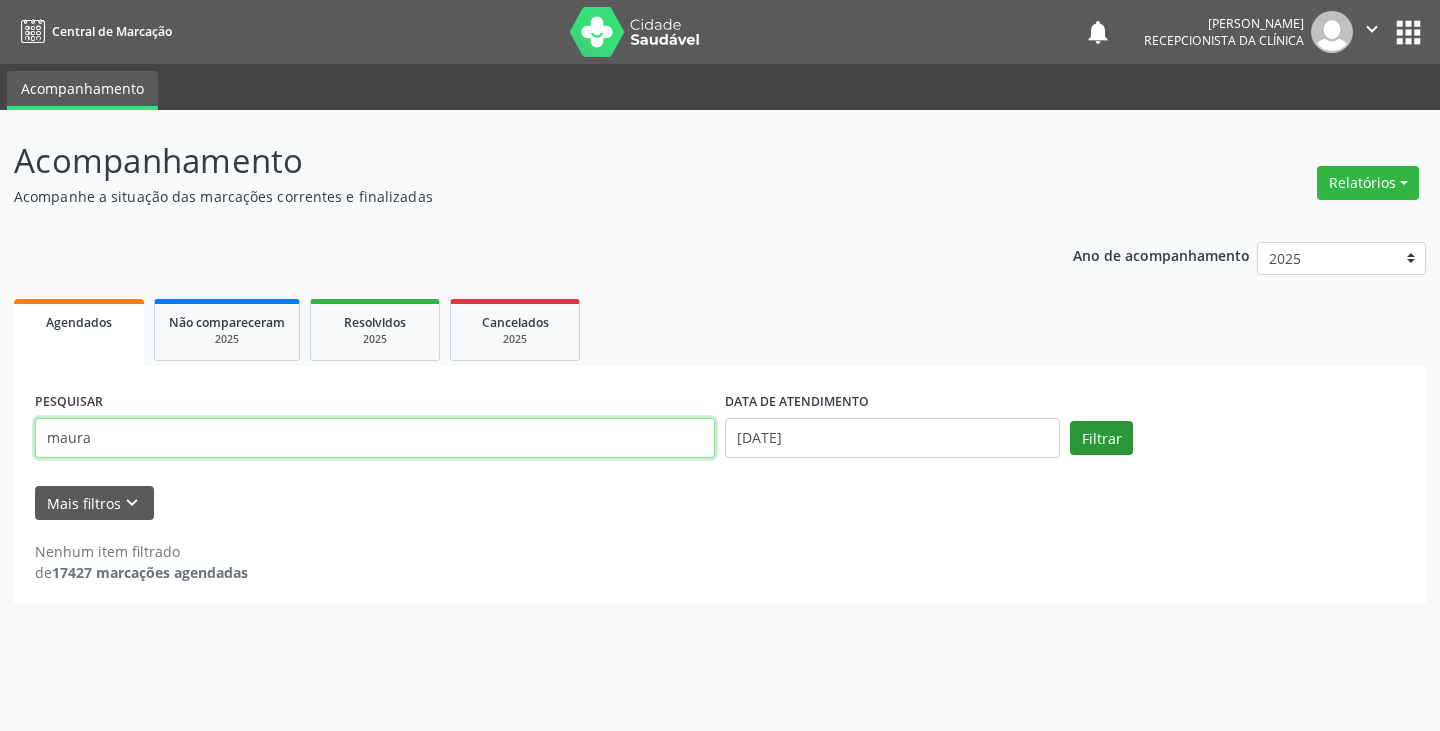 type on "maura" 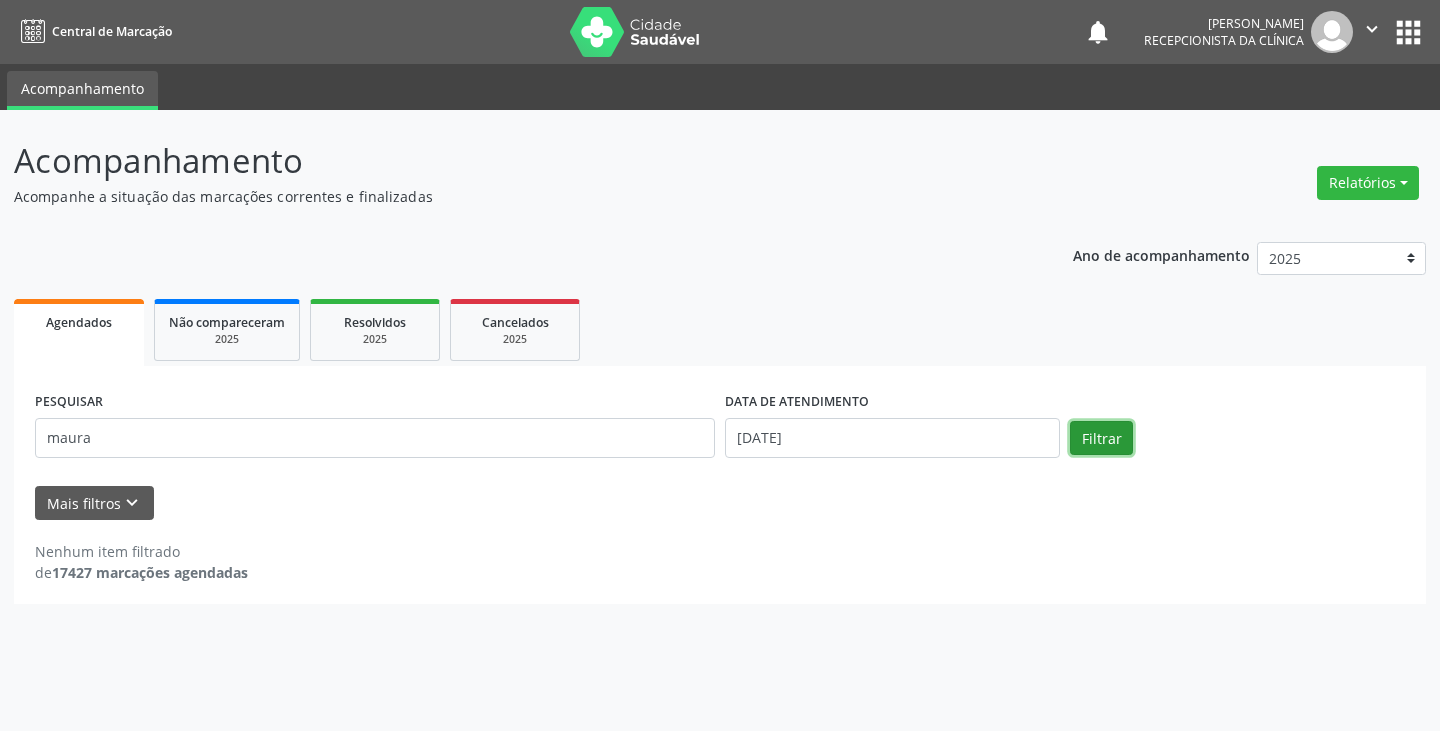 click on "Filtrar" at bounding box center (1101, 438) 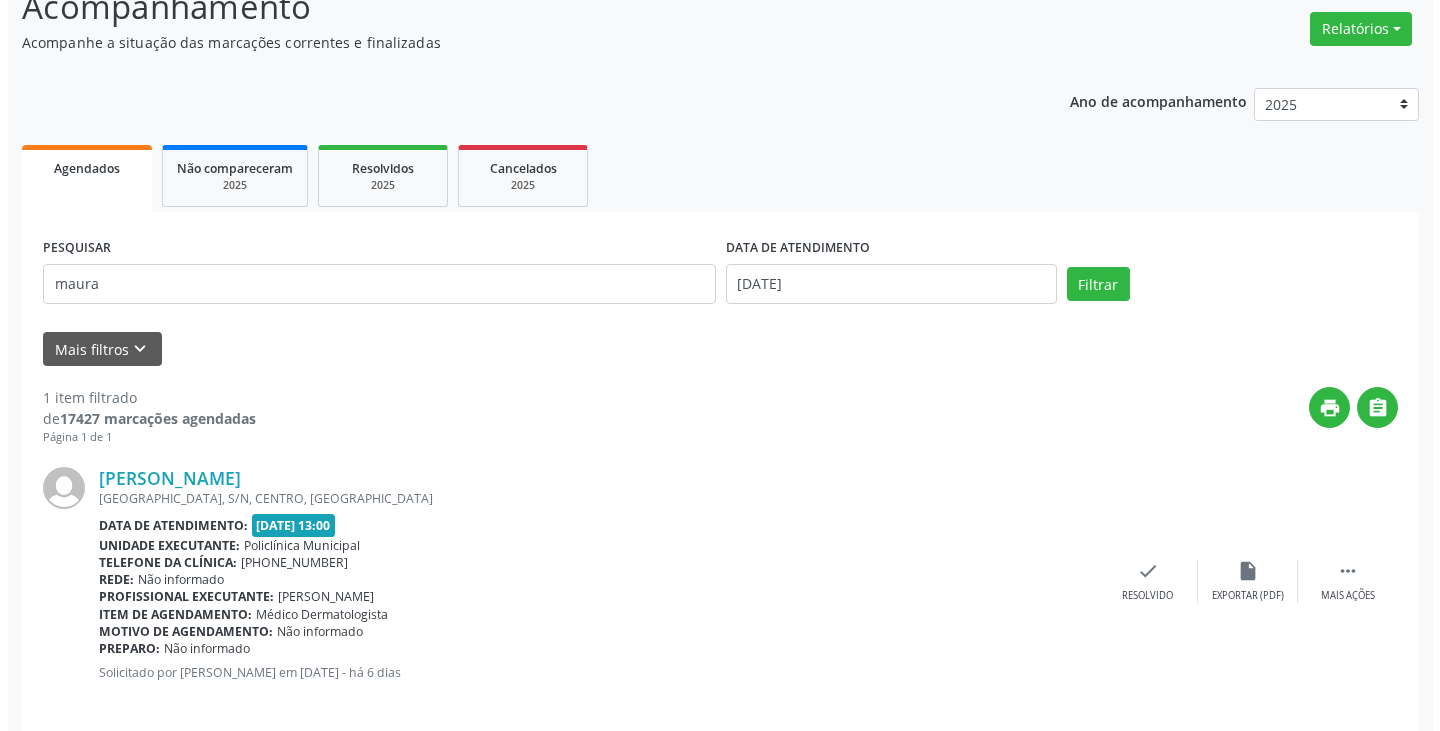 scroll, scrollTop: 174, scrollLeft: 0, axis: vertical 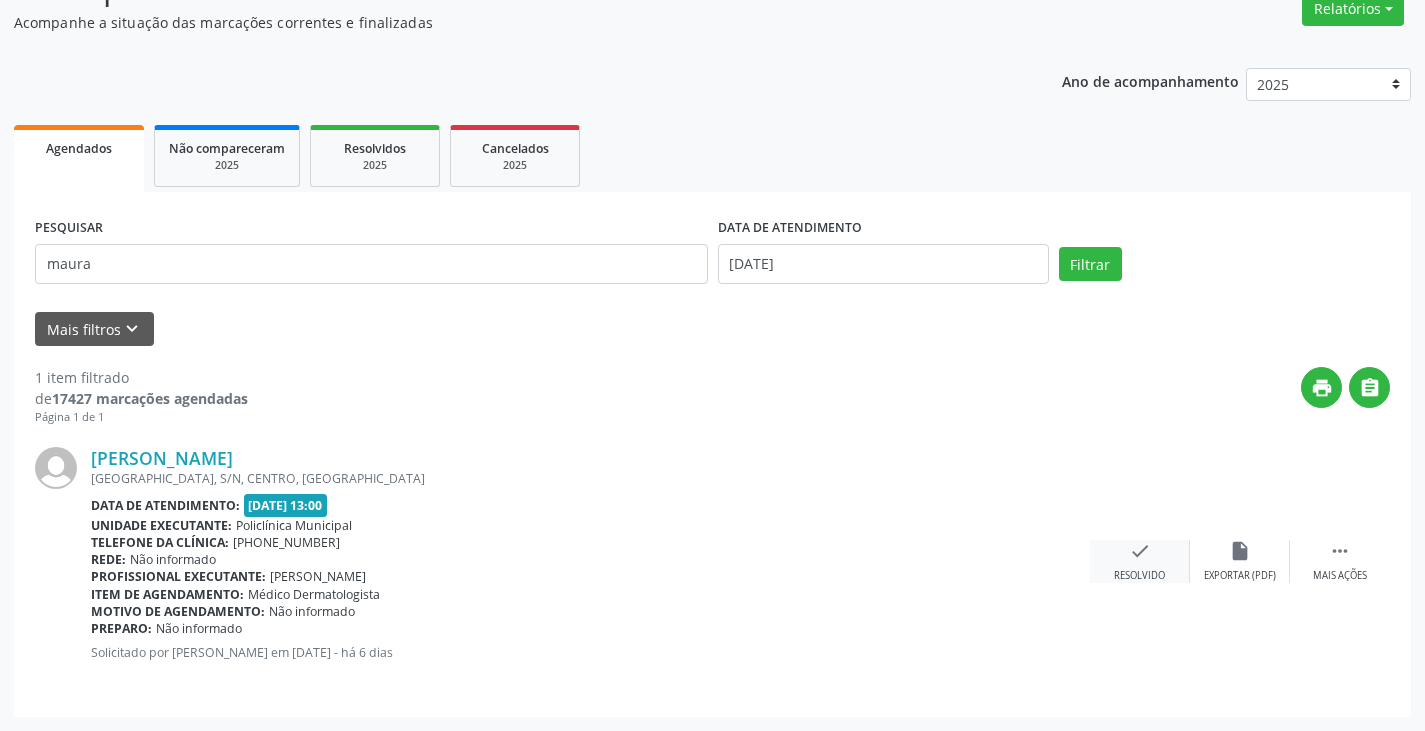 click on "check
Resolvido" at bounding box center (1140, 561) 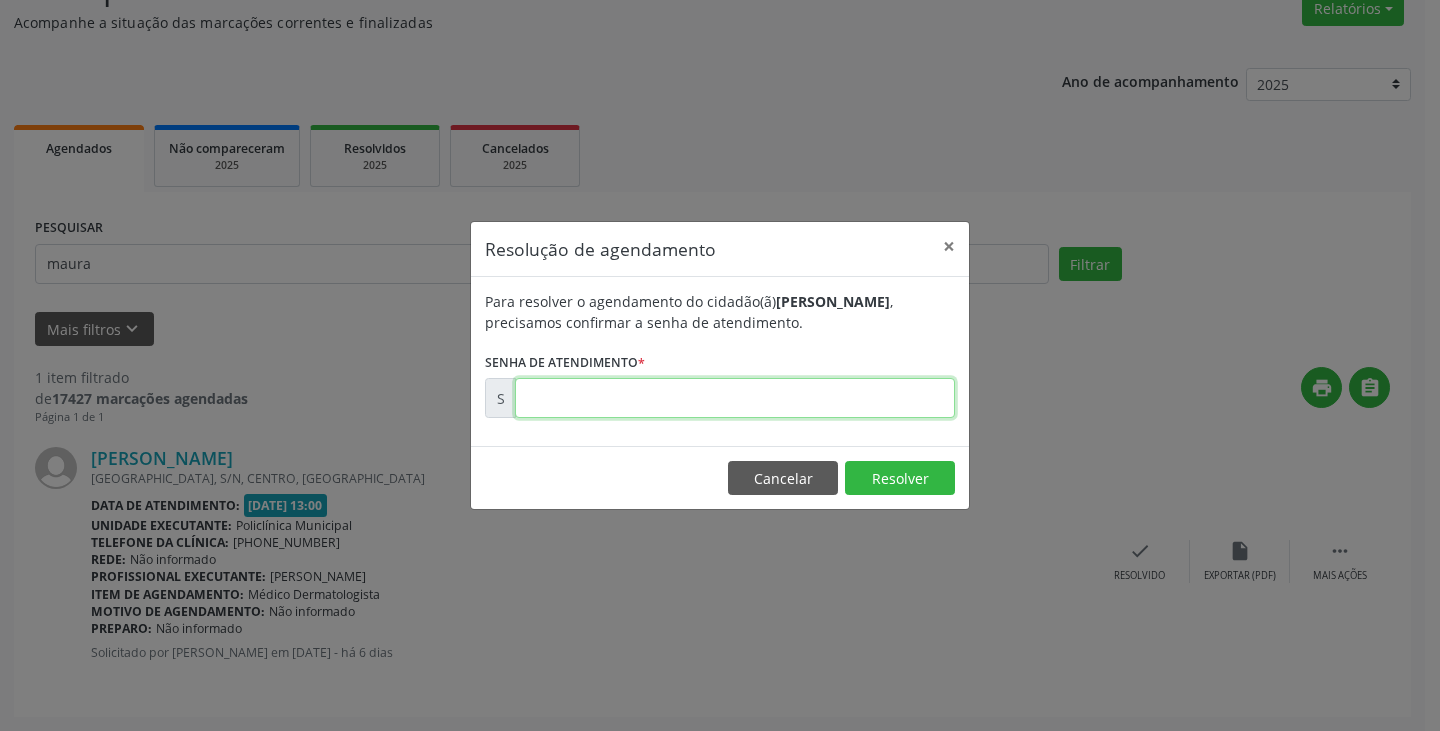 click at bounding box center [735, 398] 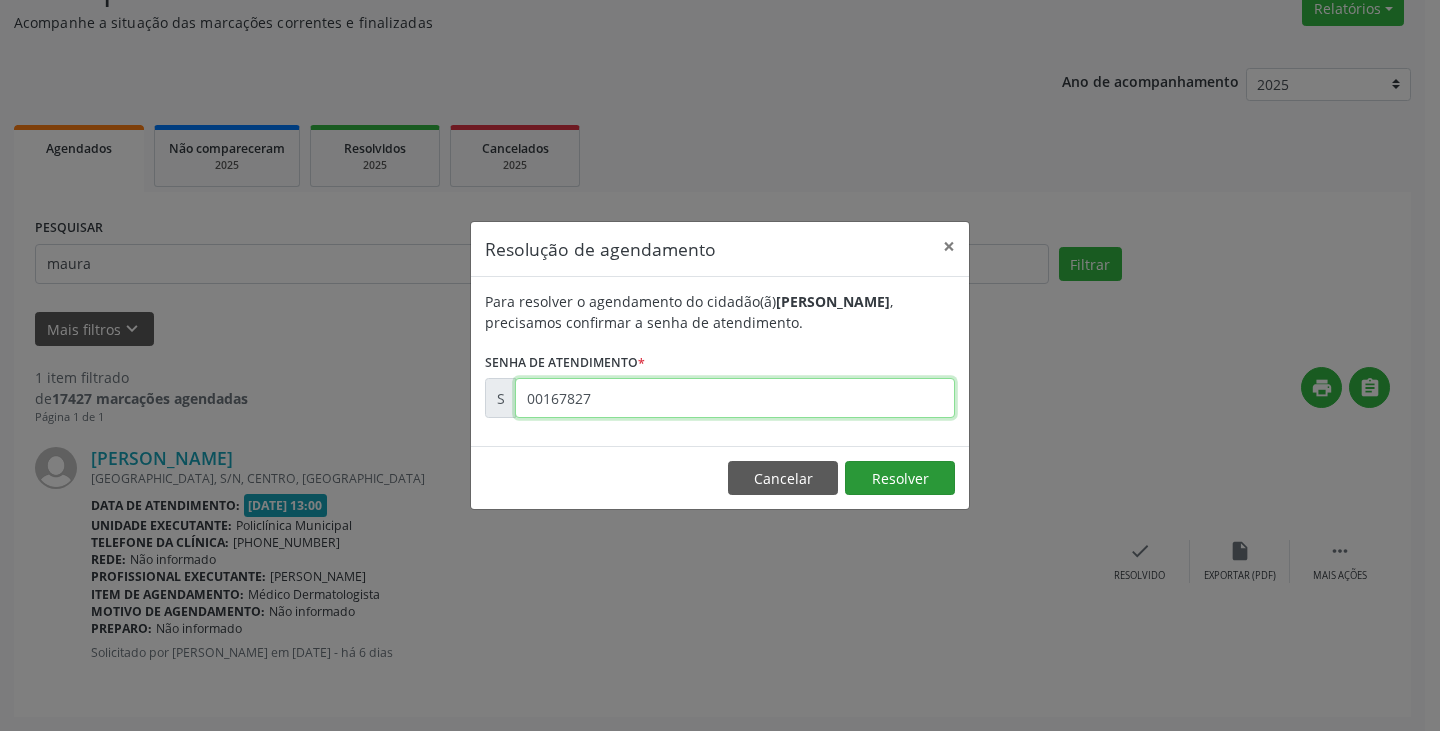 type on "00167827" 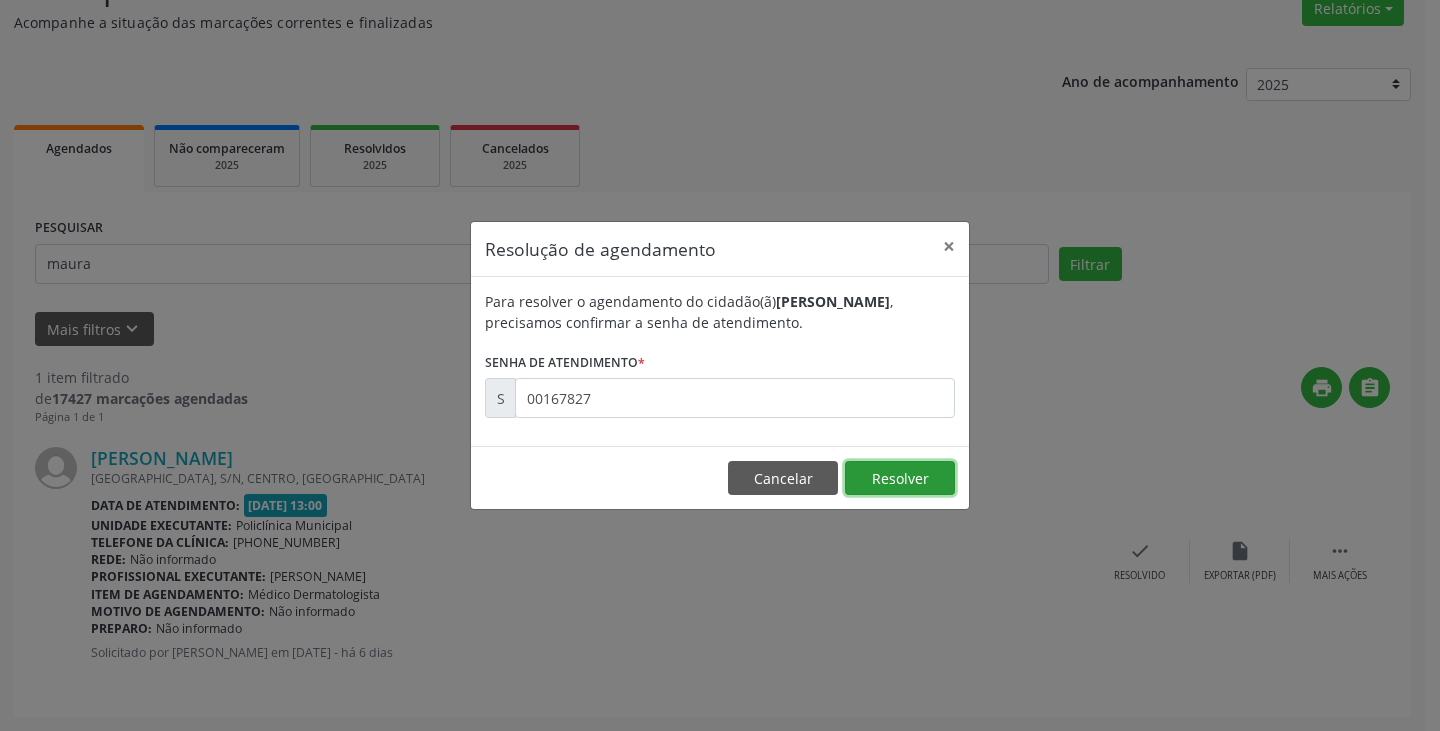 click on "Resolver" at bounding box center [900, 478] 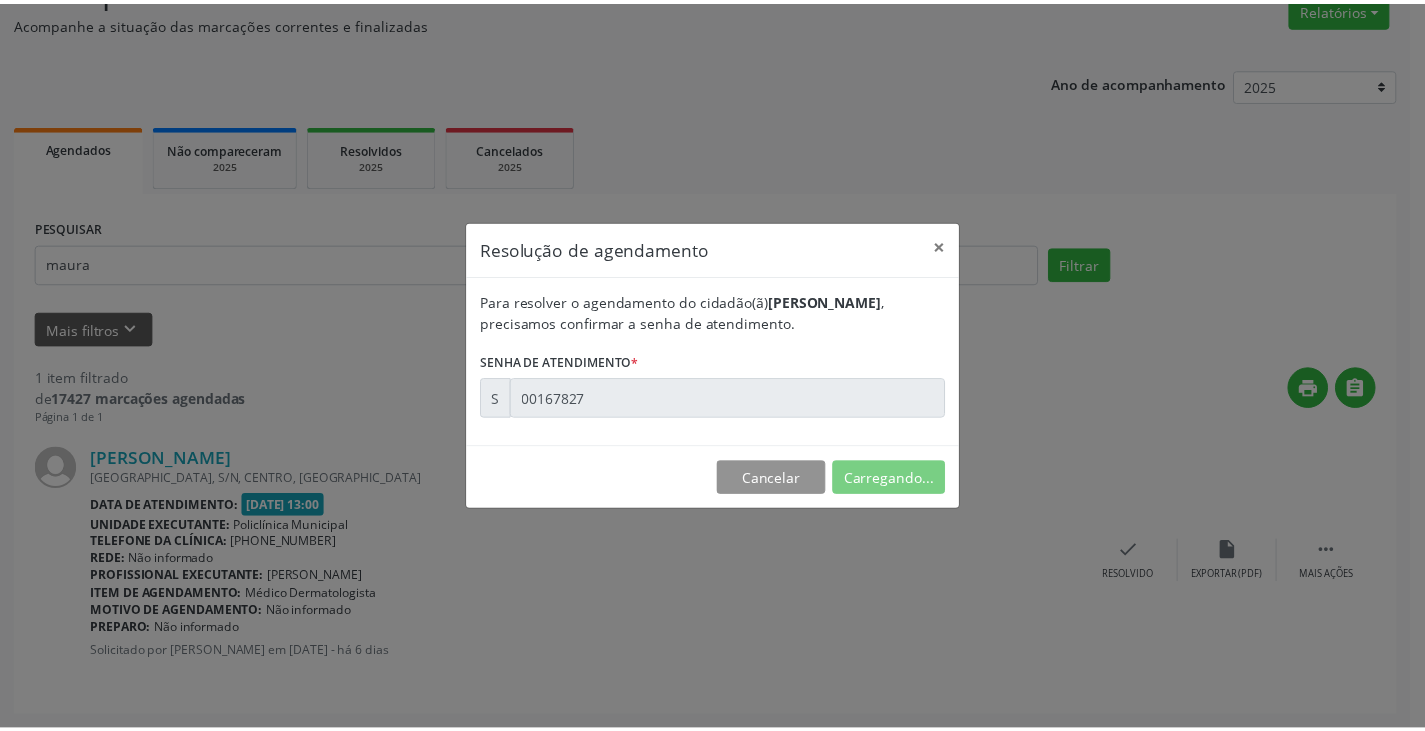 scroll, scrollTop: 0, scrollLeft: 0, axis: both 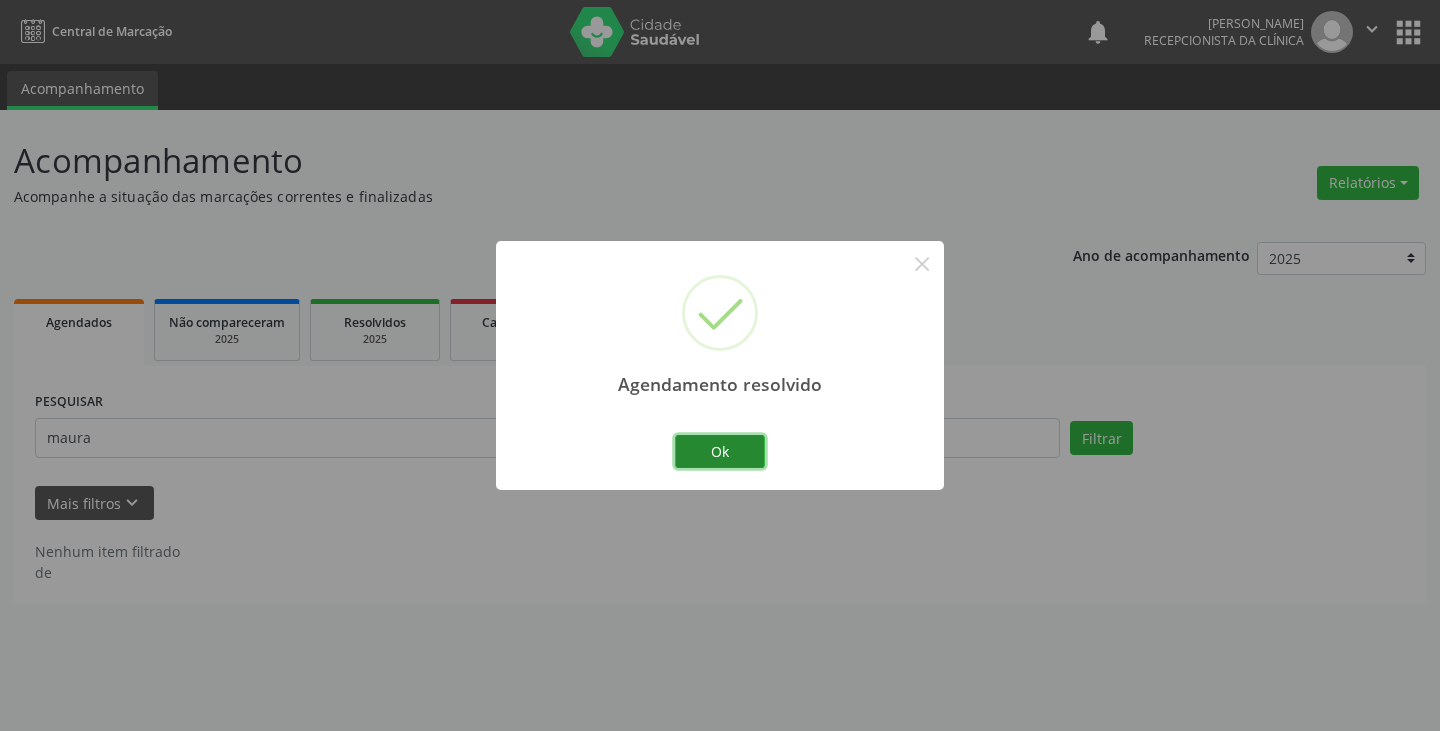 click on "Ok" at bounding box center (720, 452) 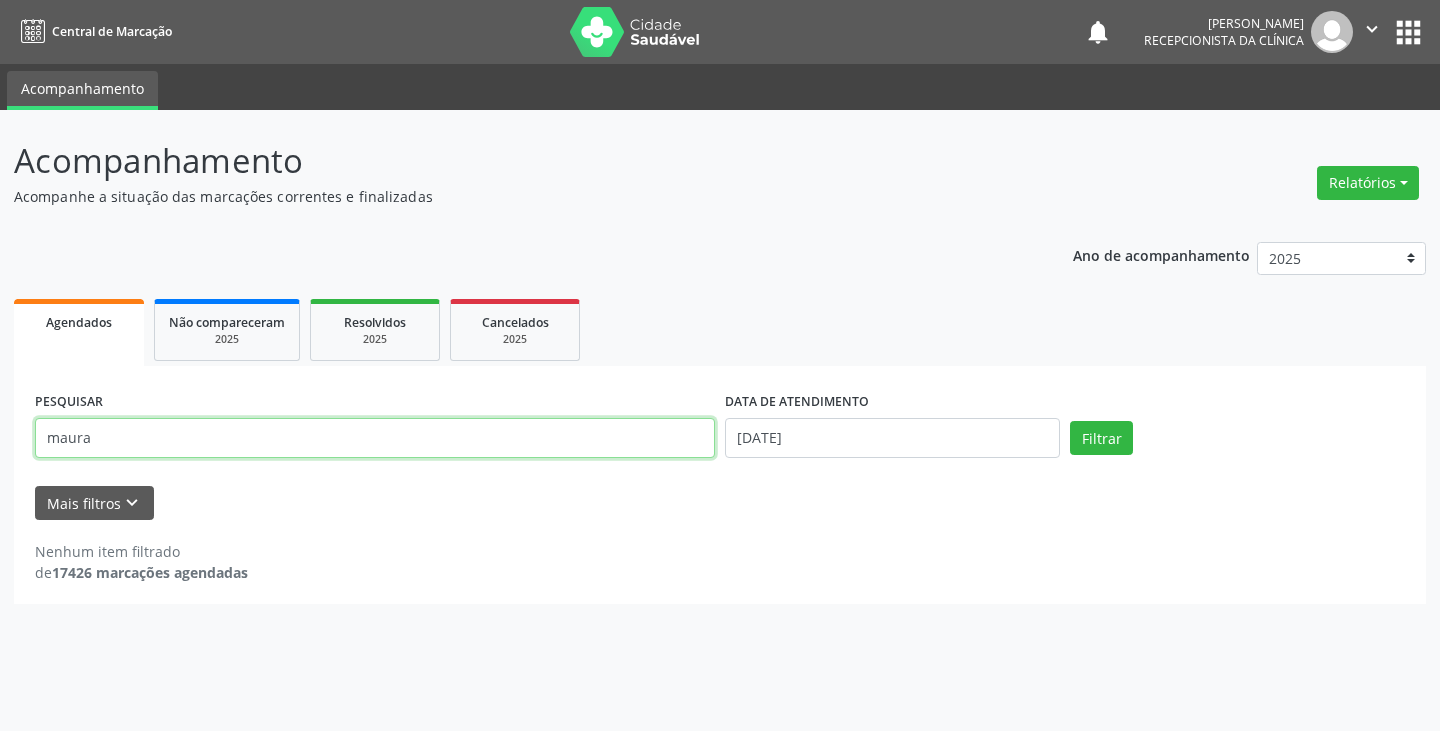 click on "maura" at bounding box center (375, 438) 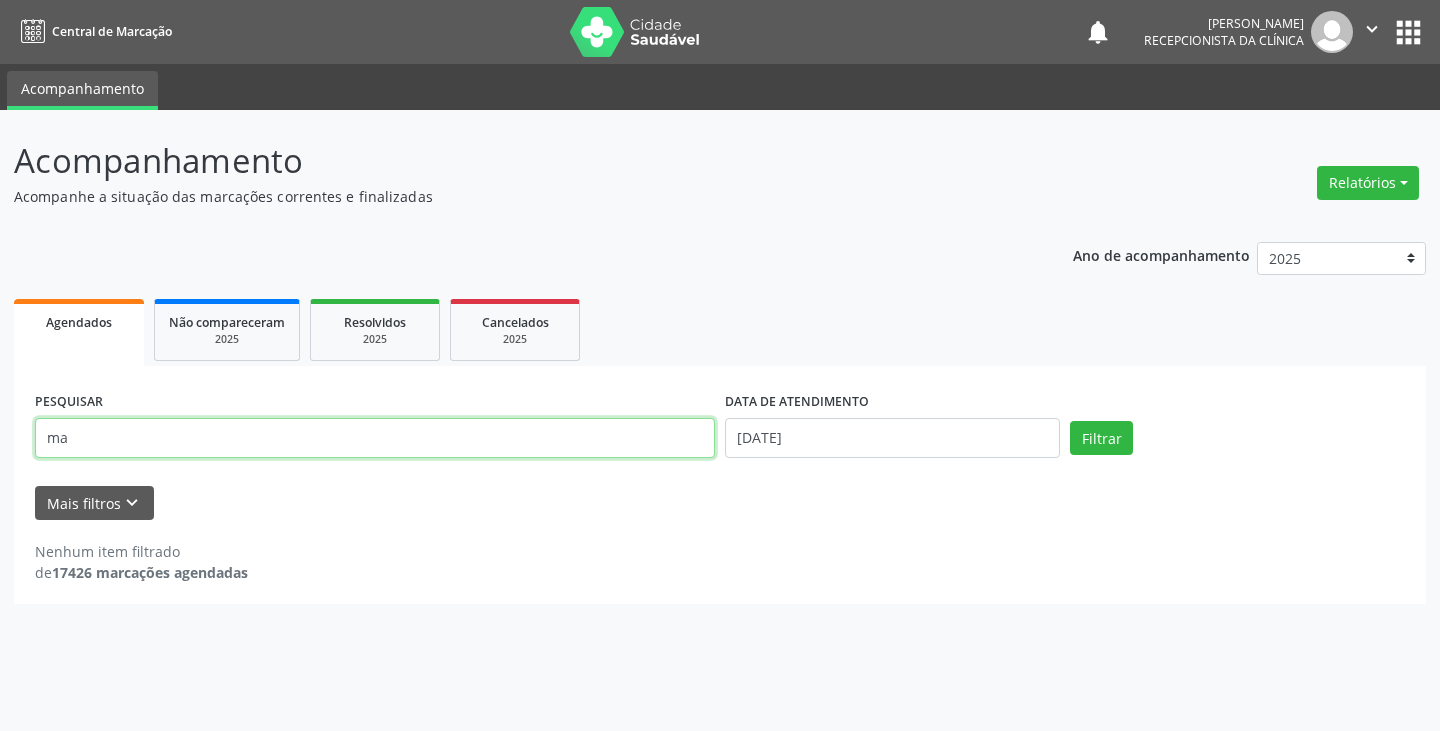 type on "m" 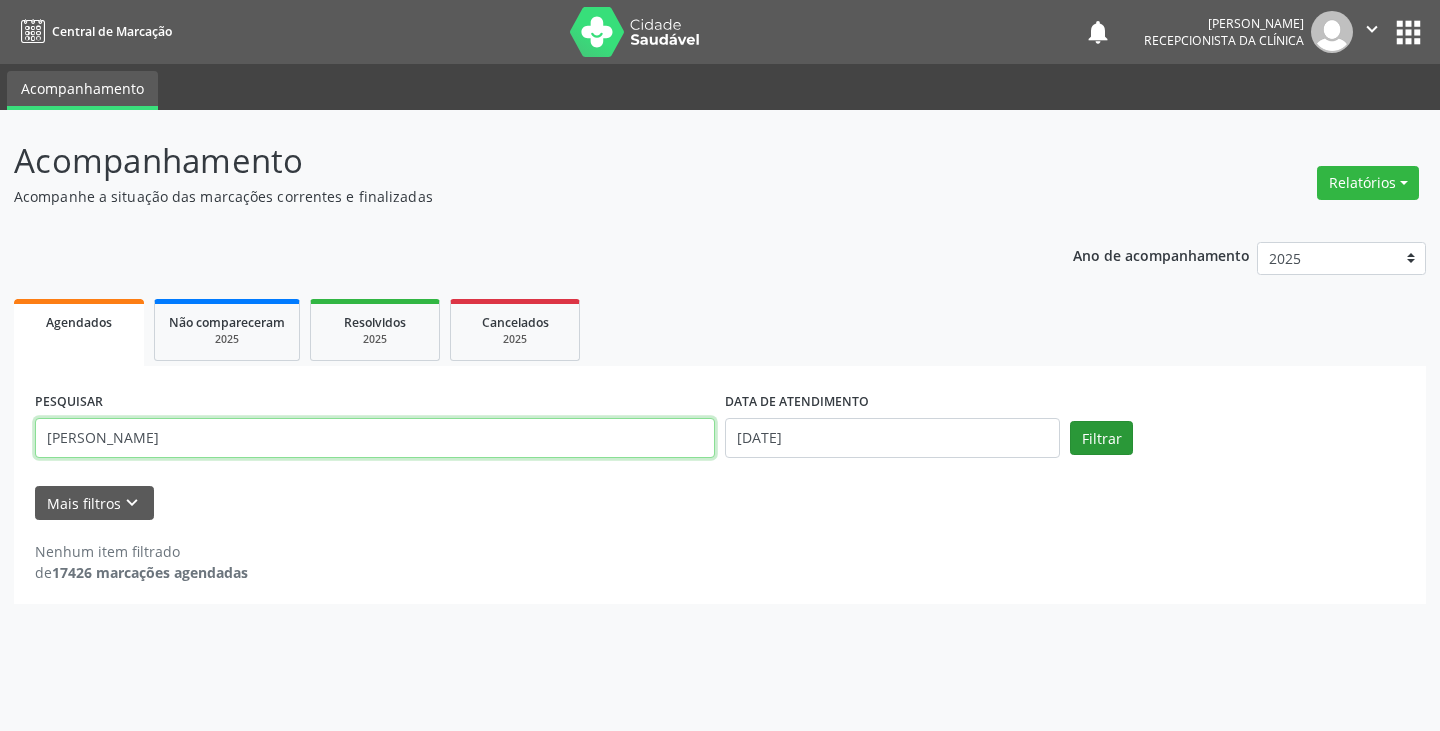 type on "[PERSON_NAME]" 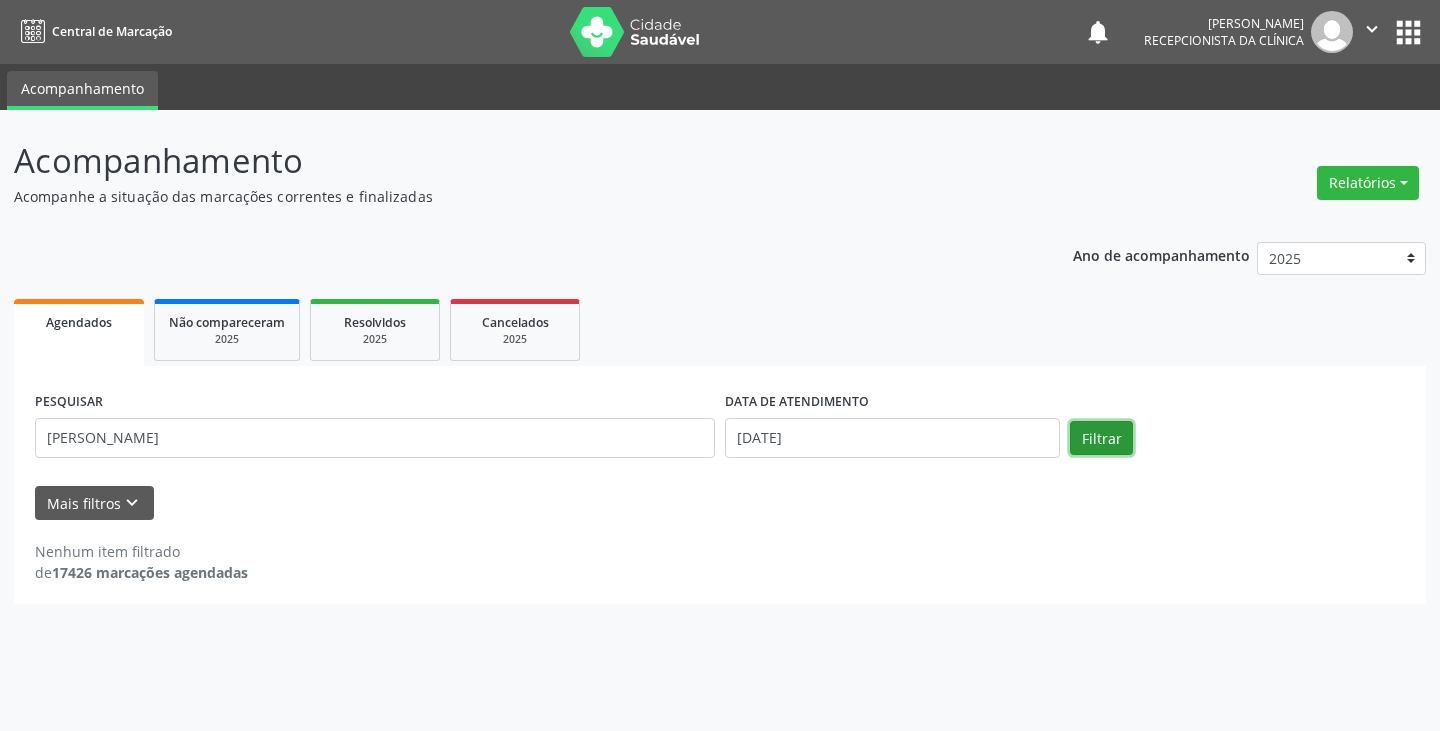 click on "Filtrar" at bounding box center (1101, 438) 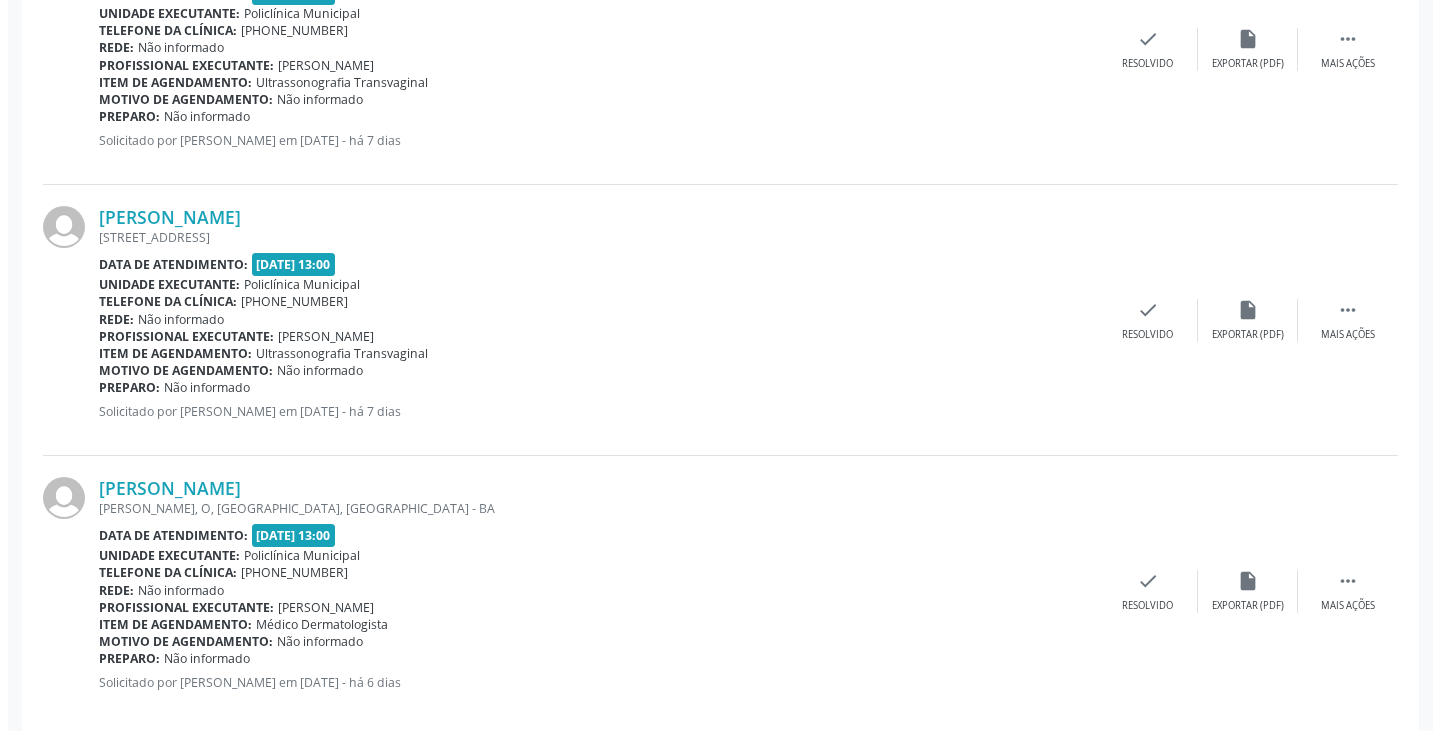 scroll, scrollTop: 988, scrollLeft: 0, axis: vertical 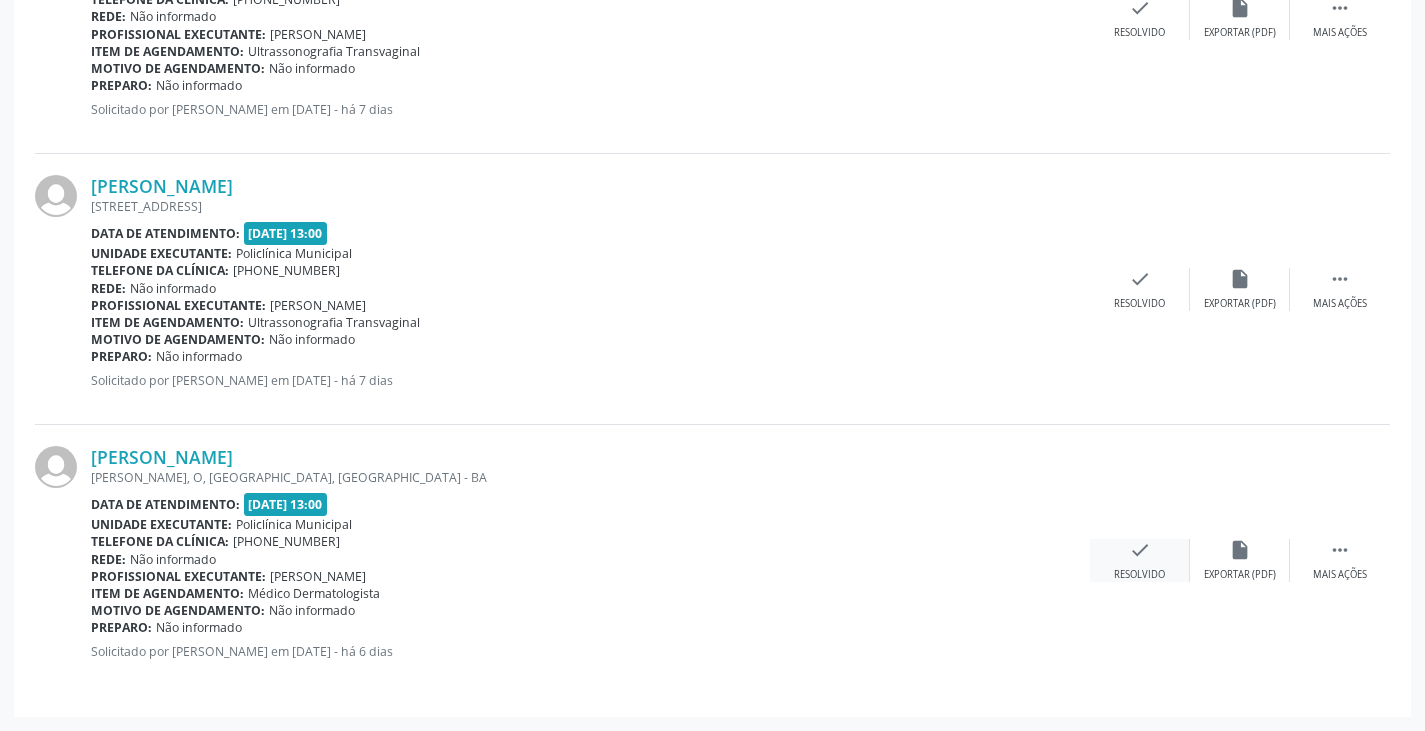 click on "check
Resolvido" at bounding box center [1140, 560] 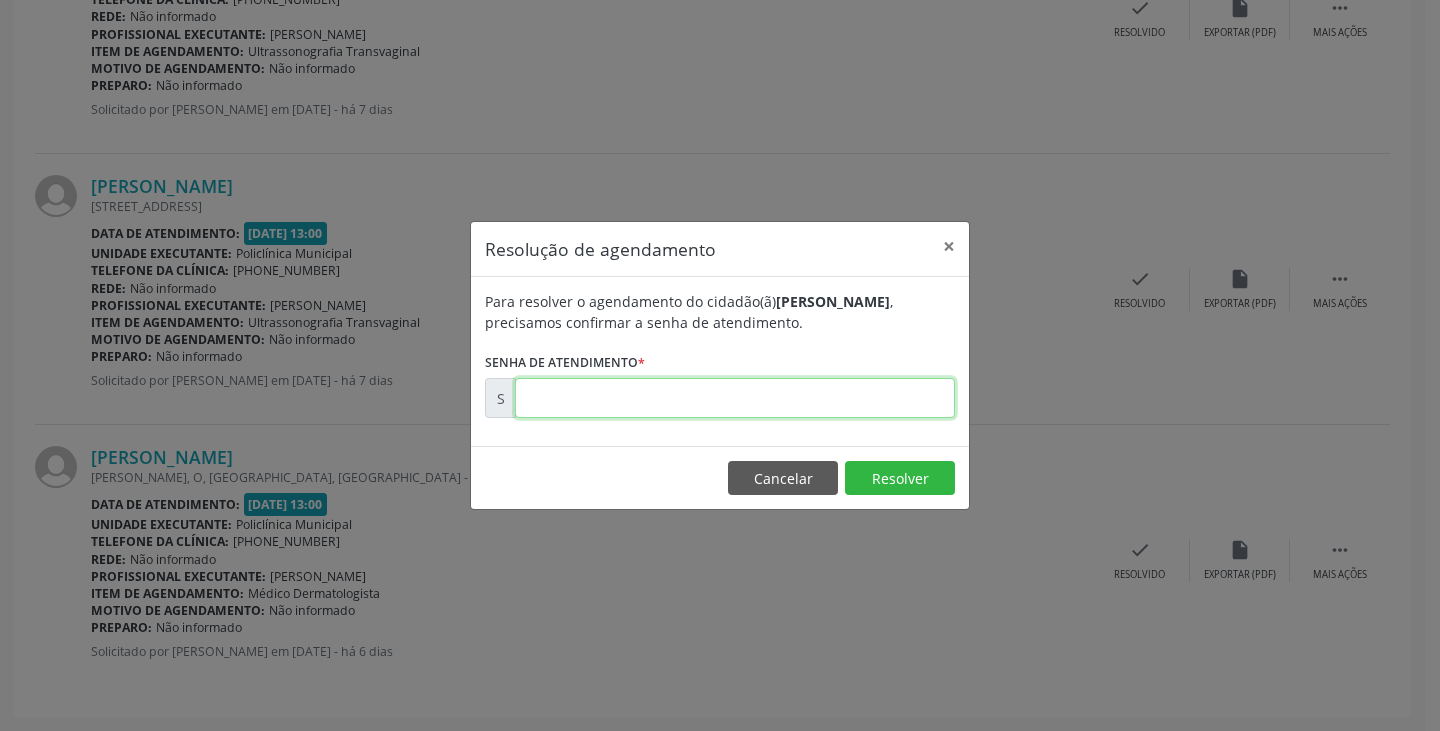 click at bounding box center [735, 398] 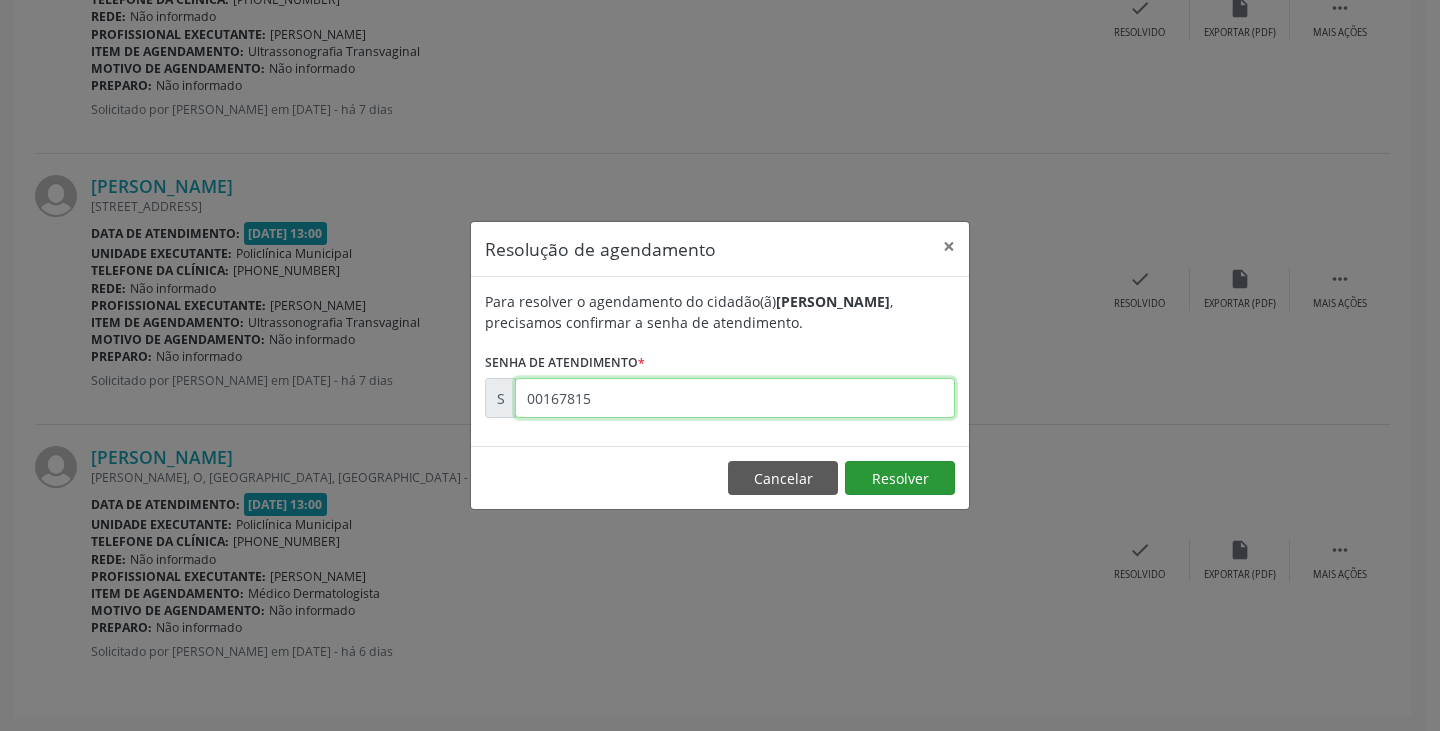 type on "00167815" 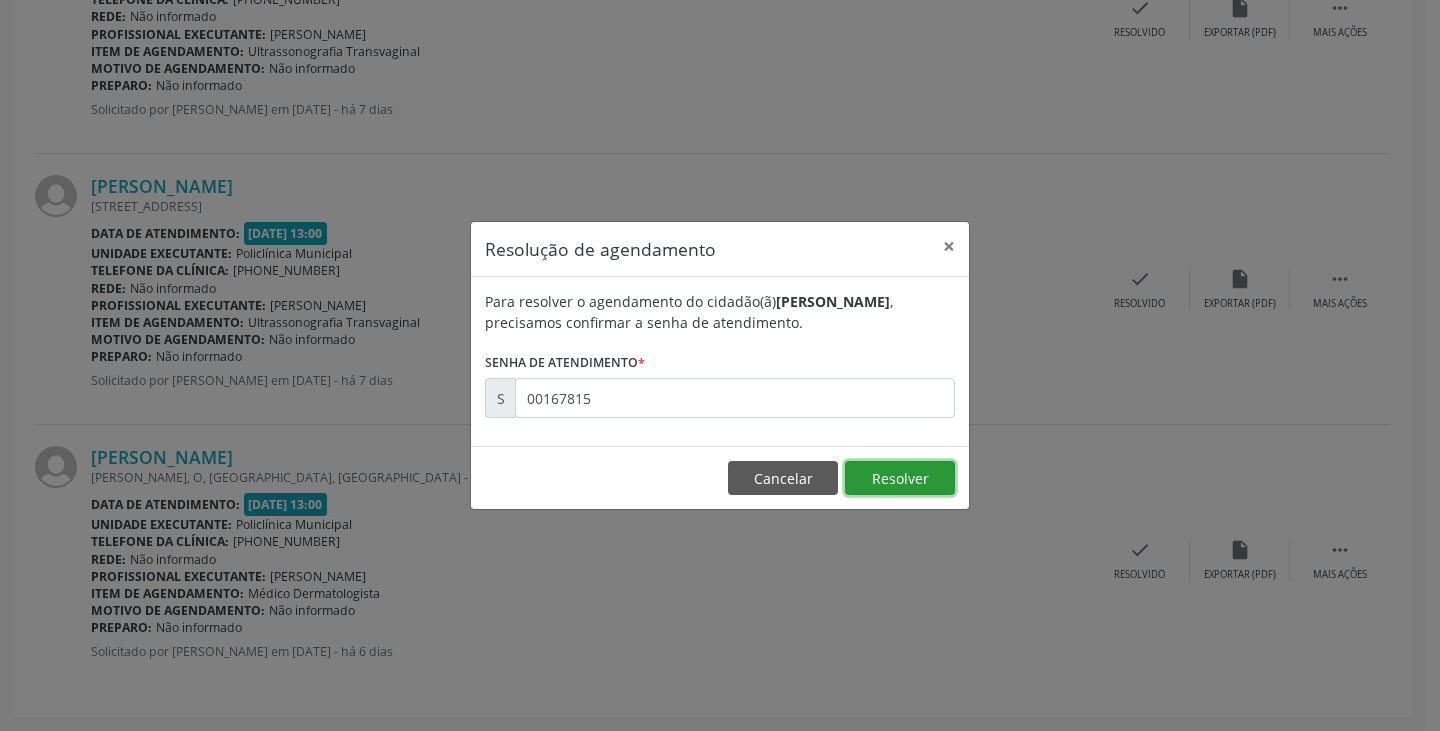 click on "Resolver" at bounding box center [900, 478] 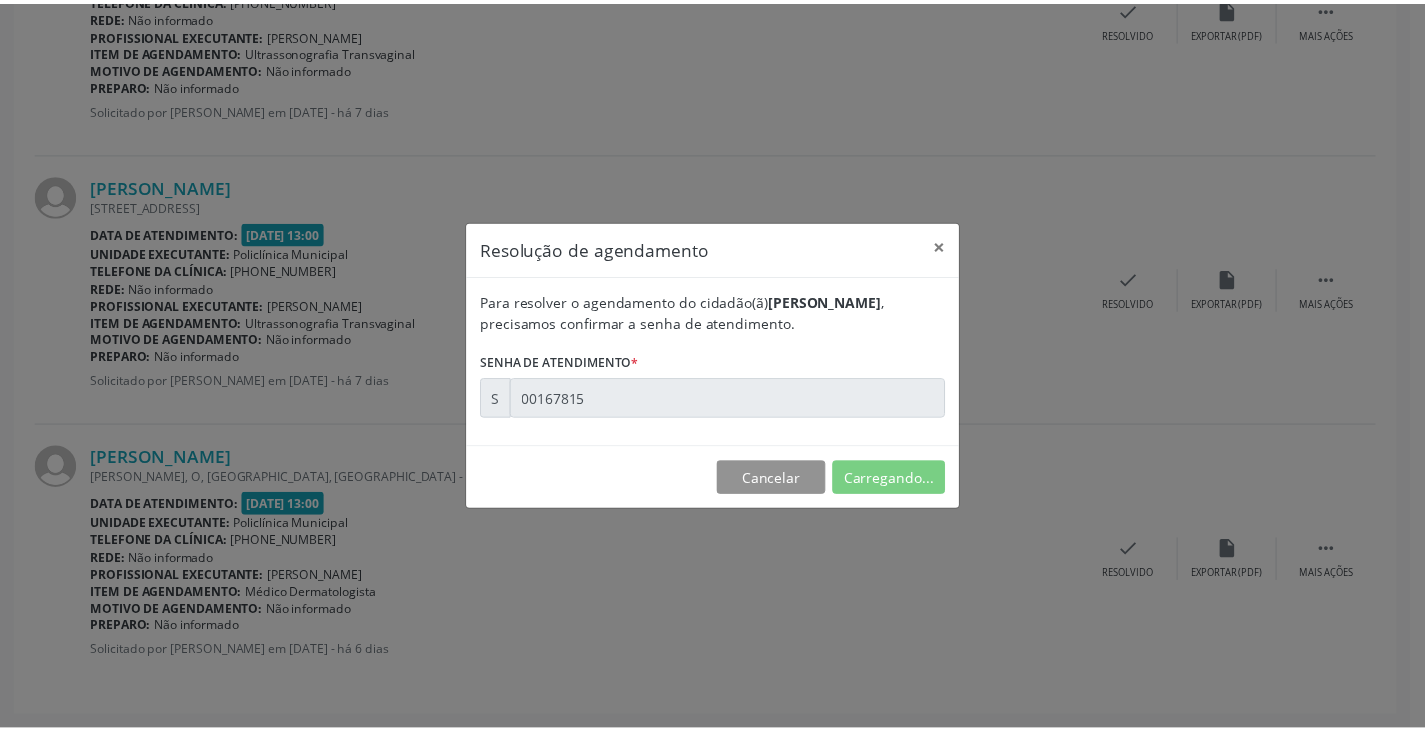 scroll, scrollTop: 0, scrollLeft: 0, axis: both 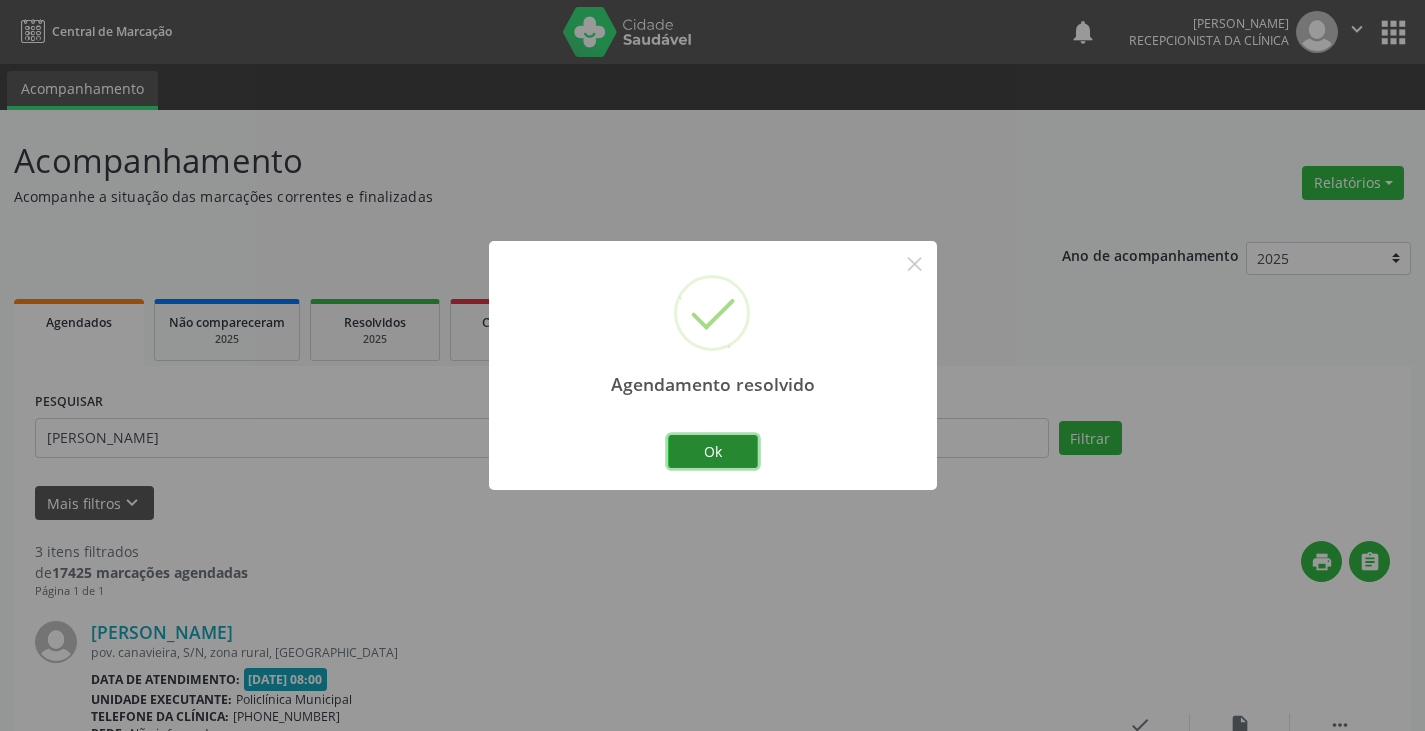 click on "Ok" at bounding box center [713, 452] 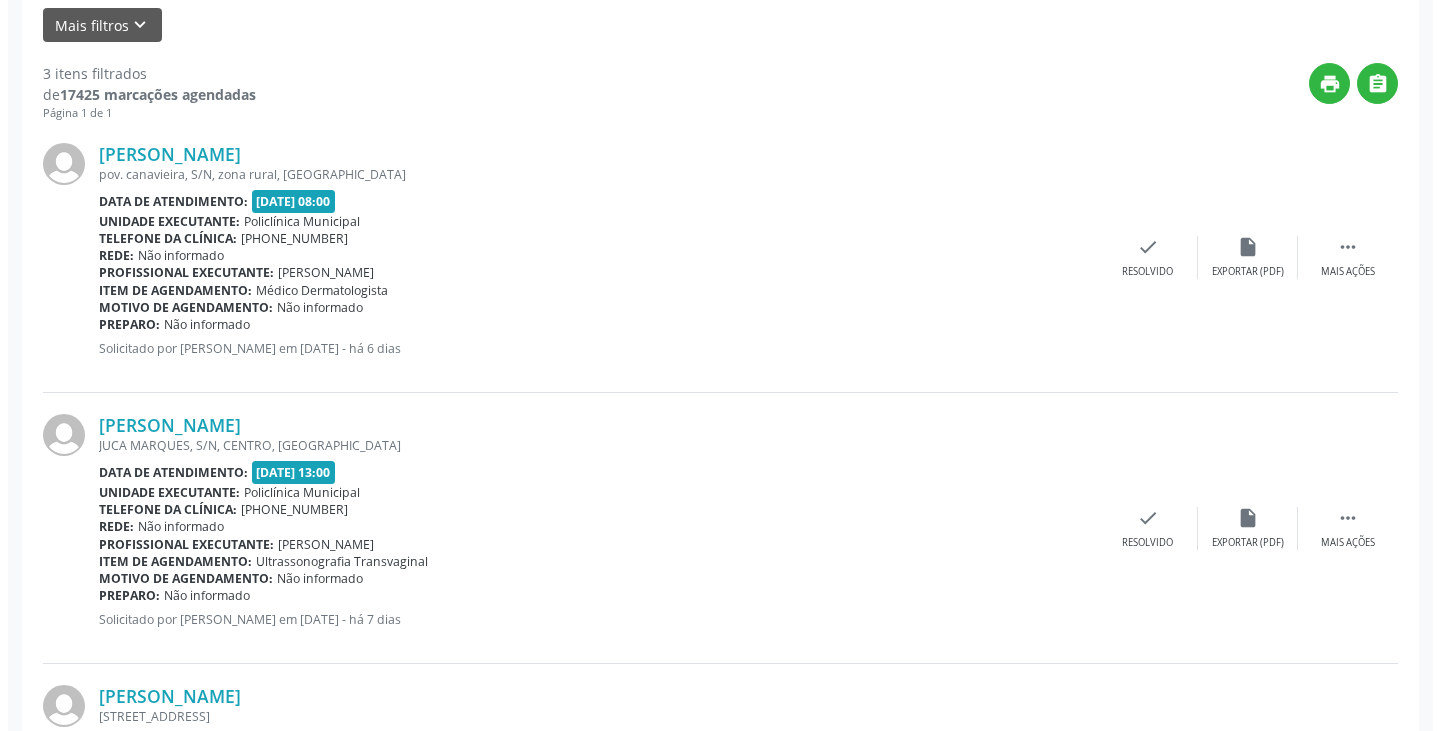 scroll, scrollTop: 500, scrollLeft: 0, axis: vertical 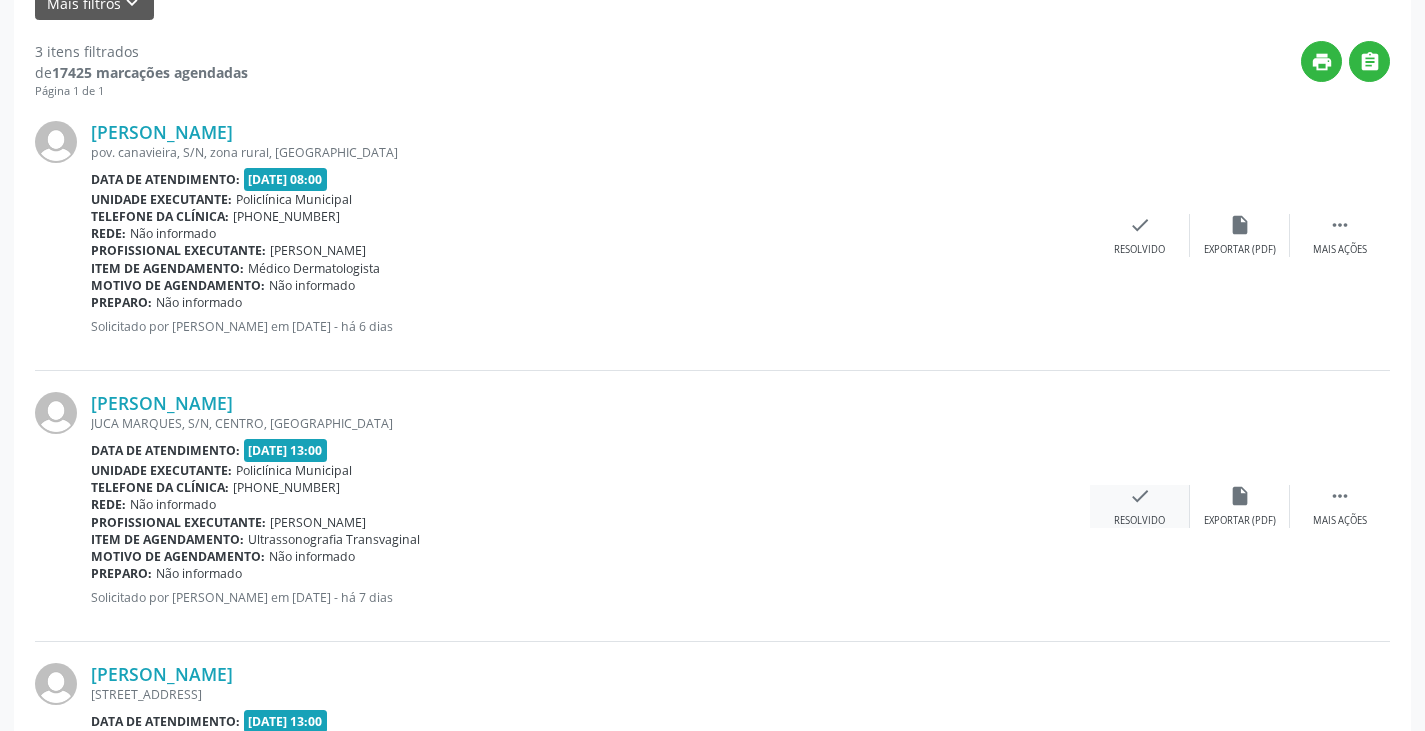 click on "check
Resolvido" at bounding box center (1140, 506) 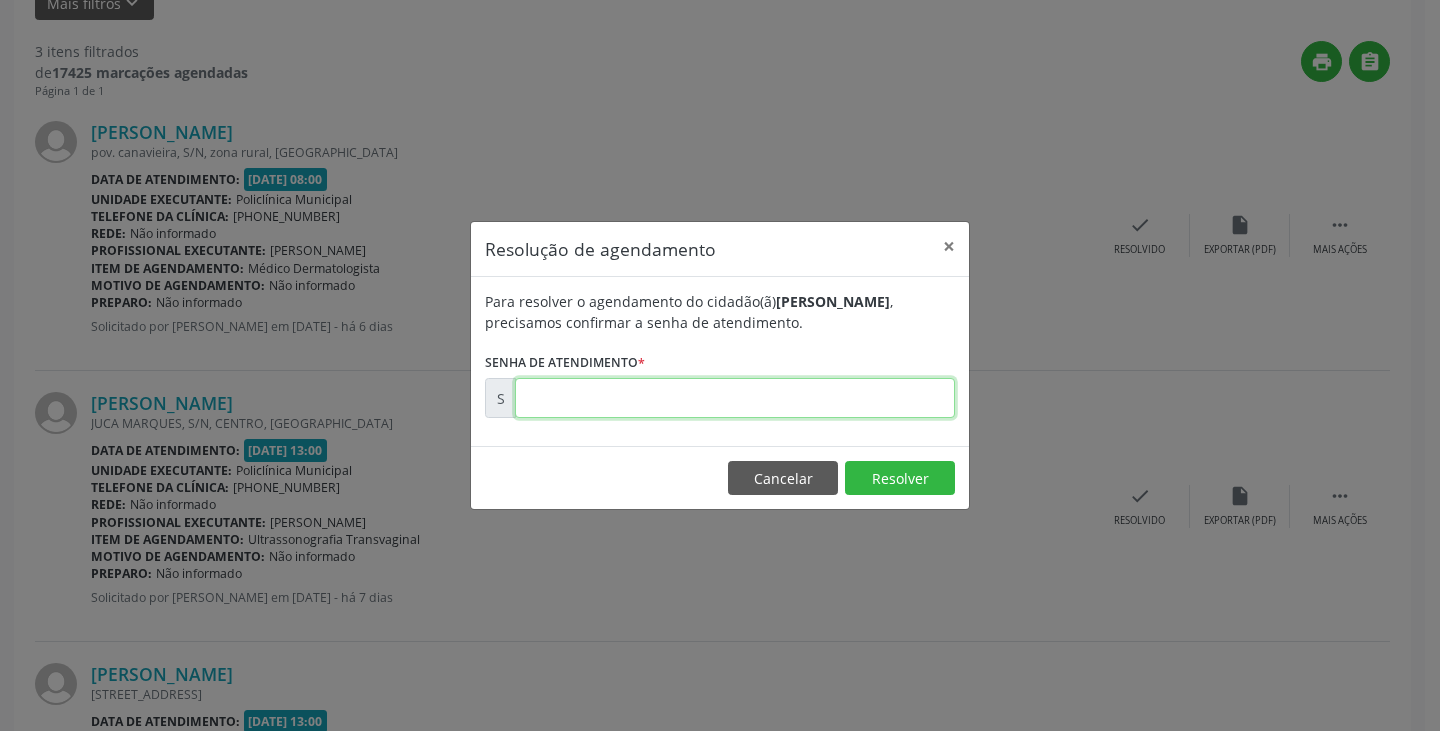 click at bounding box center [735, 398] 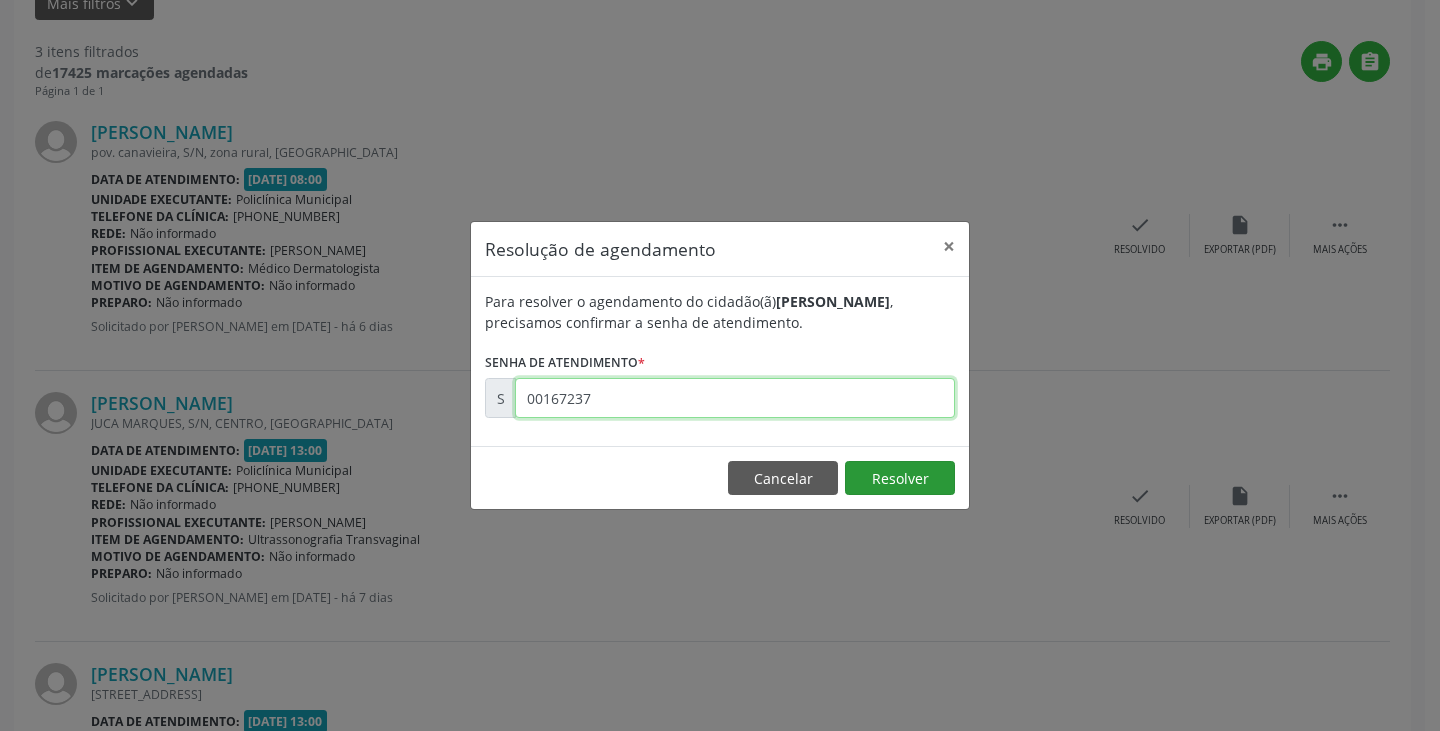 type on "00167237" 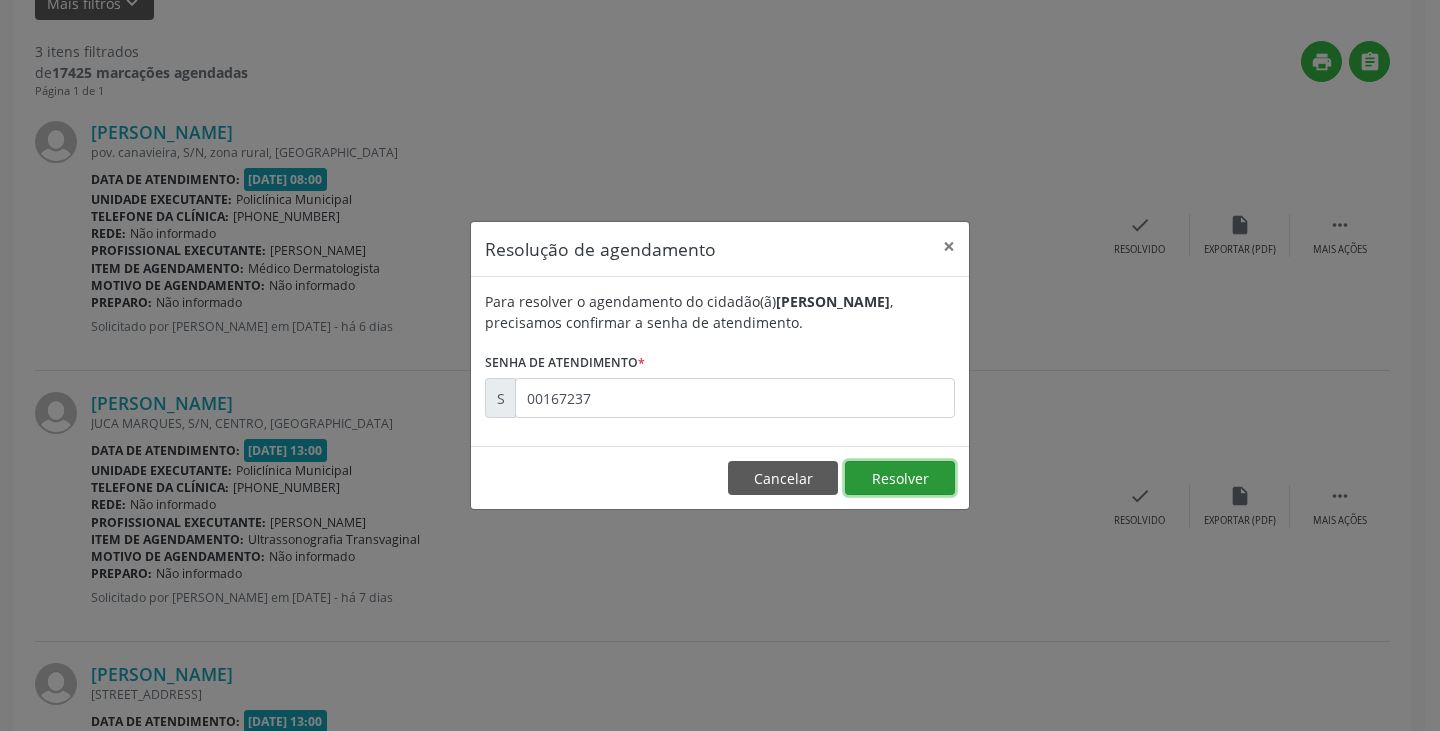 click on "Resolver" at bounding box center [900, 478] 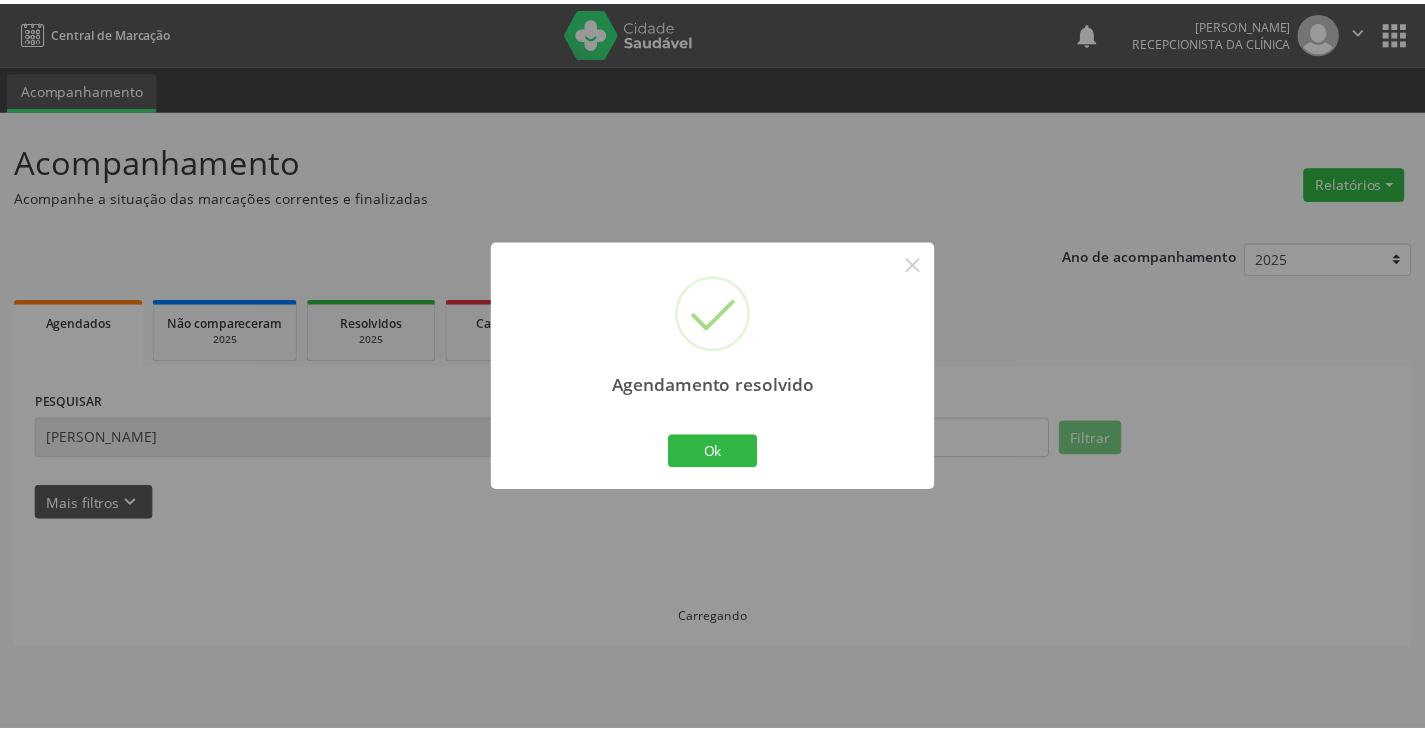 scroll, scrollTop: 0, scrollLeft: 0, axis: both 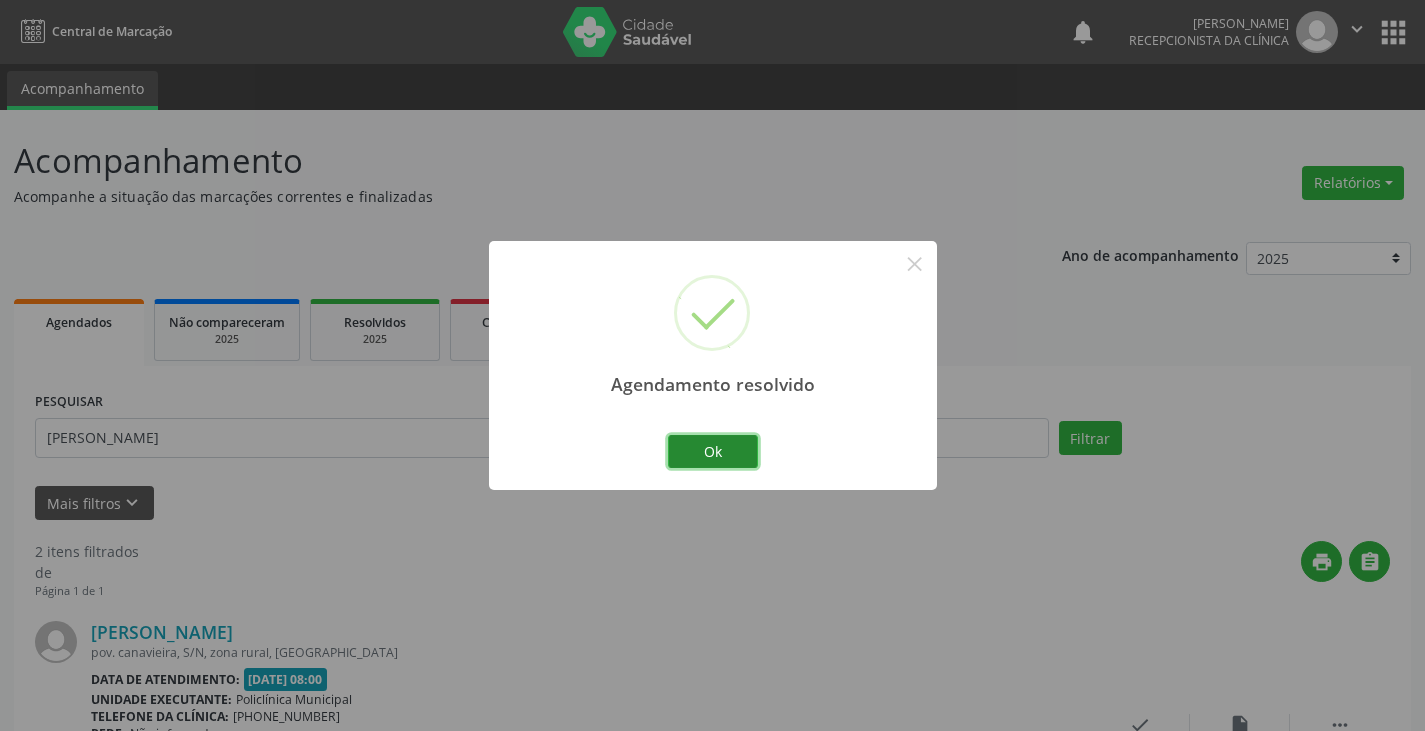 click on "Ok" at bounding box center [713, 452] 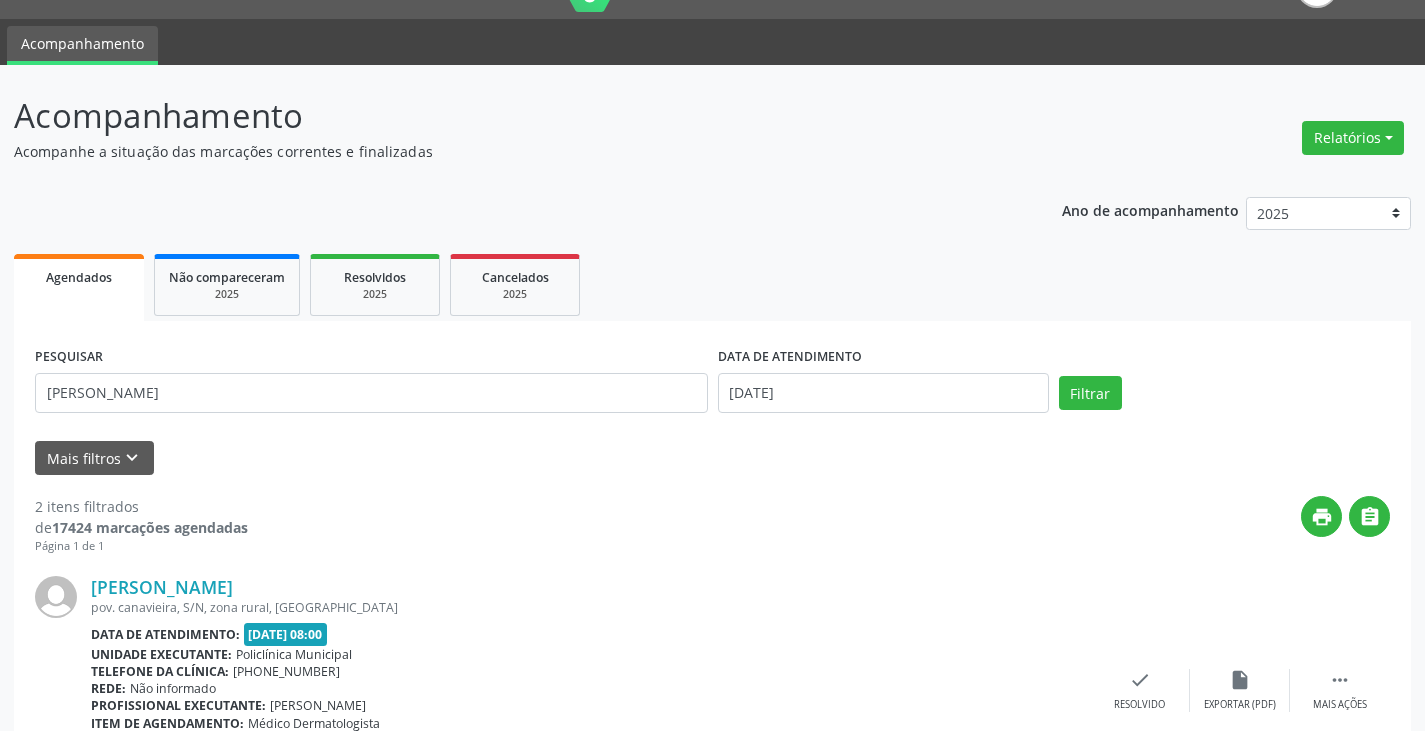 scroll, scrollTop: 0, scrollLeft: 0, axis: both 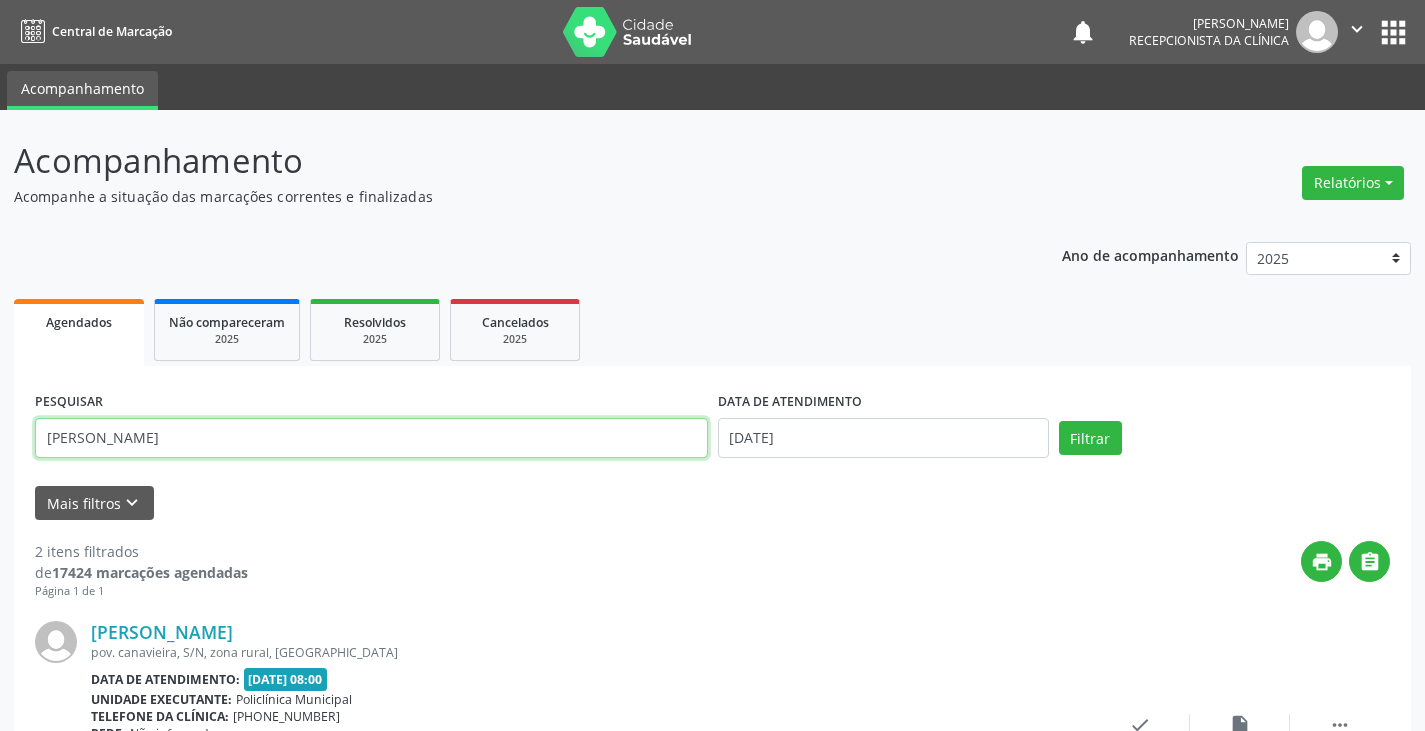 click on "[PERSON_NAME]" at bounding box center [371, 438] 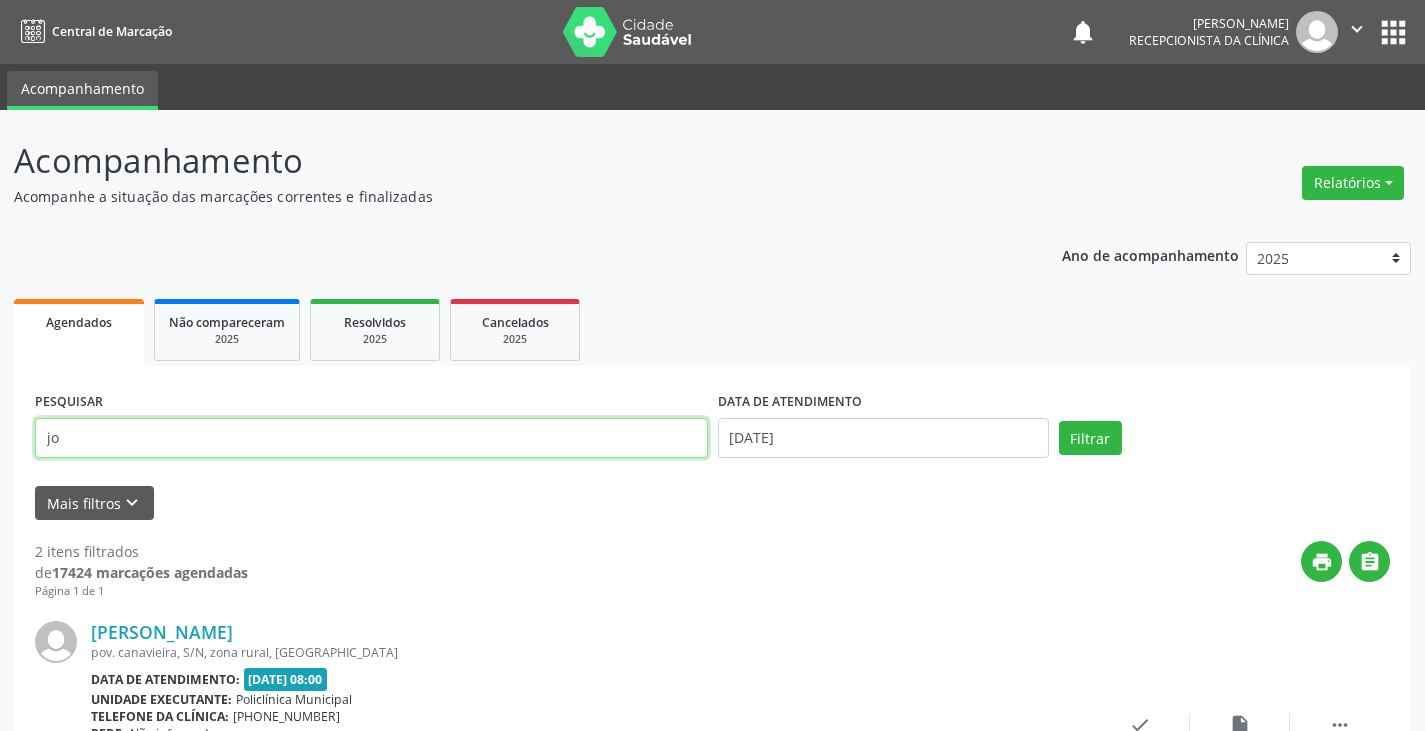 type on "j" 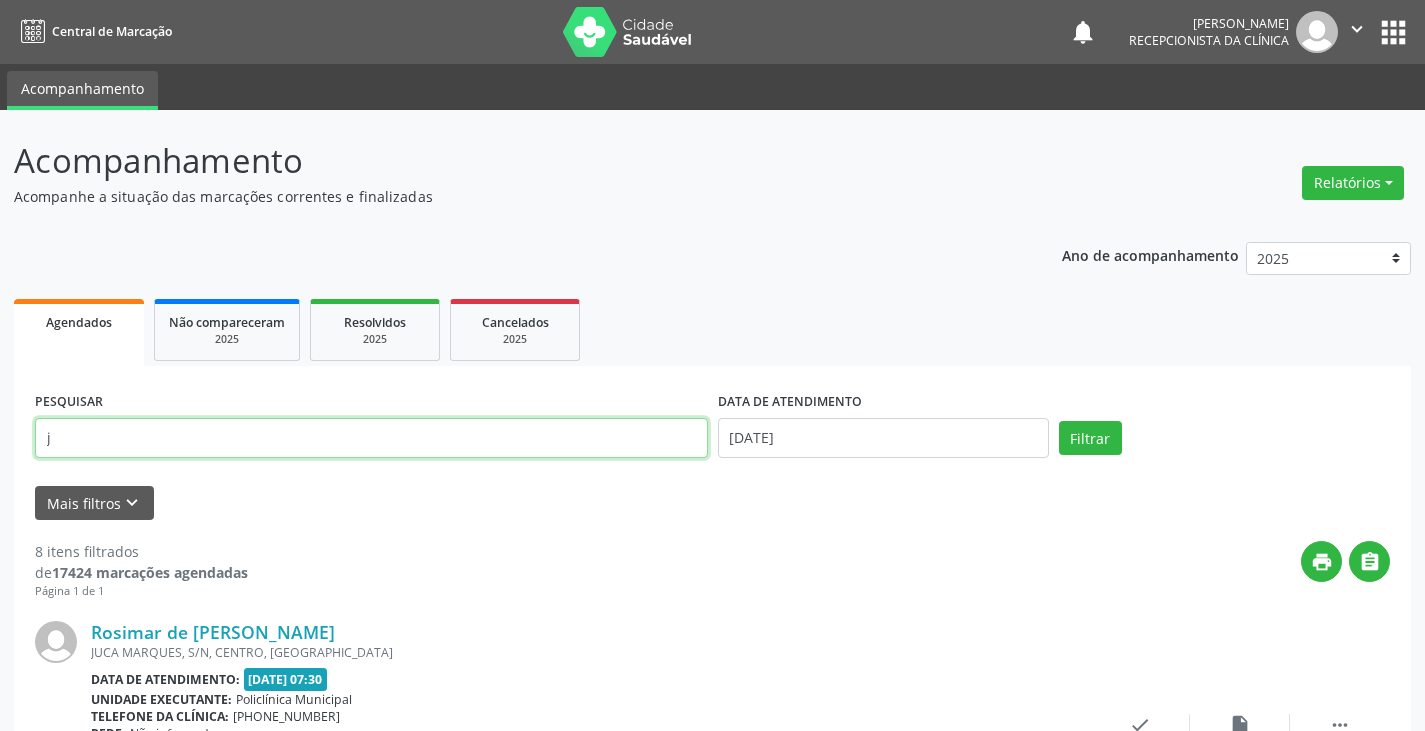 click on "j" at bounding box center (371, 438) 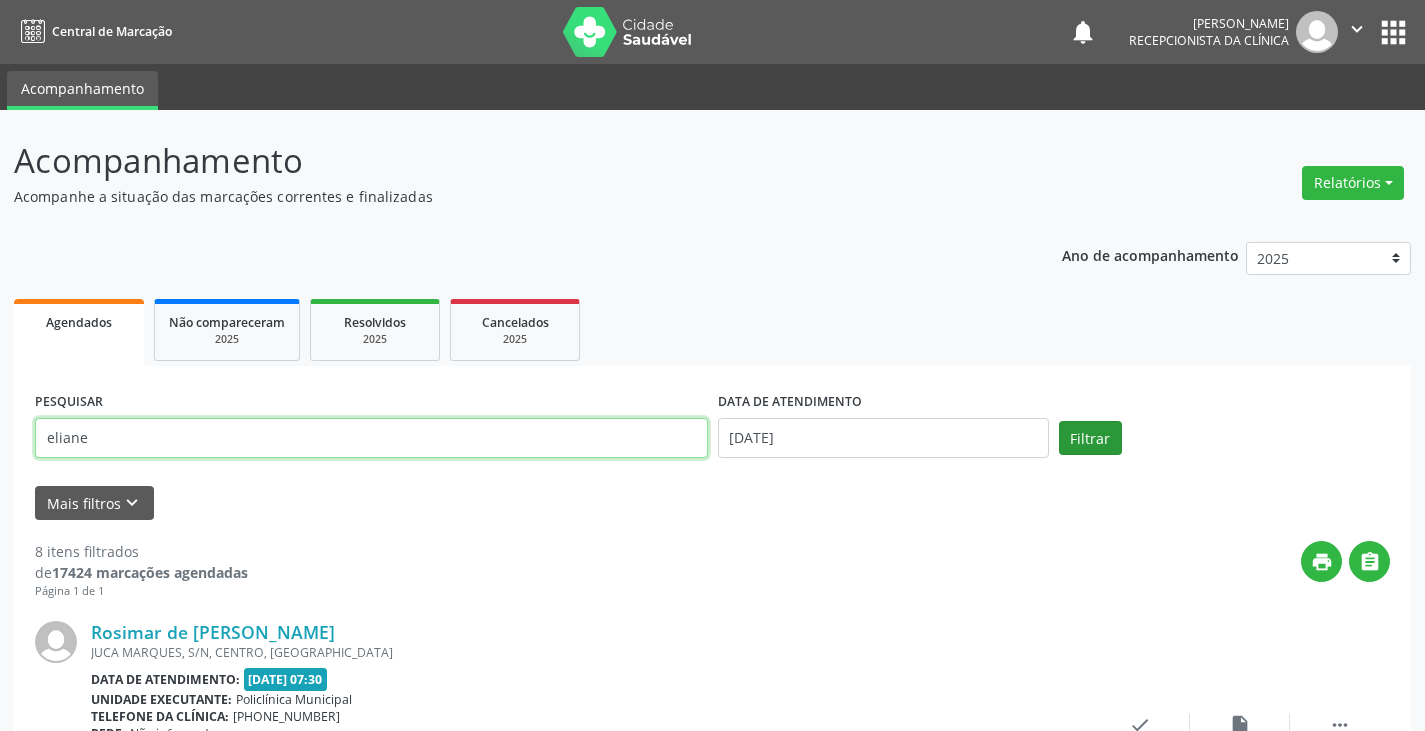 type on "eliane" 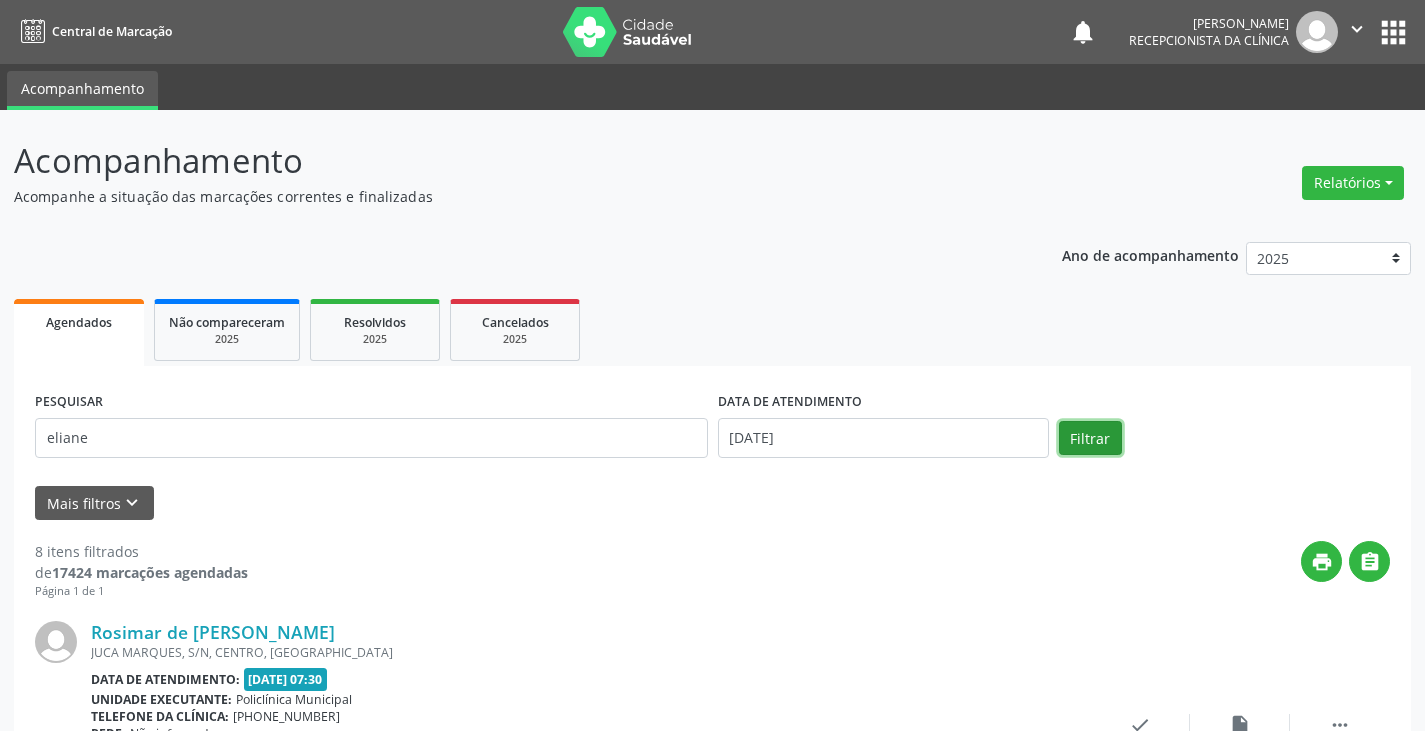 click on "Filtrar" at bounding box center [1090, 438] 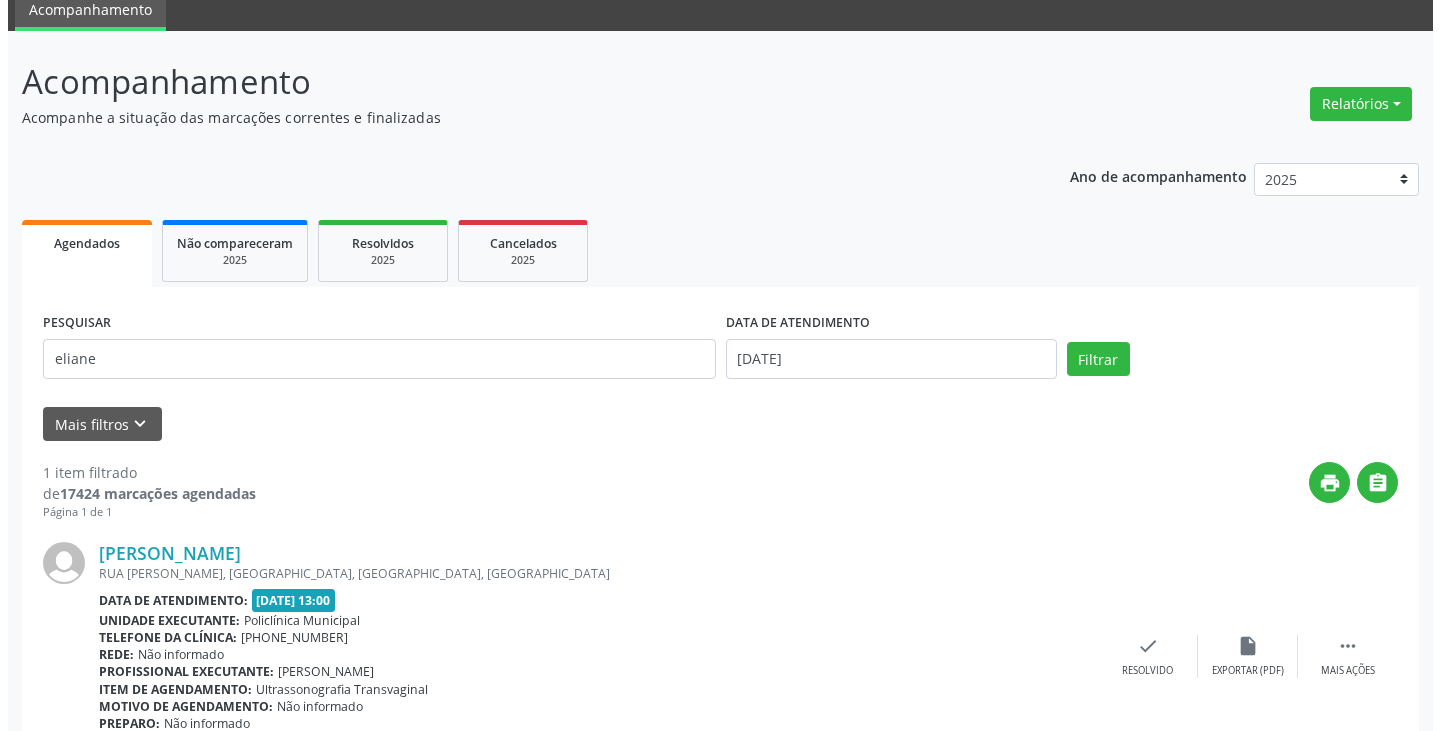 scroll, scrollTop: 174, scrollLeft: 0, axis: vertical 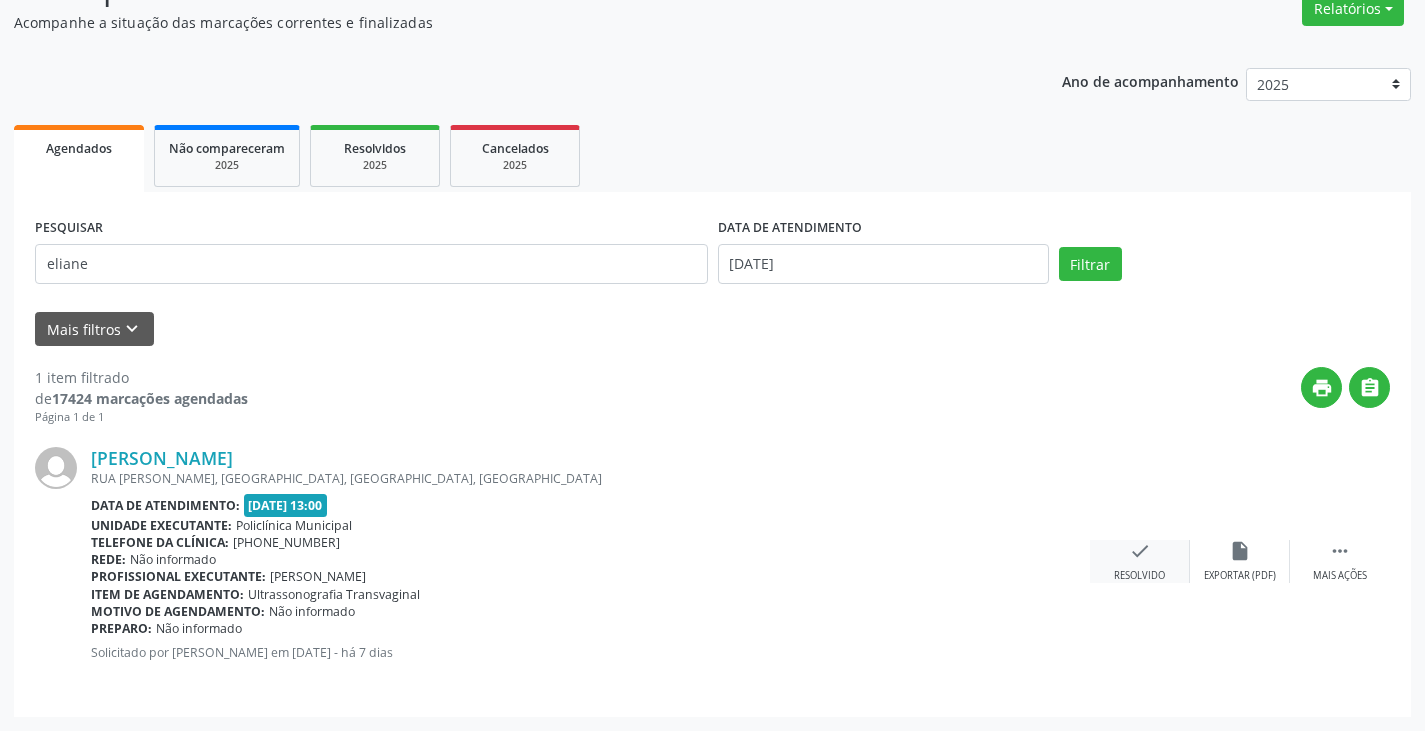 click on "Resolvido" at bounding box center [1139, 576] 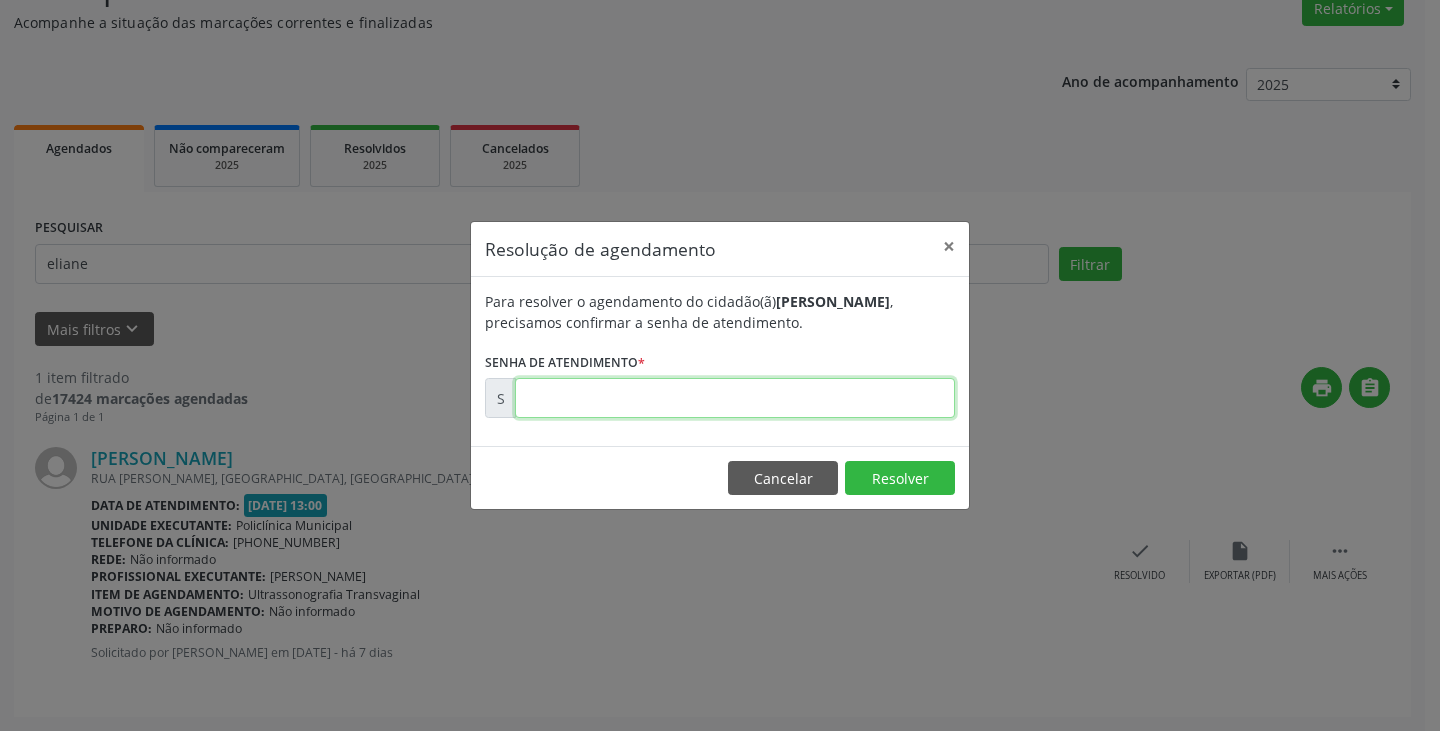 click at bounding box center (735, 398) 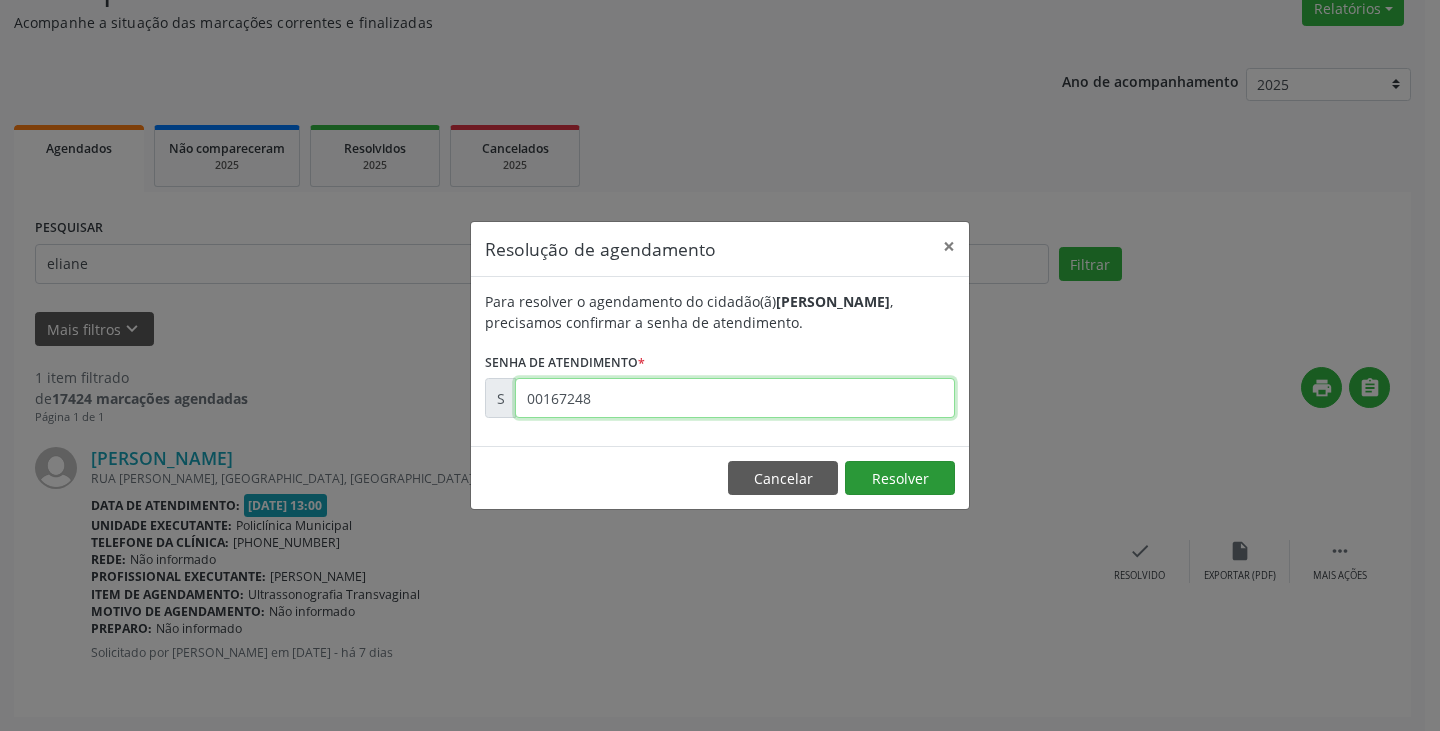 type on "00167248" 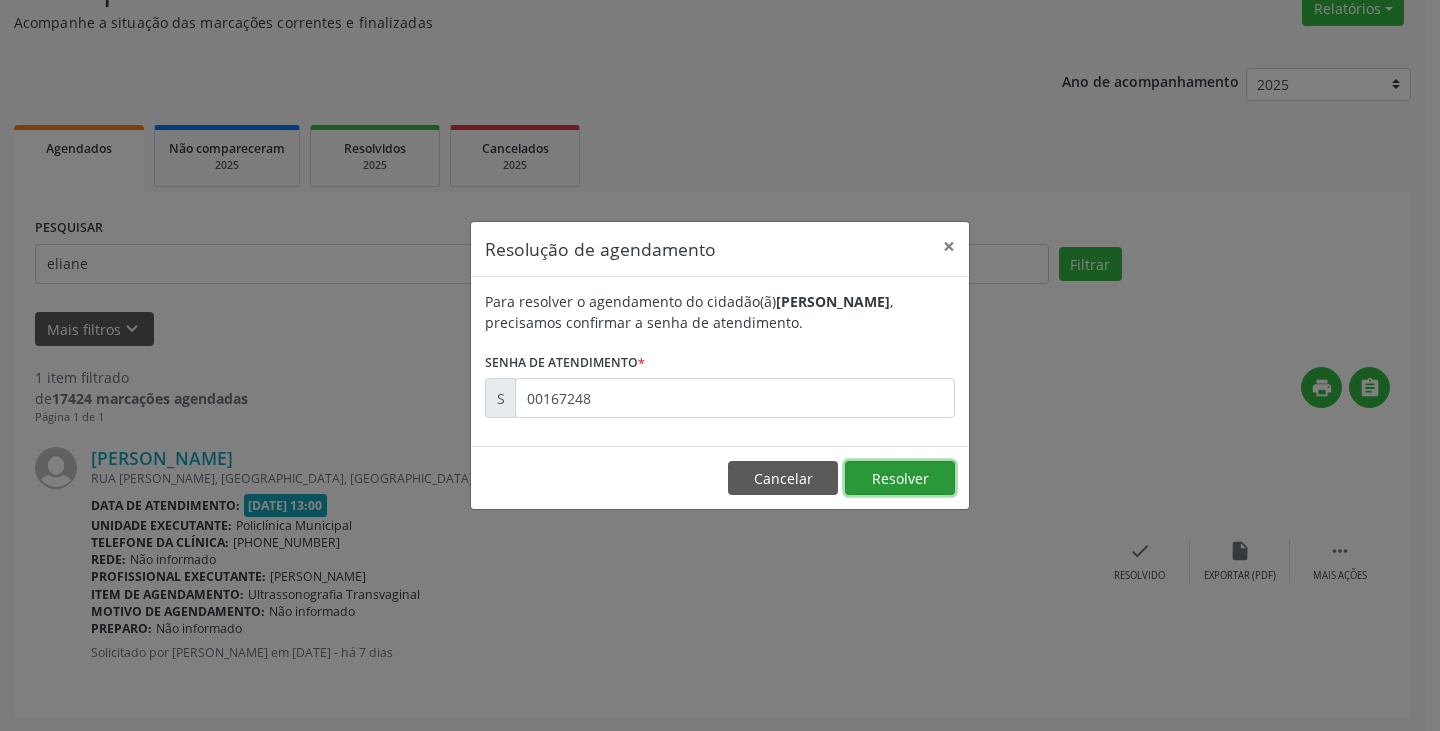 click on "Resolver" at bounding box center [900, 478] 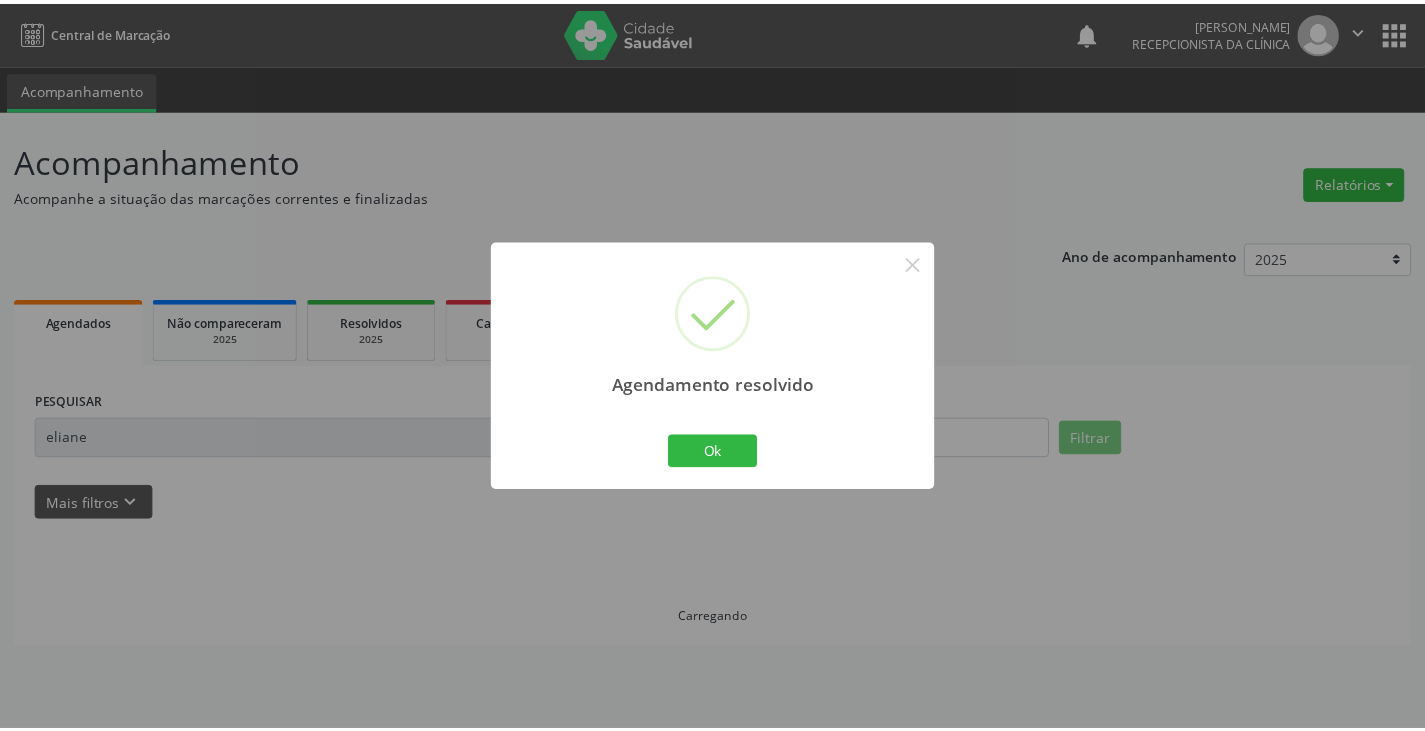 scroll, scrollTop: 0, scrollLeft: 0, axis: both 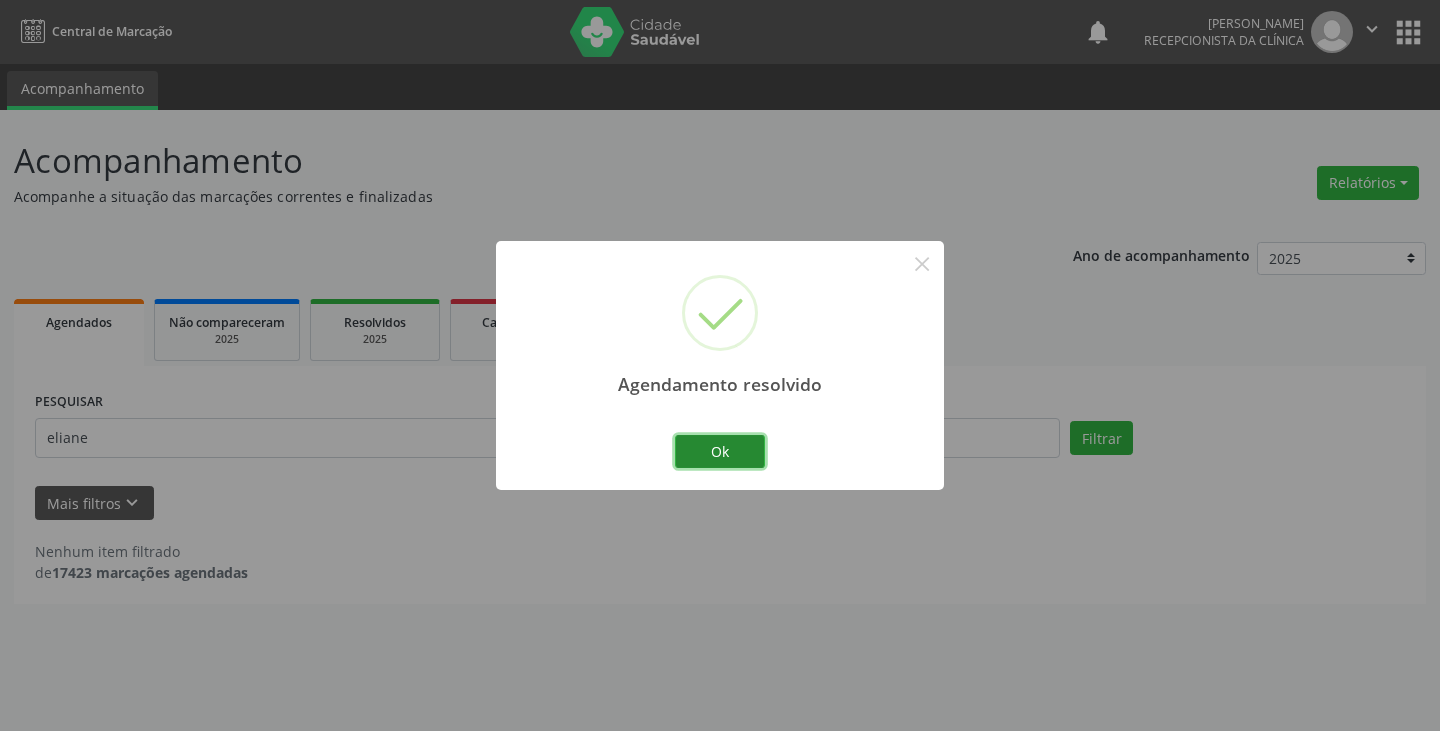 click on "Ok" at bounding box center [720, 452] 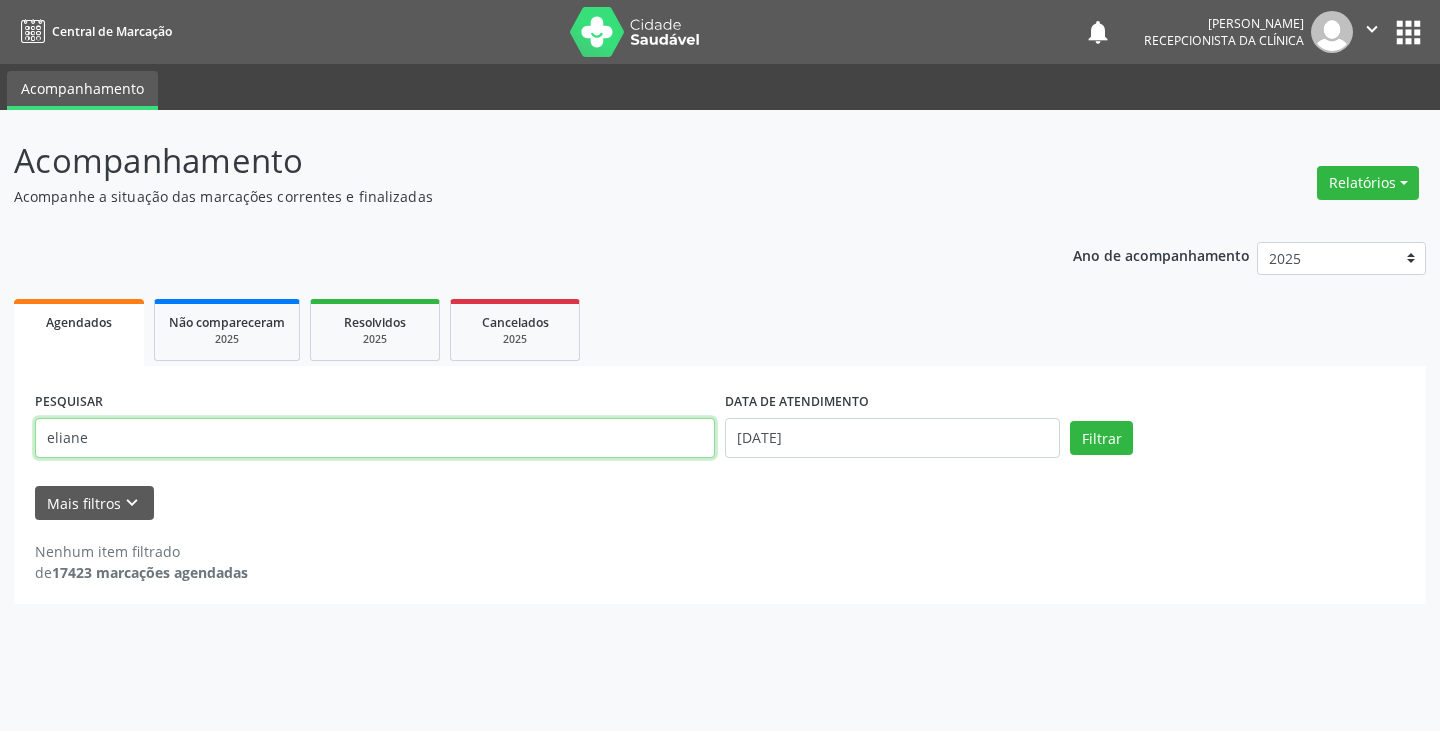 click on "eliane" at bounding box center [375, 438] 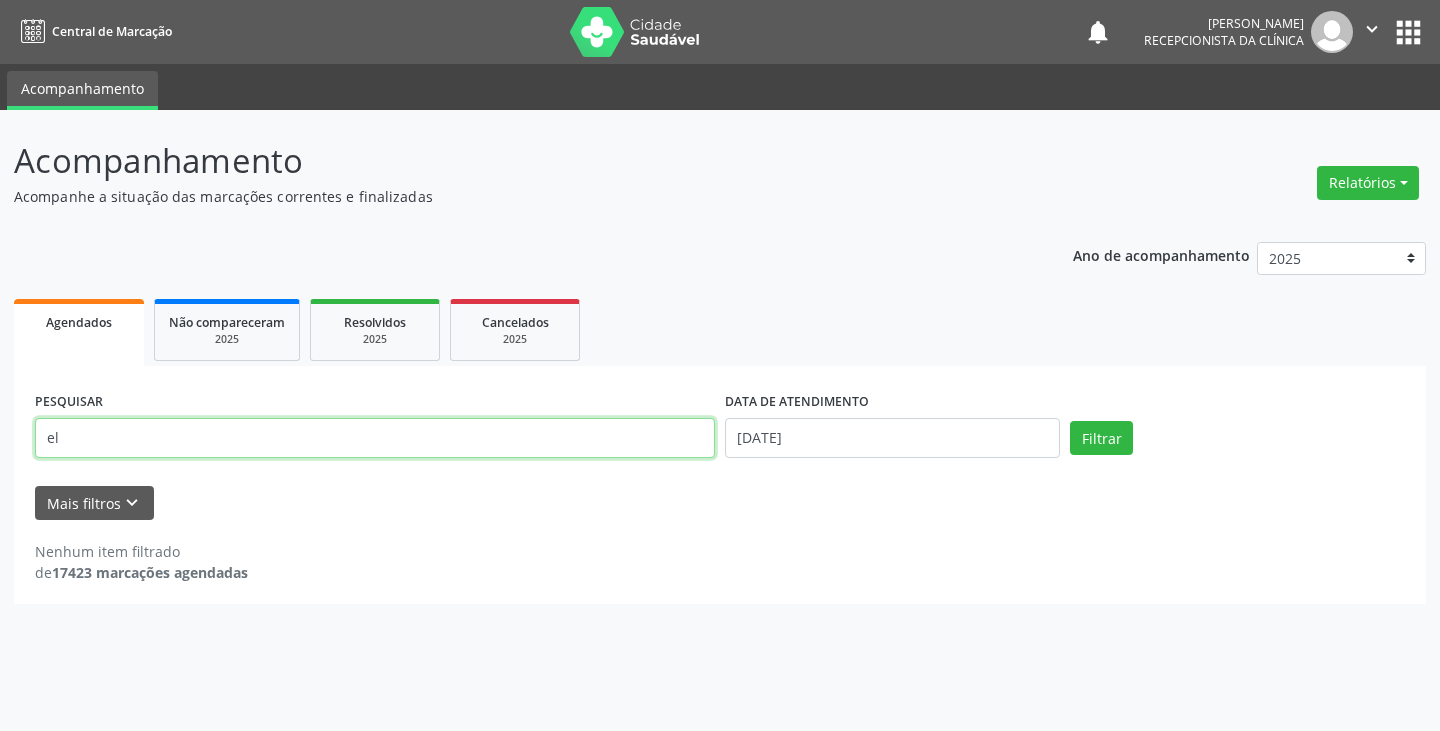 type on "e" 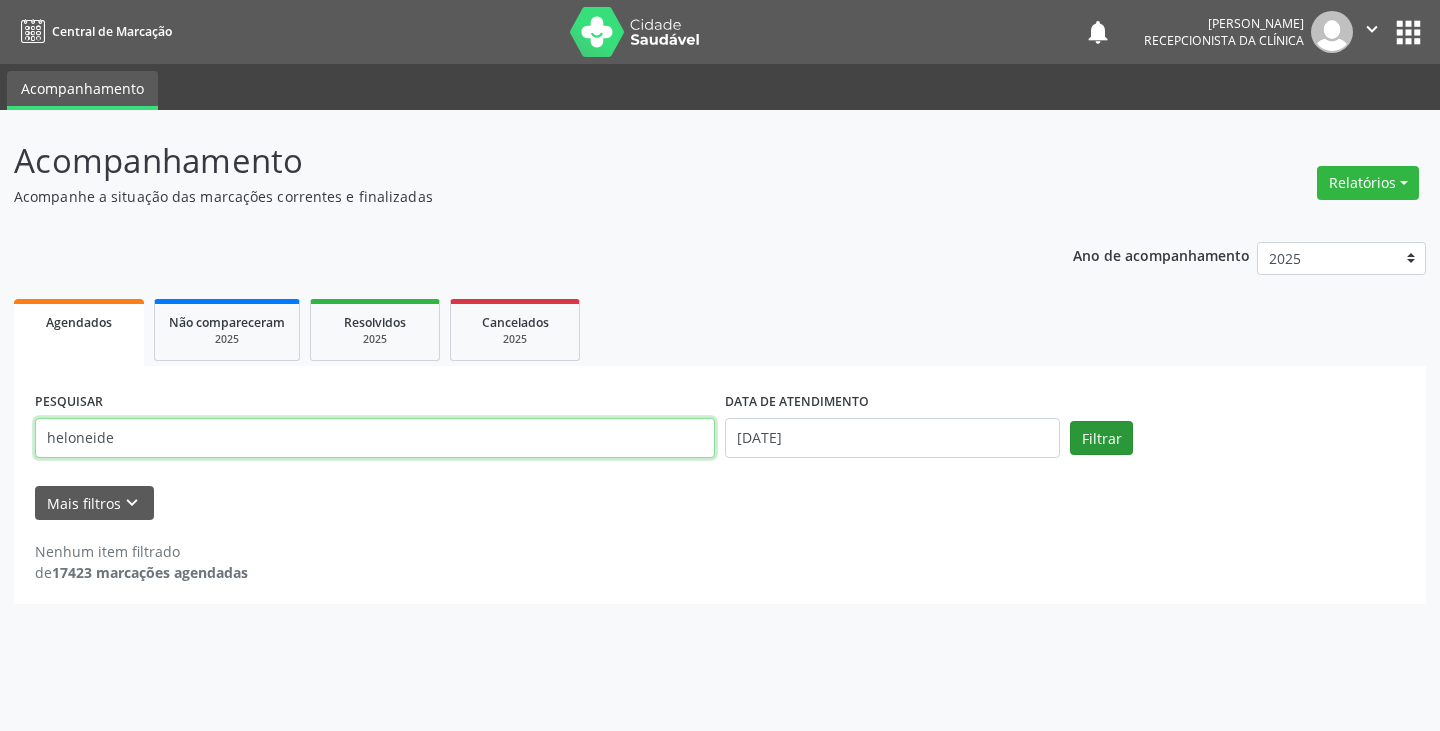 type on "heloneide" 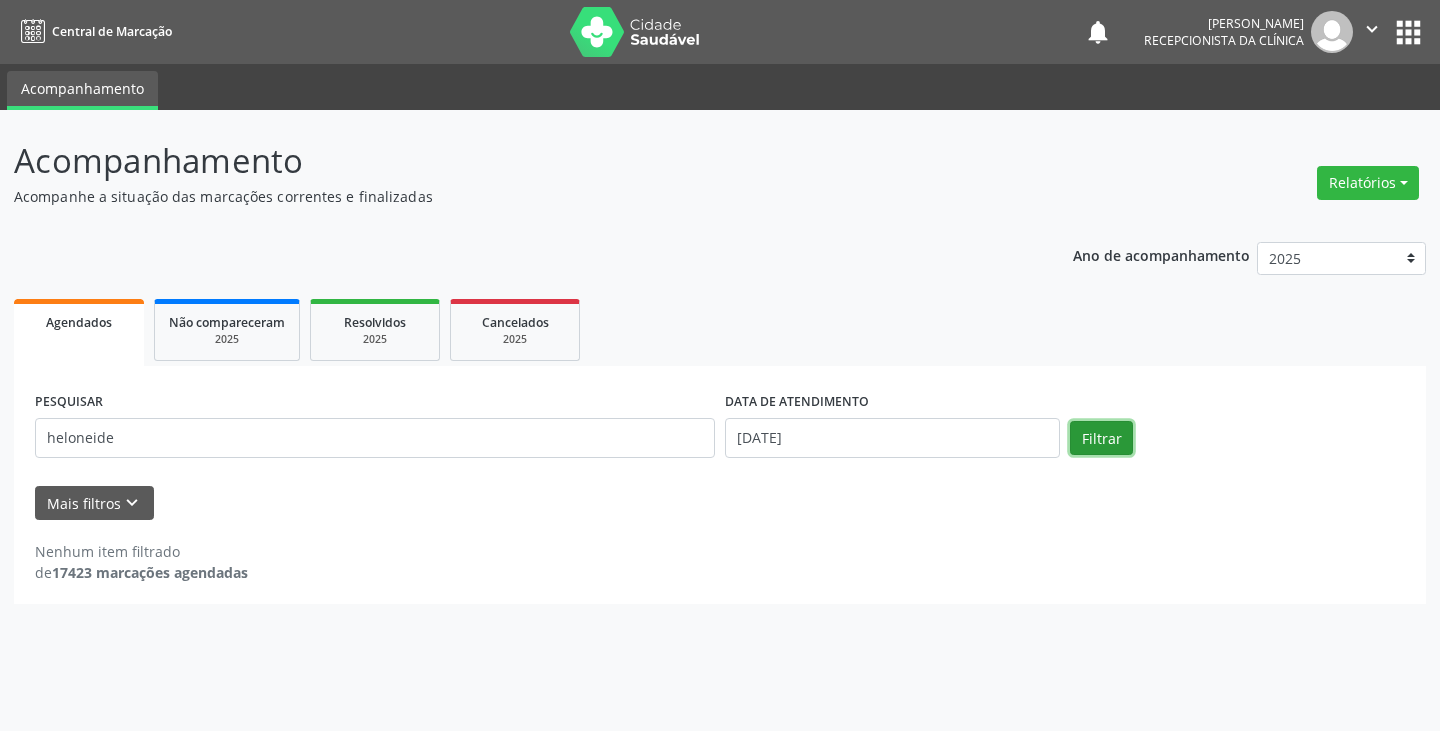 click on "Filtrar" at bounding box center [1101, 438] 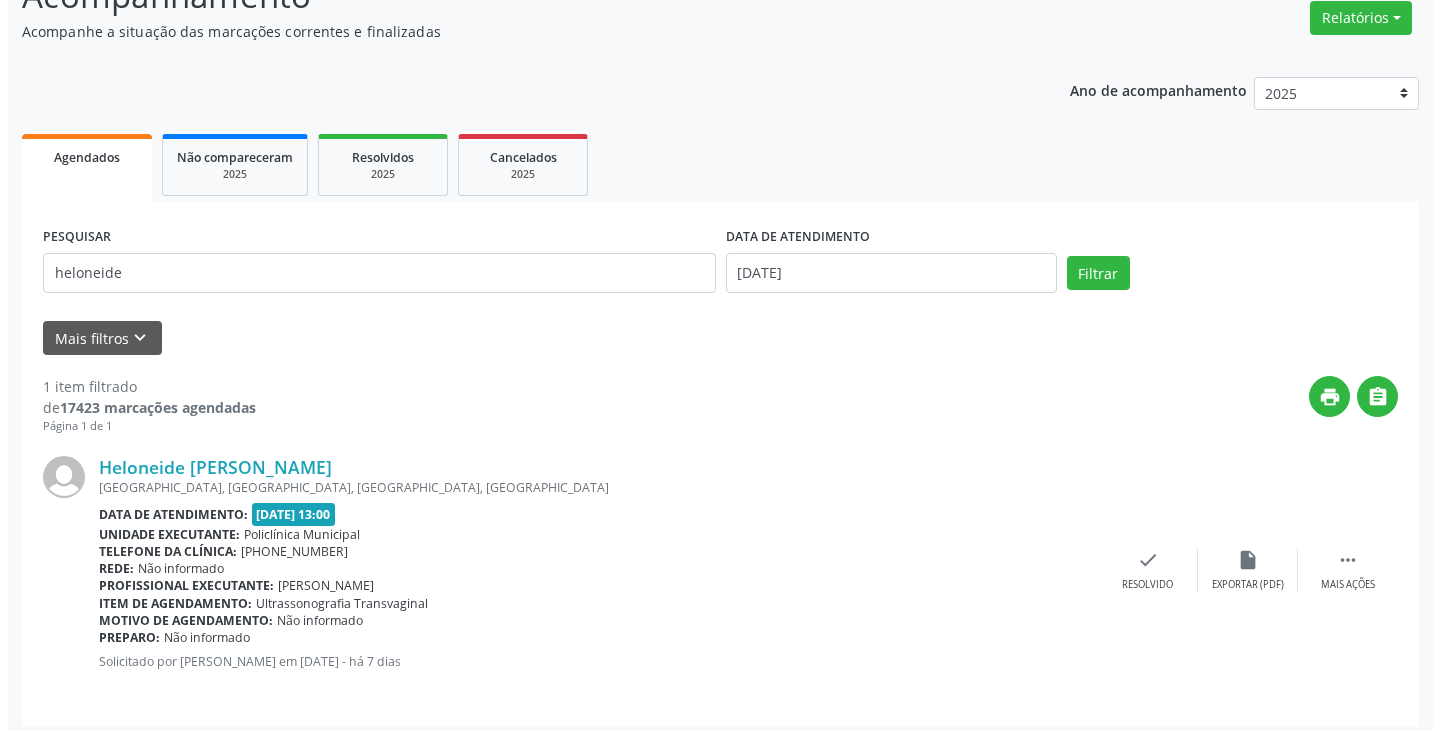 scroll, scrollTop: 174, scrollLeft: 0, axis: vertical 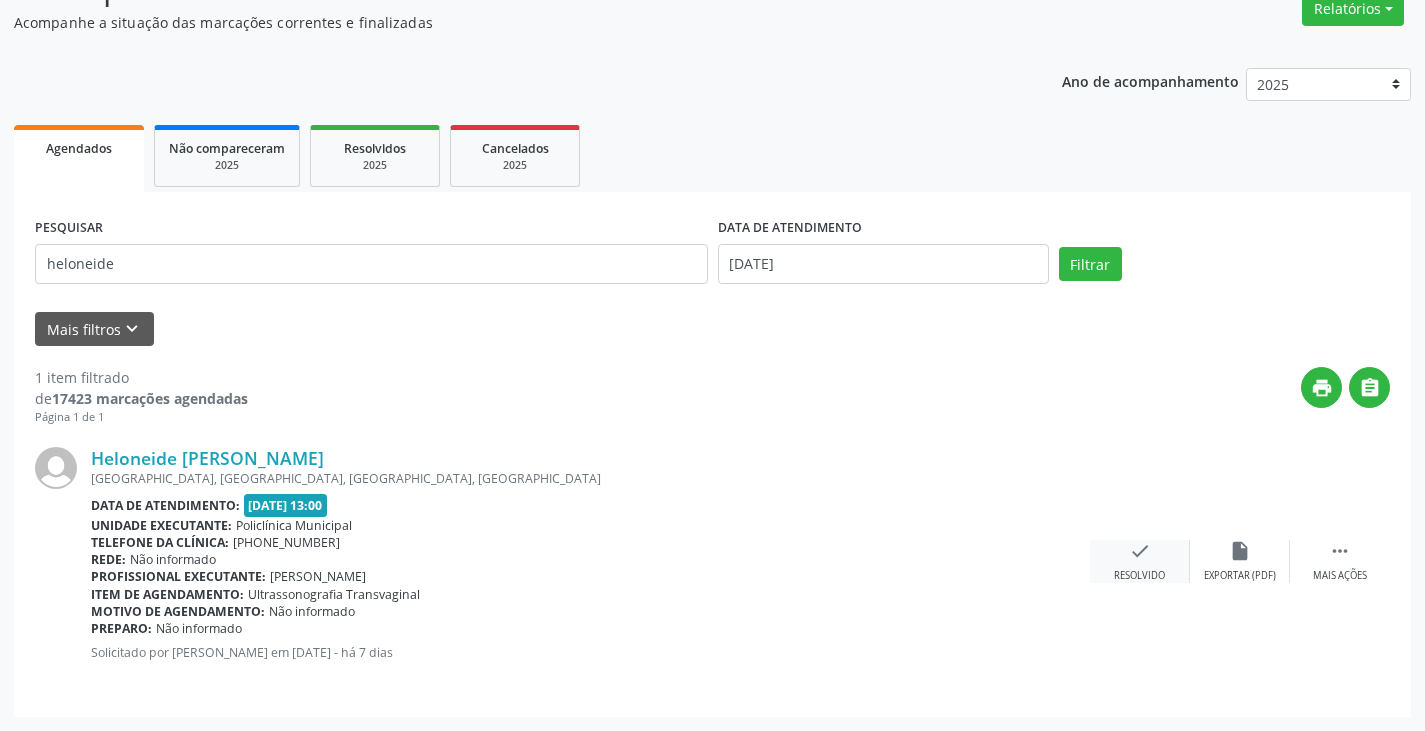 click on "check" at bounding box center (1140, 551) 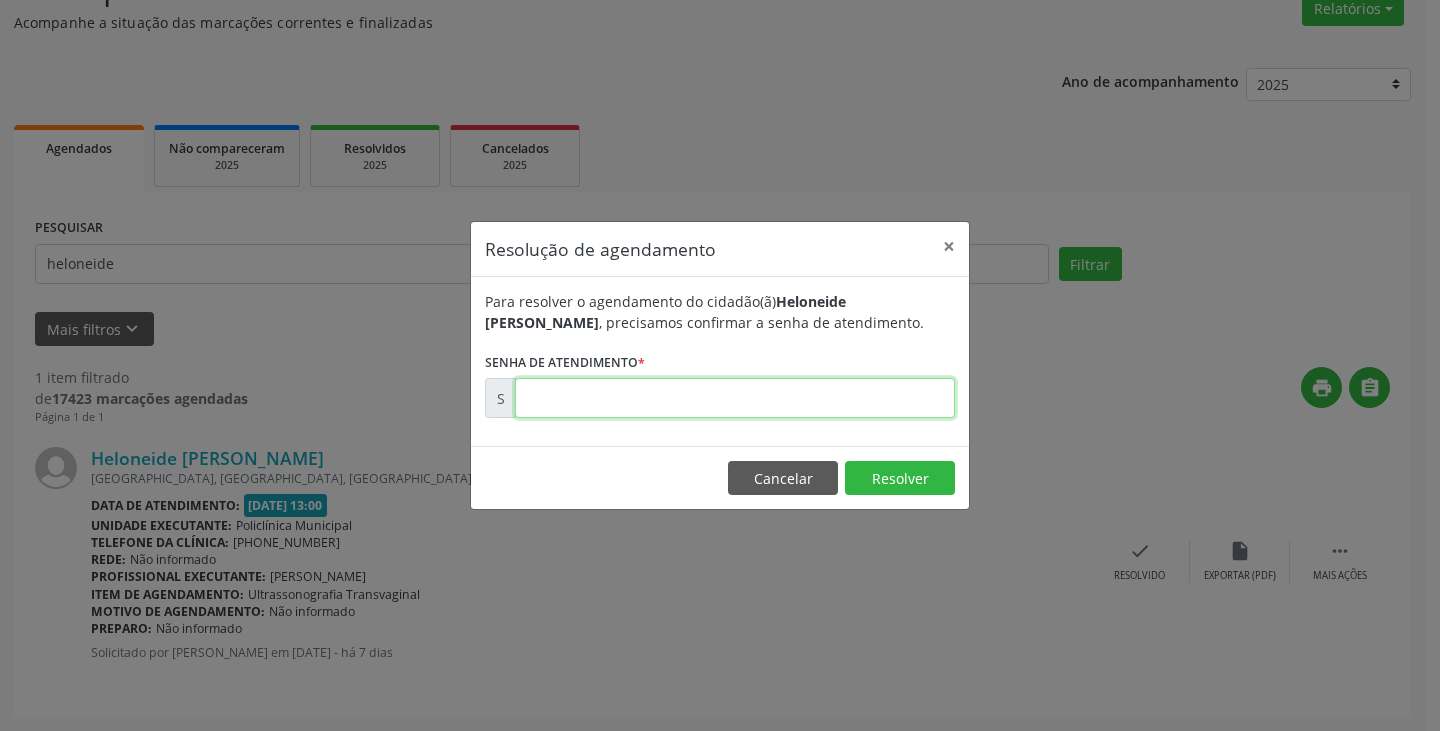 click at bounding box center [735, 398] 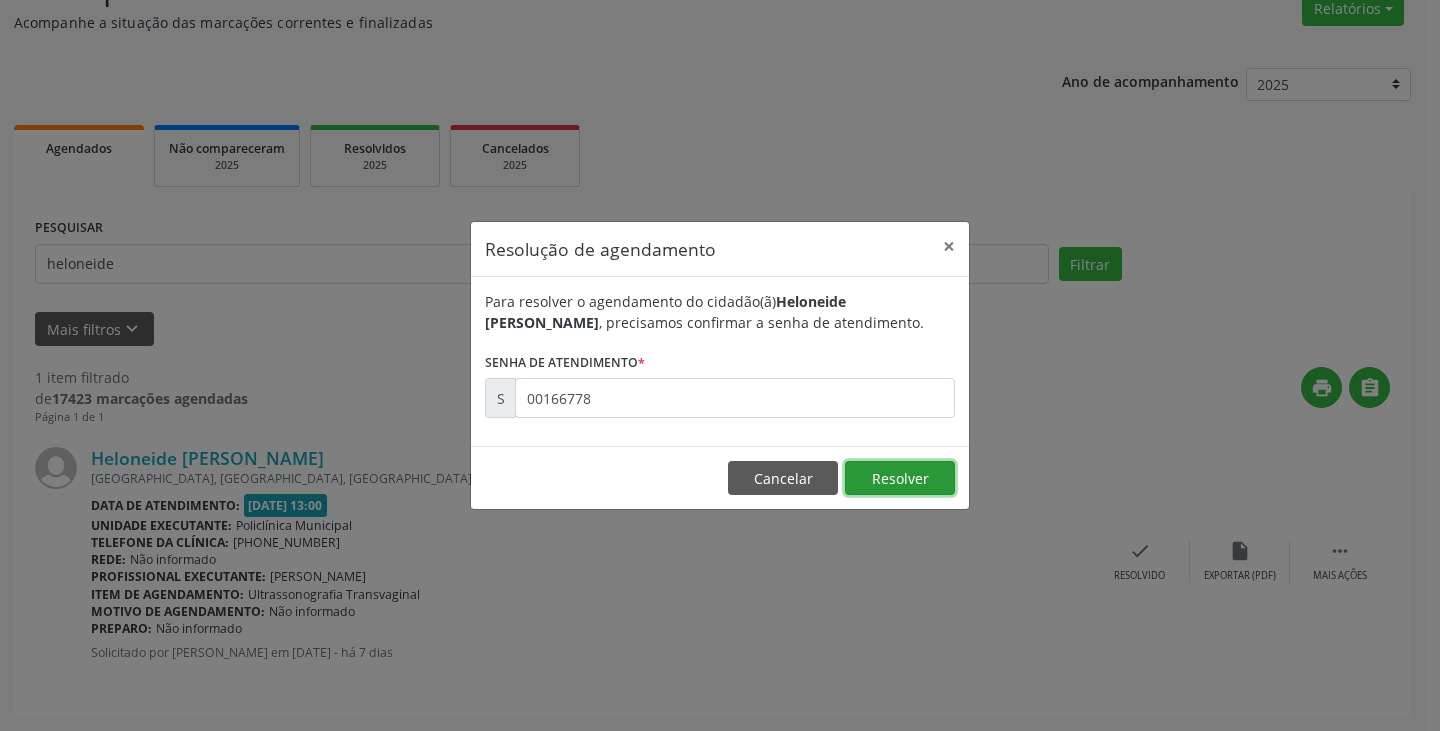 click on "Resolver" at bounding box center [900, 478] 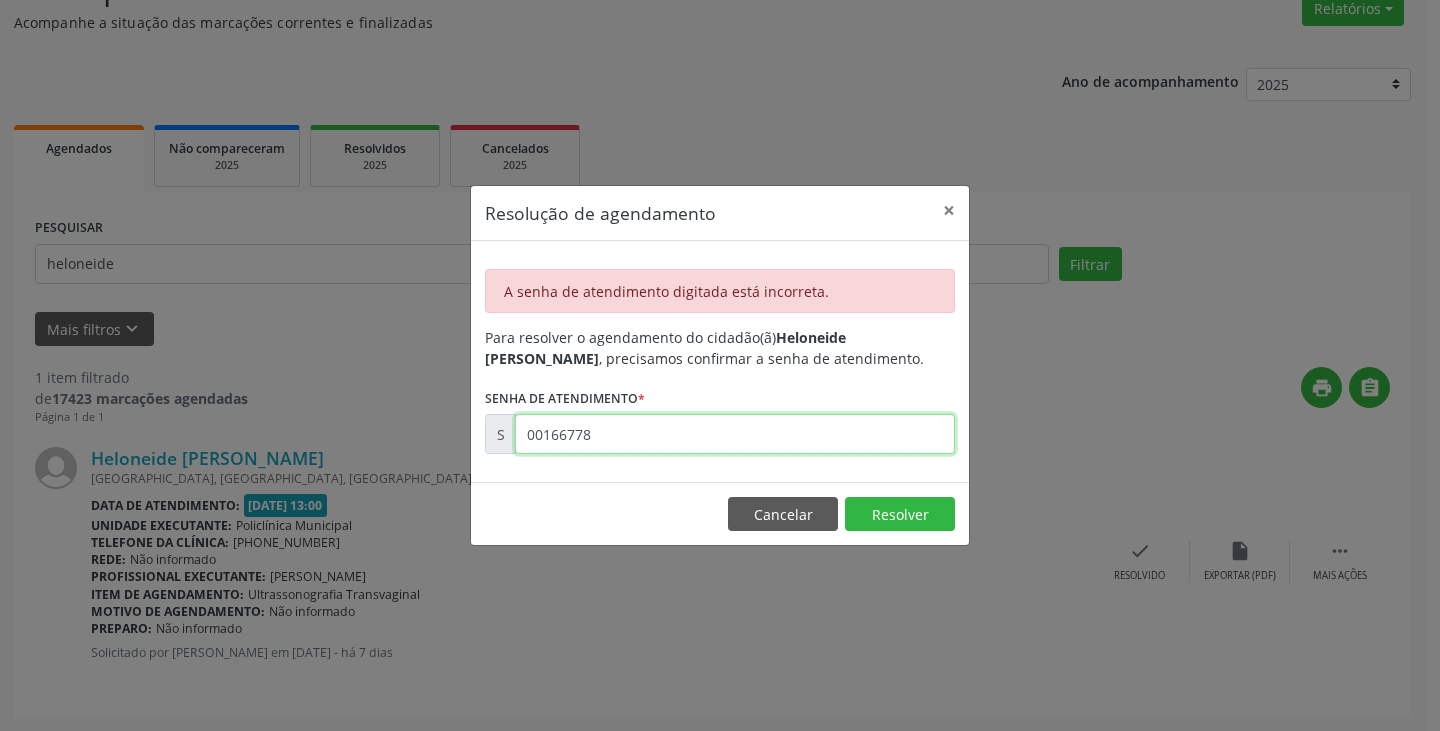 click on "00166778" at bounding box center [735, 434] 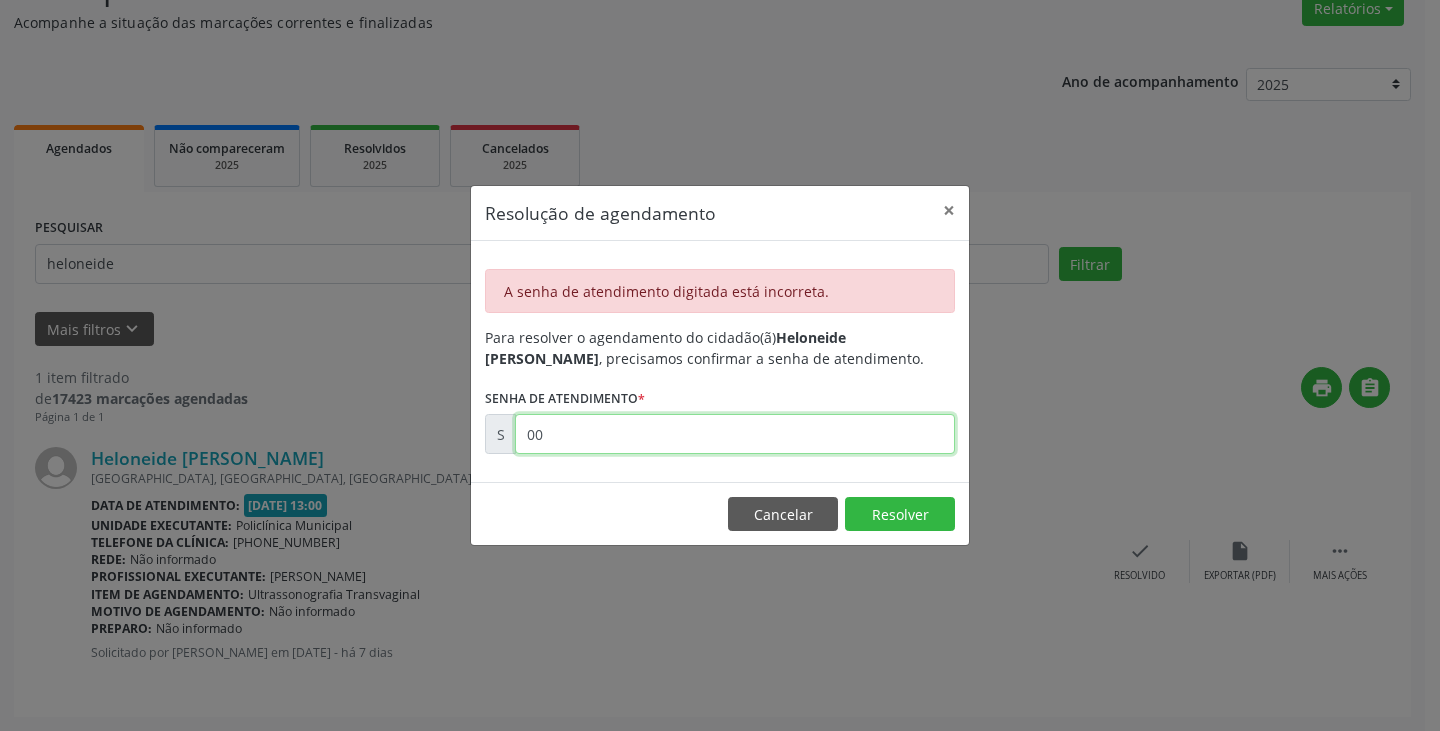 type on "0" 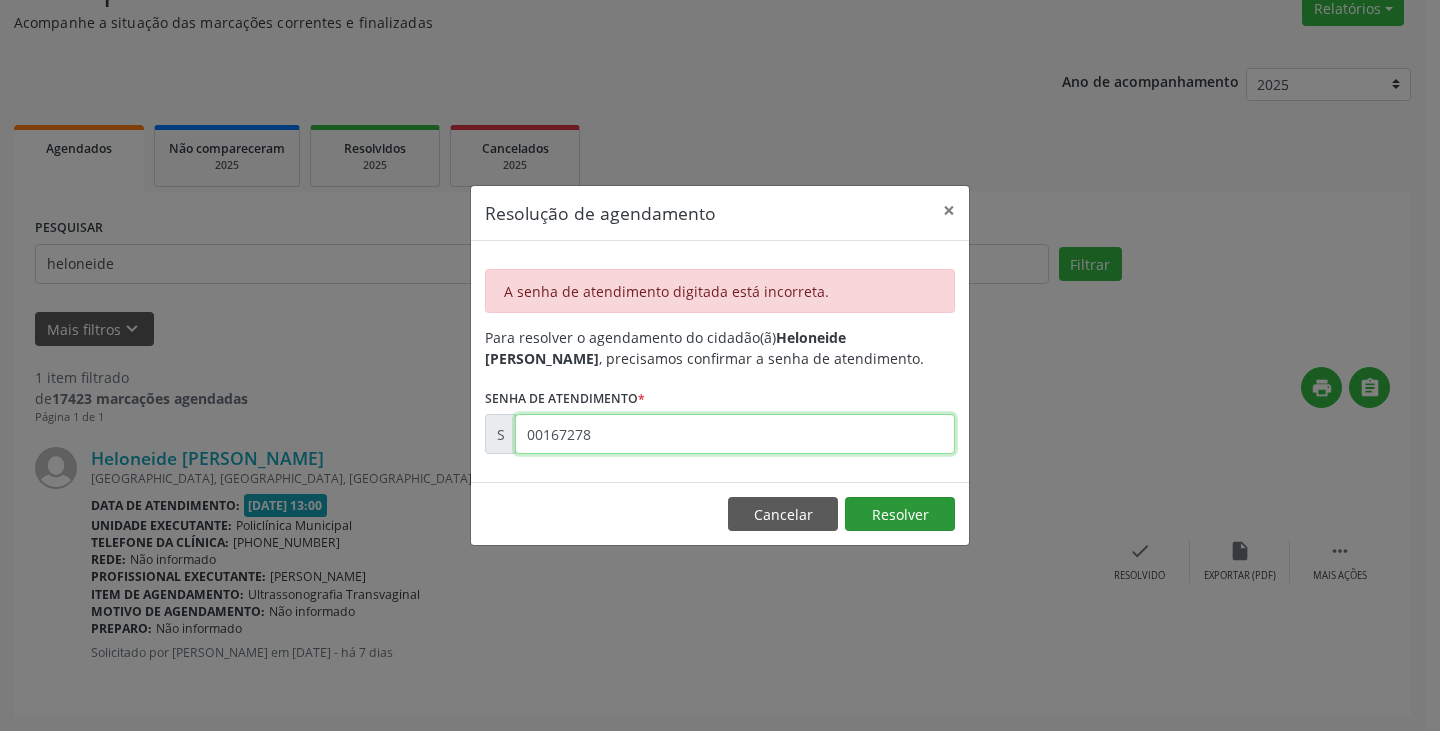 type on "00167278" 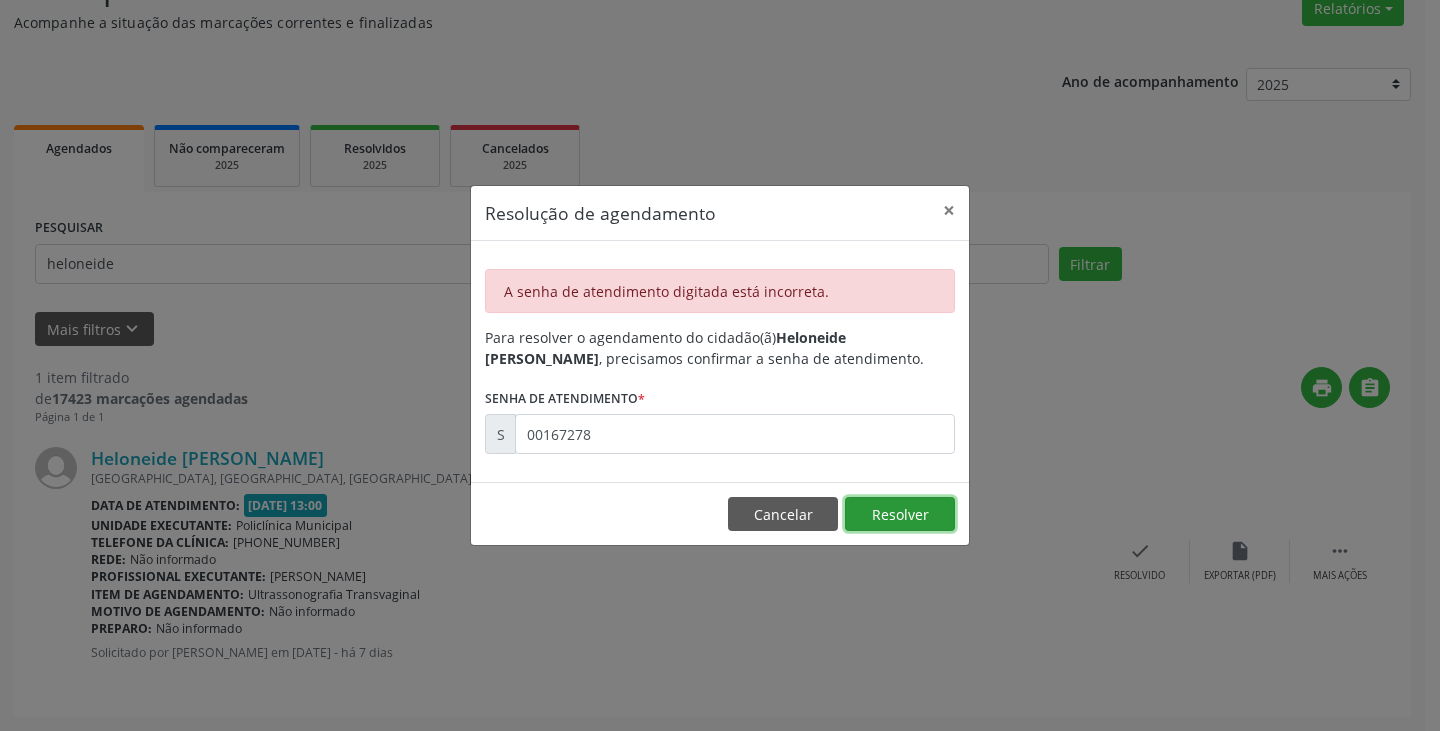 click on "Resolver" at bounding box center [900, 514] 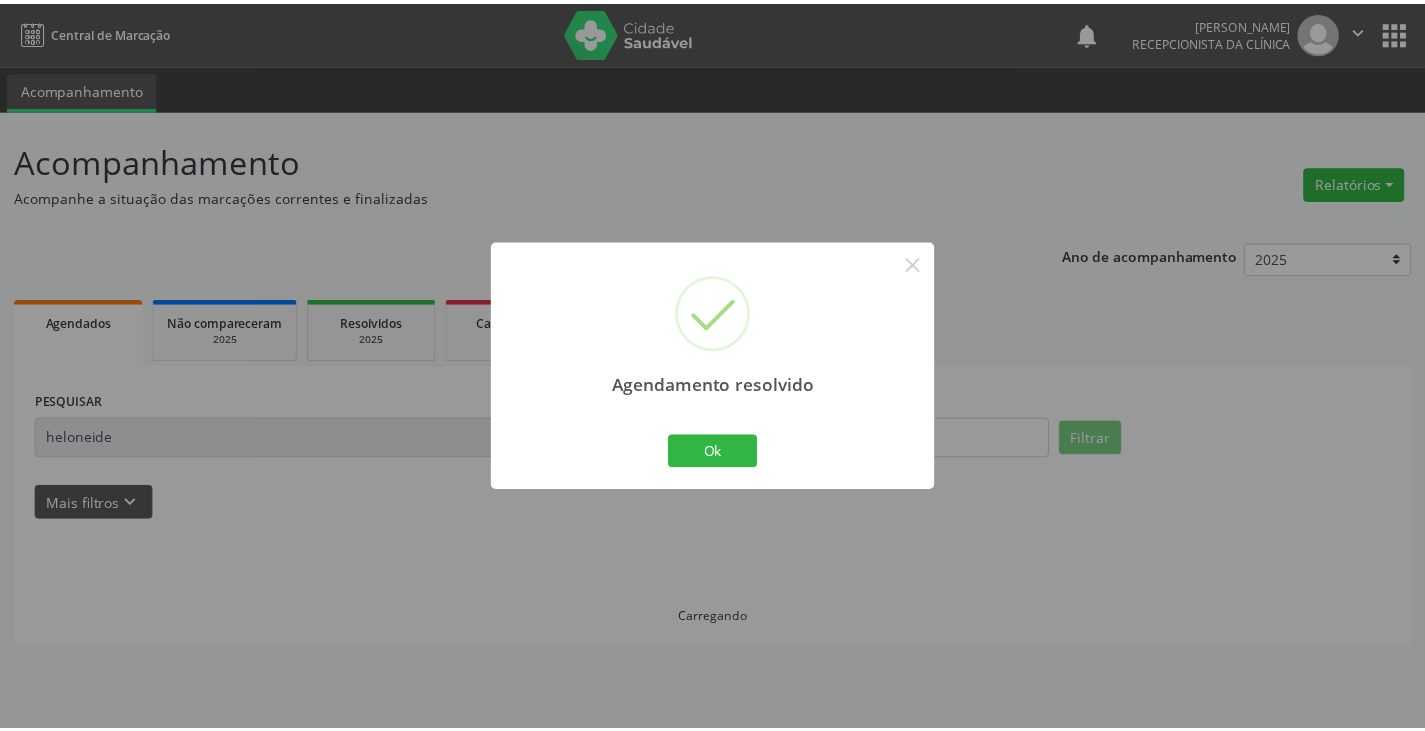 scroll, scrollTop: 0, scrollLeft: 0, axis: both 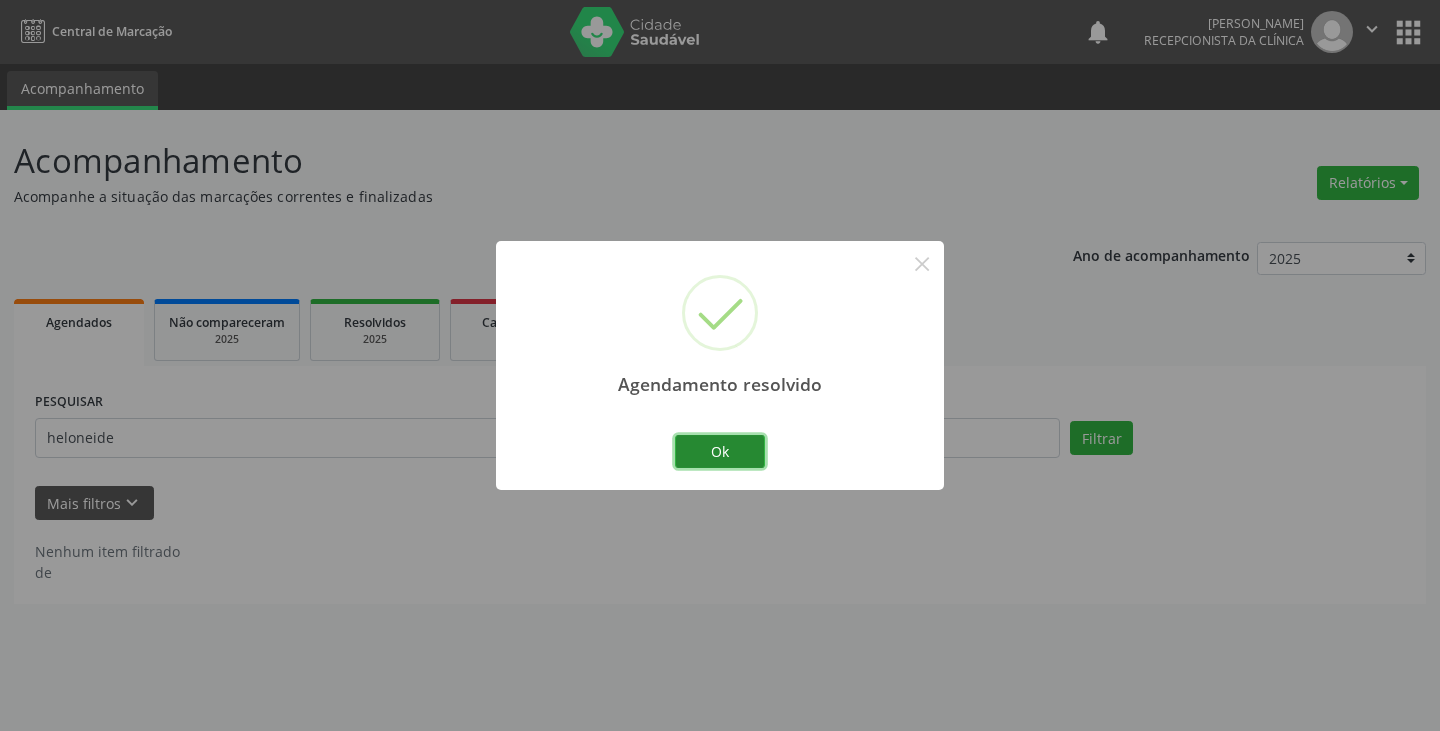 click on "Ok" at bounding box center [720, 452] 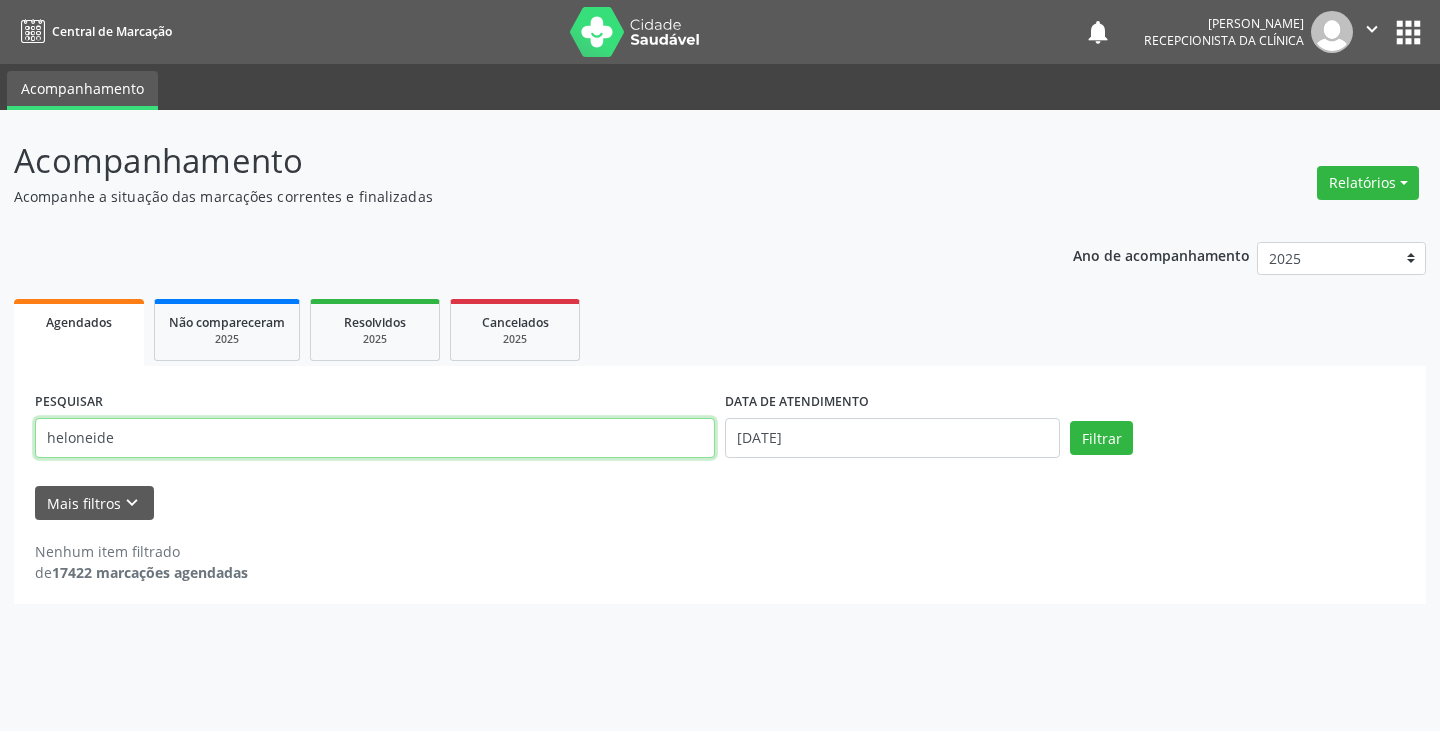 click on "heloneide" at bounding box center [375, 438] 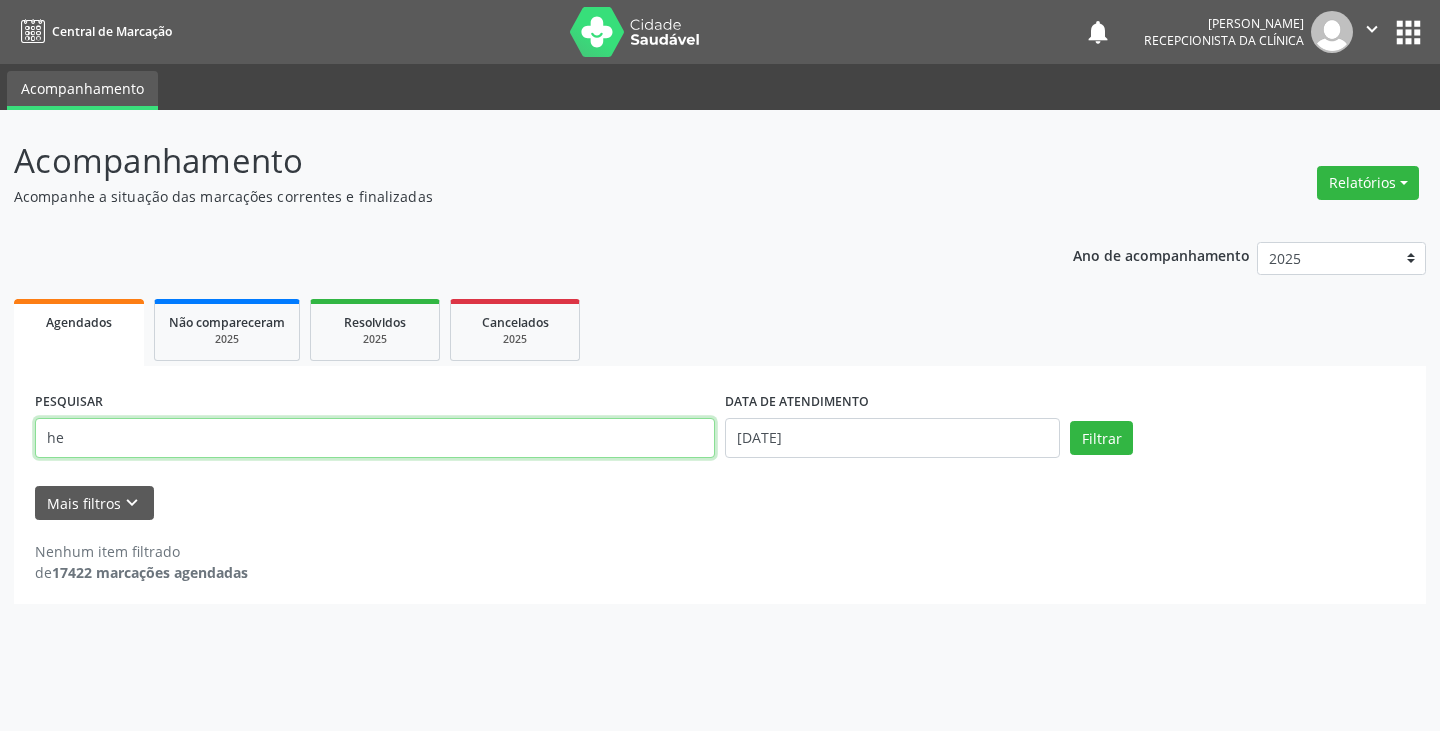 type on "h" 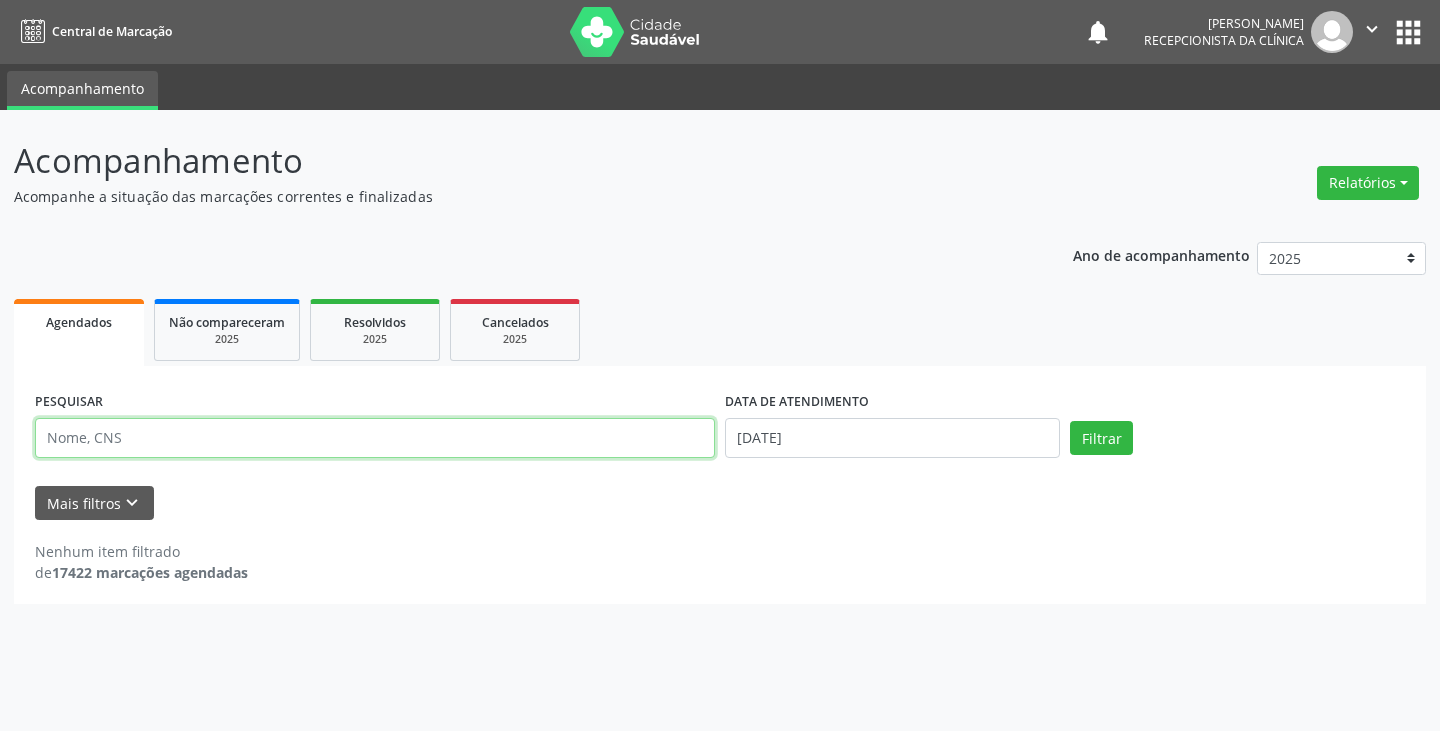 click at bounding box center [375, 438] 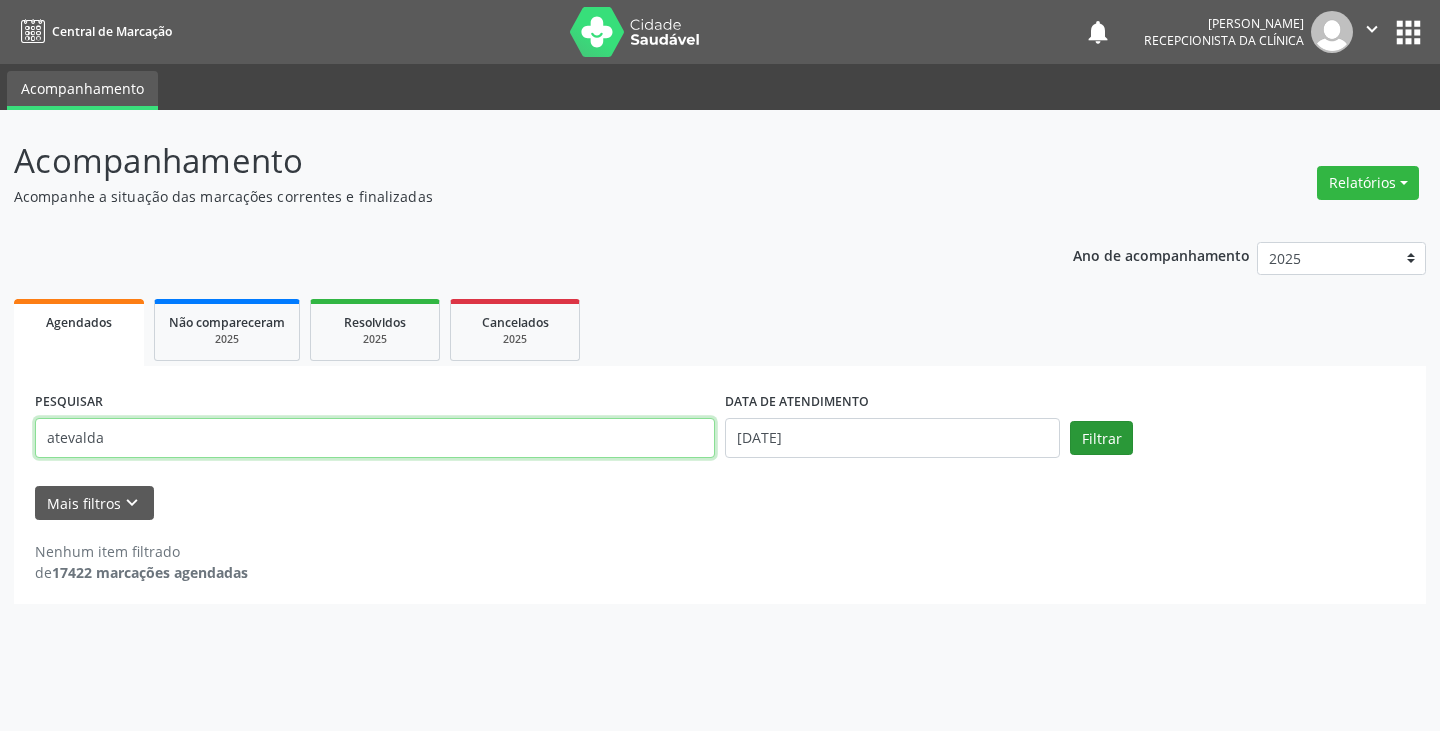 type on "atevalda" 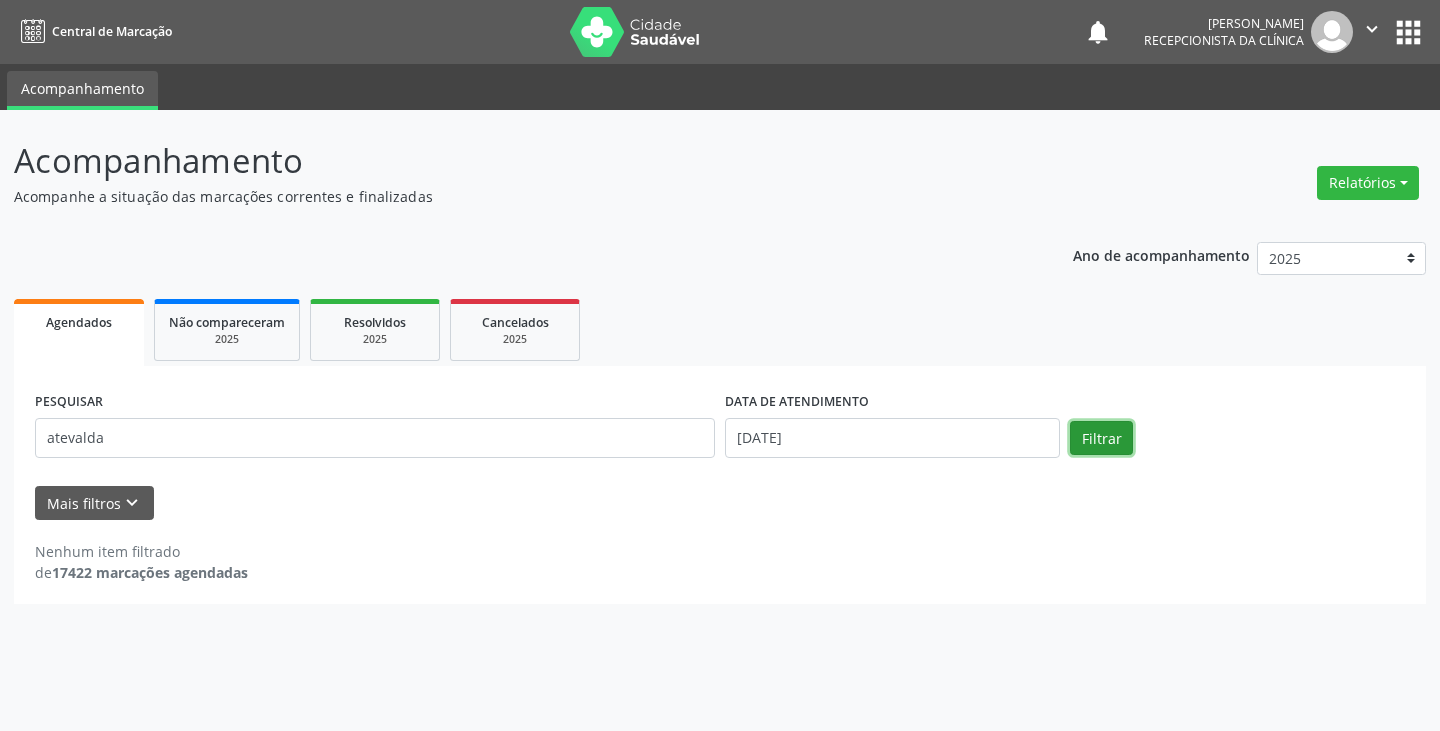 click on "Filtrar" at bounding box center (1101, 438) 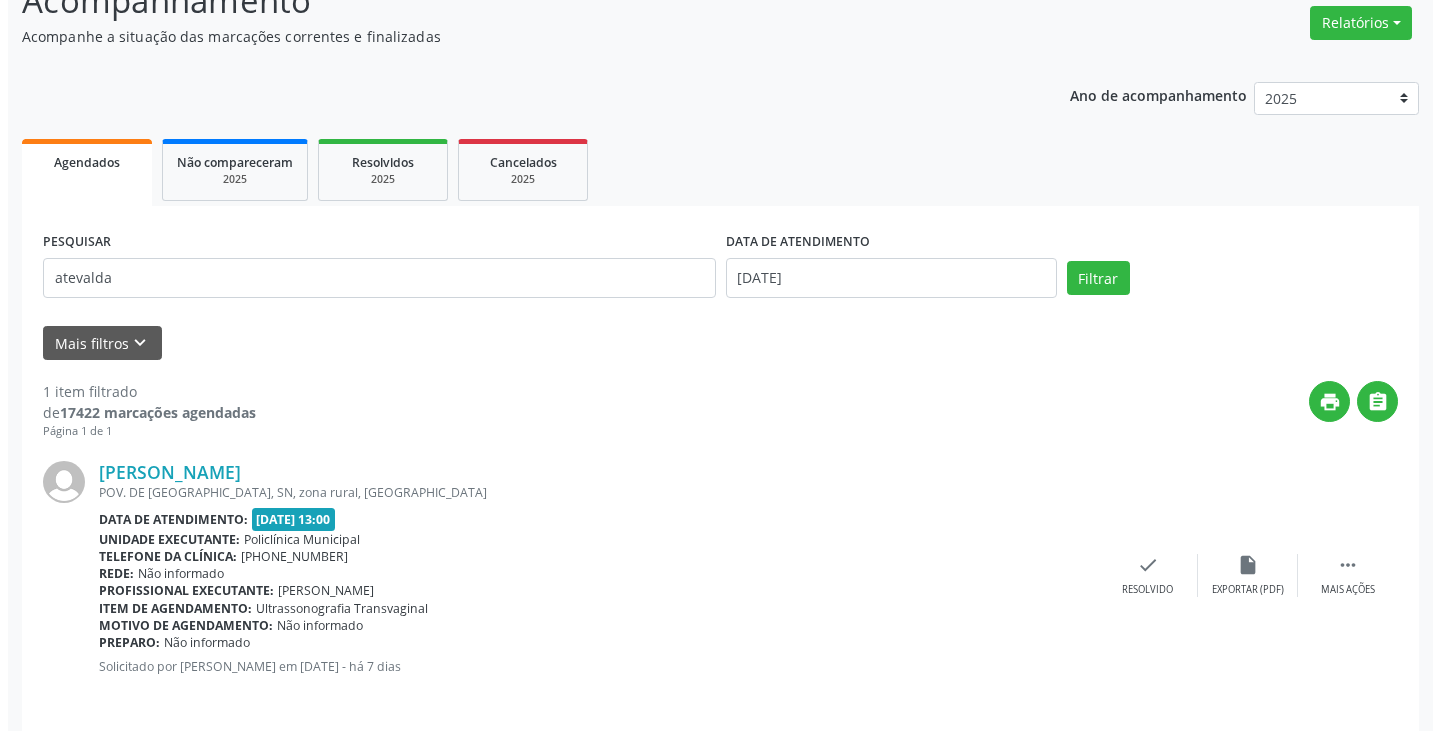 scroll, scrollTop: 174, scrollLeft: 0, axis: vertical 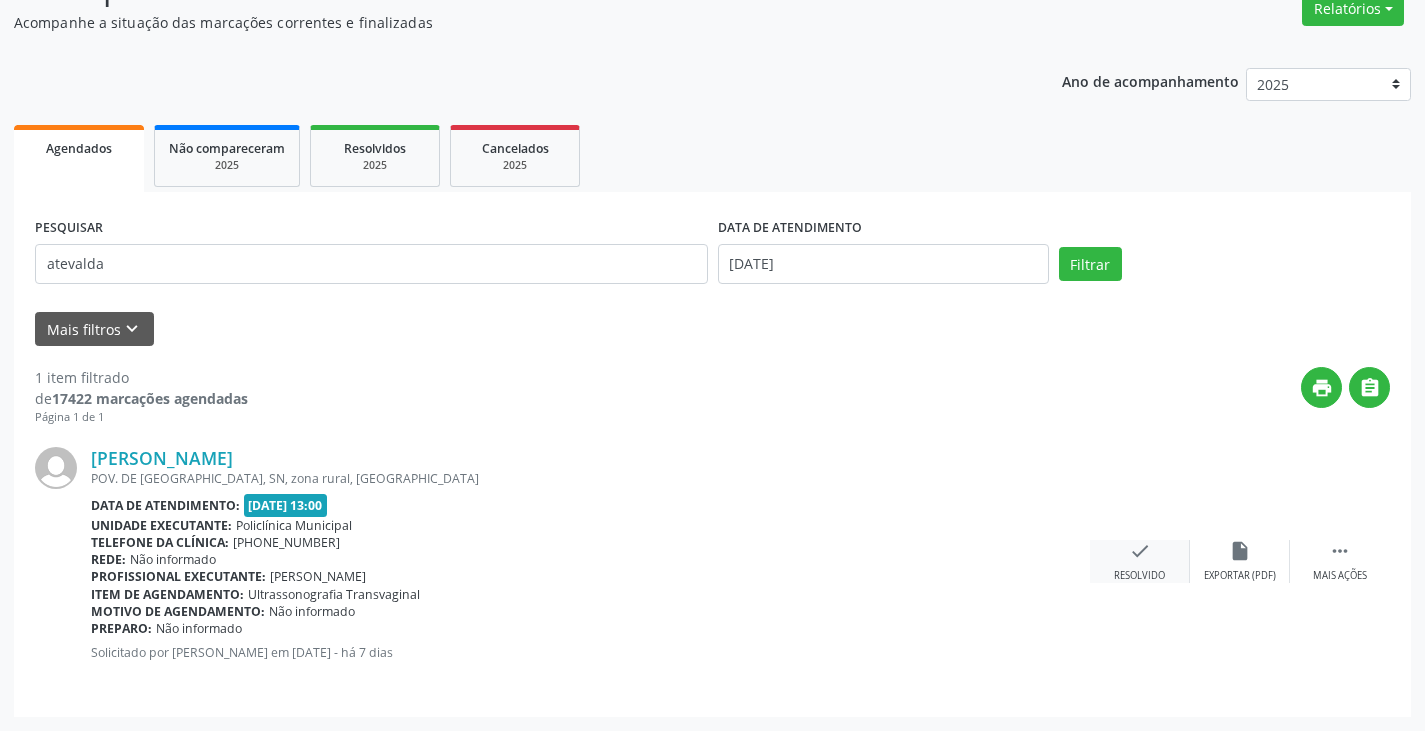 click on "check" at bounding box center [1140, 551] 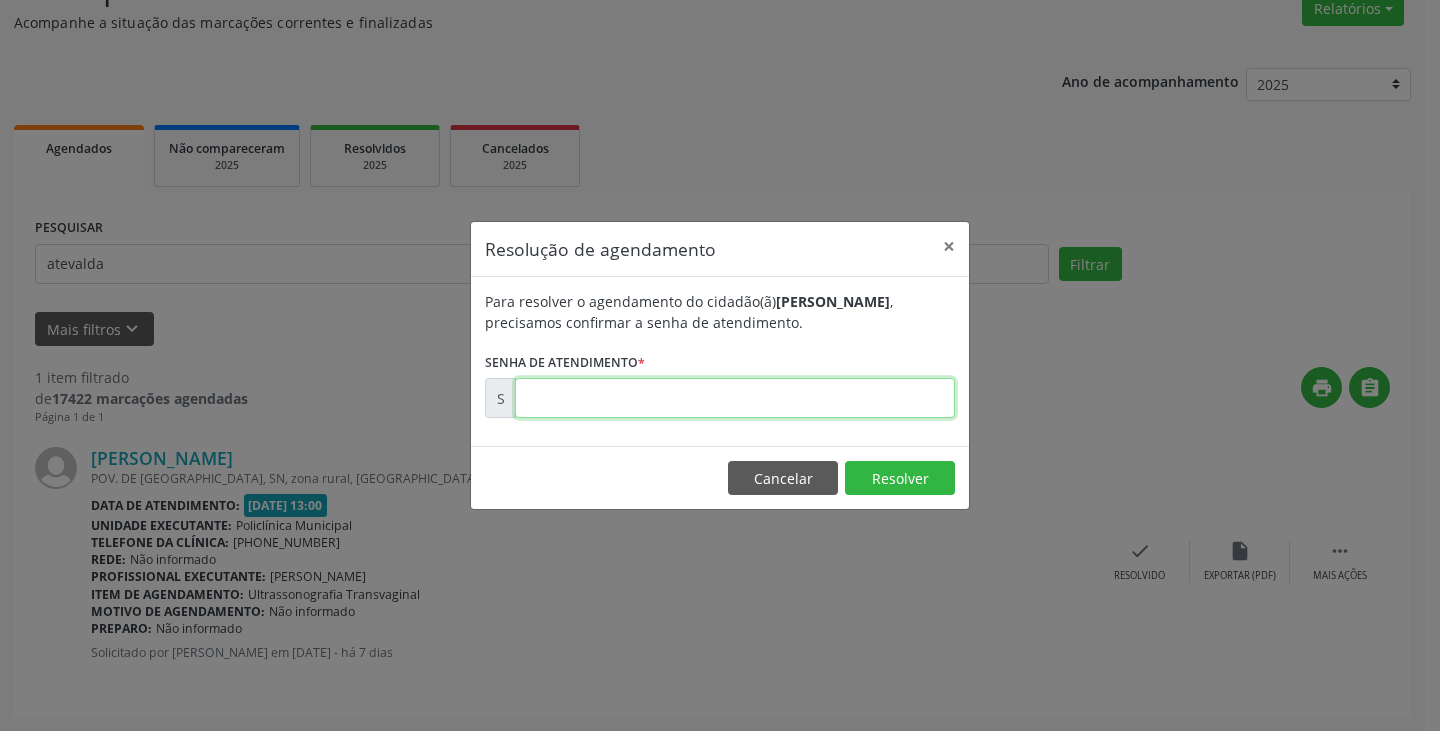 click at bounding box center [735, 398] 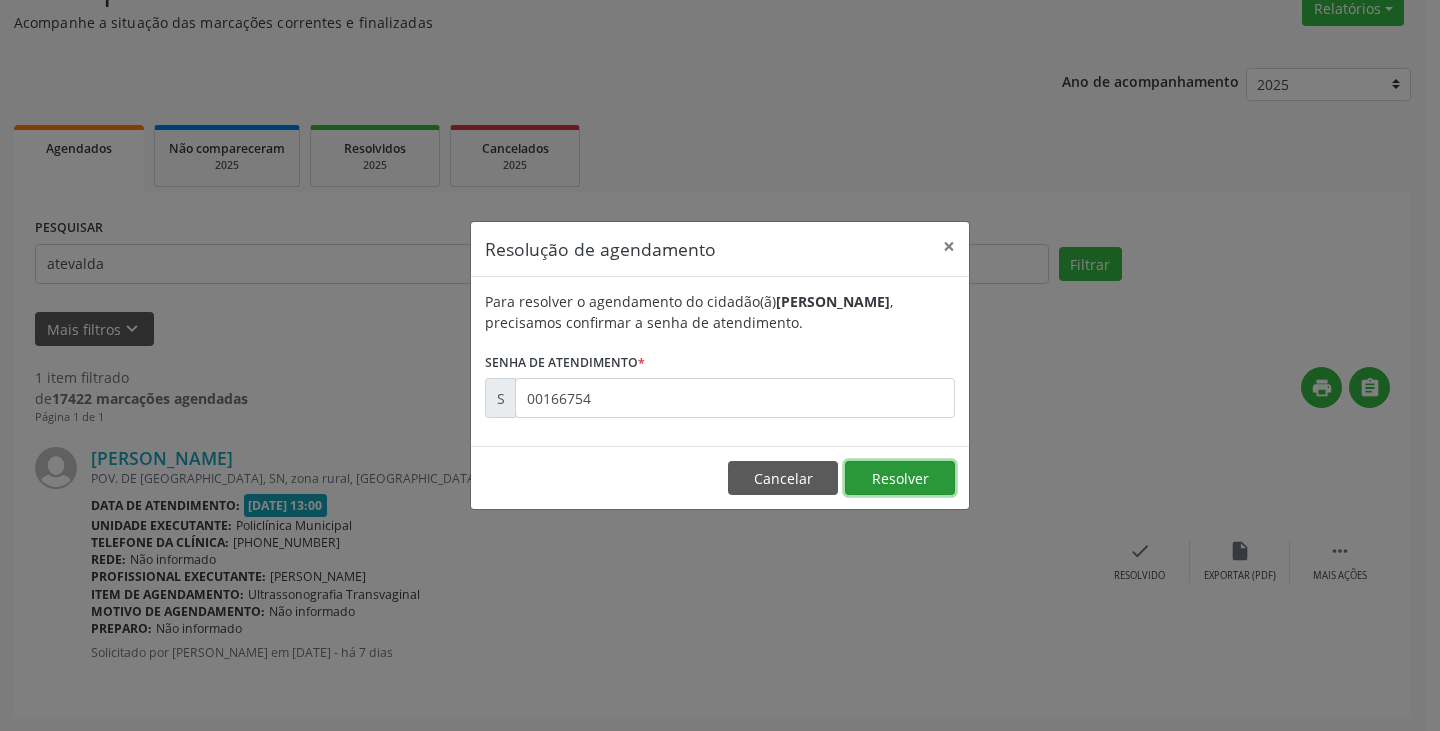 click on "Resolver" at bounding box center (900, 478) 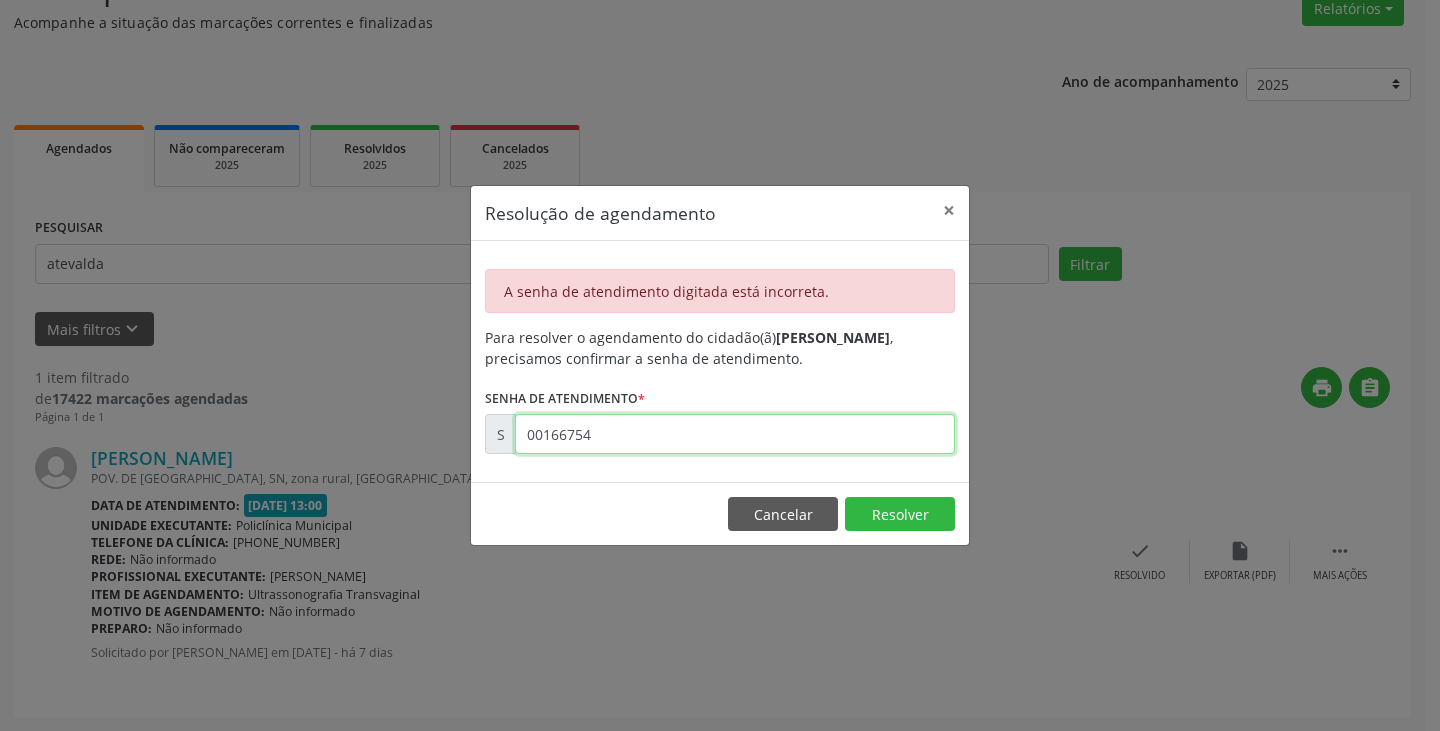 click on "00166754" at bounding box center [735, 434] 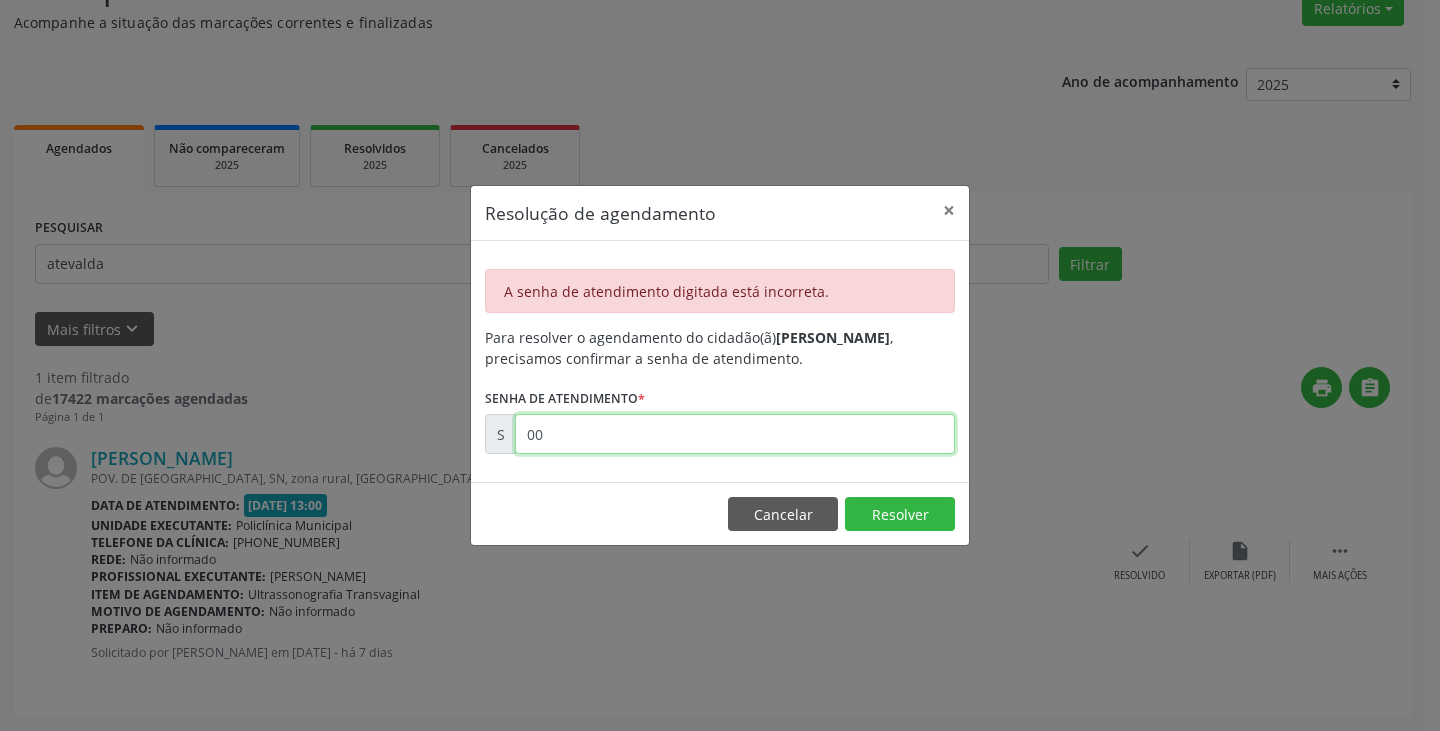 type on "0" 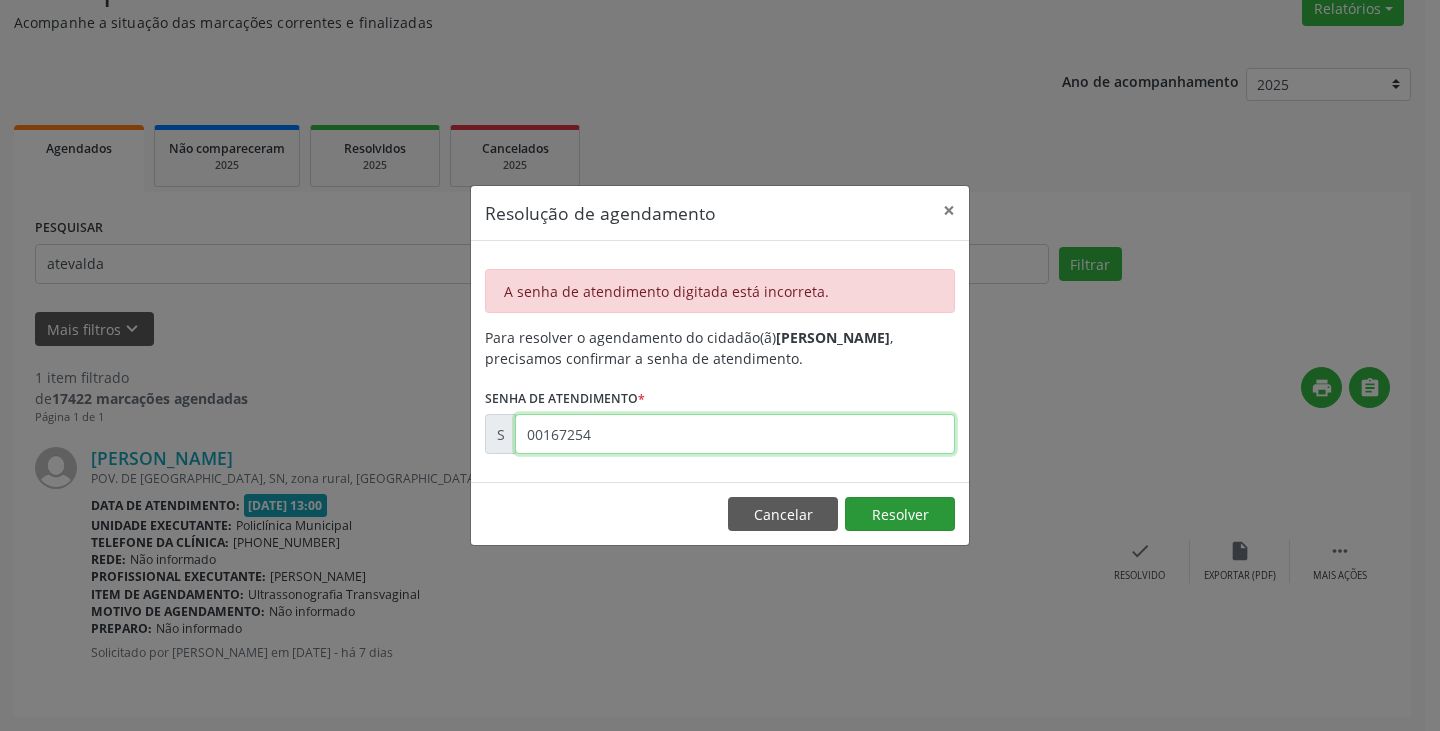 type on "00167254" 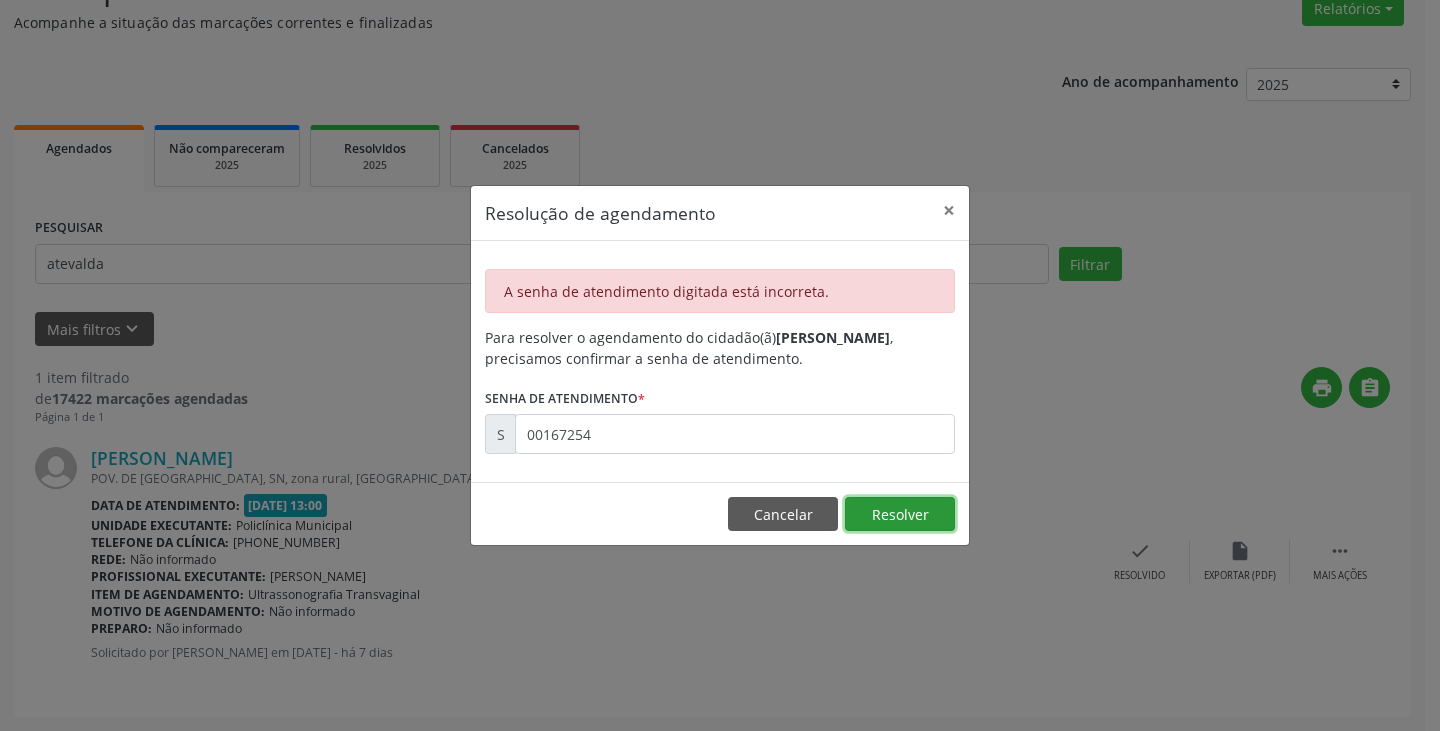 click on "Resolver" at bounding box center (900, 514) 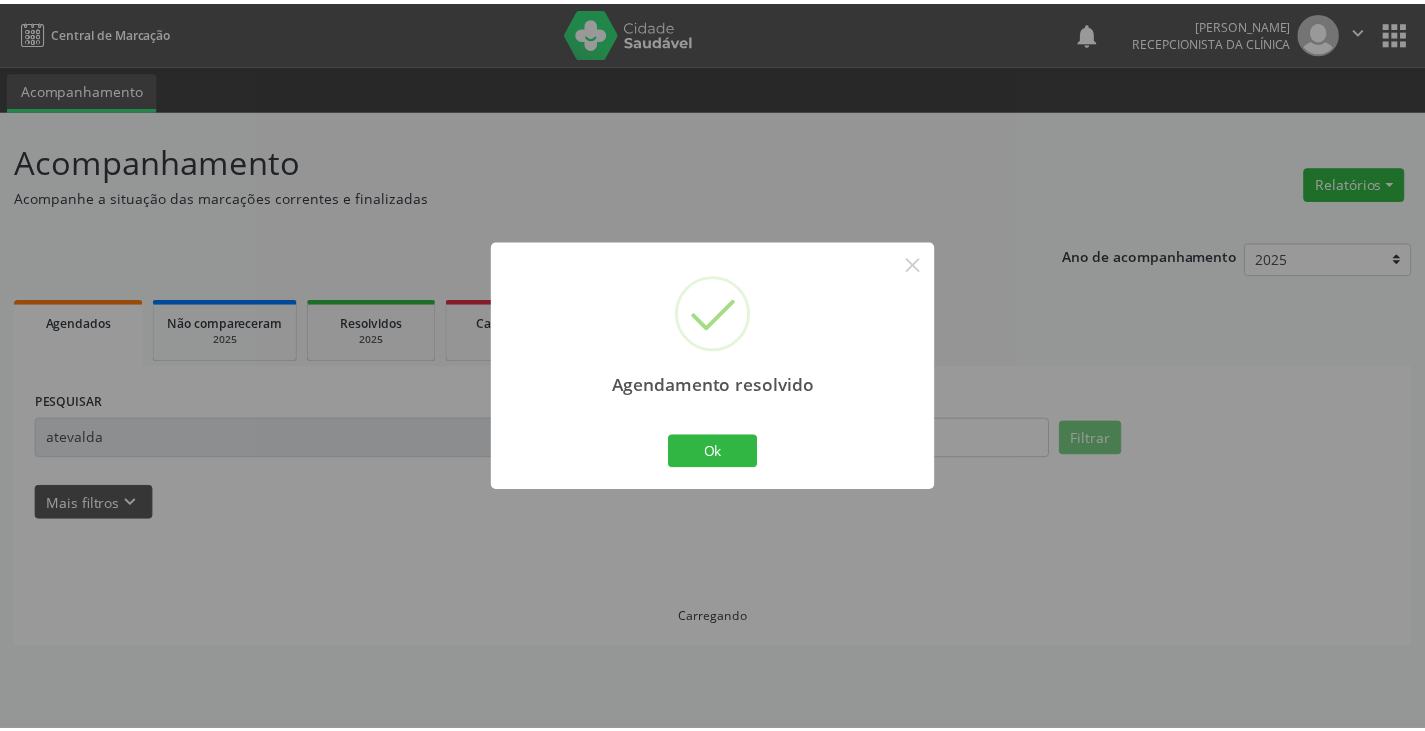 scroll, scrollTop: 0, scrollLeft: 0, axis: both 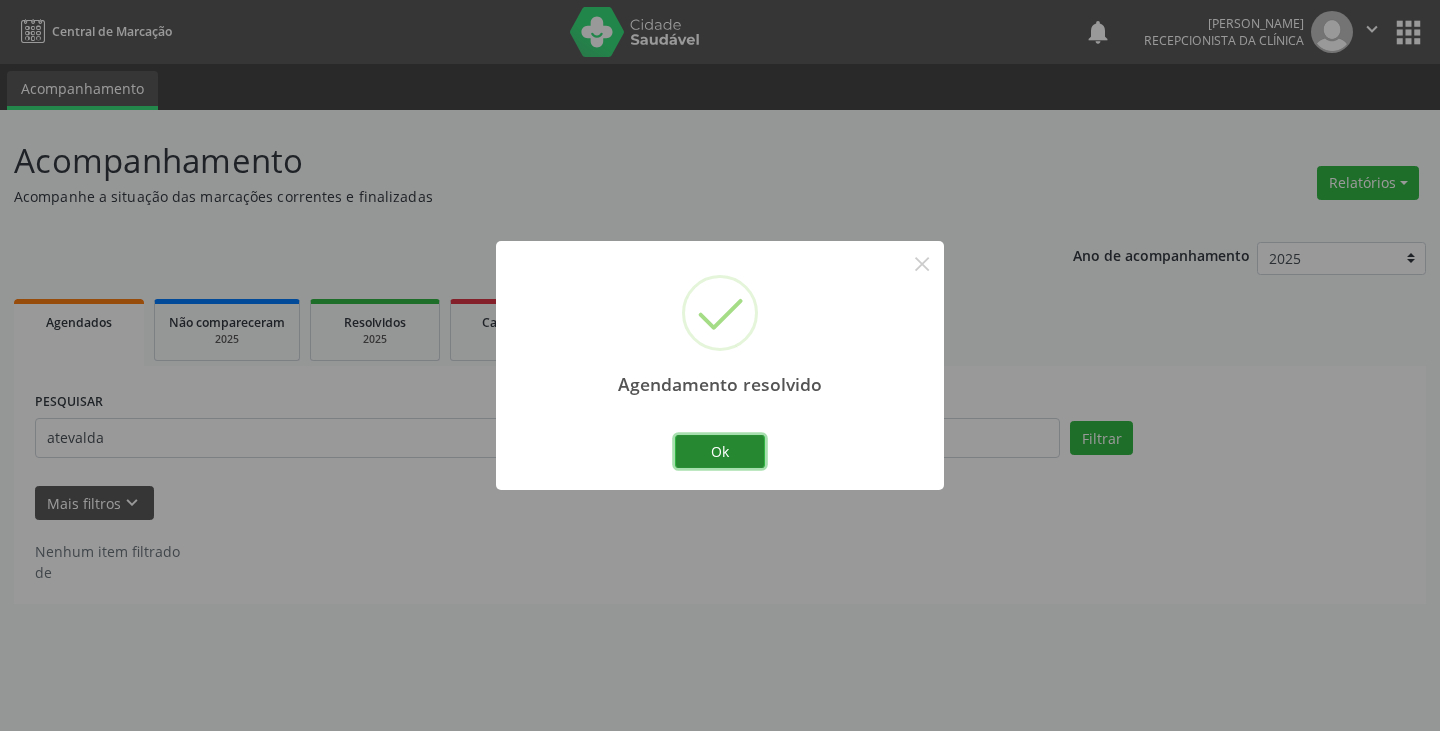 click on "Ok" at bounding box center (720, 452) 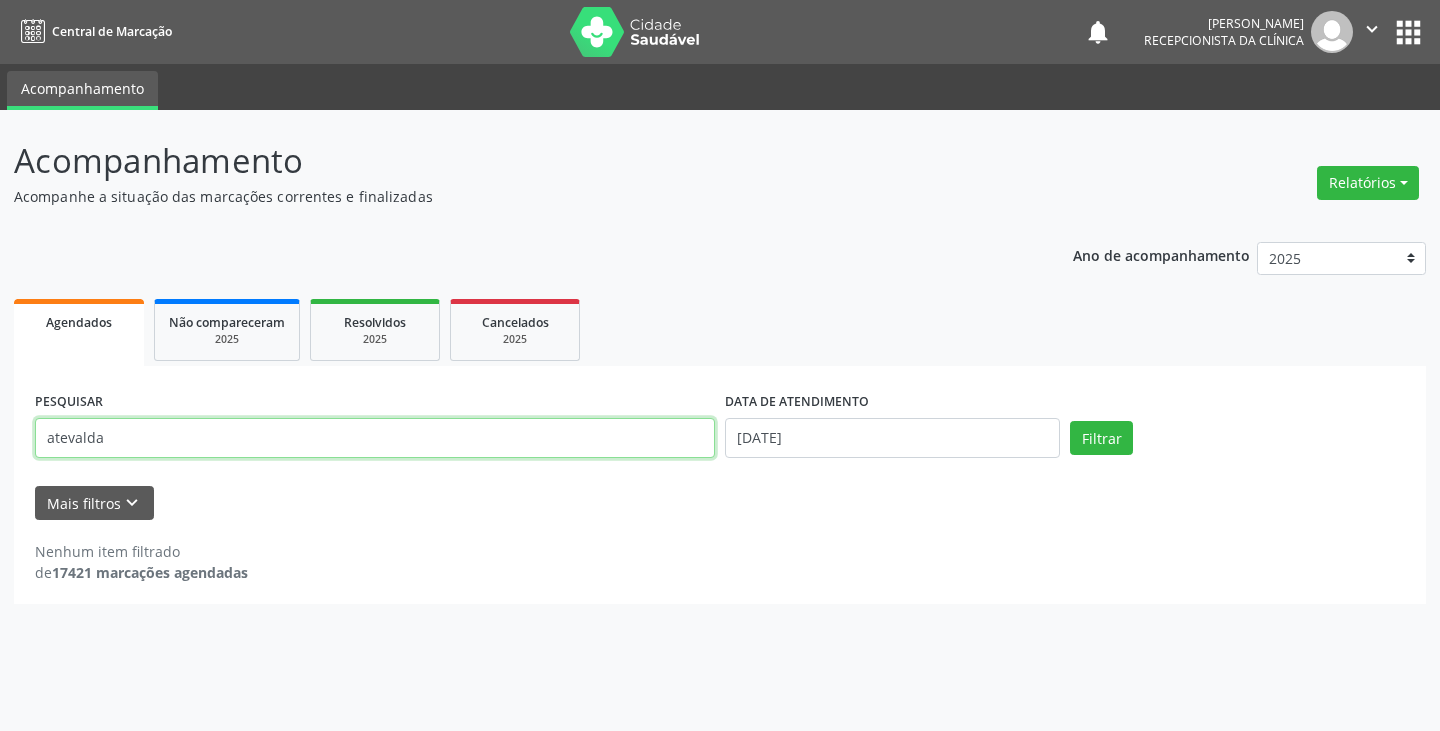 click on "atevalda" at bounding box center [375, 438] 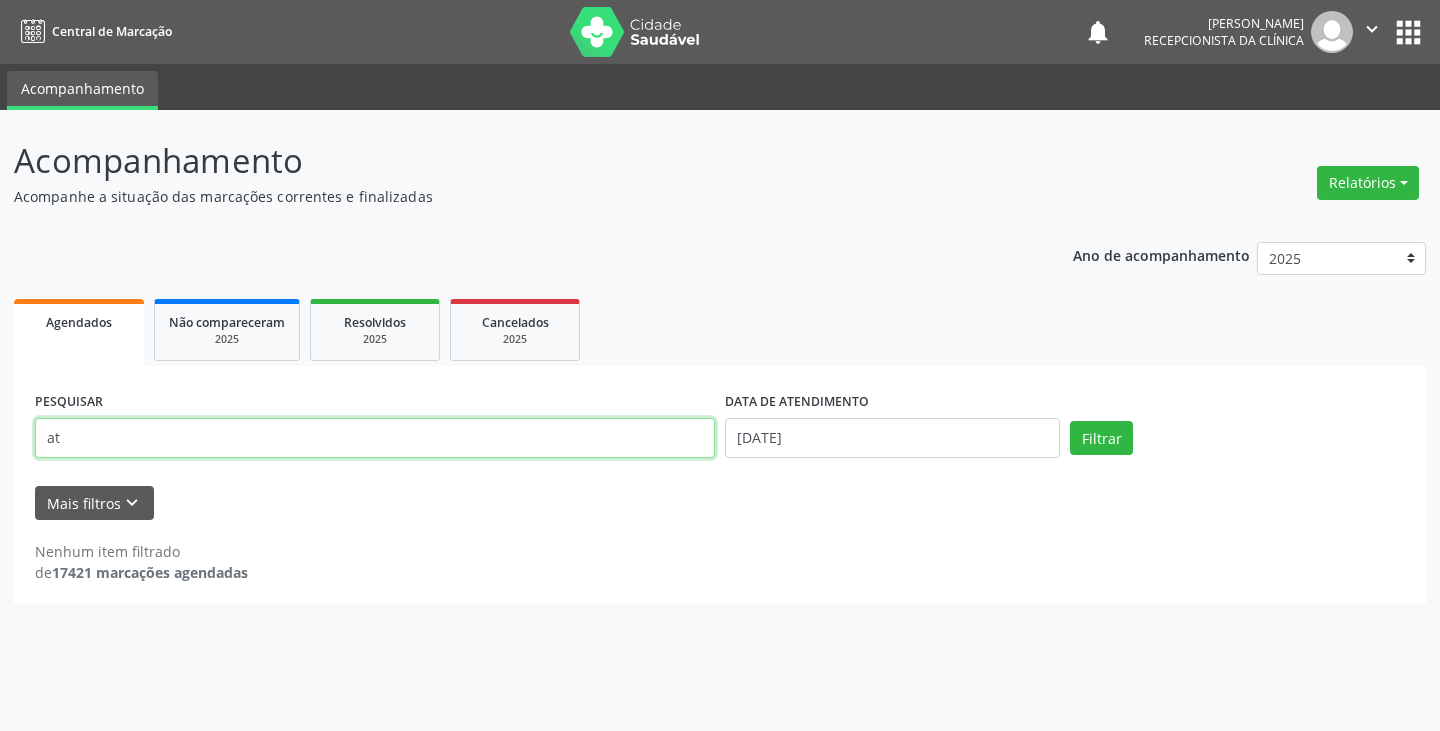 type on "a" 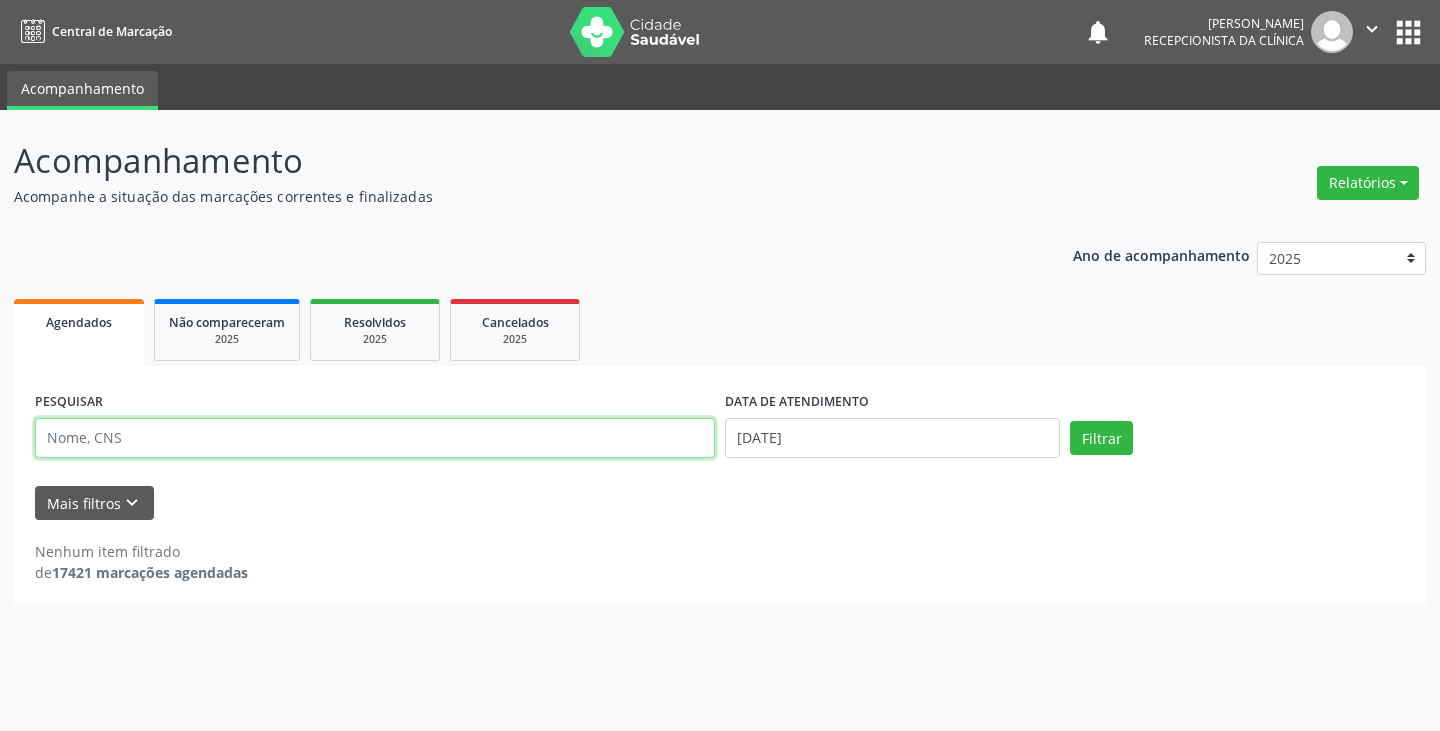 click at bounding box center [375, 438] 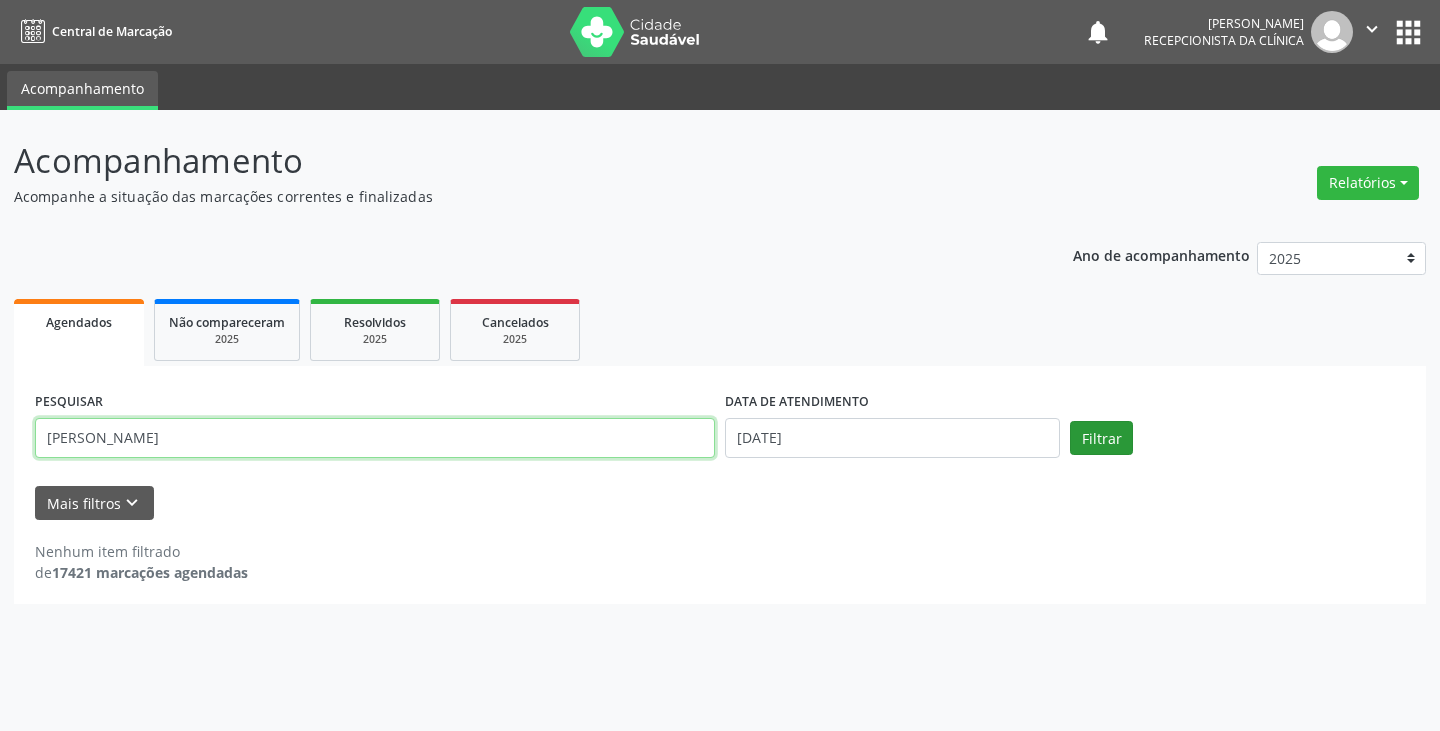 type on "[PERSON_NAME]" 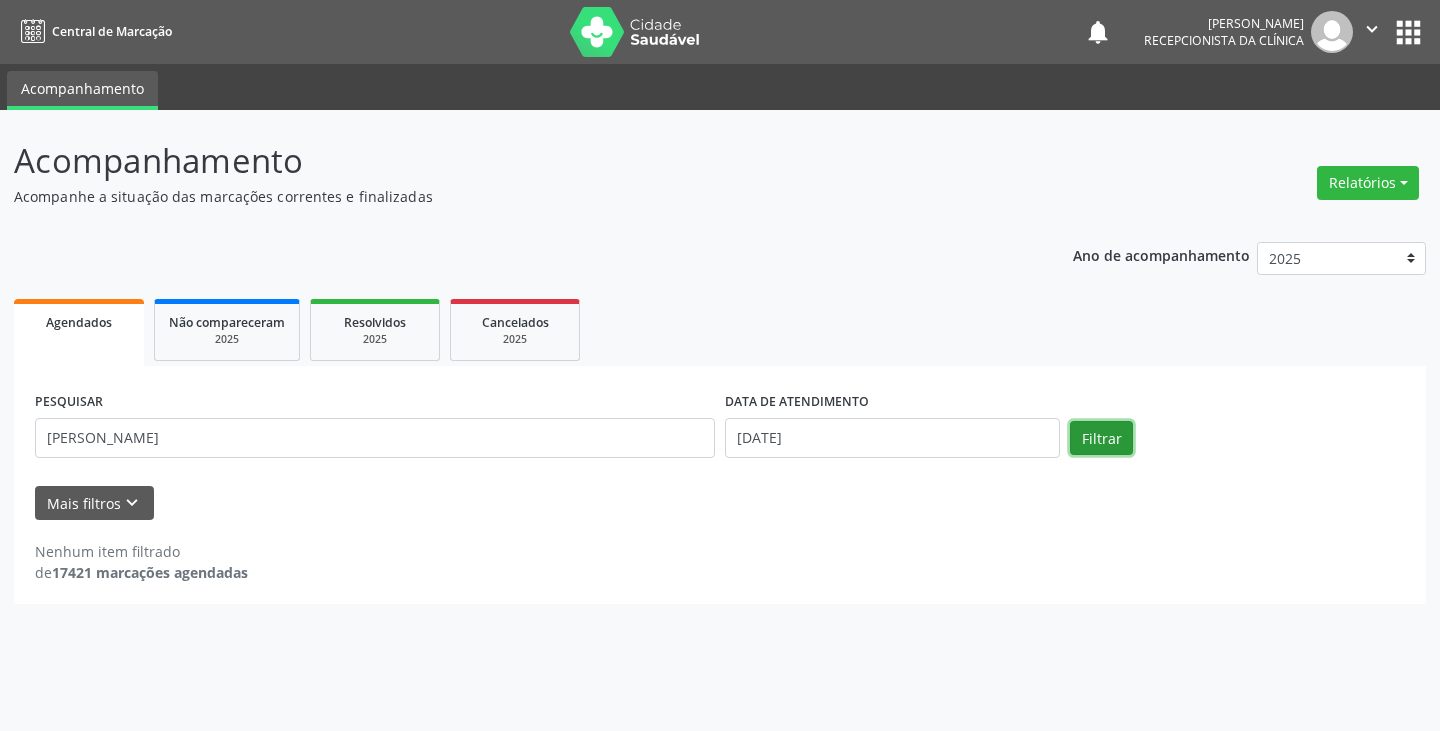click on "Filtrar" at bounding box center (1101, 438) 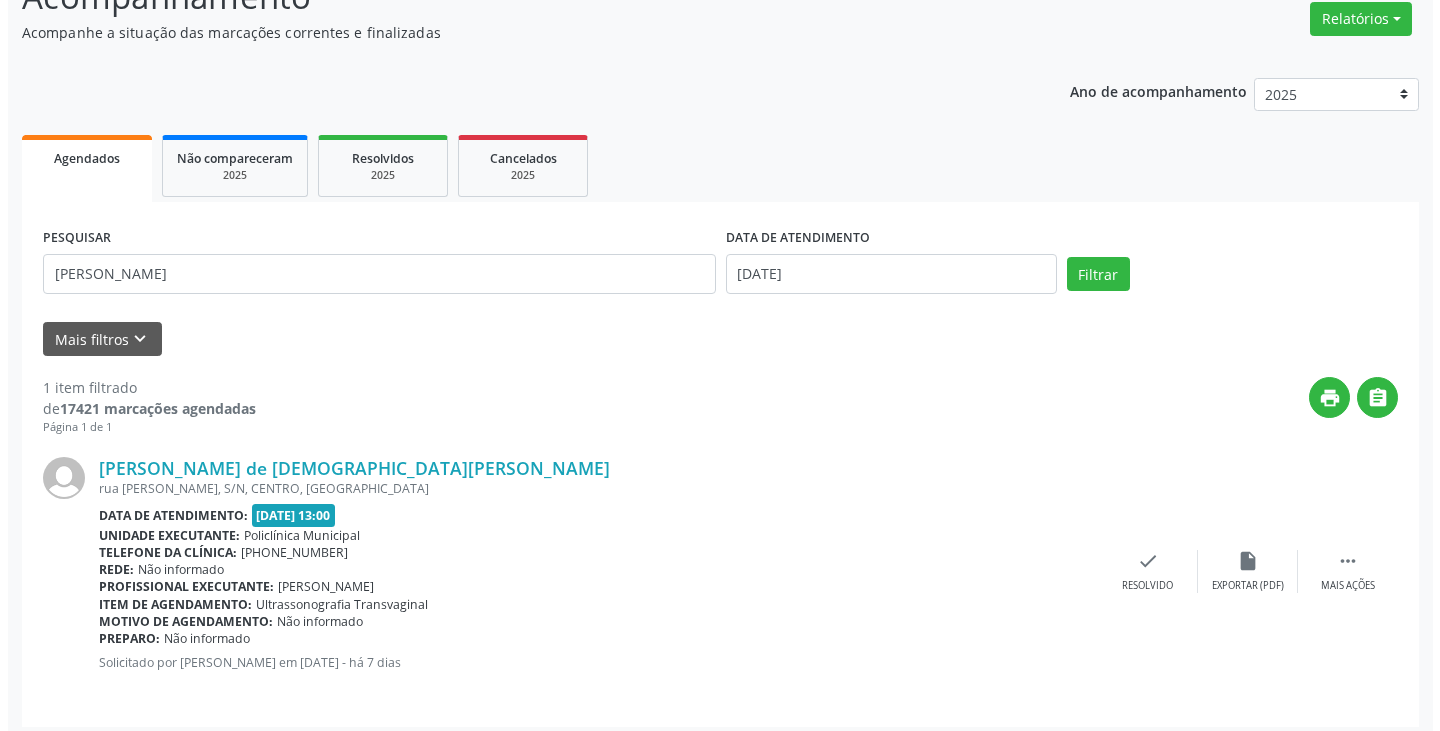 scroll, scrollTop: 174, scrollLeft: 0, axis: vertical 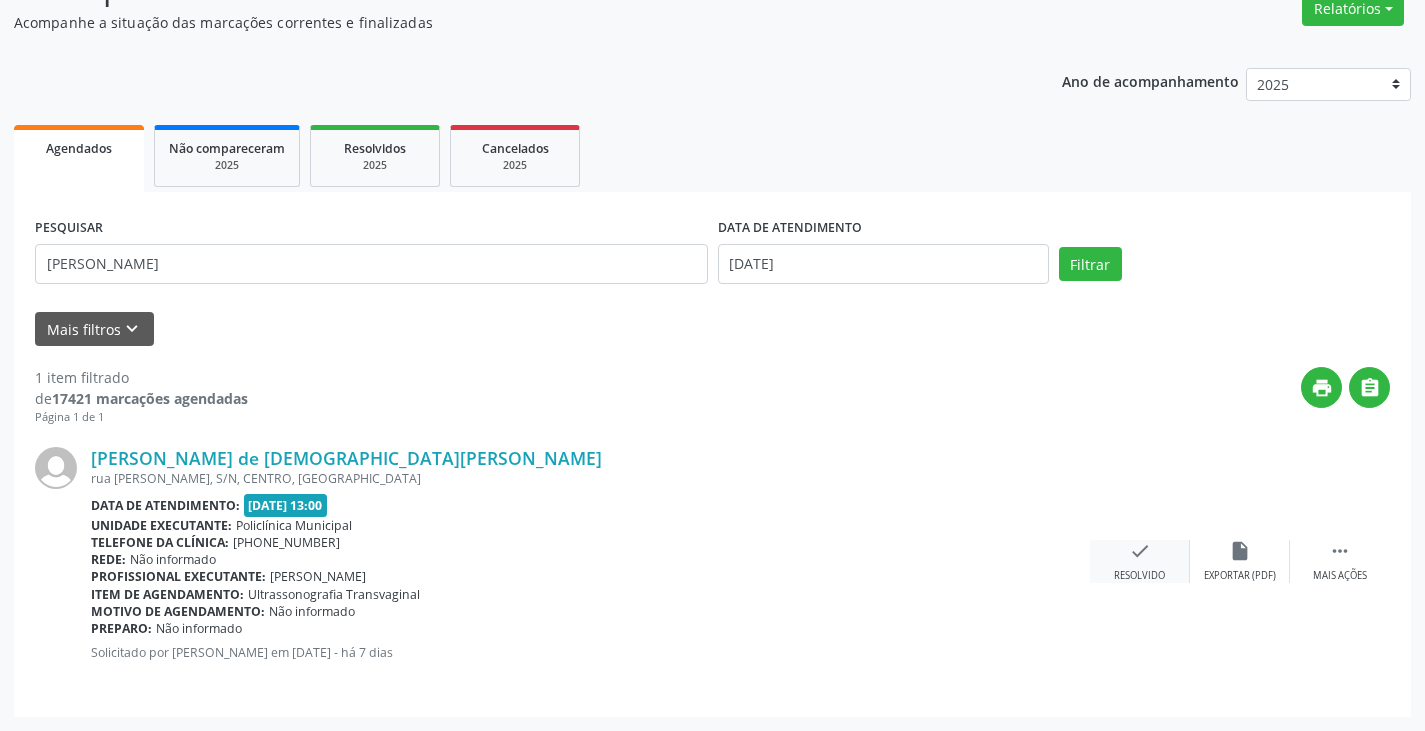 click on "check" at bounding box center (1140, 551) 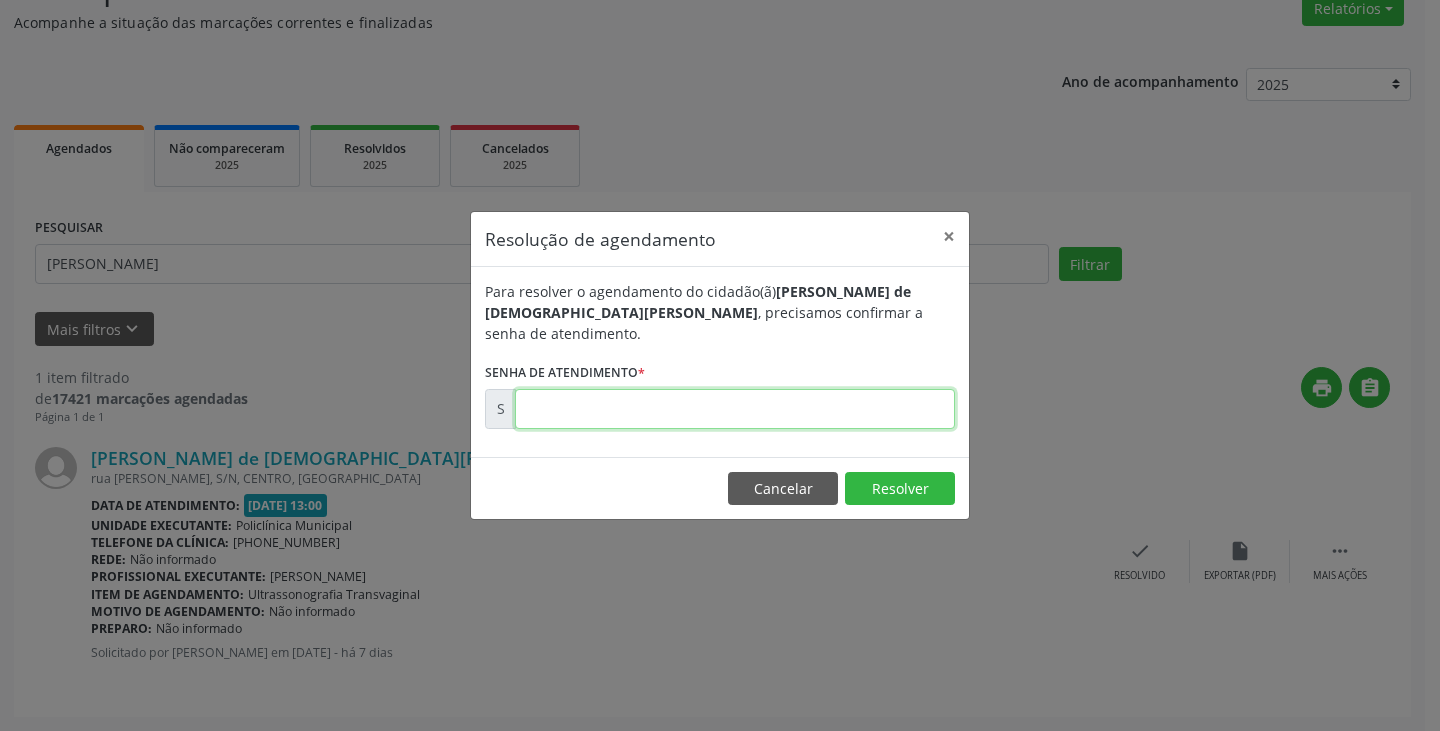 click at bounding box center [735, 409] 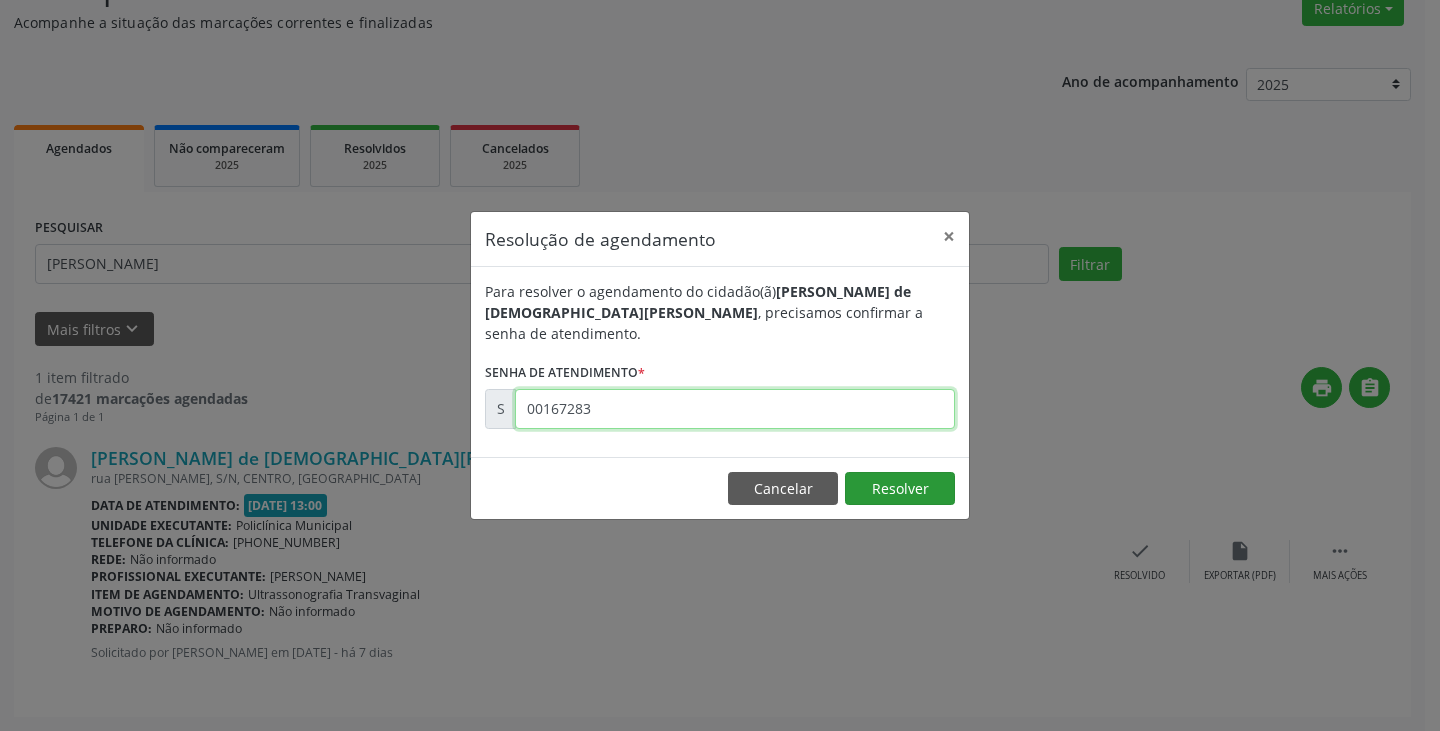 type on "00167283" 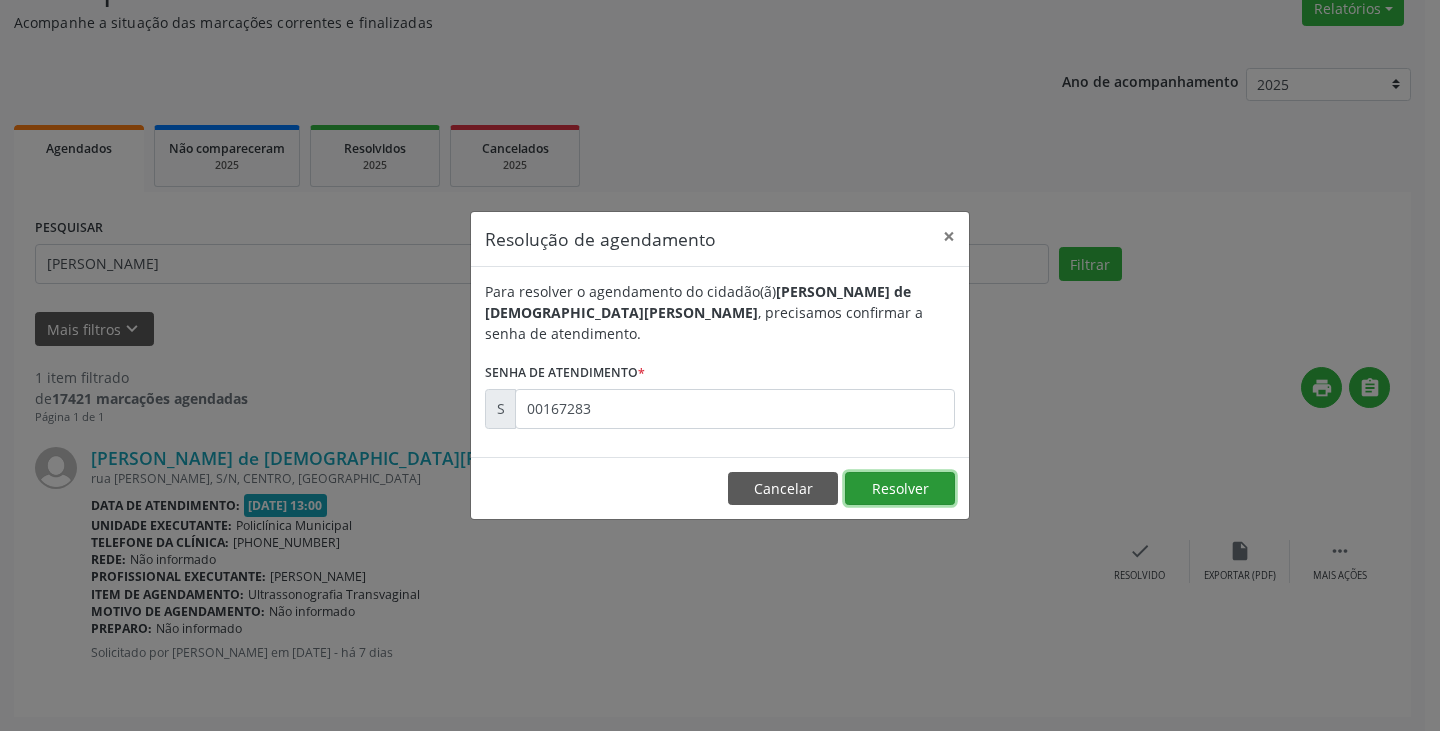 click on "Resolver" at bounding box center (900, 489) 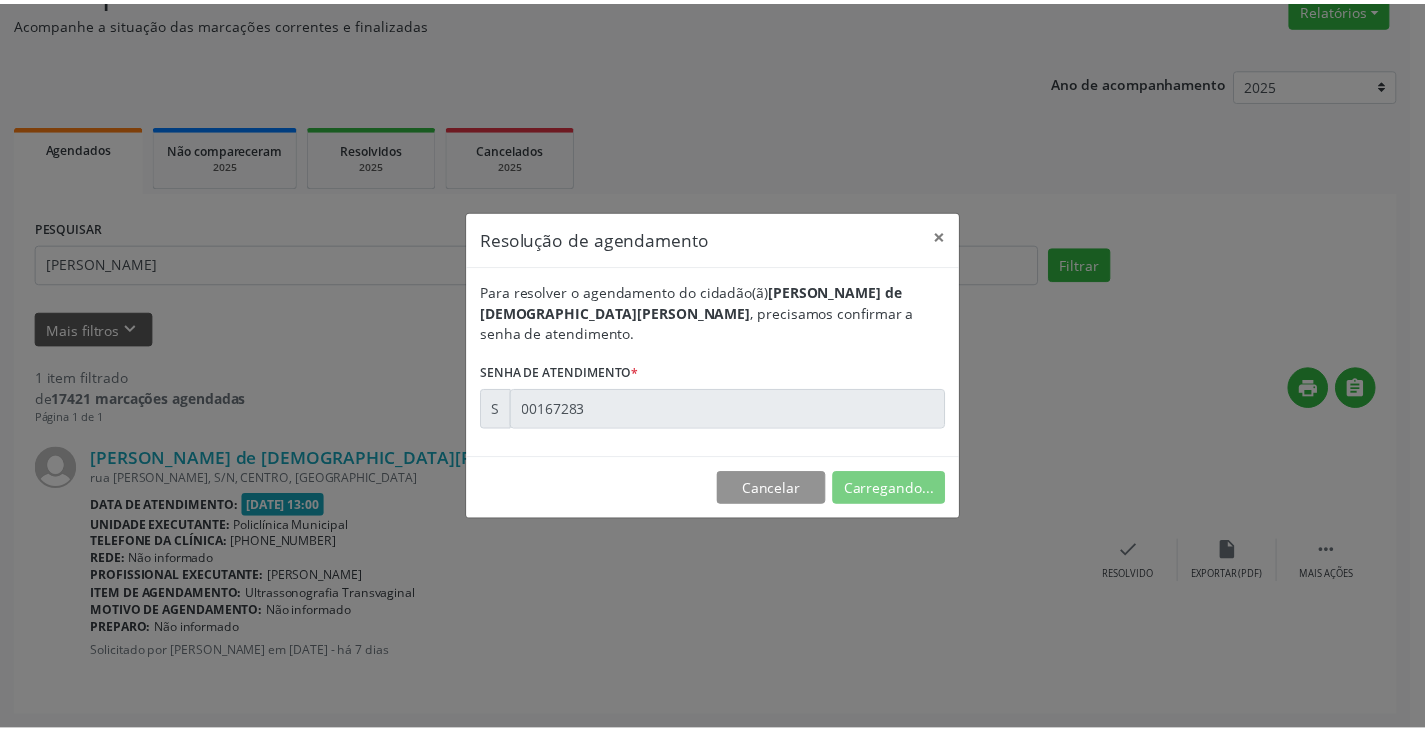 scroll, scrollTop: 0, scrollLeft: 0, axis: both 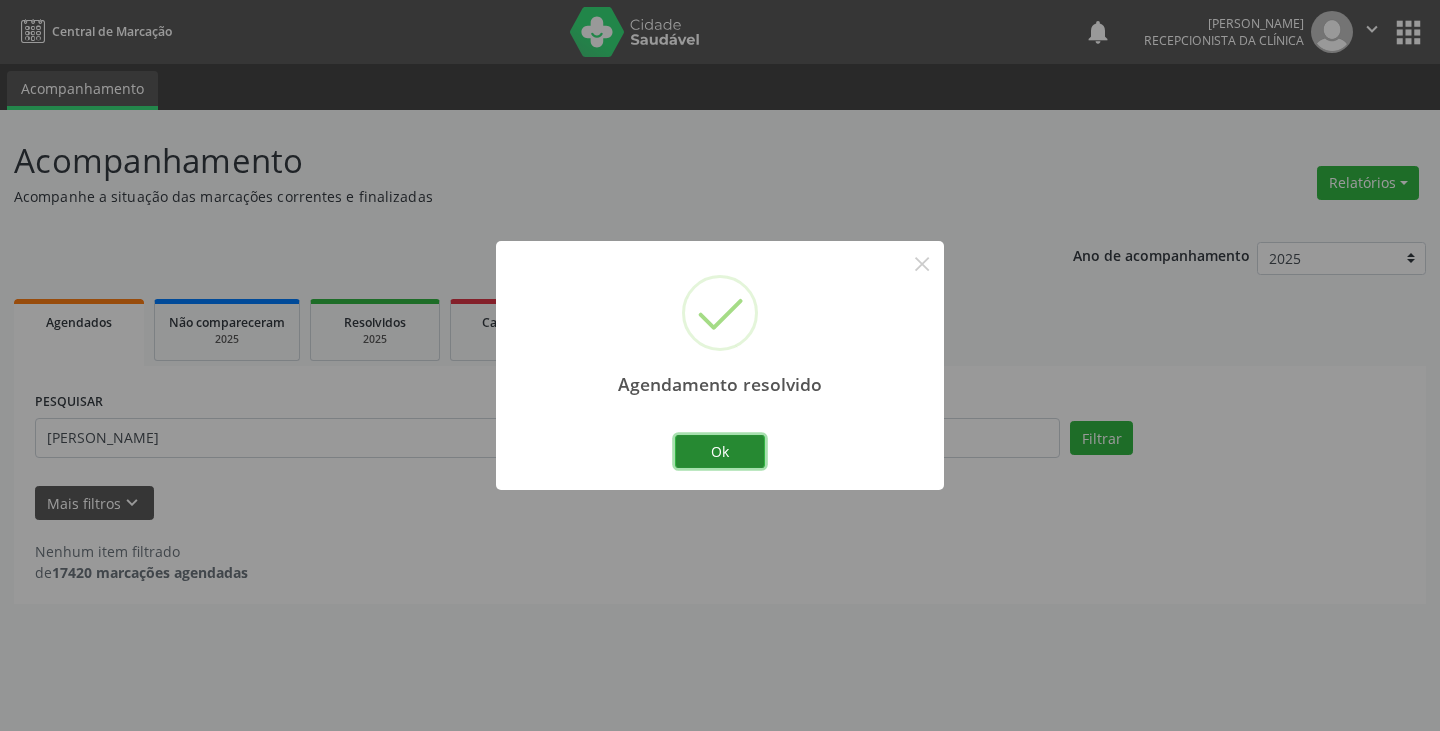 click on "Ok" at bounding box center (720, 452) 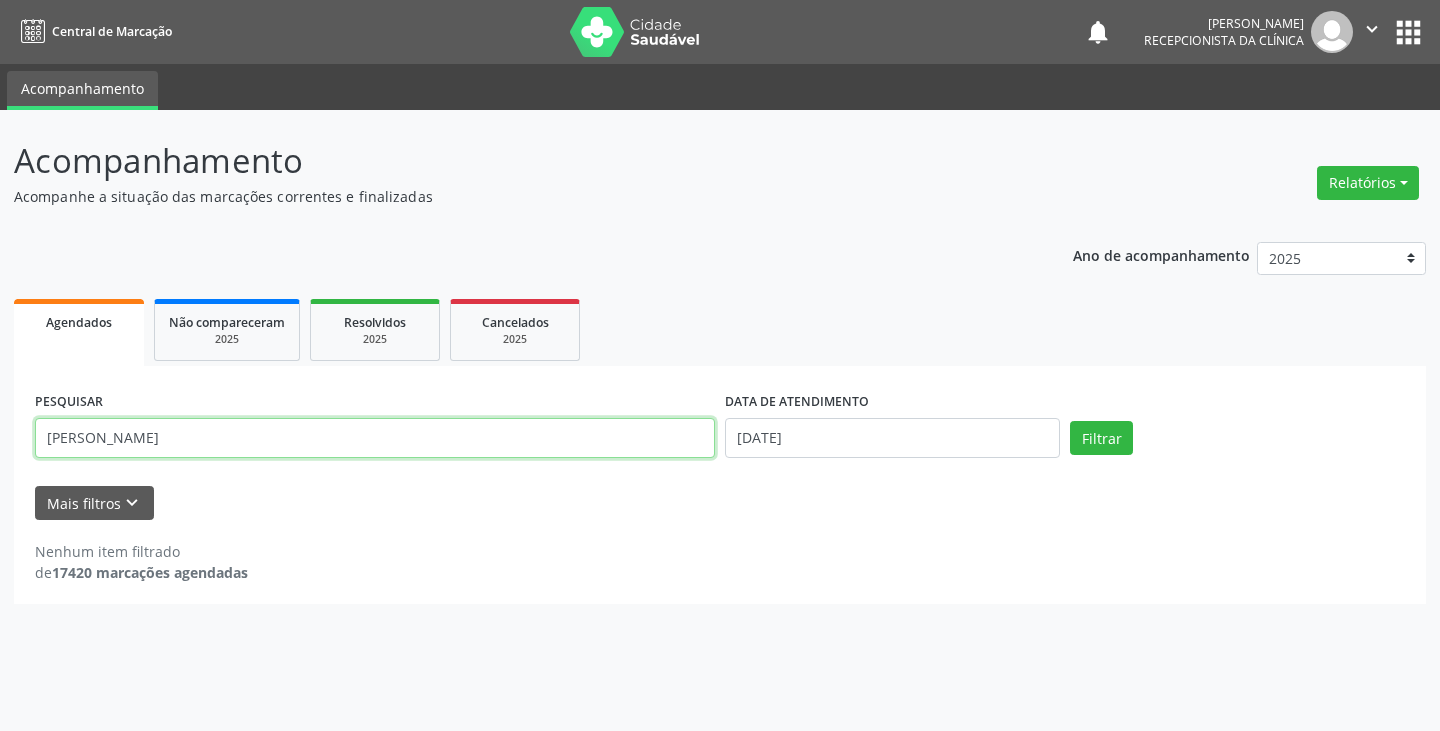 click on "[PERSON_NAME]" at bounding box center [375, 438] 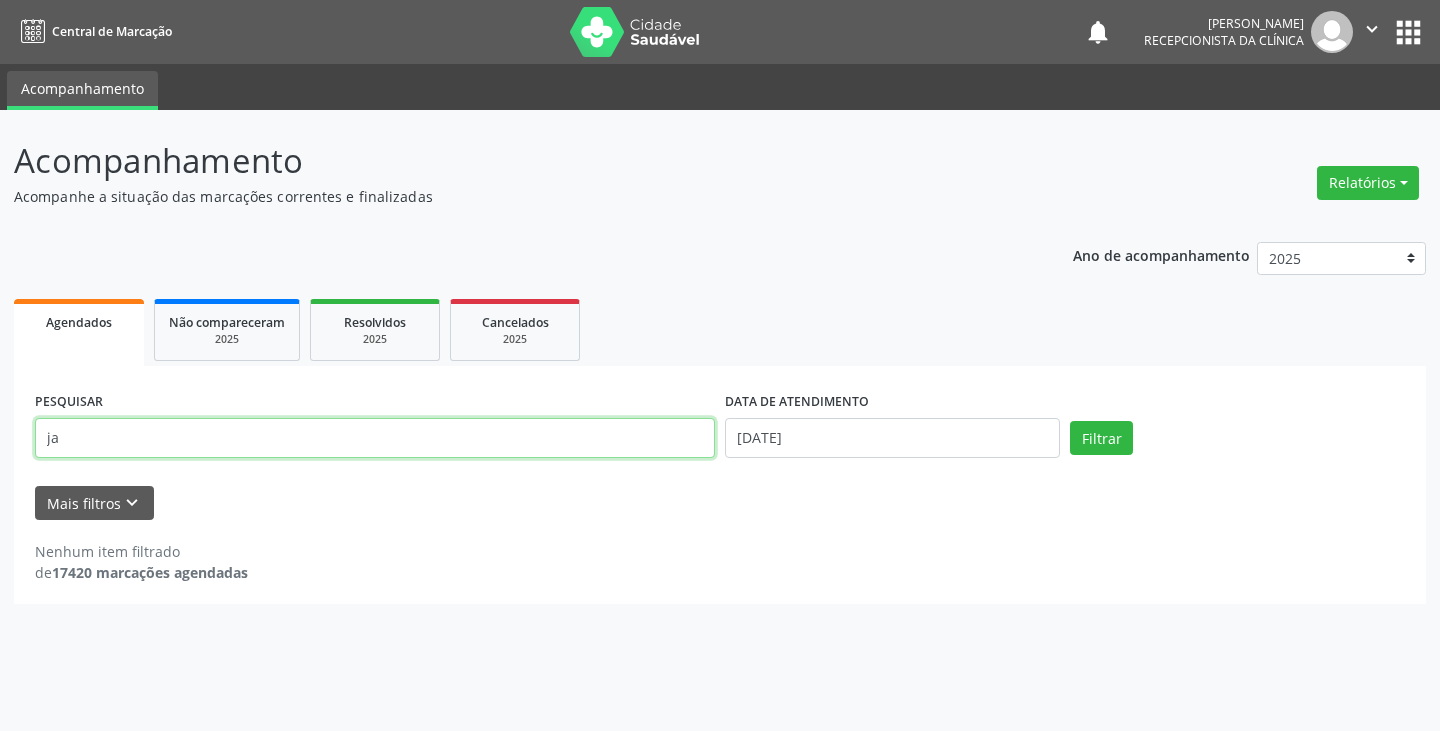 type on "j" 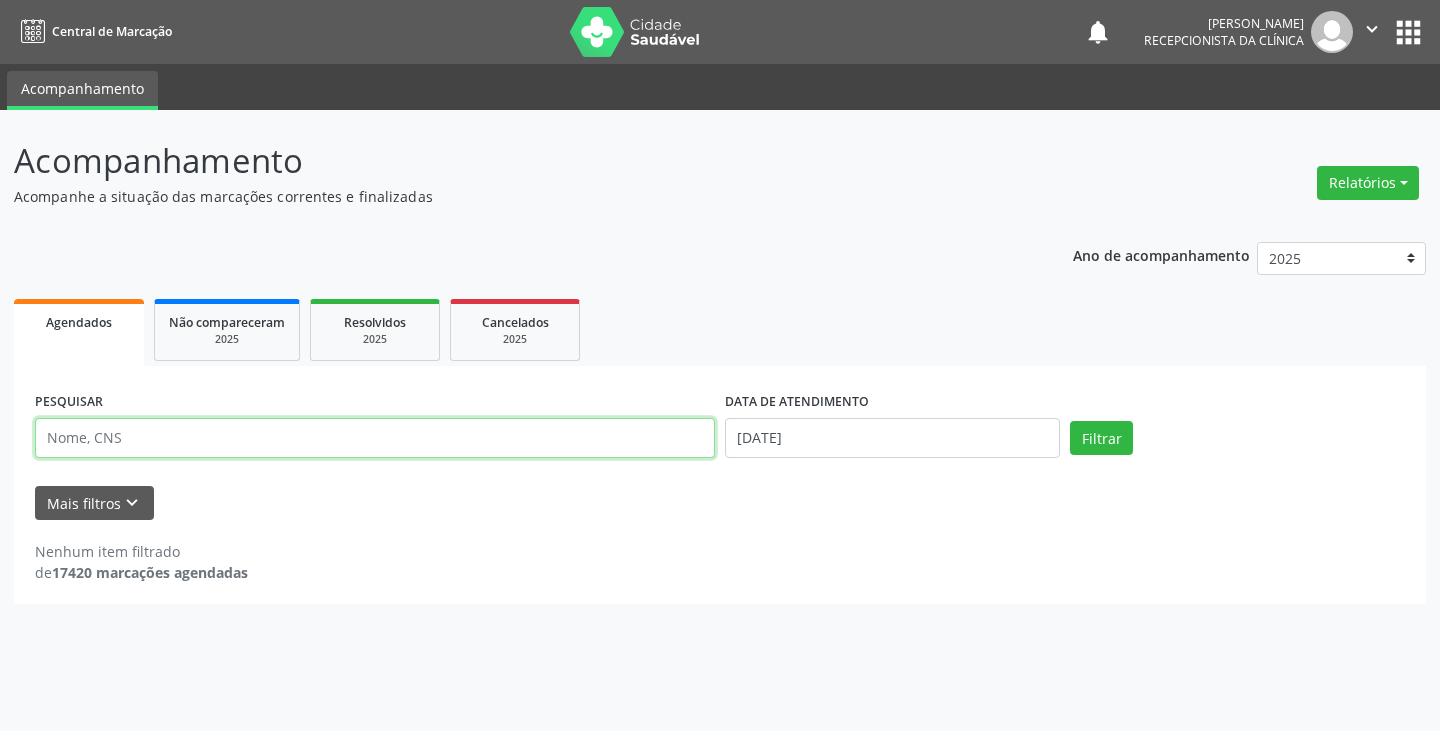 click at bounding box center (375, 438) 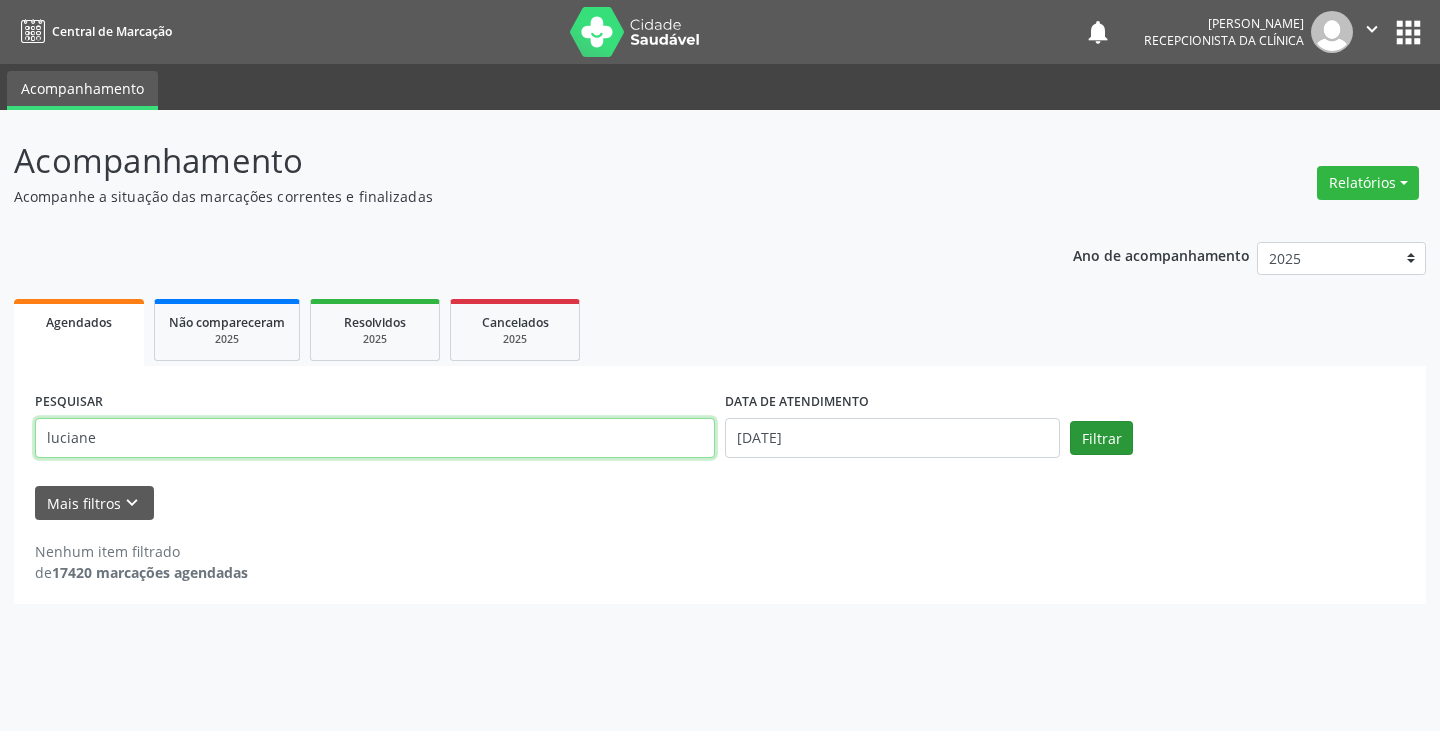 type on "luciane" 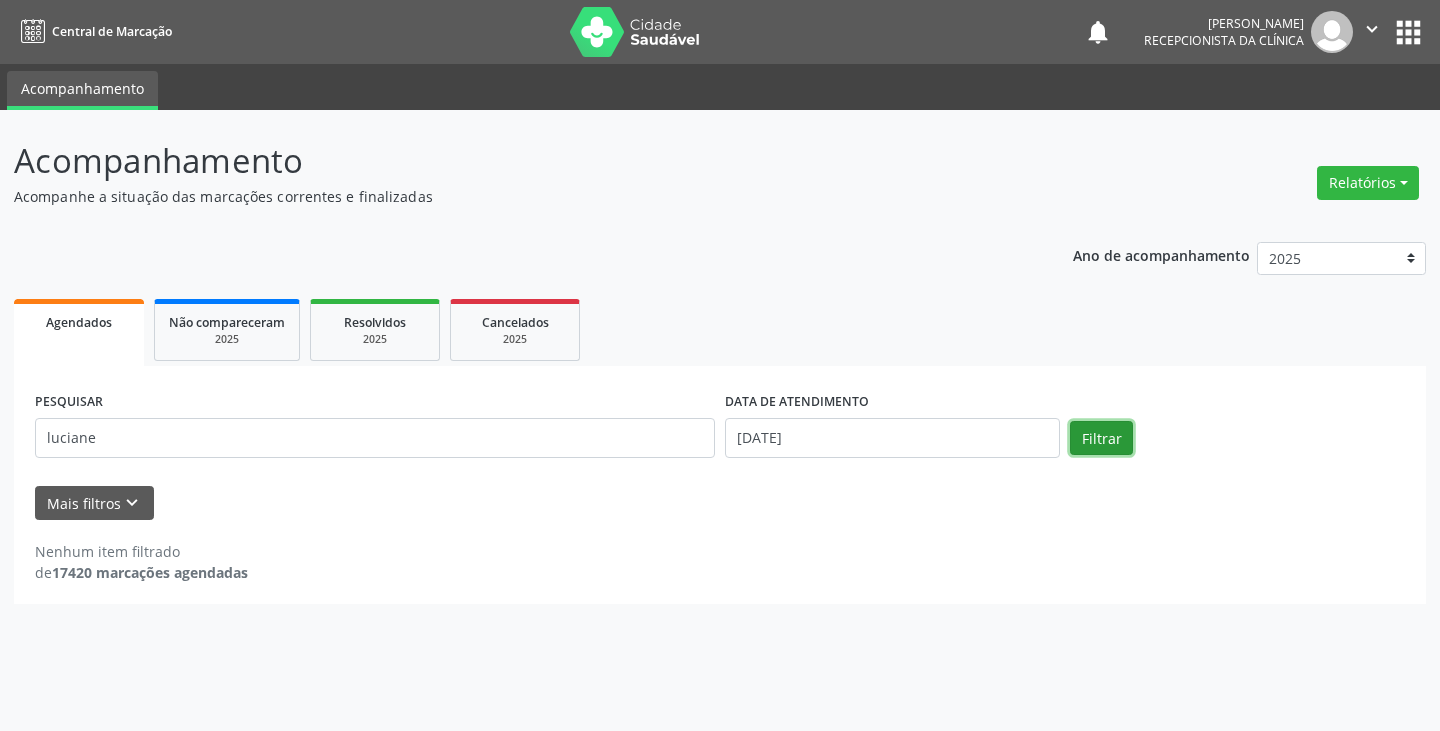 click on "Filtrar" at bounding box center [1101, 438] 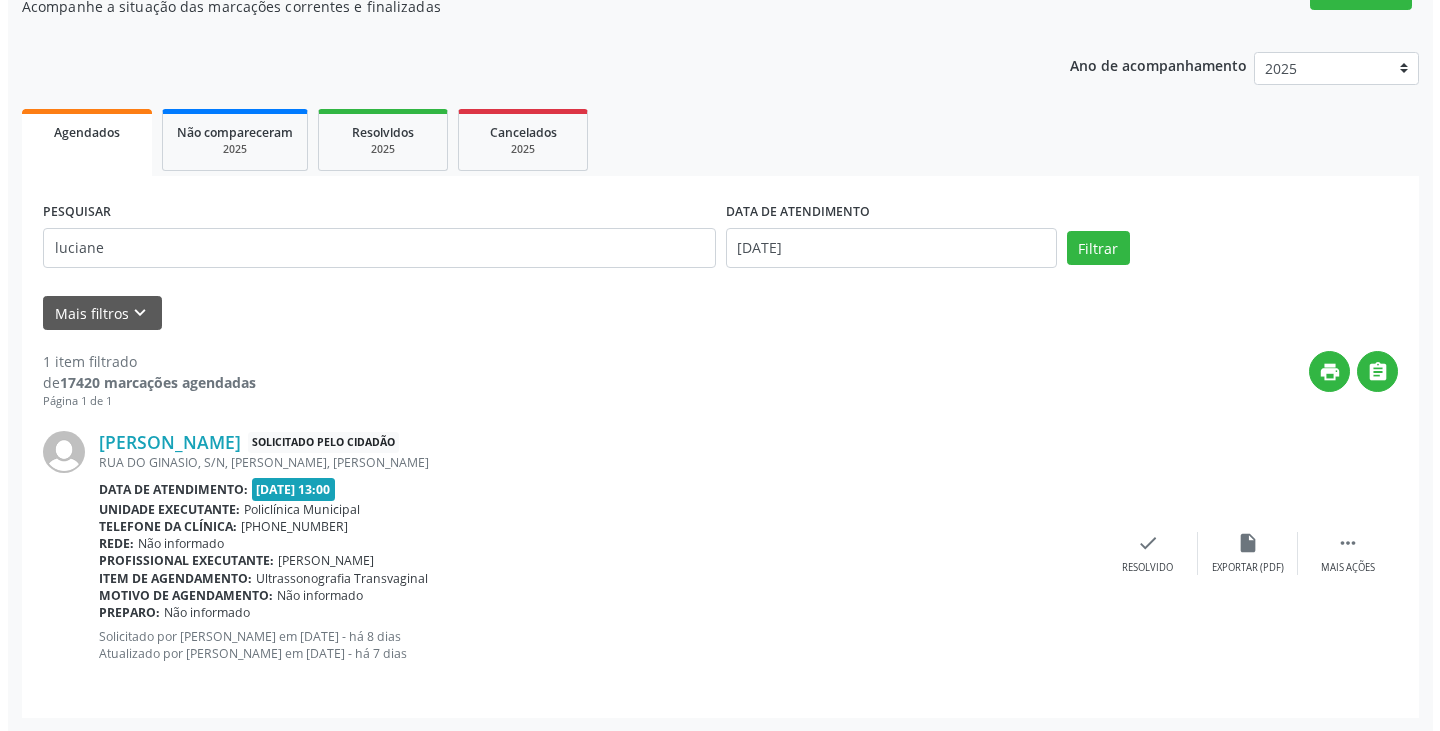 scroll, scrollTop: 191, scrollLeft: 0, axis: vertical 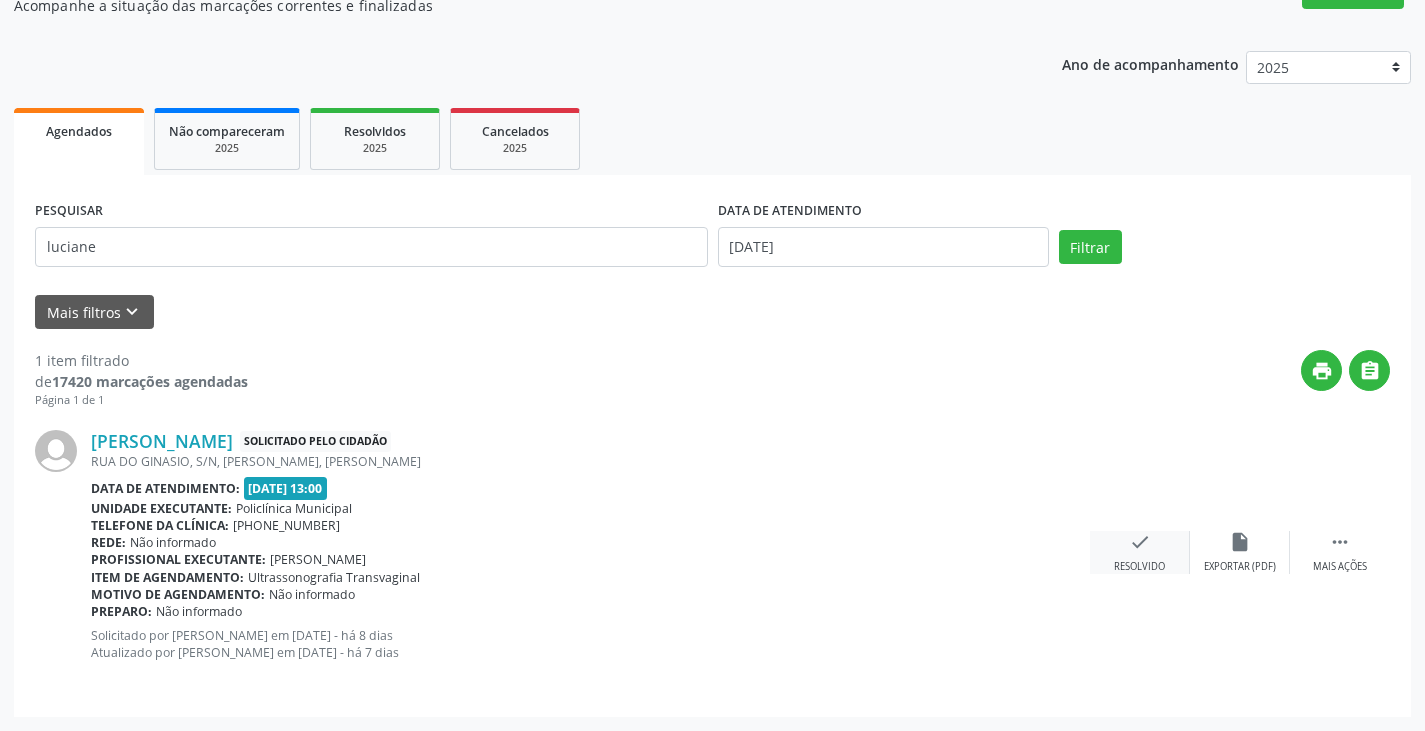 click on "check" at bounding box center [1140, 542] 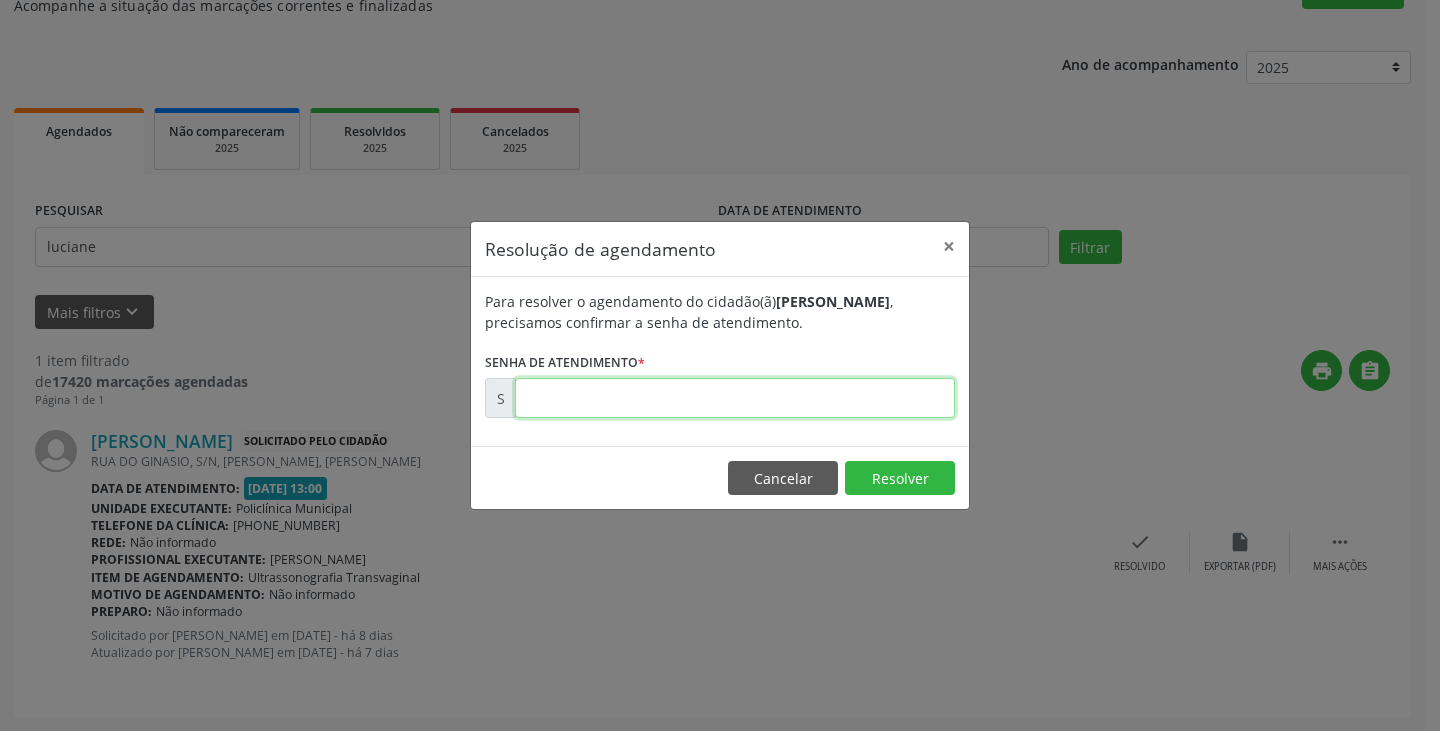 click at bounding box center [735, 398] 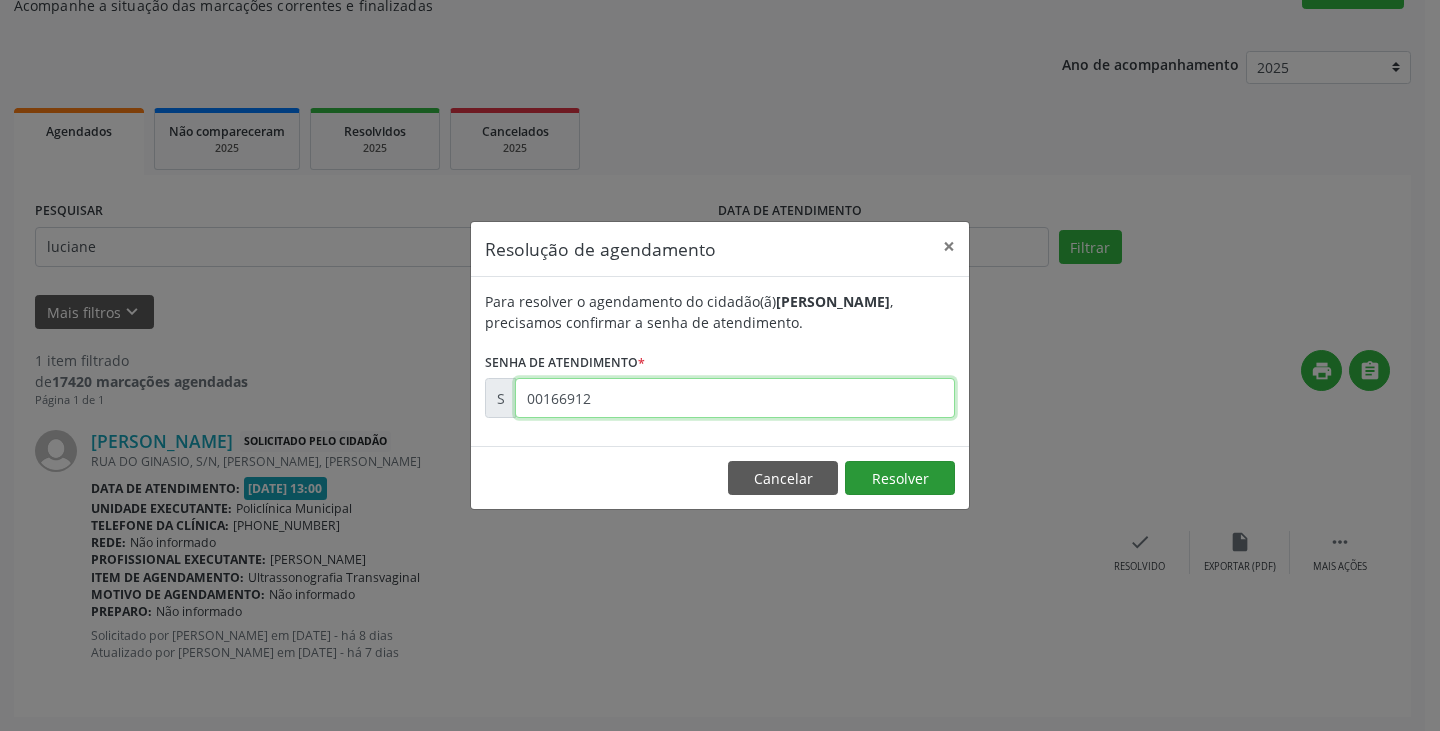 type on "00166912" 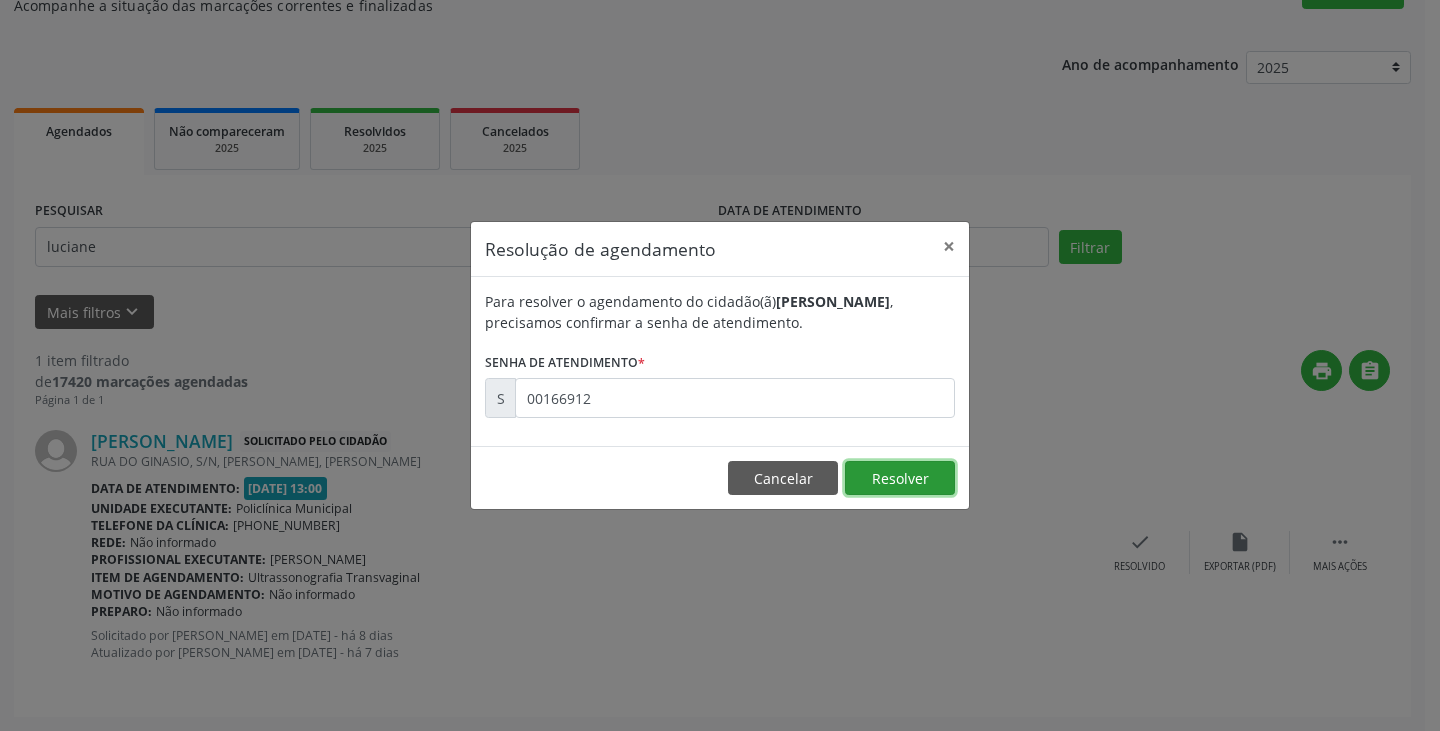 click on "Resolver" at bounding box center [900, 478] 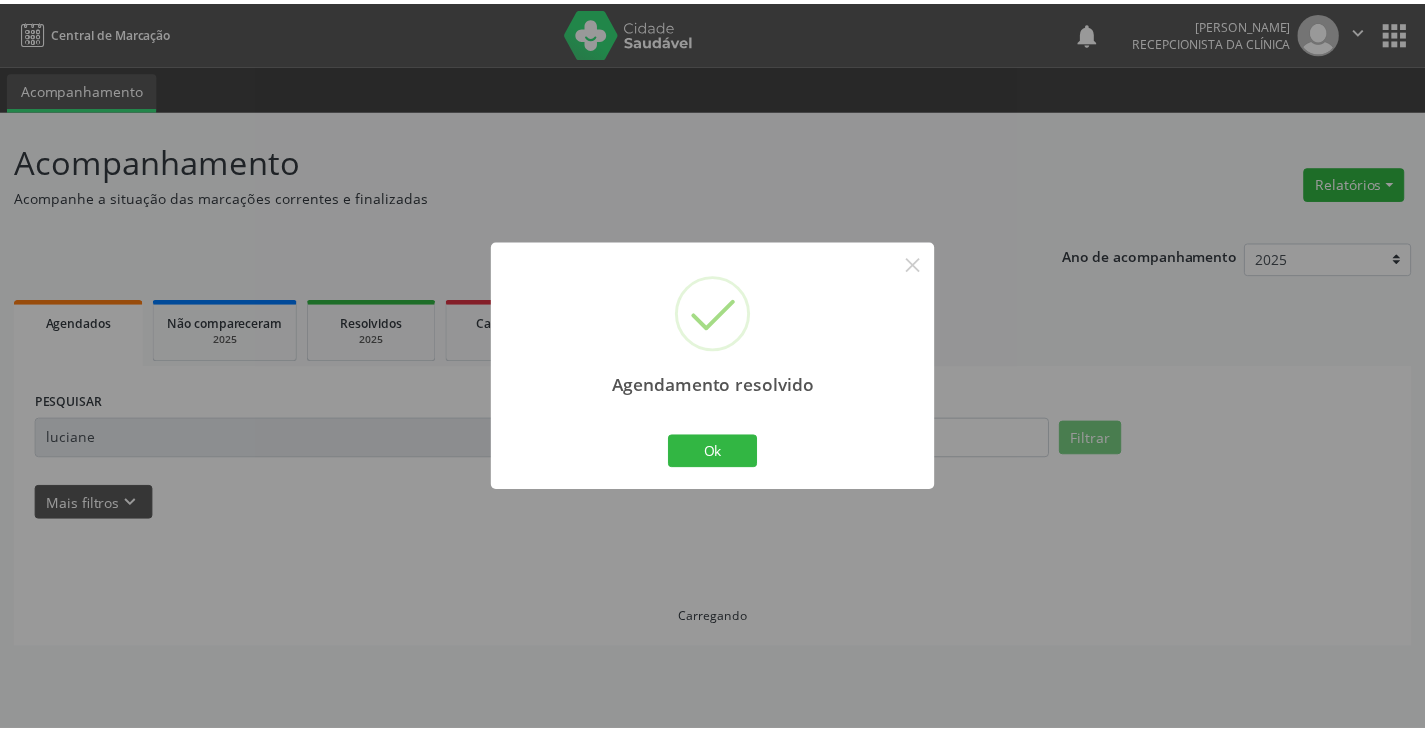 scroll, scrollTop: 0, scrollLeft: 0, axis: both 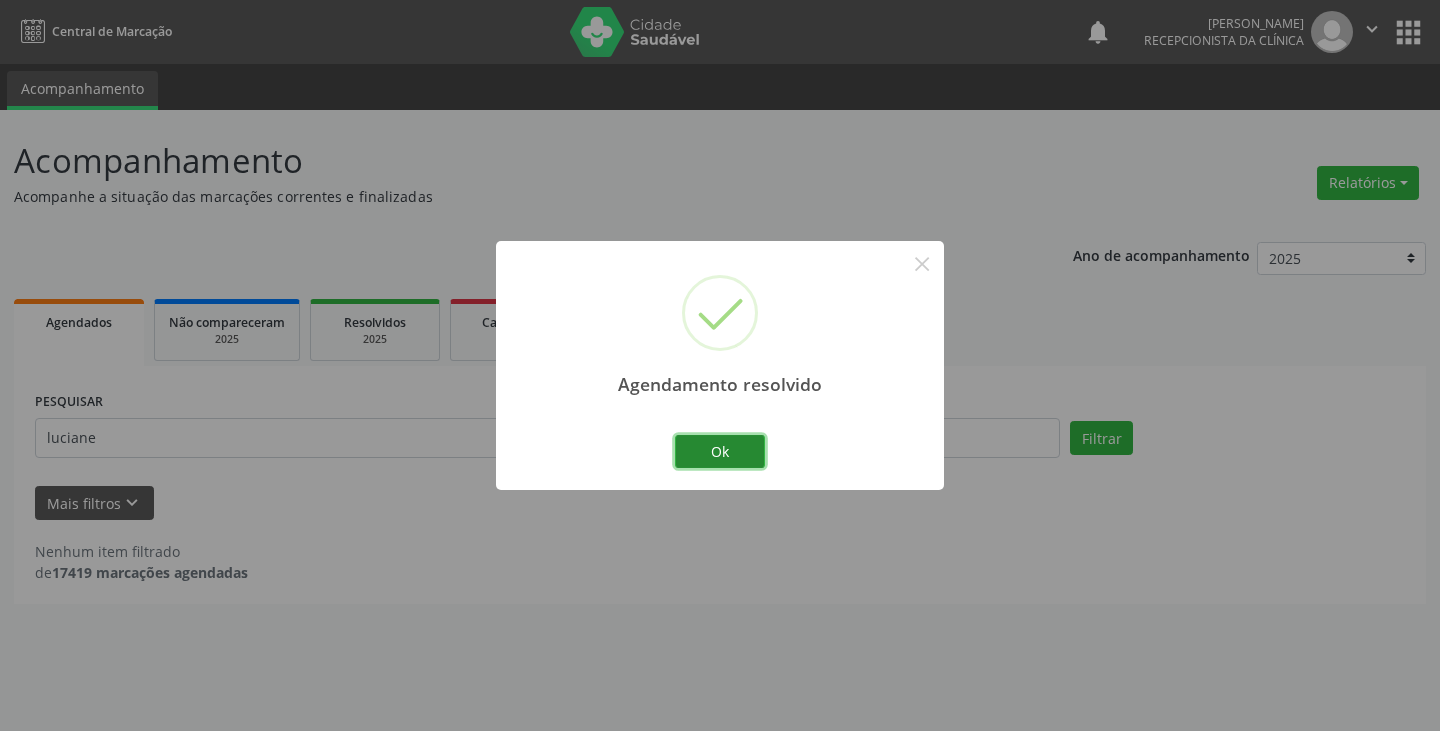 click on "Ok" at bounding box center (720, 452) 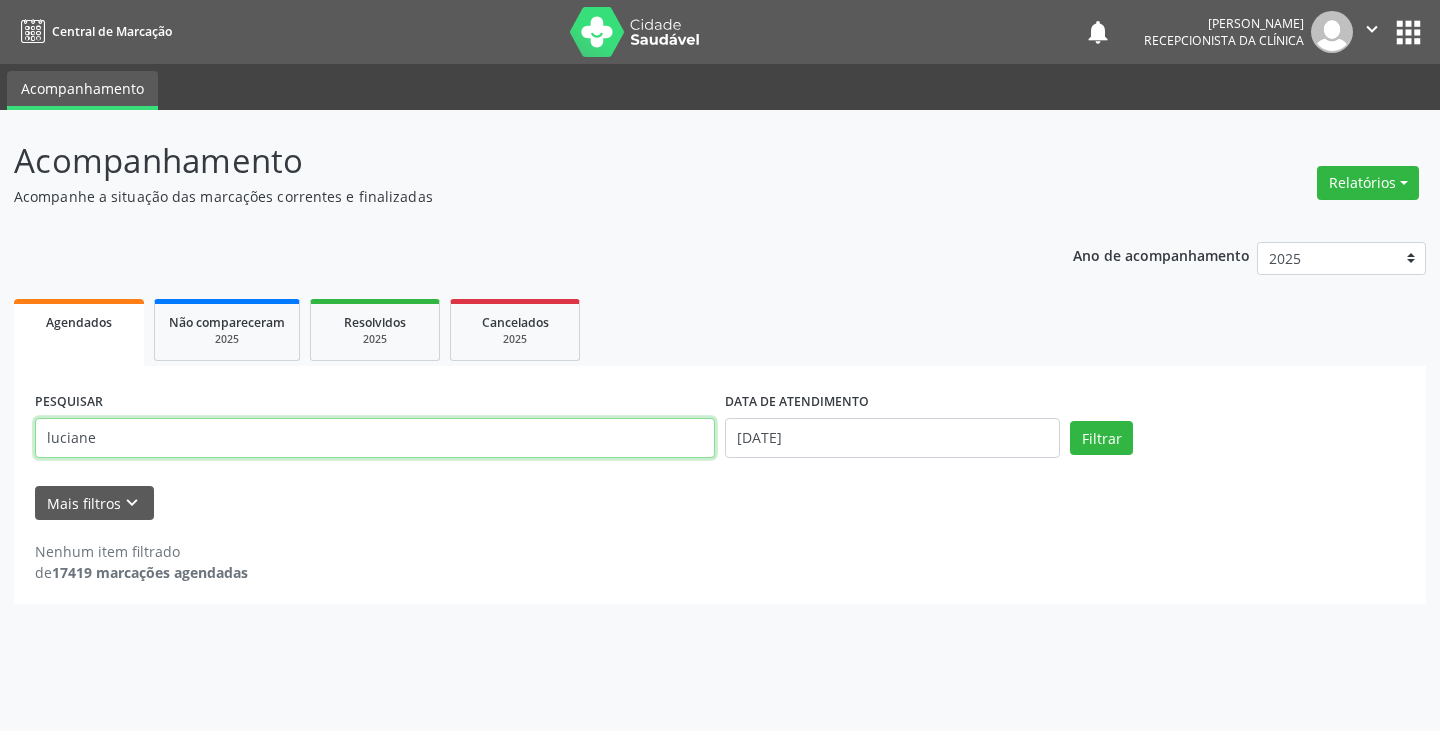 click on "luciane" at bounding box center [375, 438] 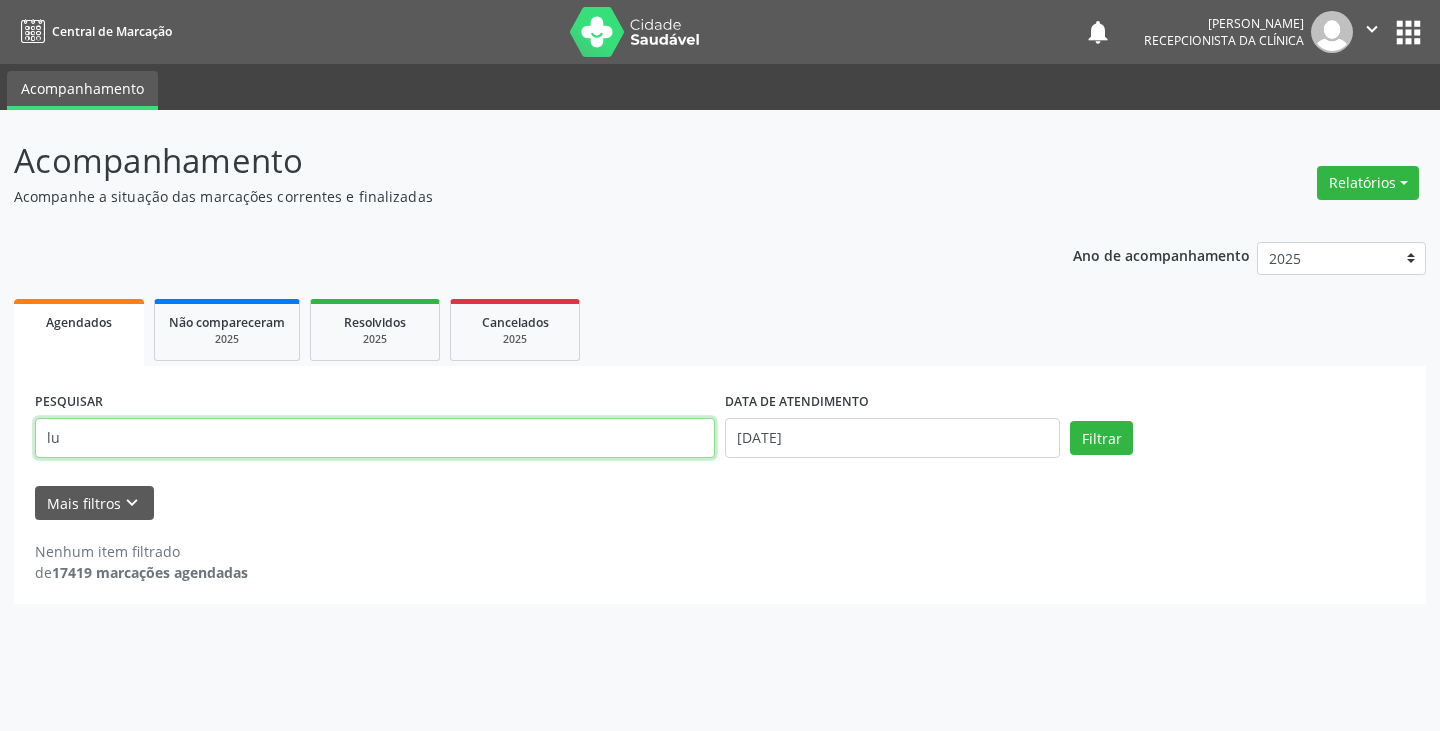 type on "l" 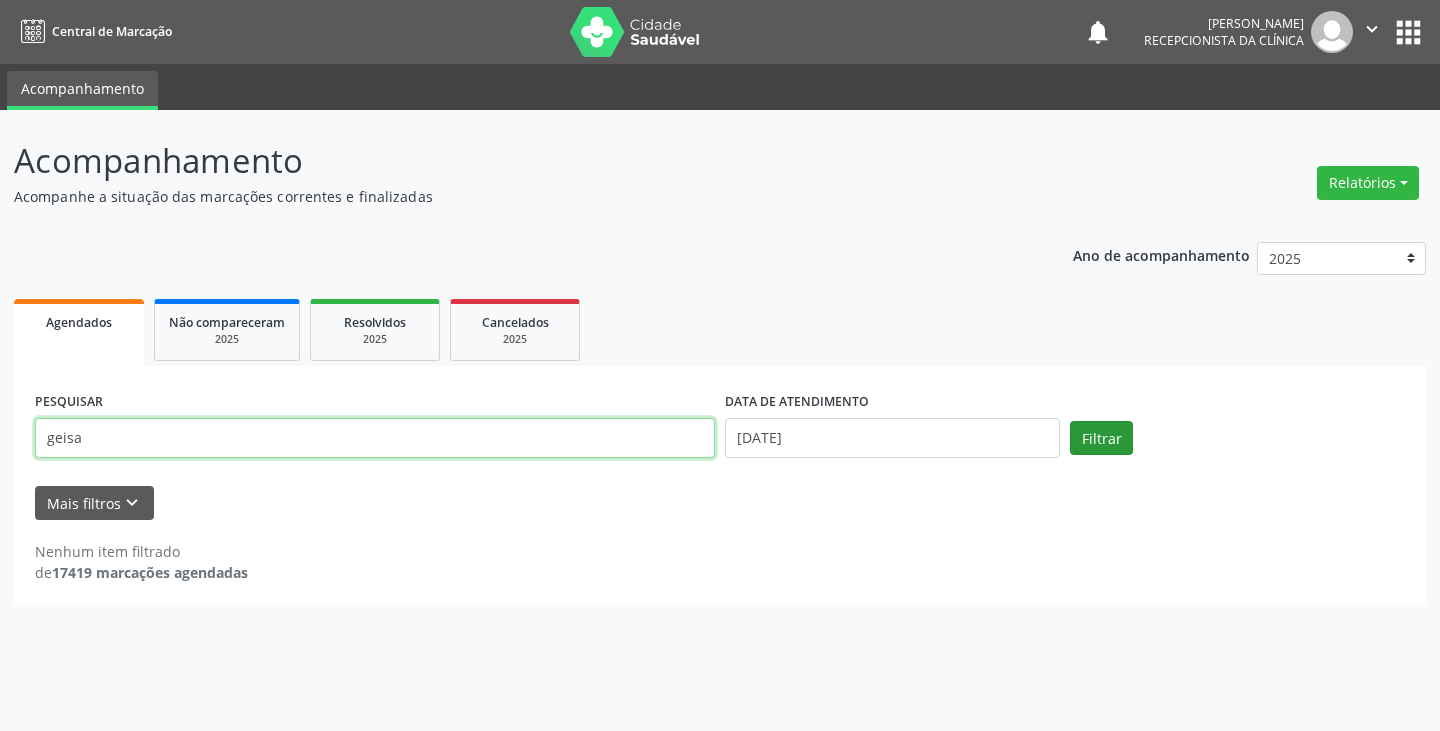 type on "geisa" 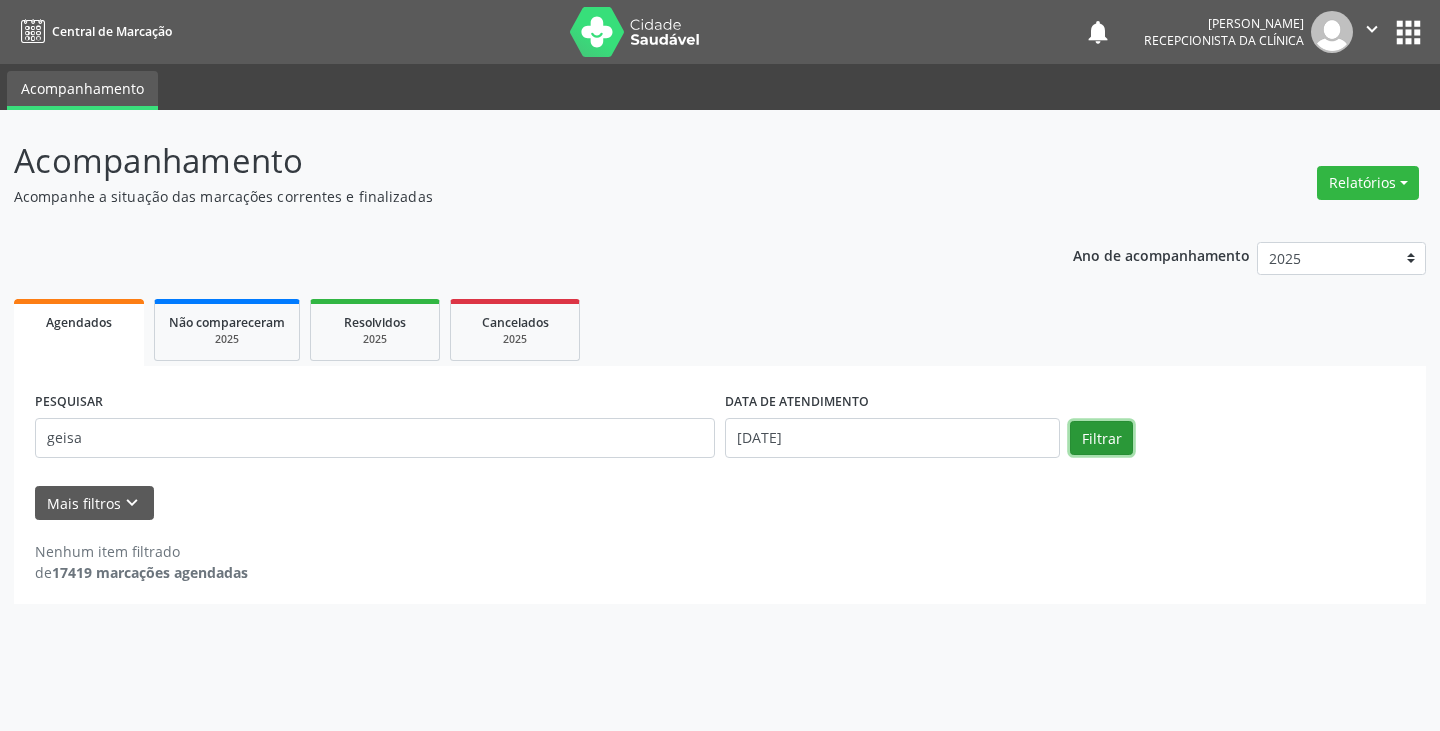 click on "Filtrar" at bounding box center [1101, 438] 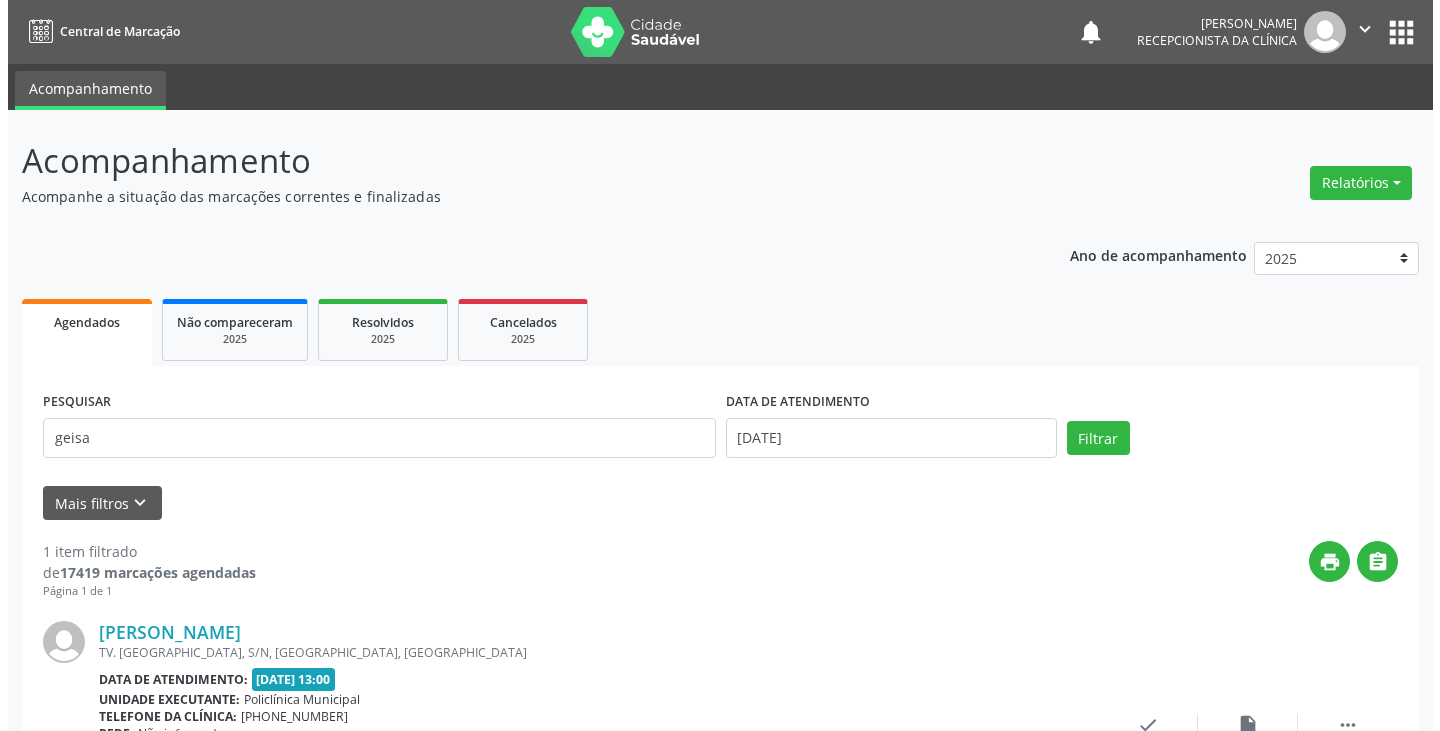 scroll, scrollTop: 174, scrollLeft: 0, axis: vertical 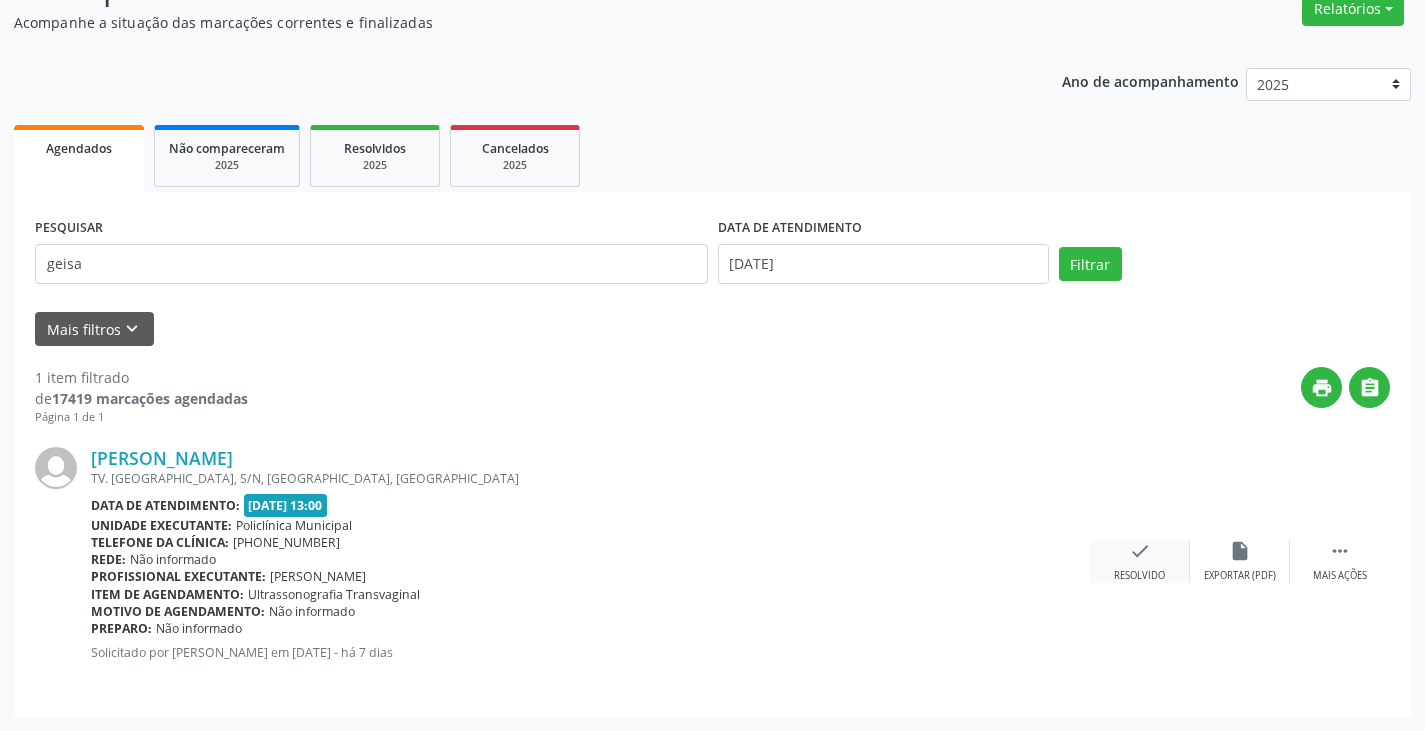 click on "check
Resolvido" at bounding box center (1140, 561) 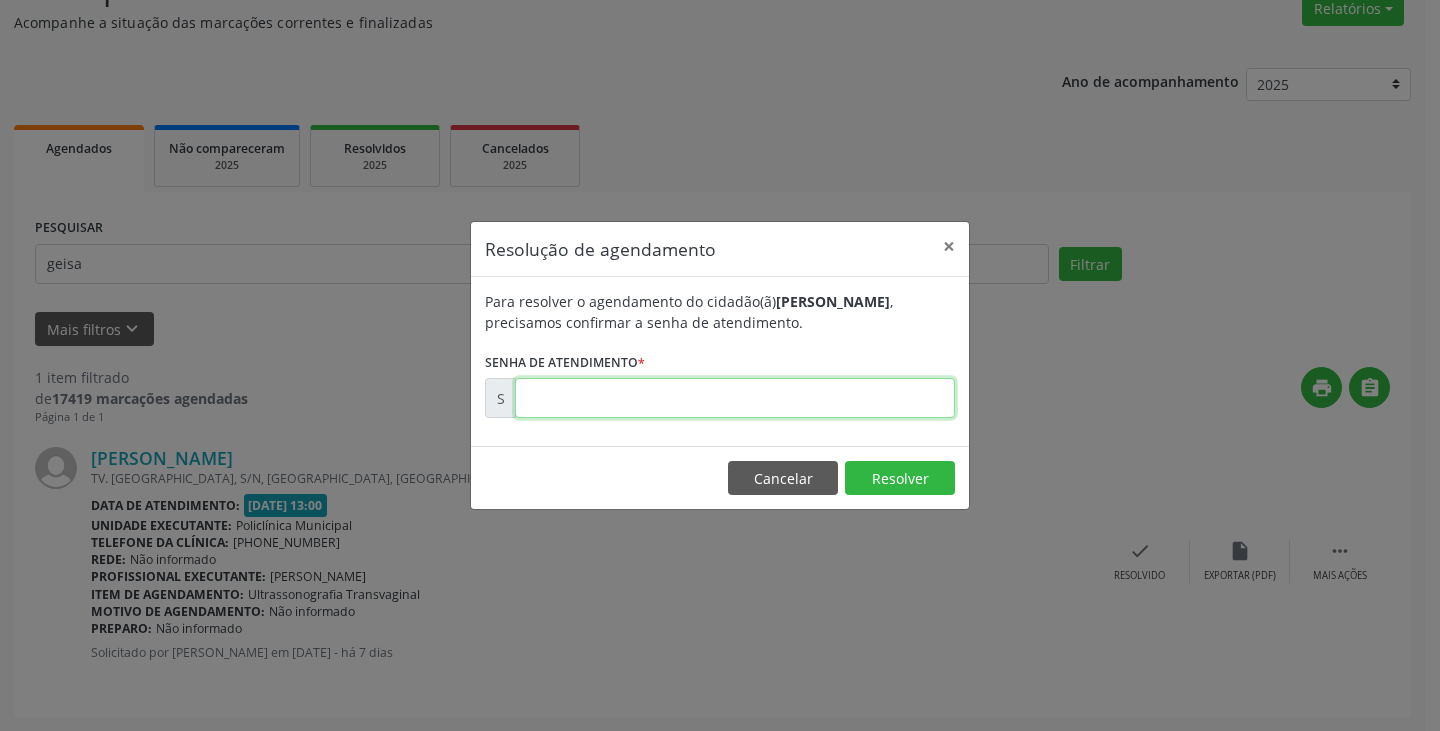 click at bounding box center (735, 398) 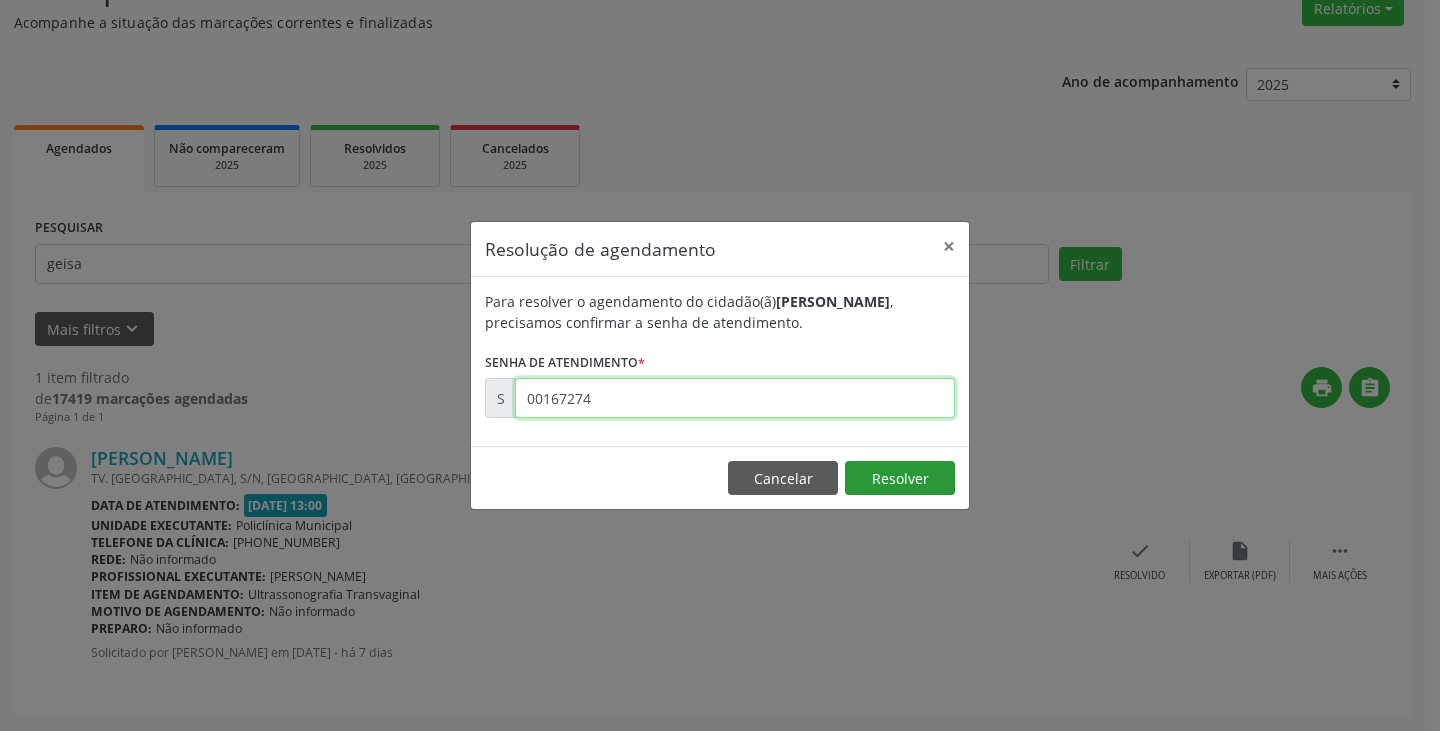 type on "00167274" 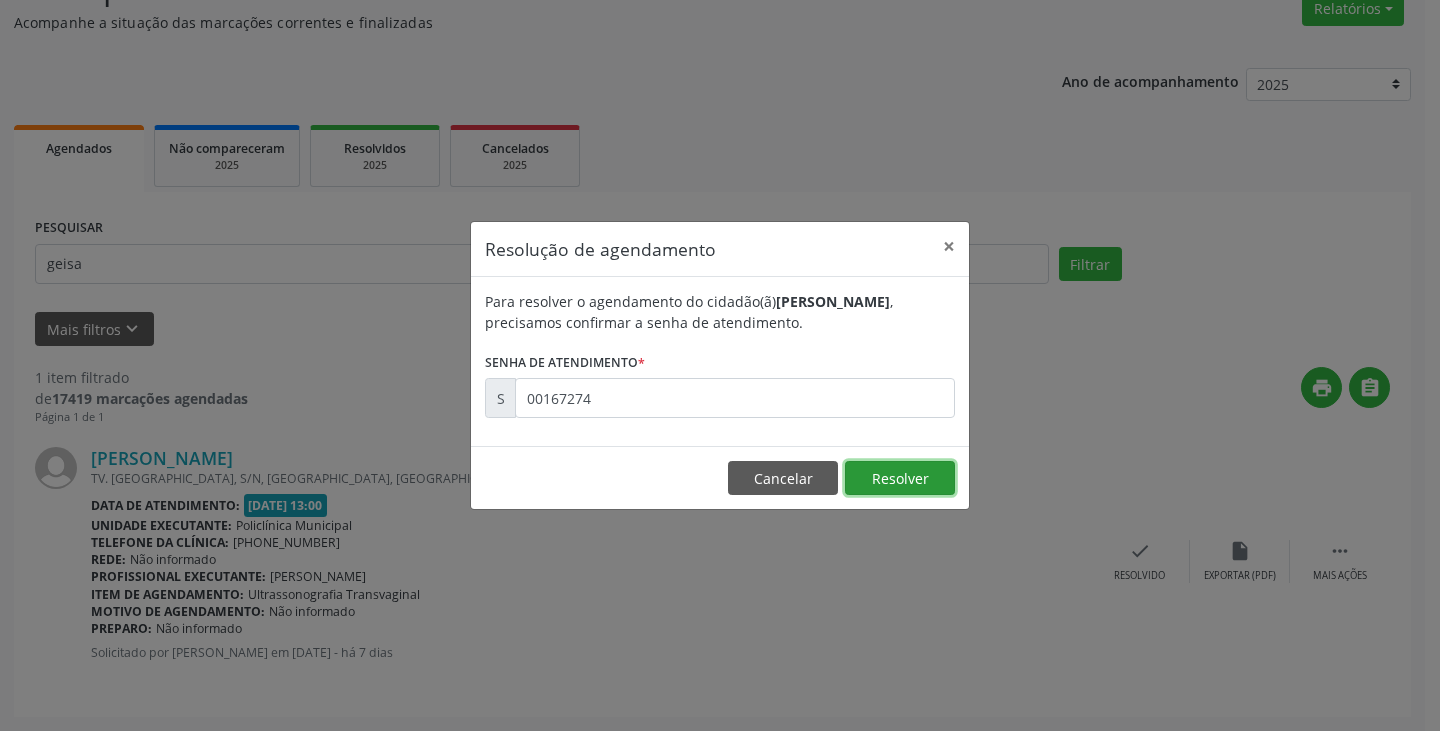 click on "Resolver" at bounding box center [900, 478] 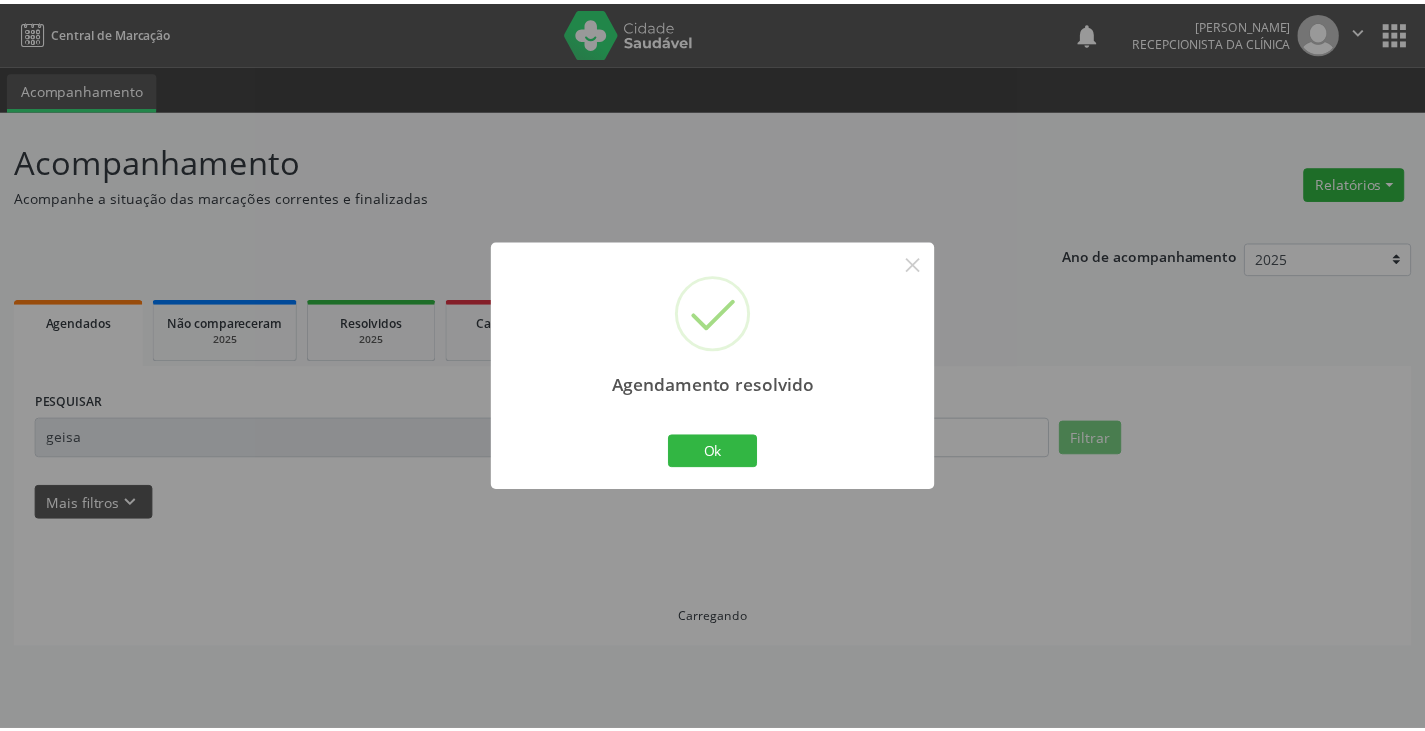 scroll, scrollTop: 0, scrollLeft: 0, axis: both 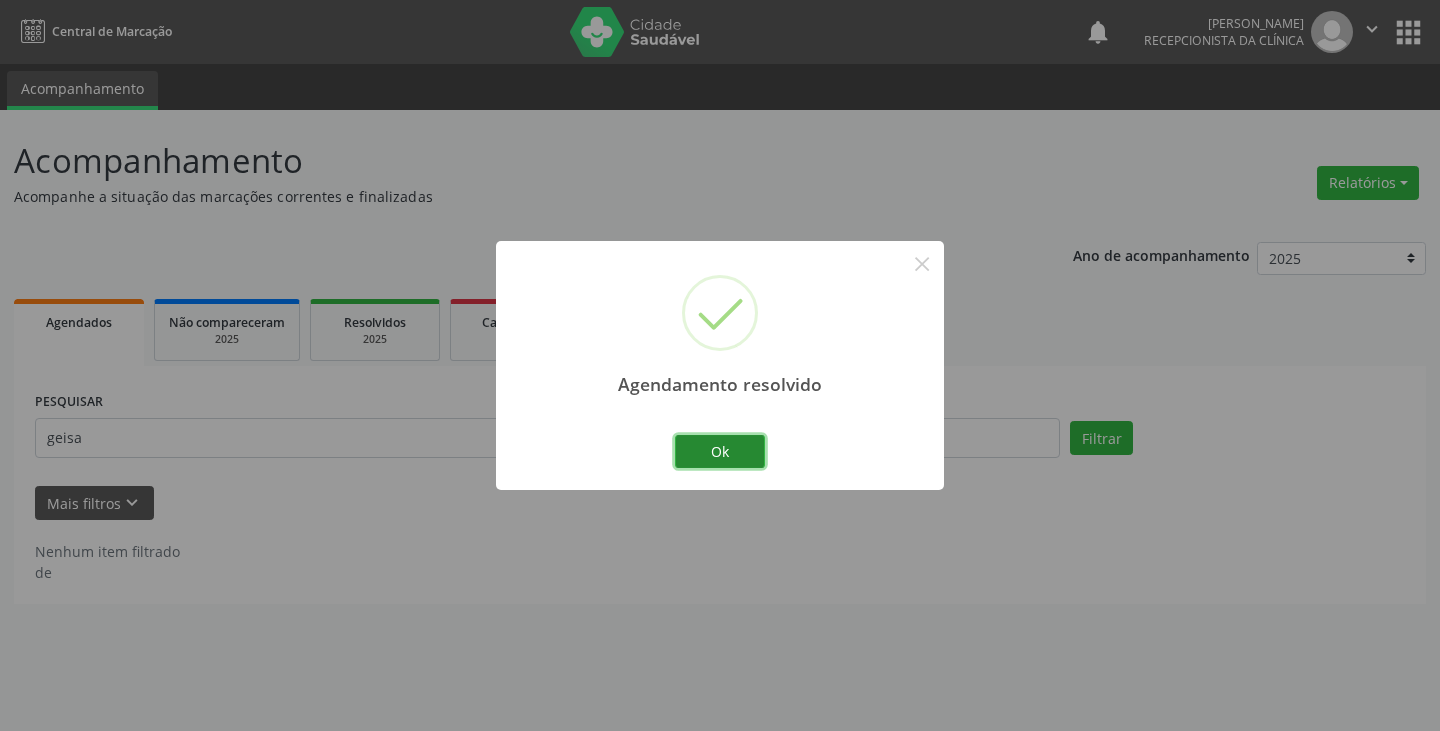 click on "Ok" at bounding box center (720, 452) 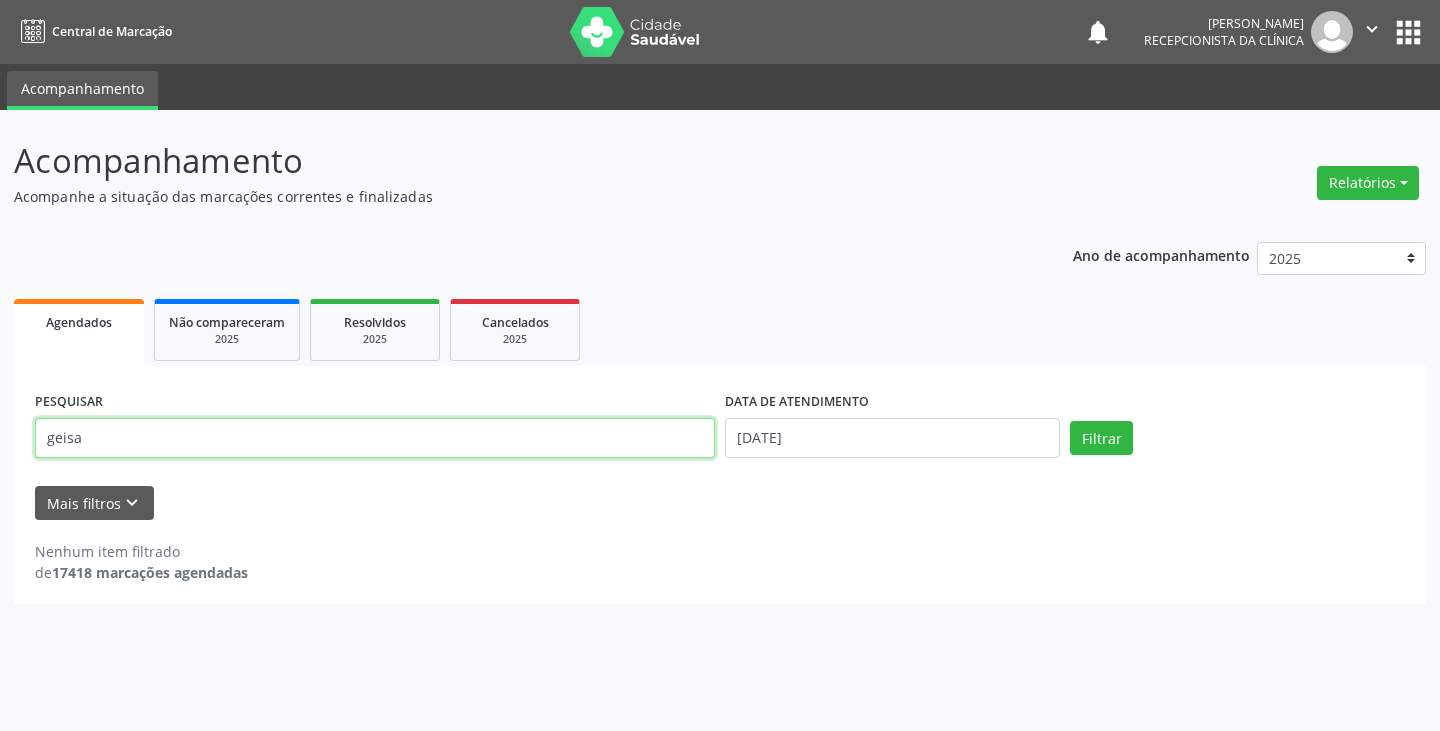 click on "geisa" at bounding box center (375, 438) 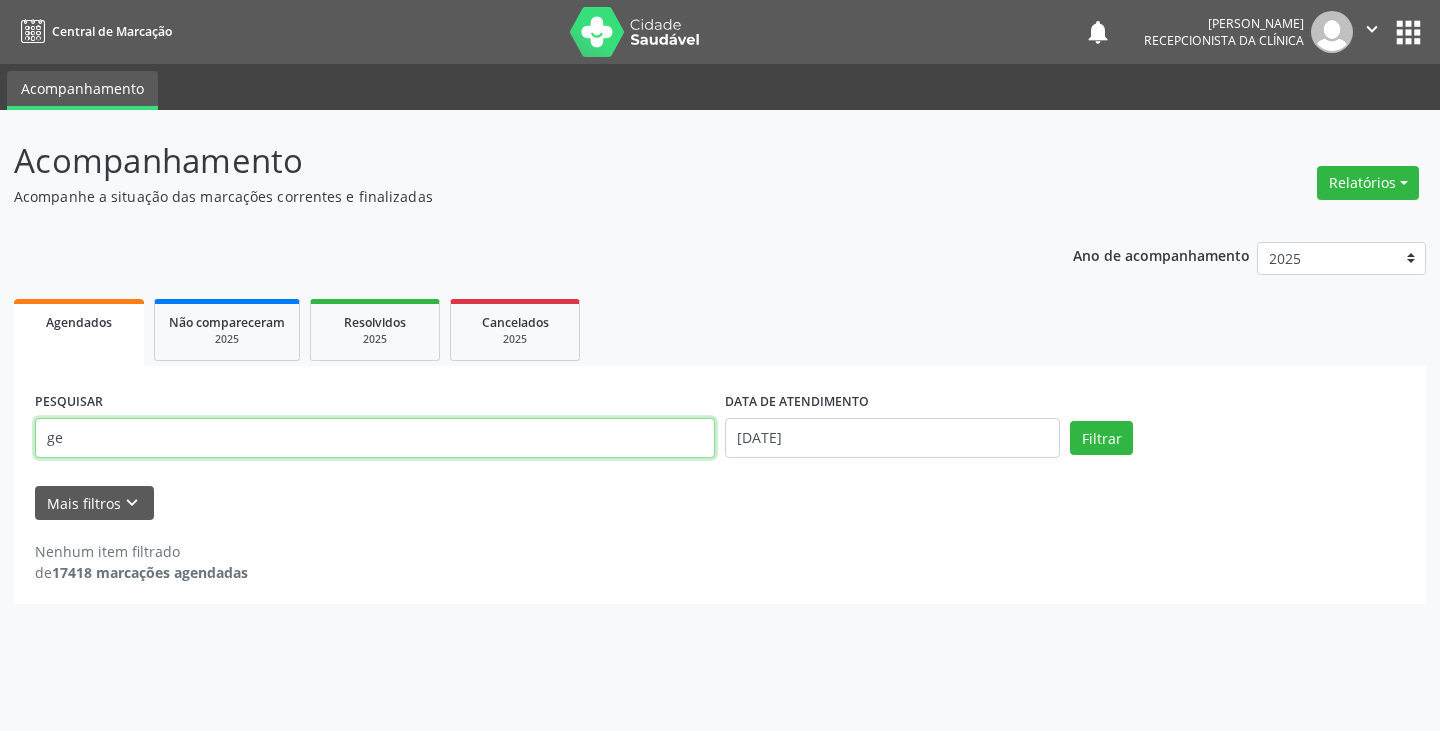 type on "g" 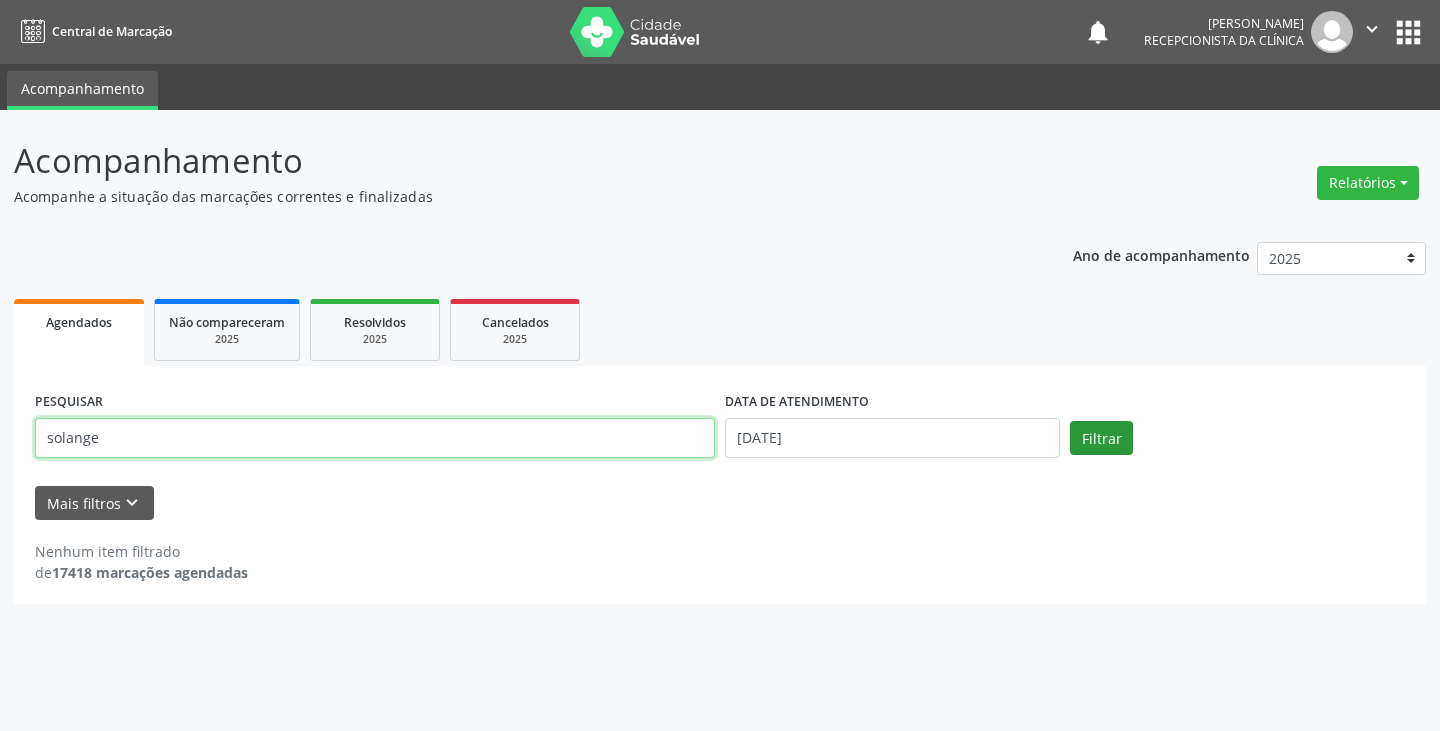 type on "solange" 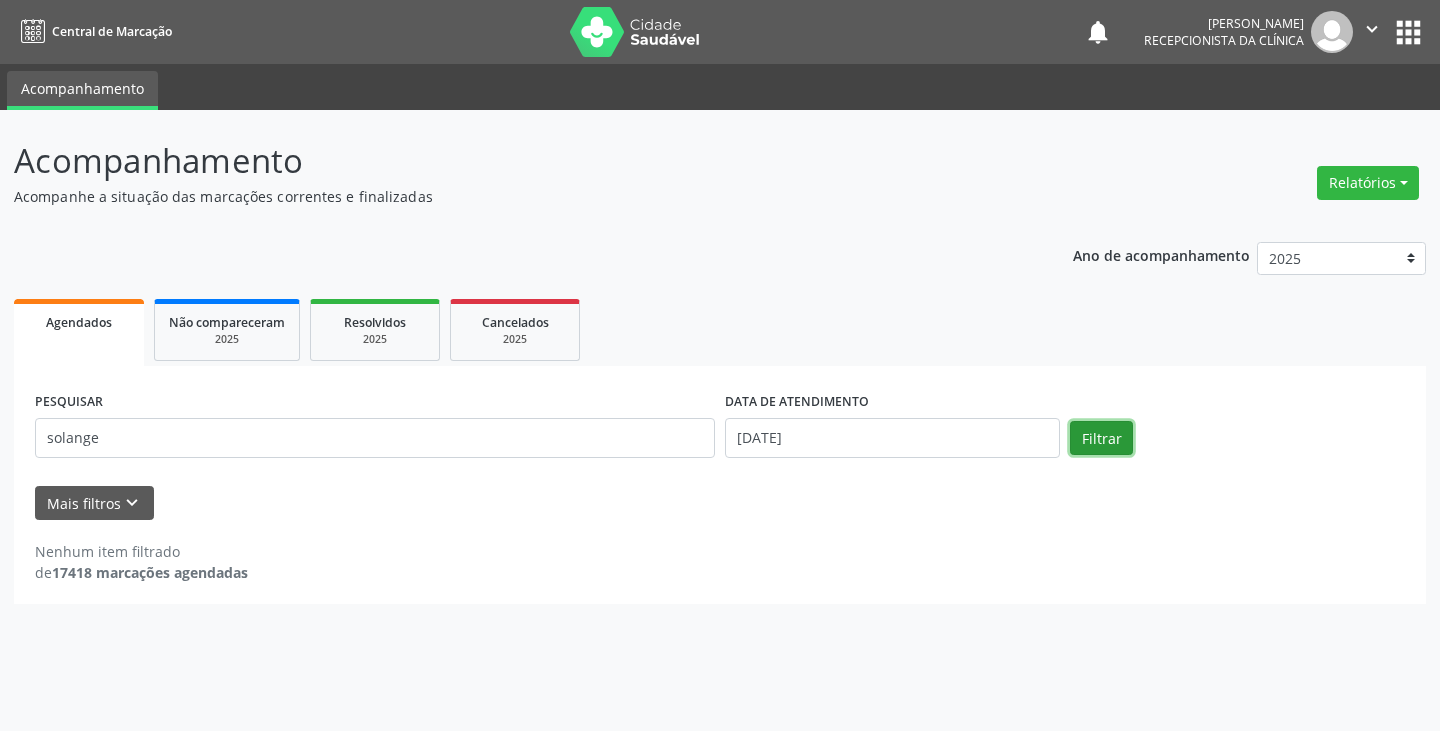 click on "Filtrar" at bounding box center (1101, 438) 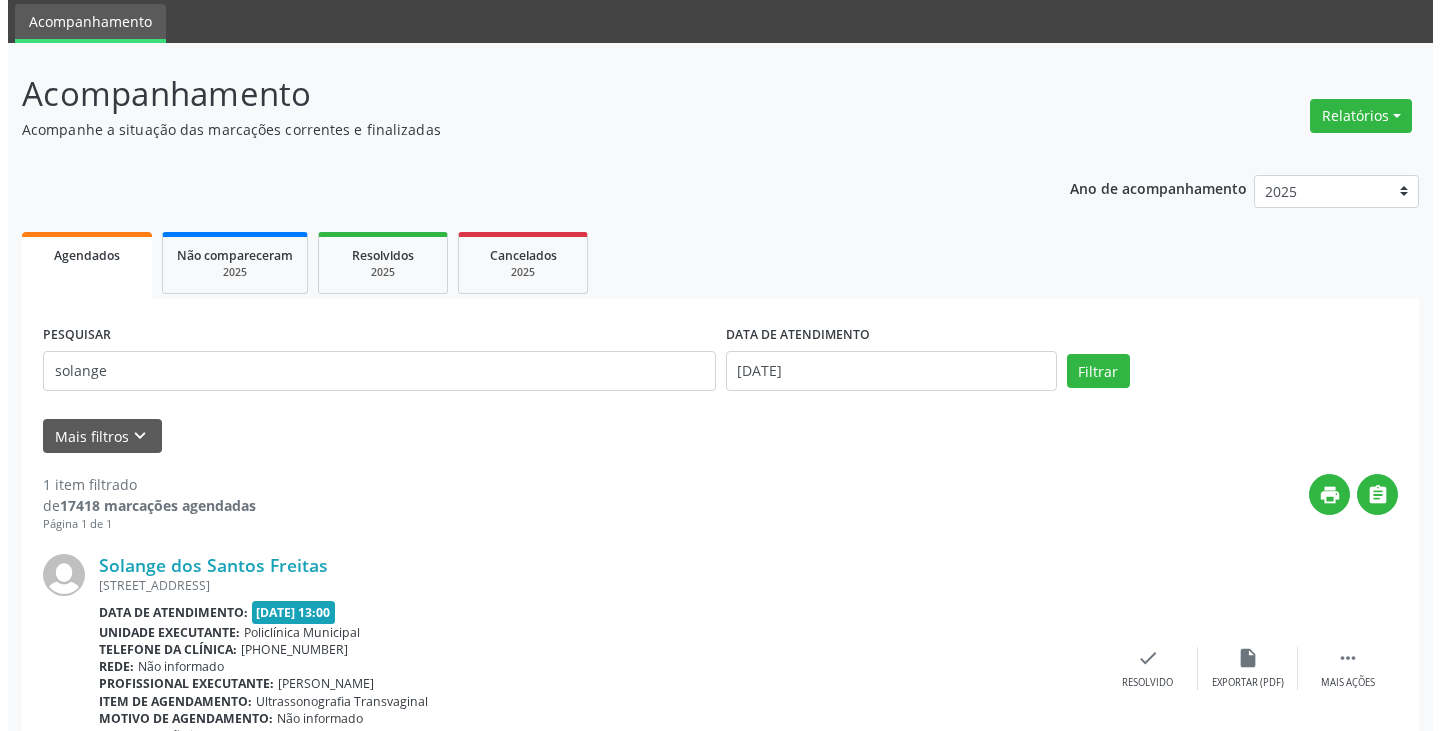 scroll, scrollTop: 174, scrollLeft: 0, axis: vertical 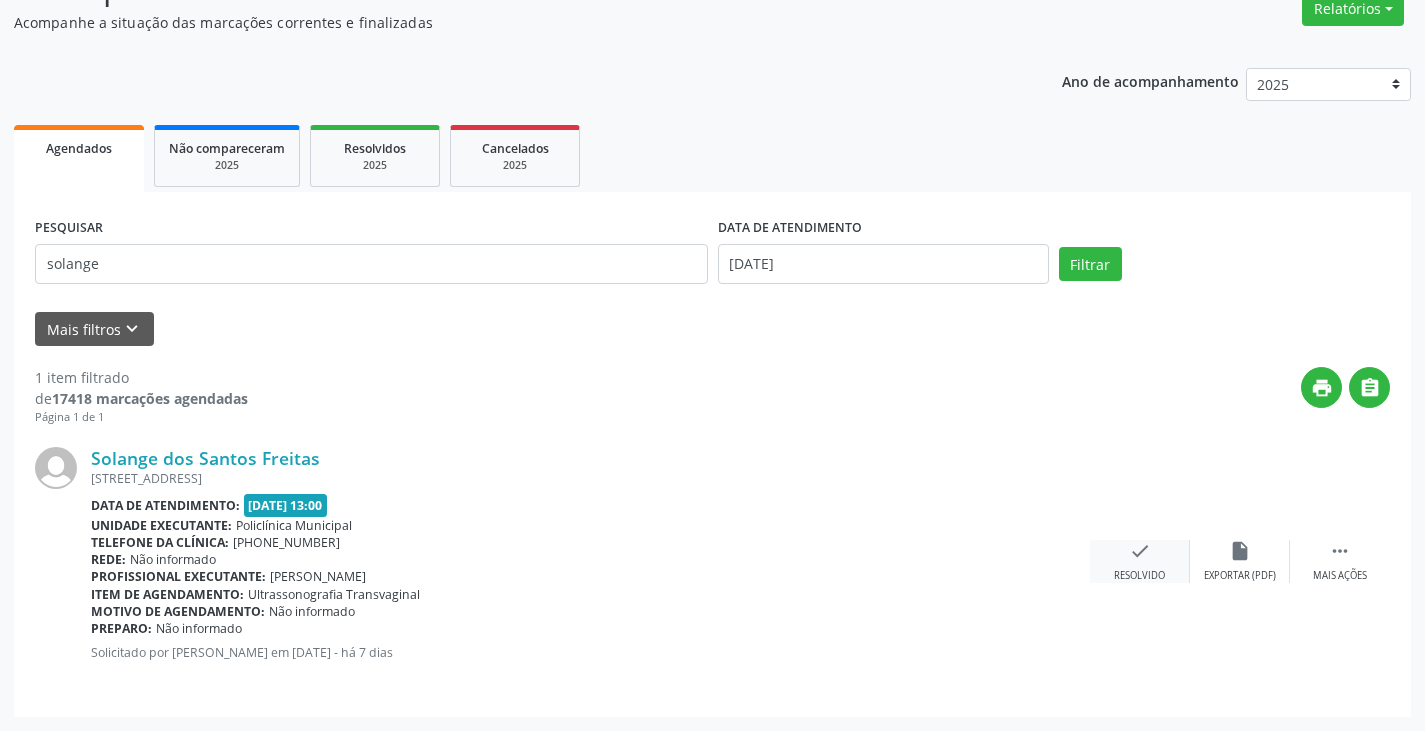click on "check" at bounding box center (1140, 551) 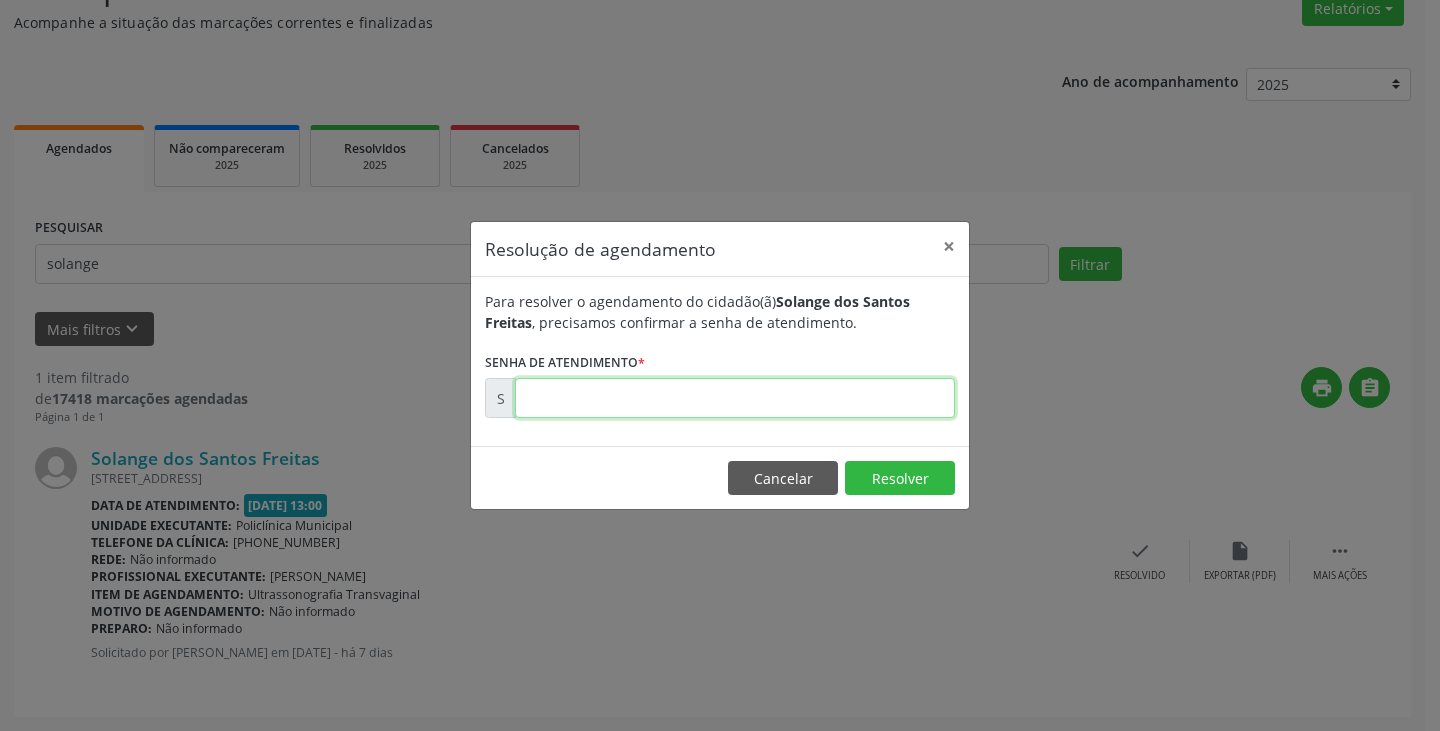 click at bounding box center (735, 398) 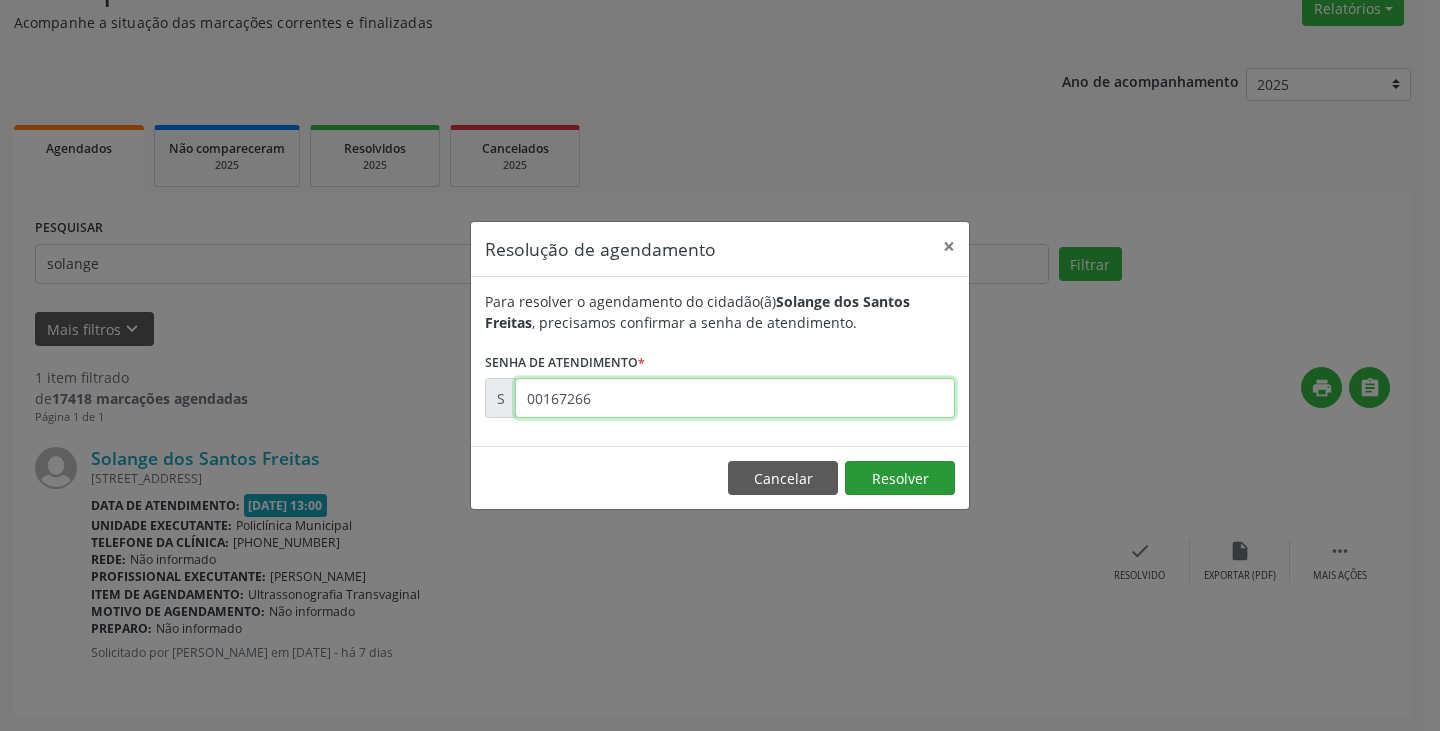 type on "00167266" 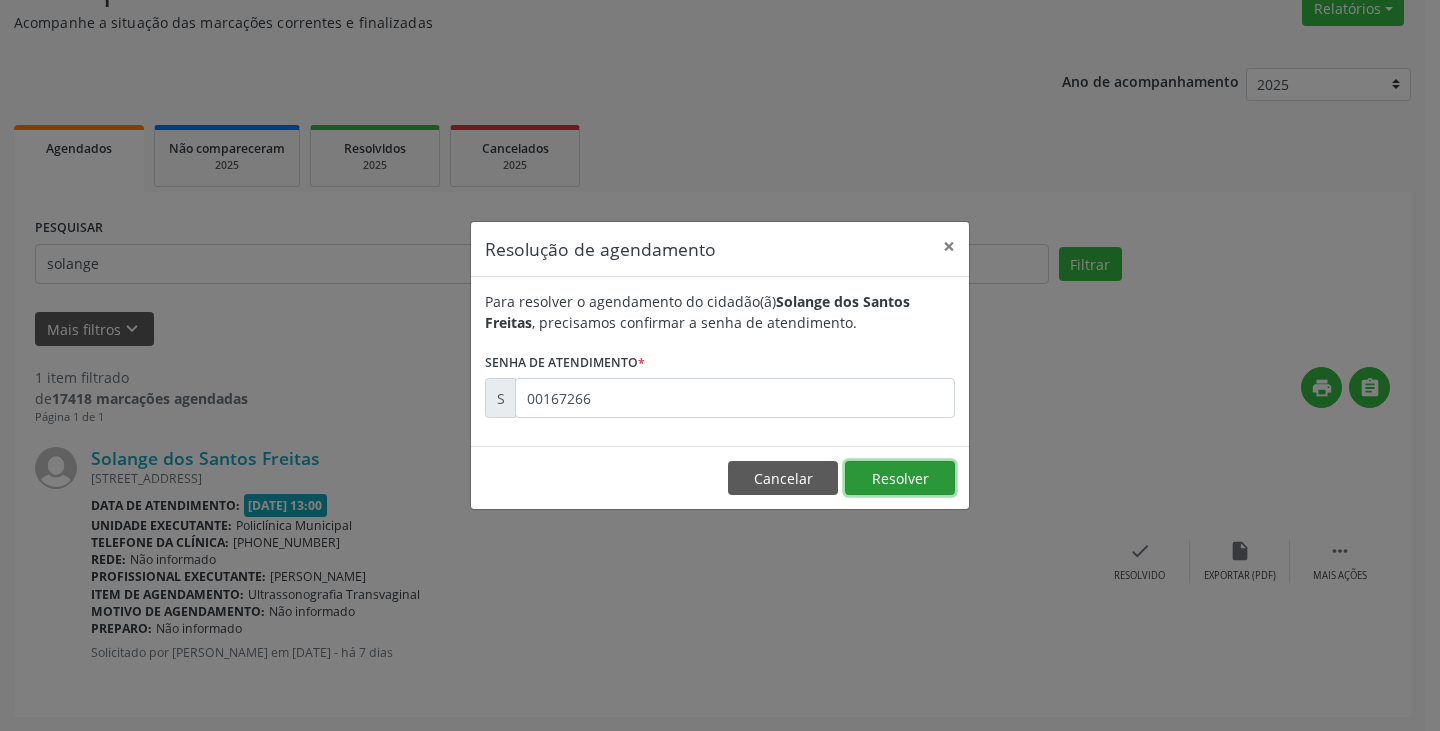 click on "Resolver" at bounding box center (900, 478) 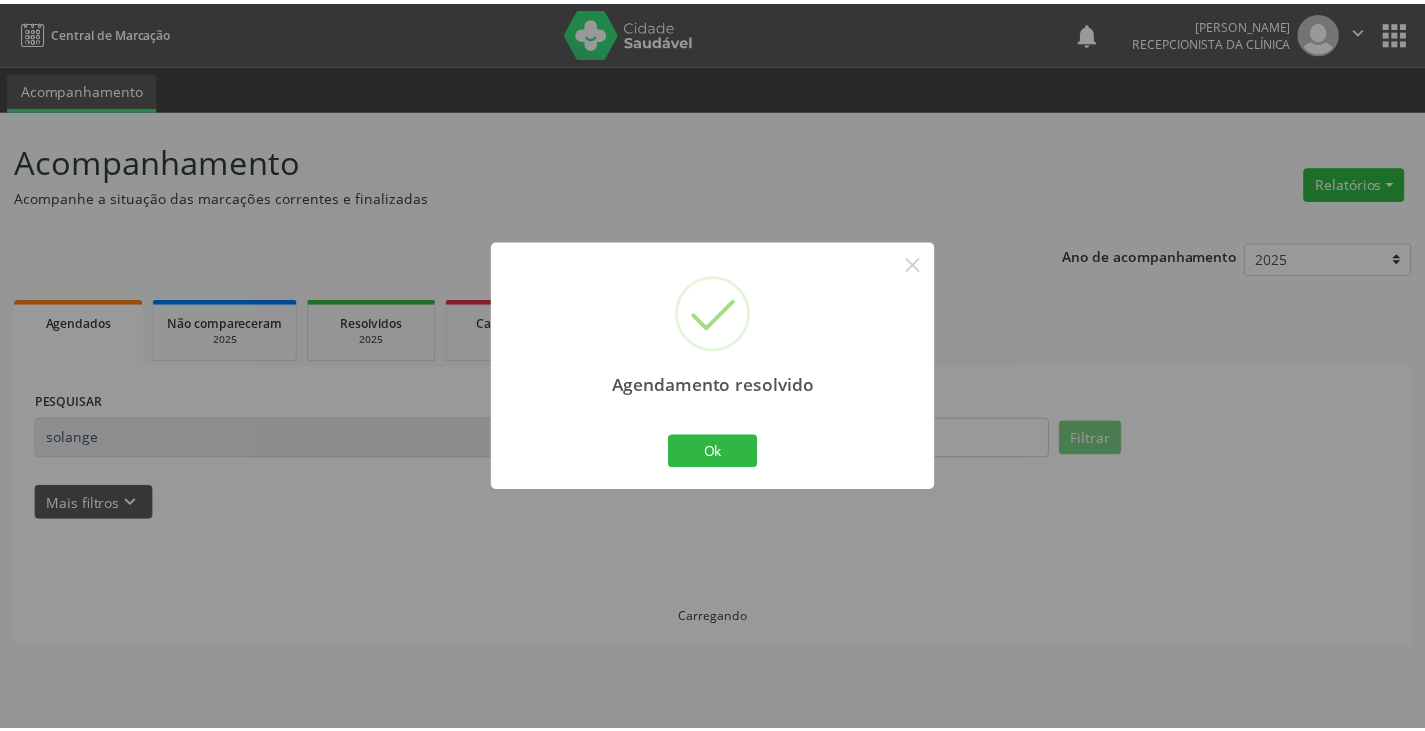 scroll, scrollTop: 0, scrollLeft: 0, axis: both 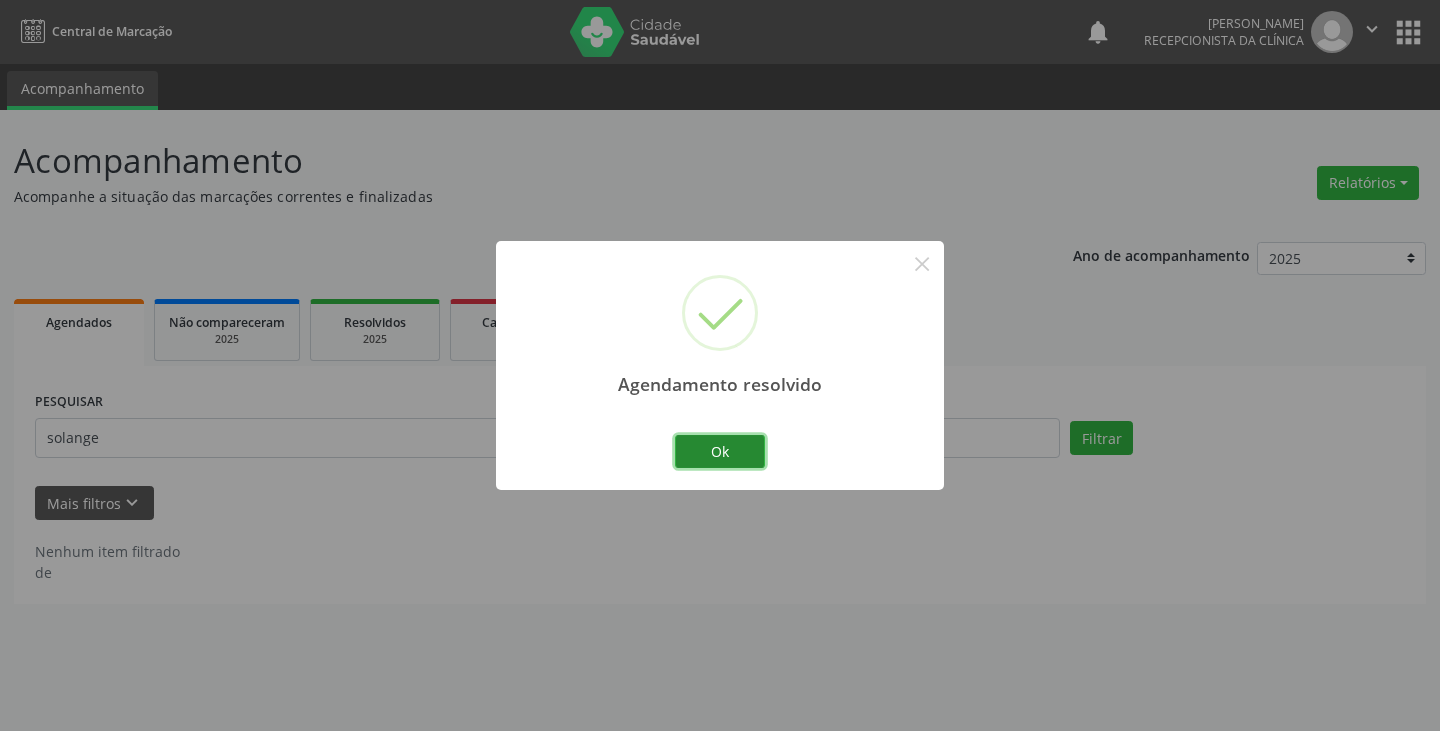 click on "Ok" at bounding box center (720, 452) 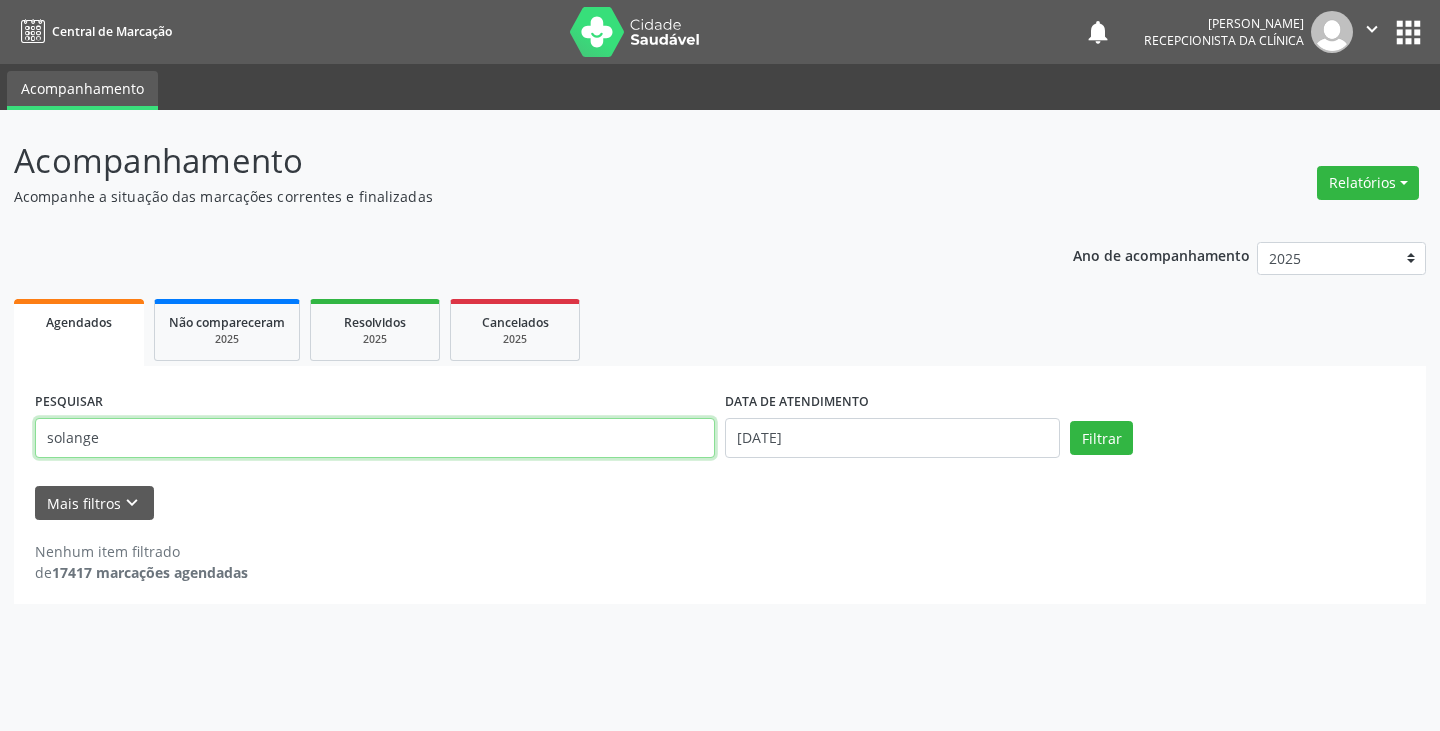 click on "solange" at bounding box center (375, 438) 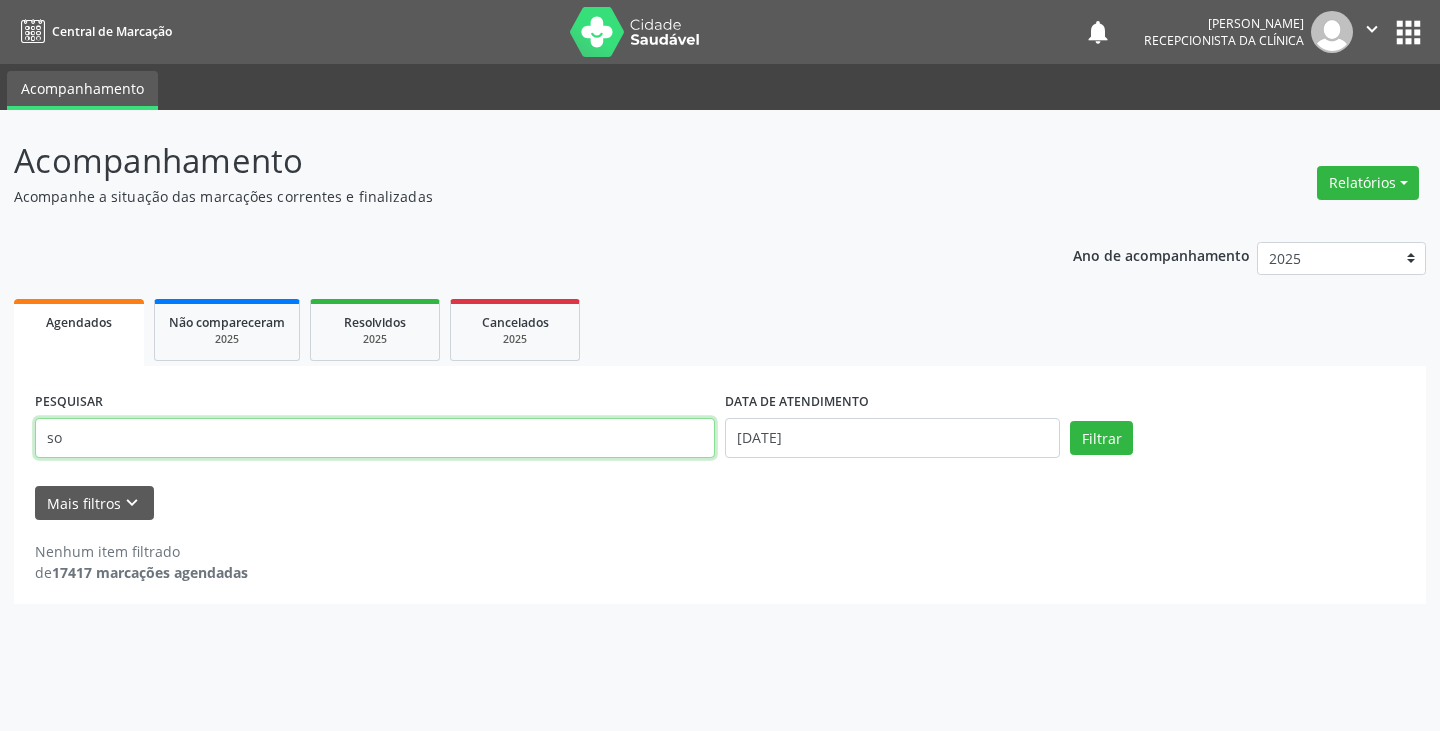 type on "s" 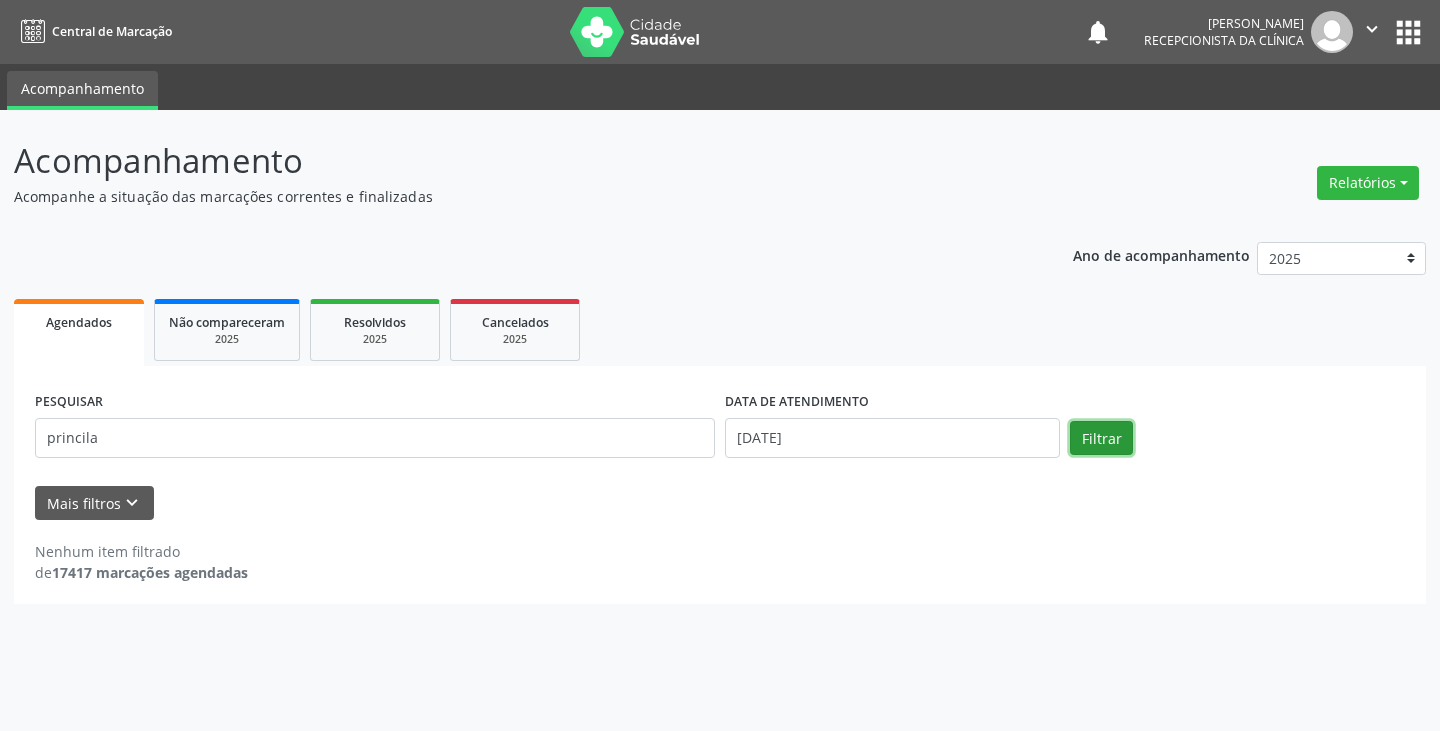 click on "Filtrar" at bounding box center [1101, 438] 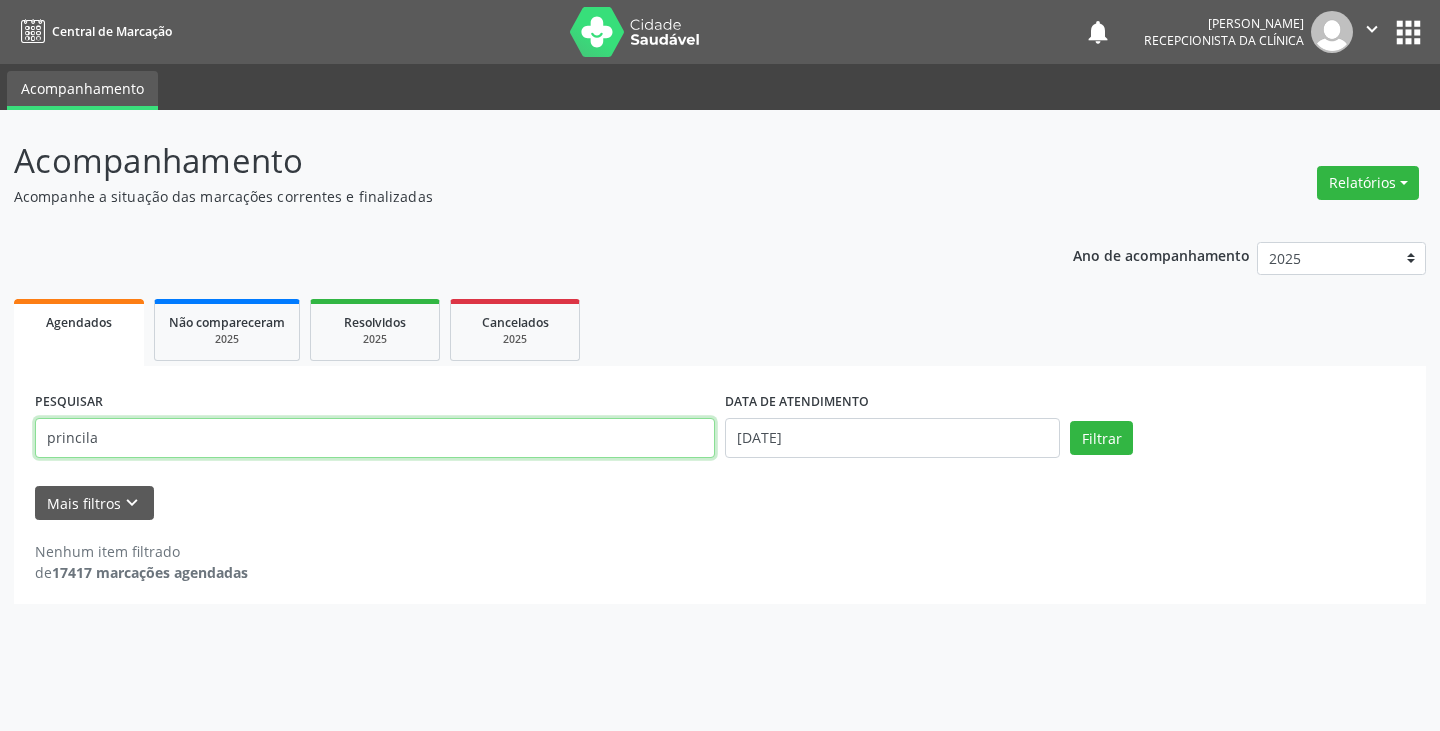 click on "princila" at bounding box center (375, 438) 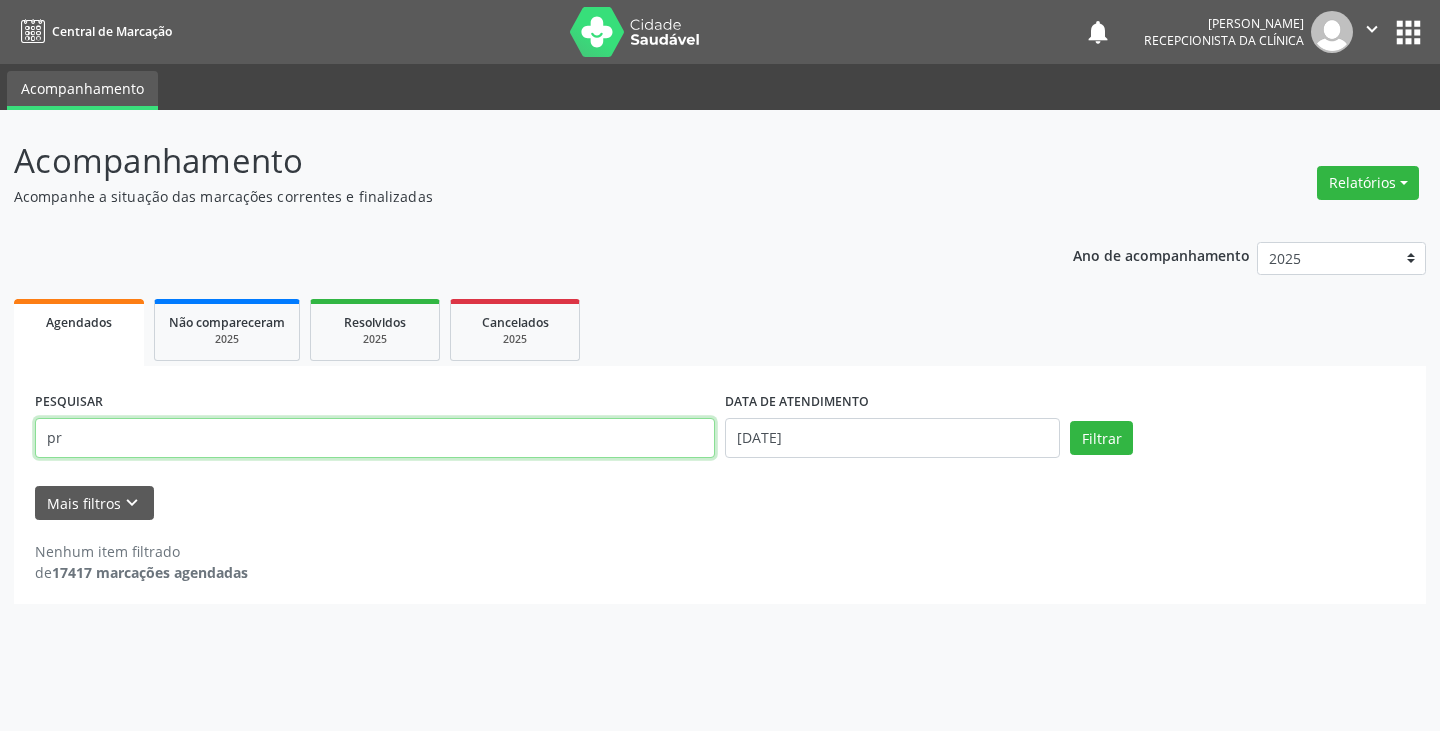 type on "p" 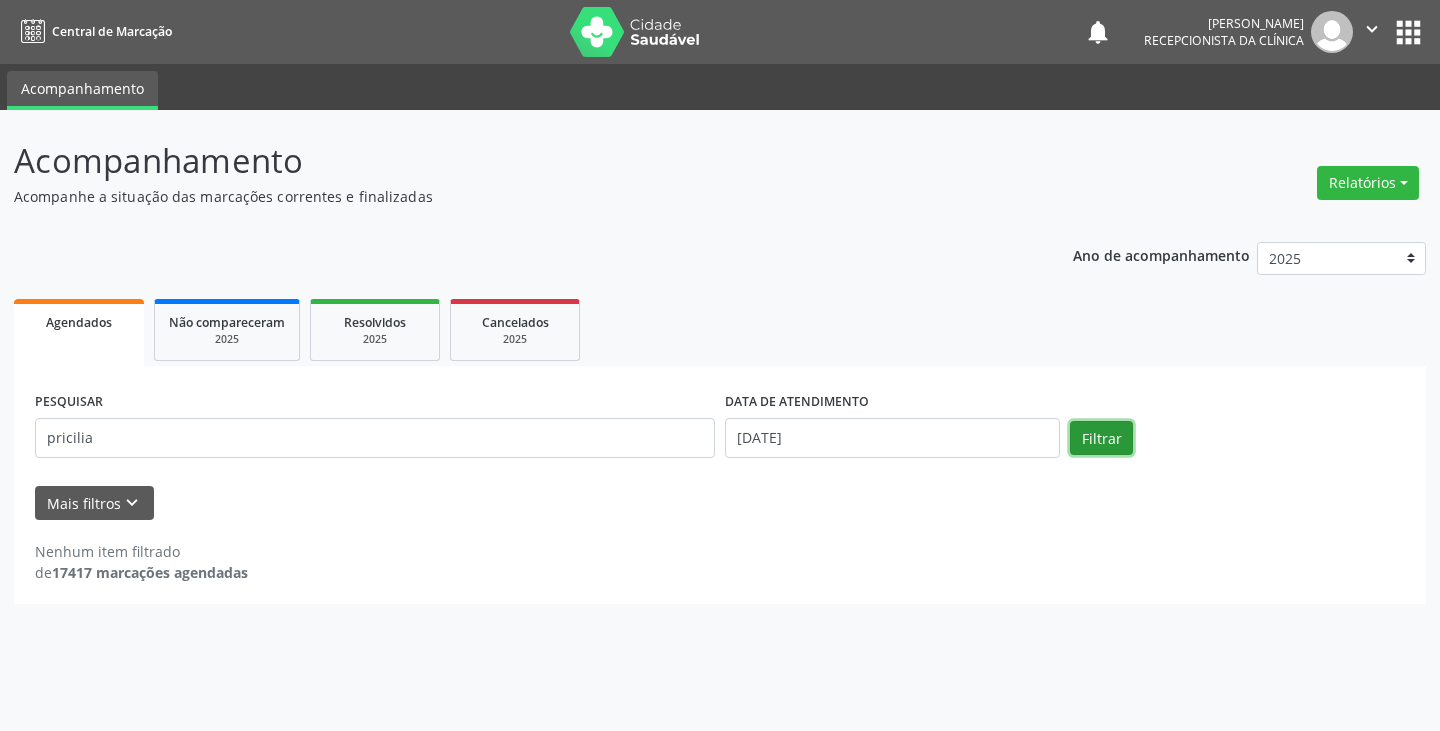 click on "Filtrar" at bounding box center [1101, 438] 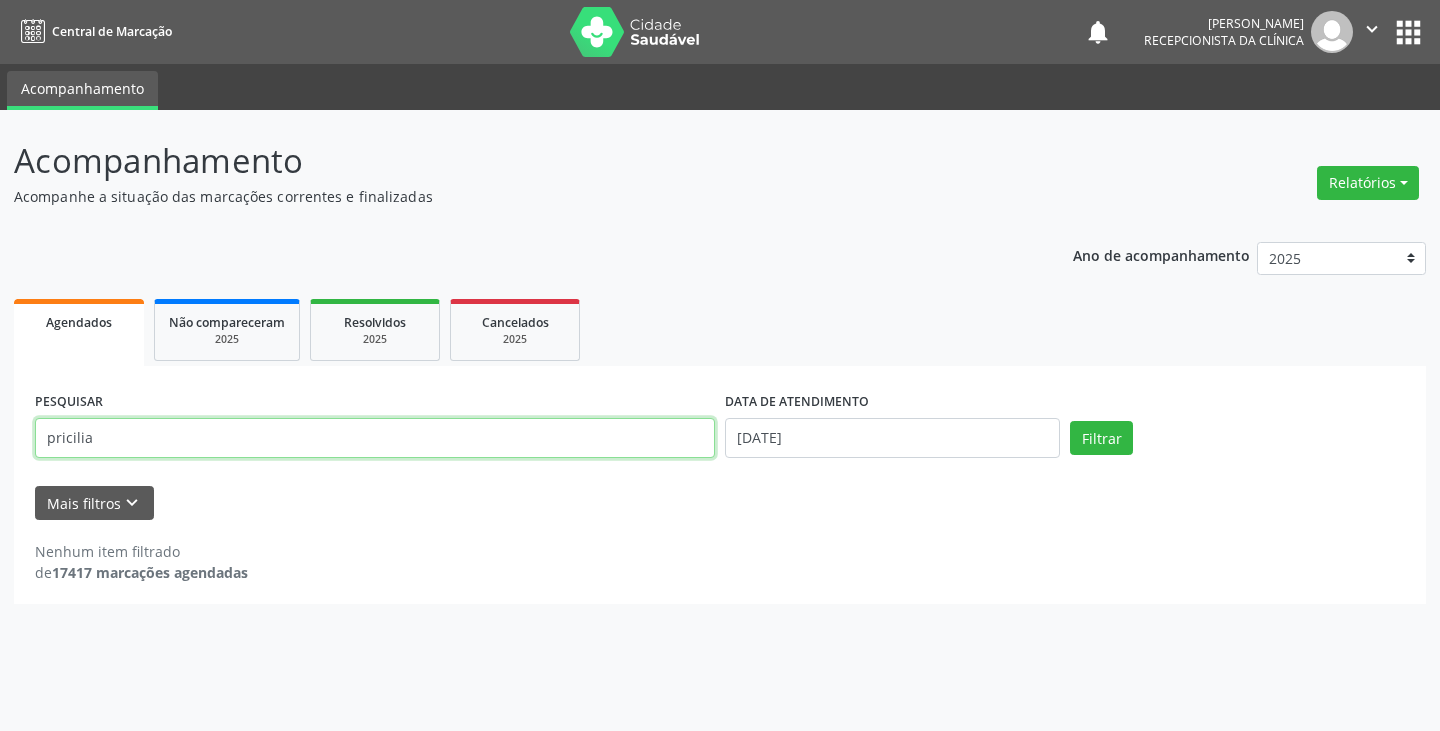 click on "pricilia" at bounding box center [375, 438] 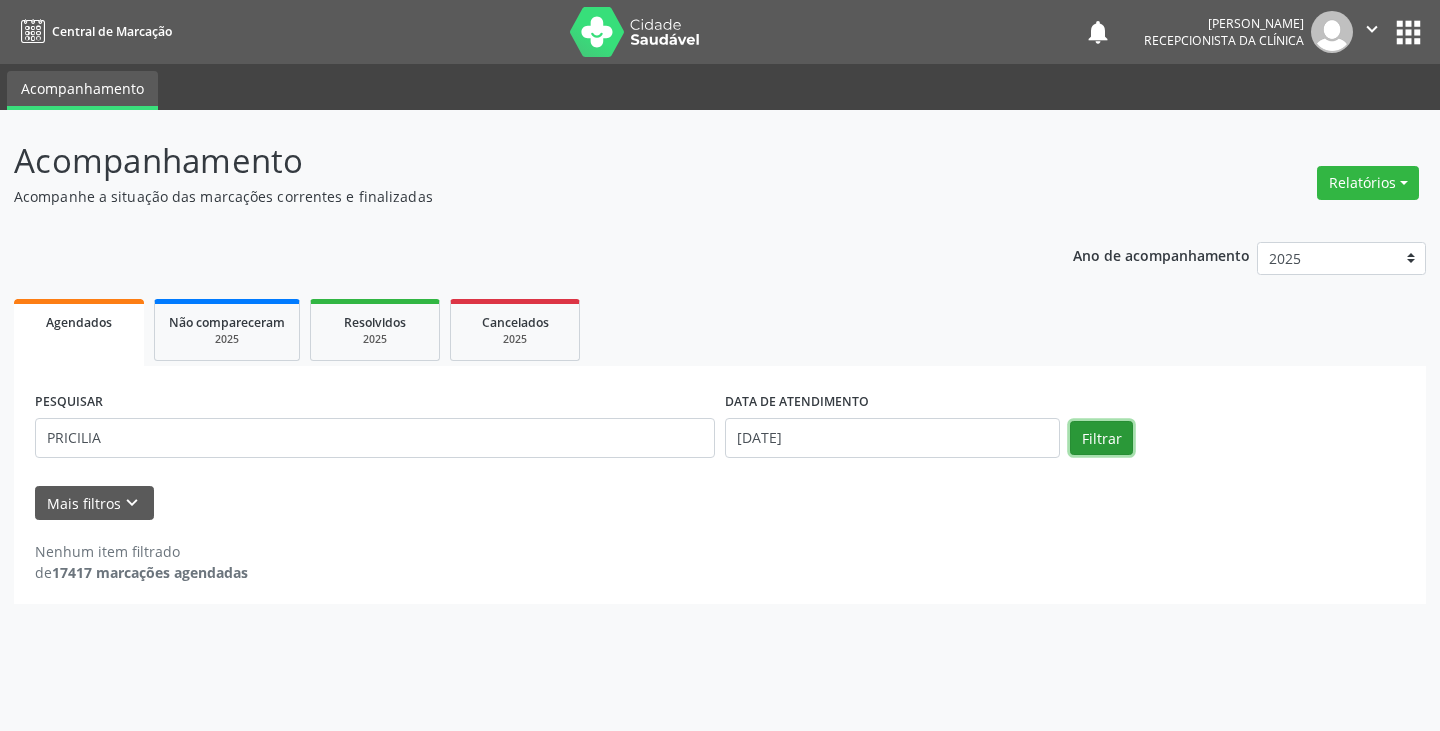 click on "Filtrar" at bounding box center (1101, 438) 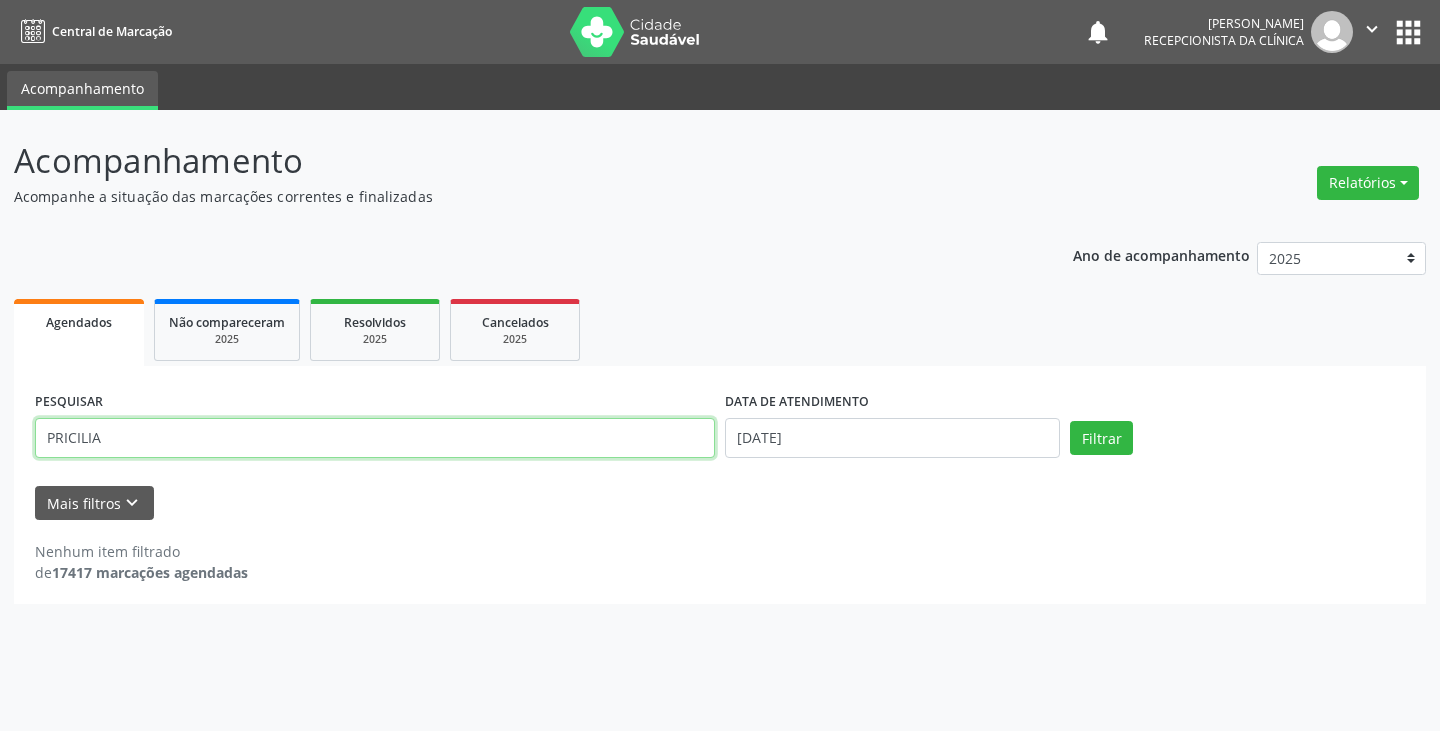click on "PRICILIA" at bounding box center [375, 438] 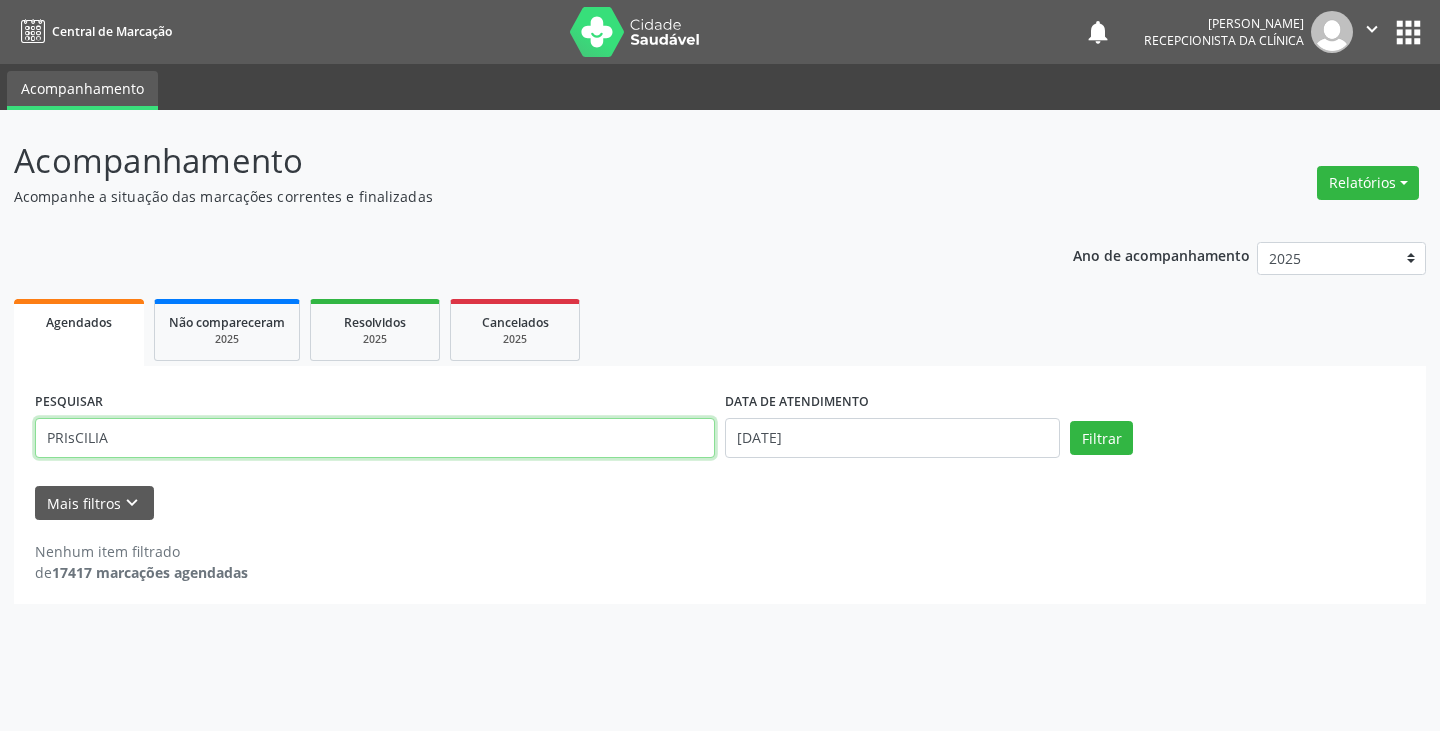 click on "PRIsCILIA" at bounding box center (375, 438) 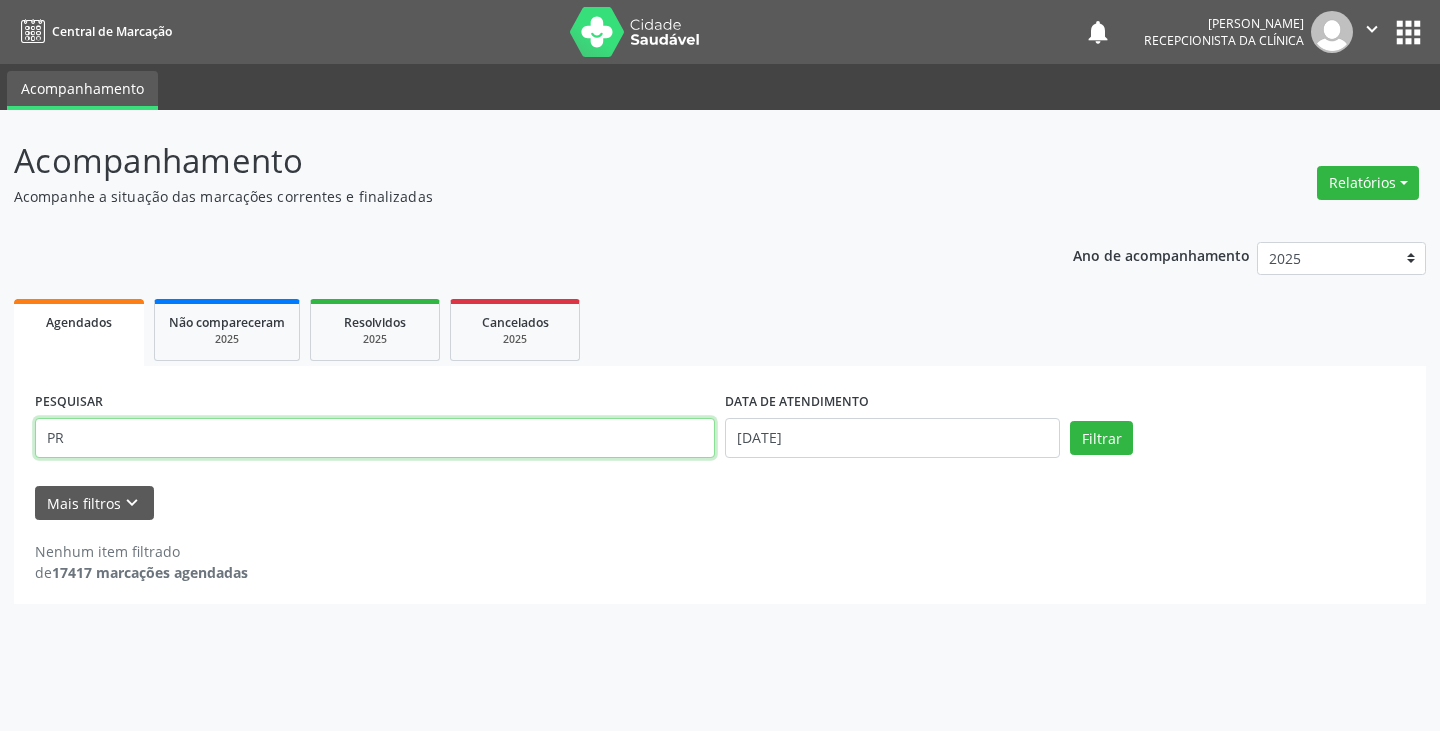 type on "P" 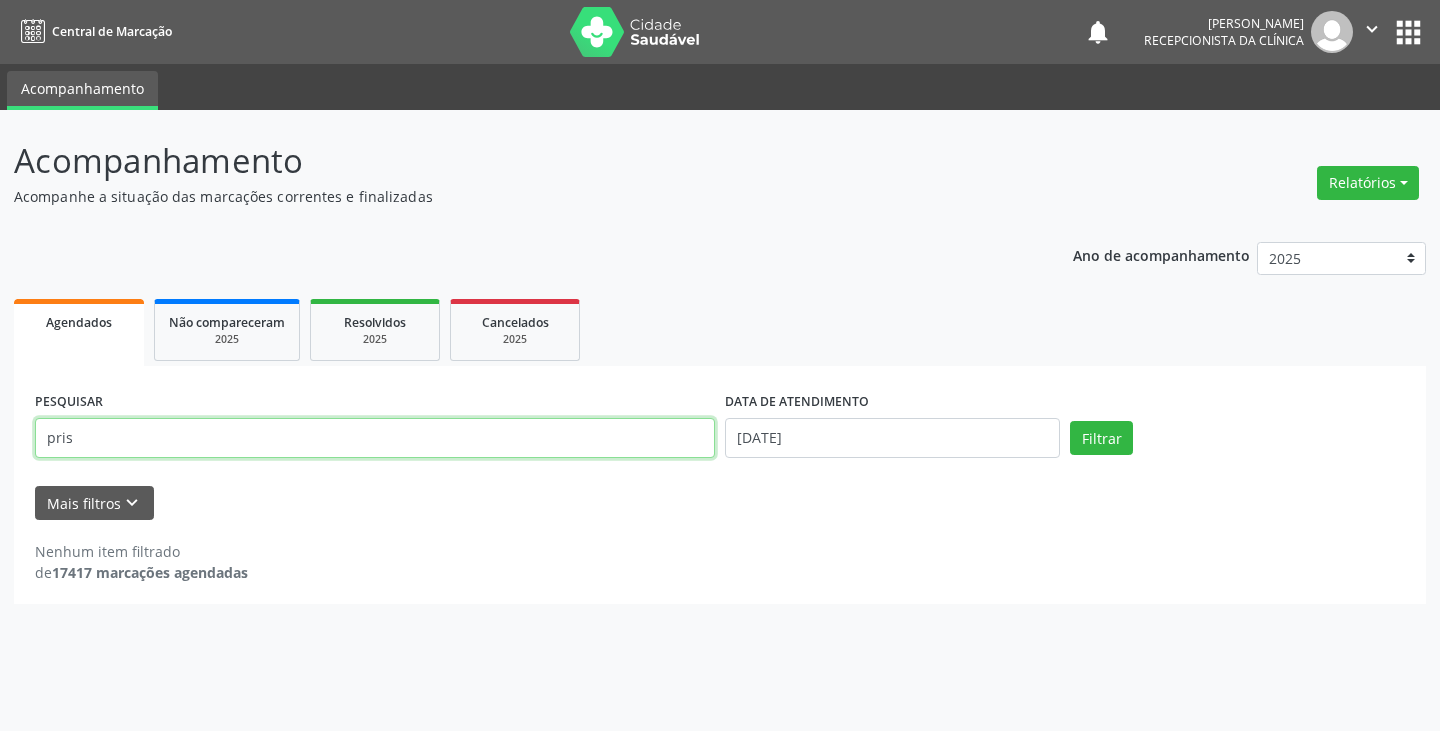 type on "priscila" 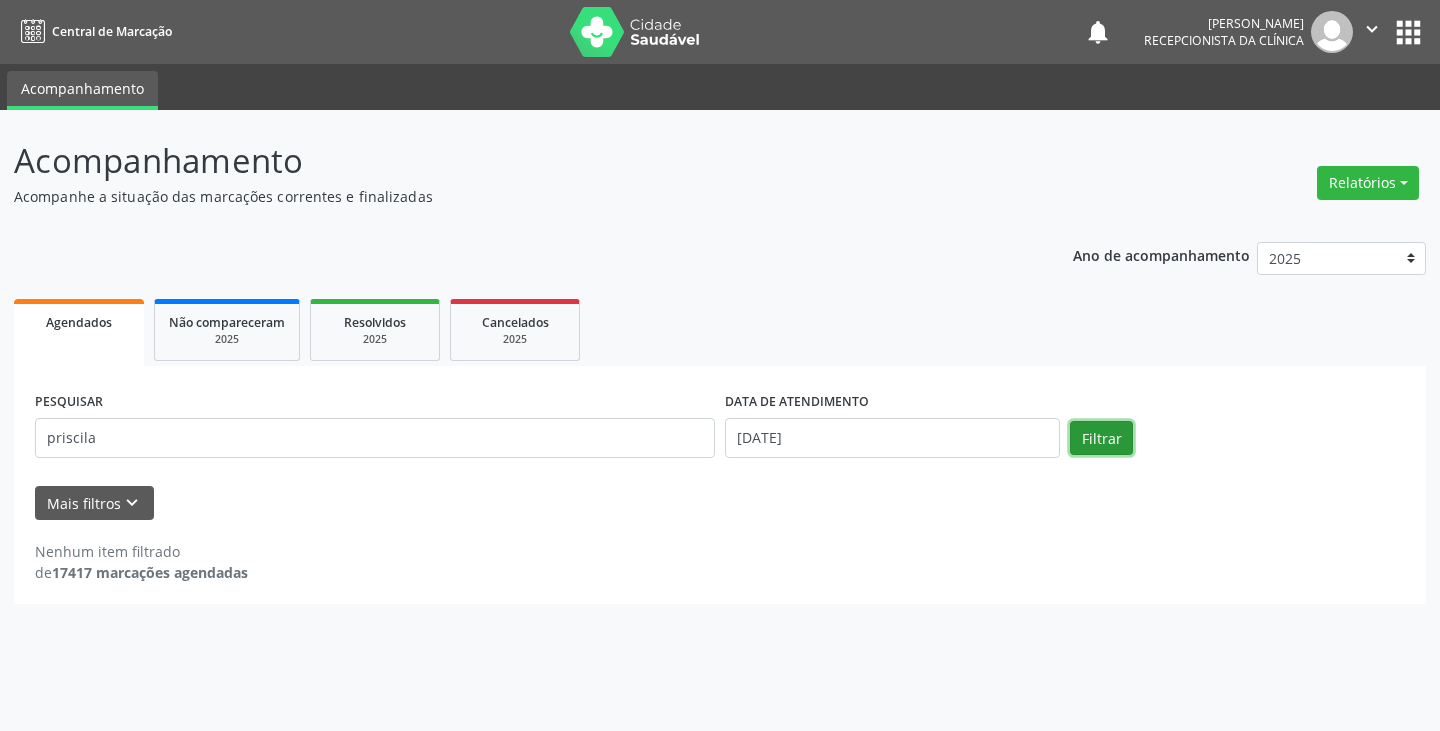 click on "Filtrar" at bounding box center (1101, 438) 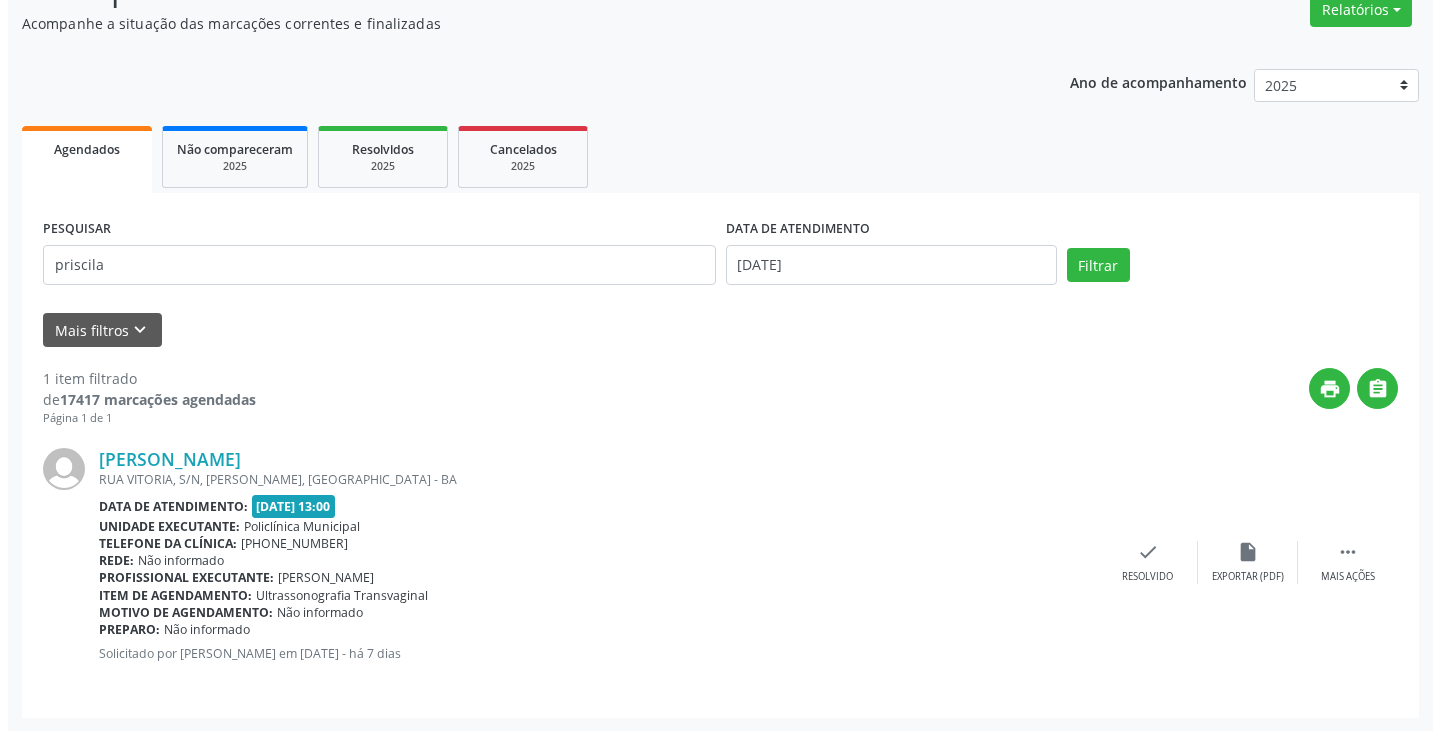 scroll, scrollTop: 174, scrollLeft: 0, axis: vertical 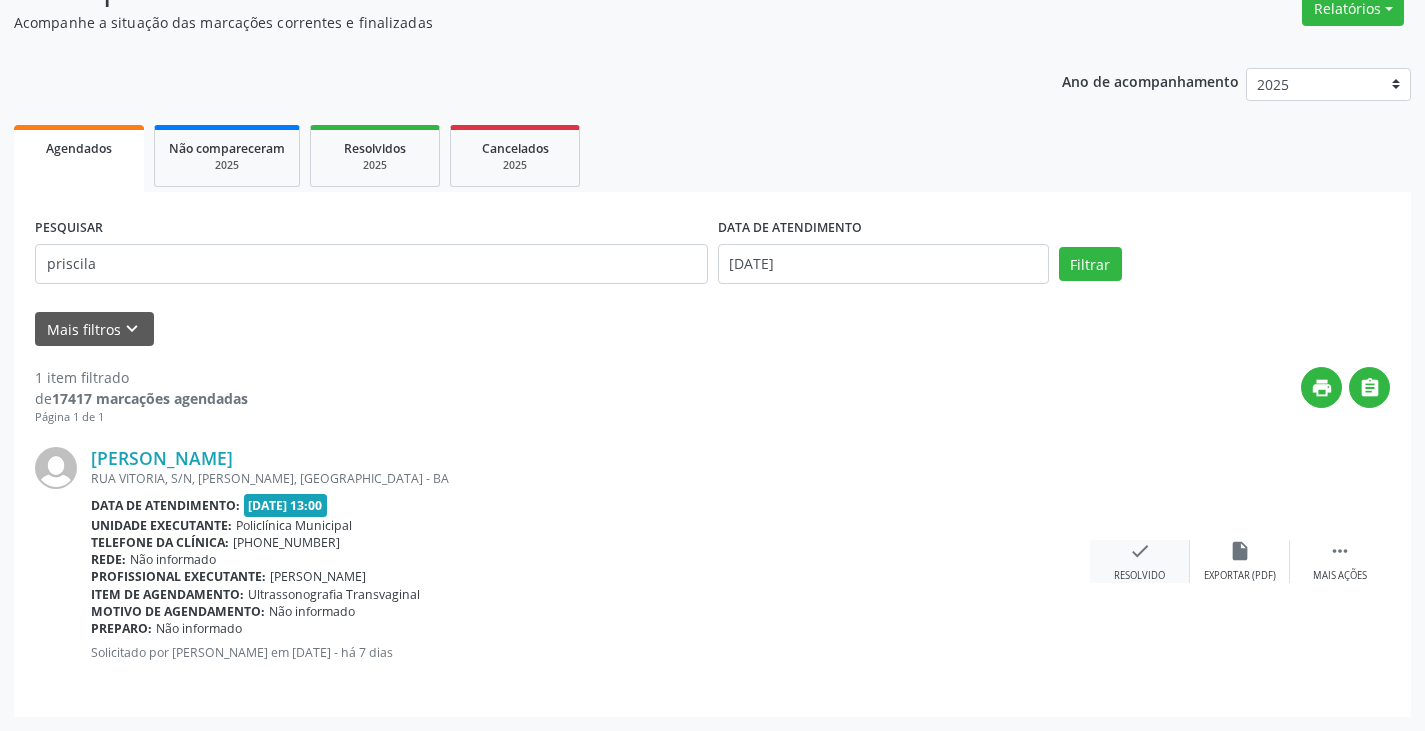 click on "check
Resolvido" at bounding box center (1140, 561) 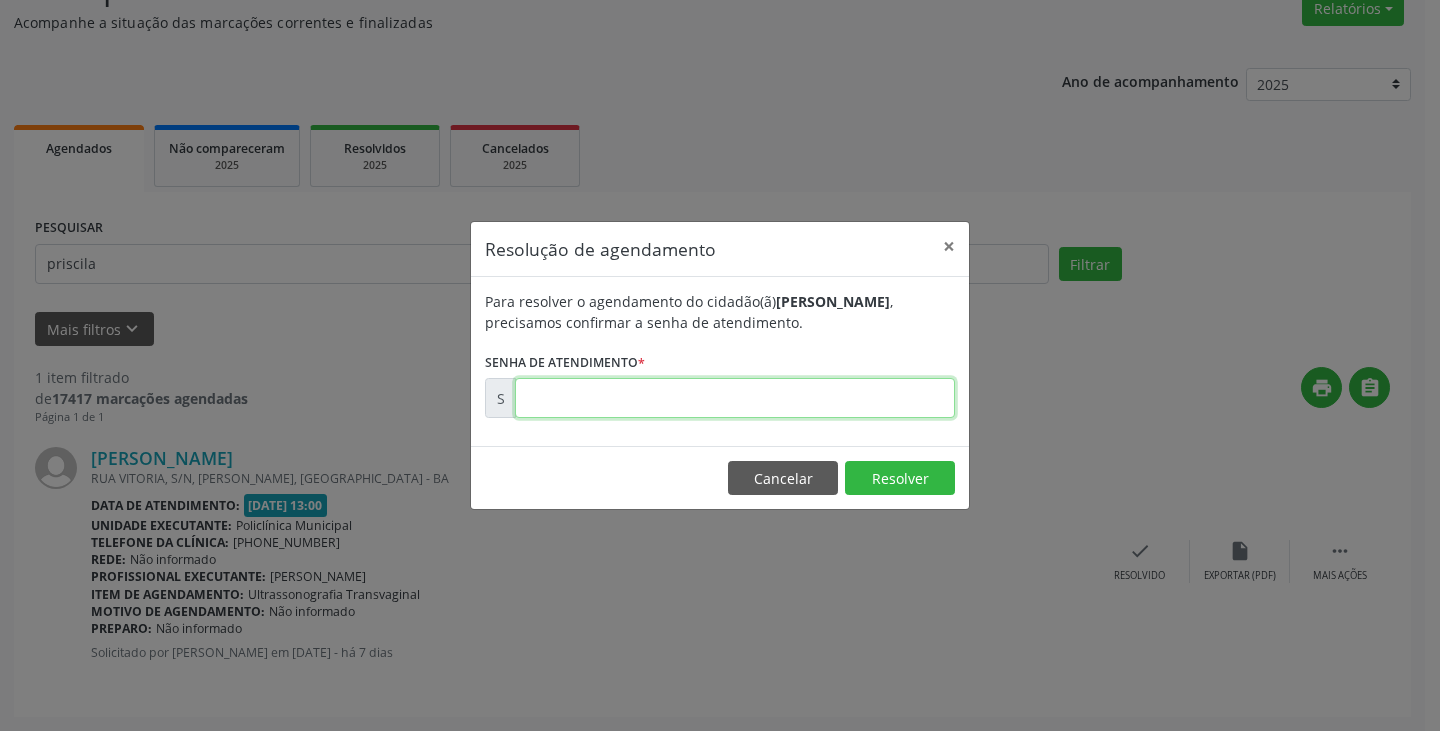 click at bounding box center [735, 398] 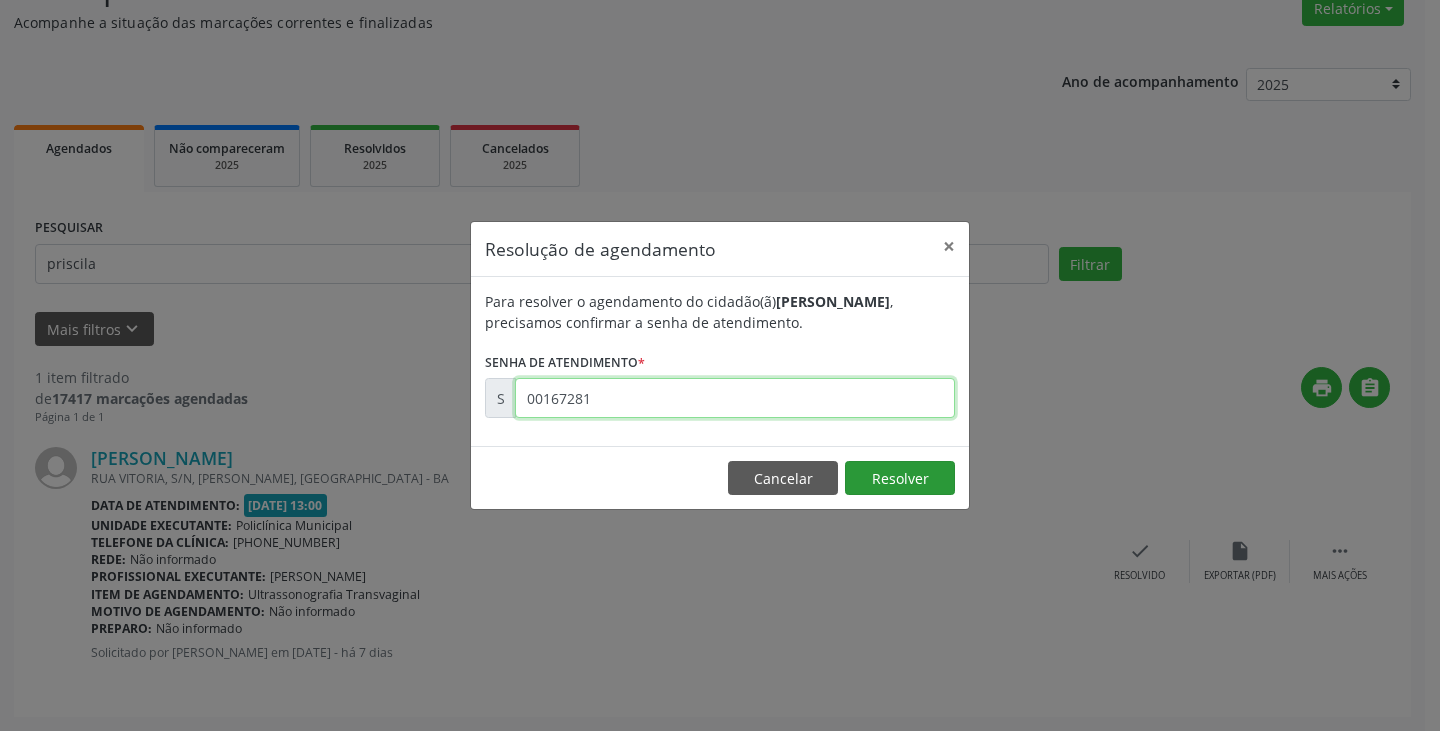 type on "00167281" 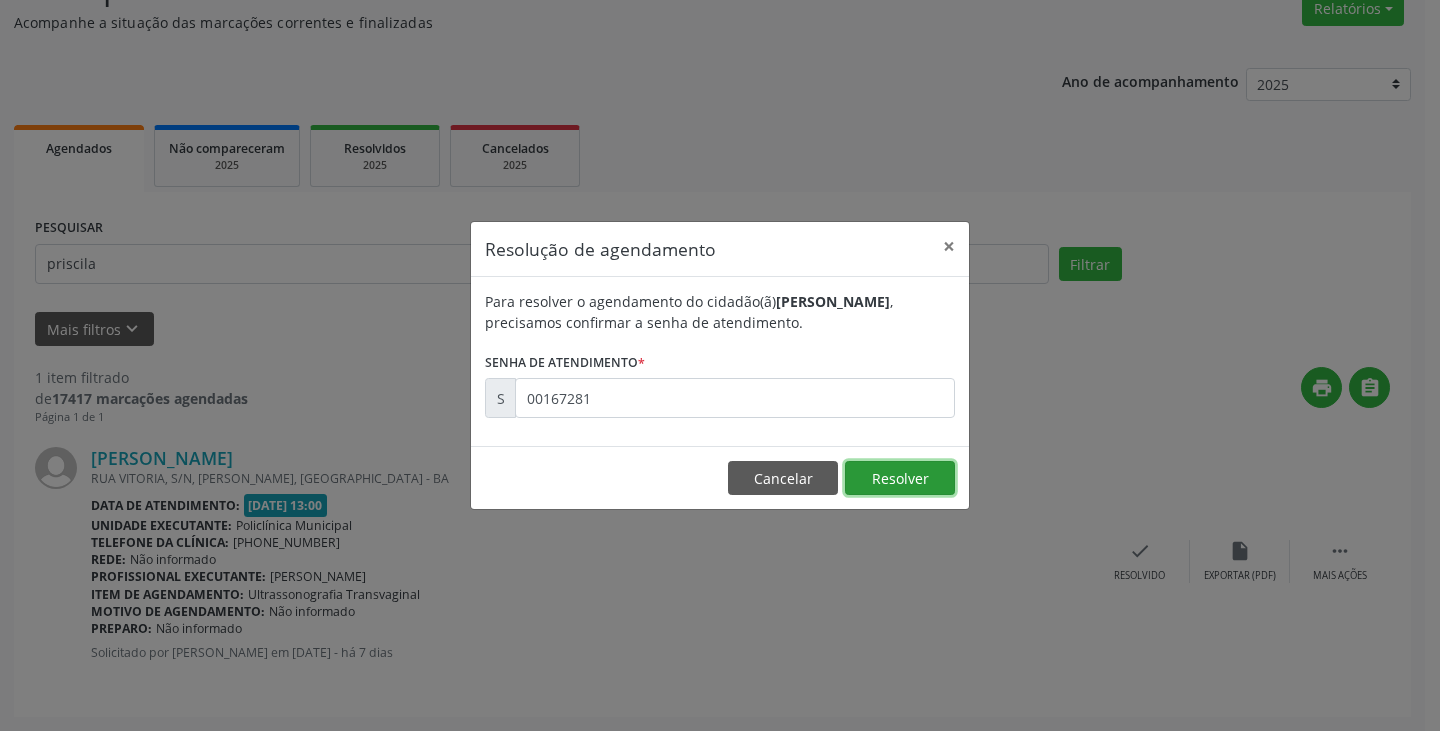 click on "Resolver" at bounding box center [900, 478] 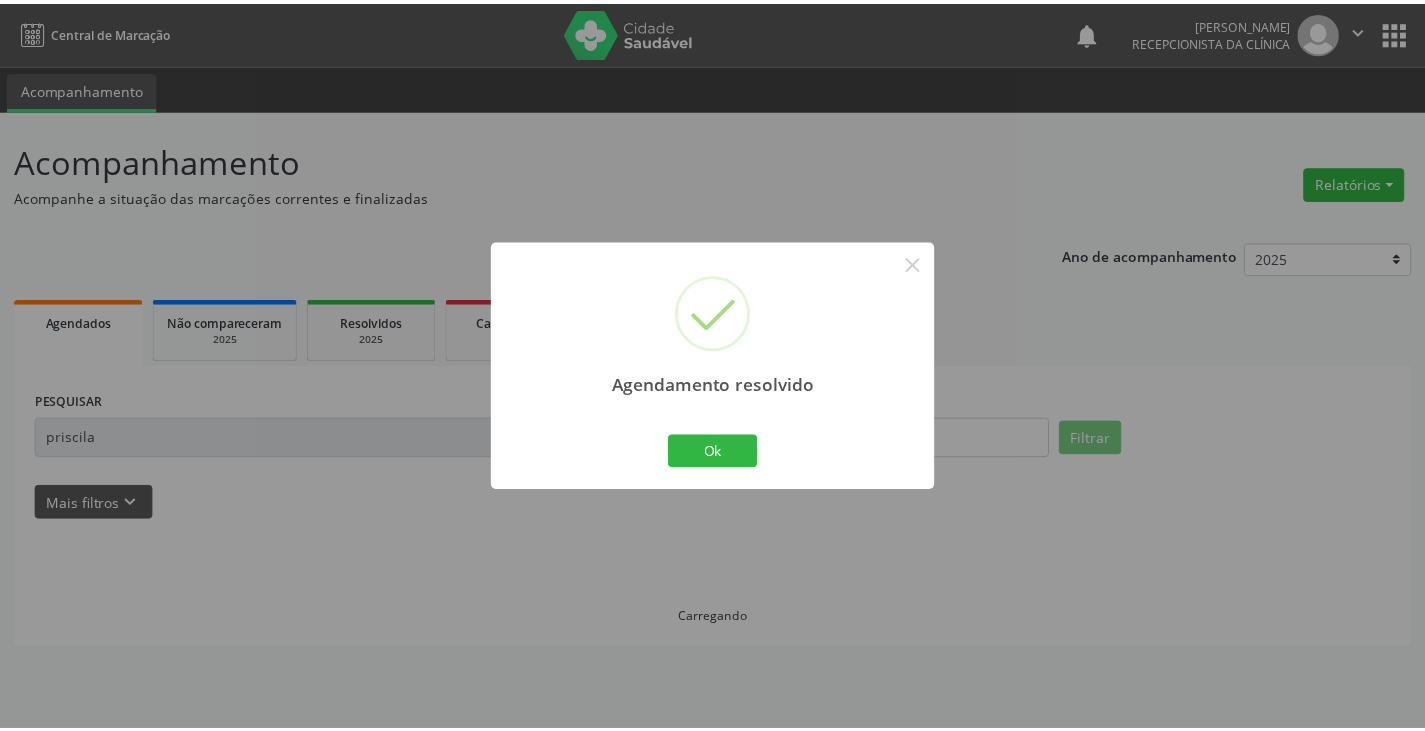 scroll, scrollTop: 0, scrollLeft: 0, axis: both 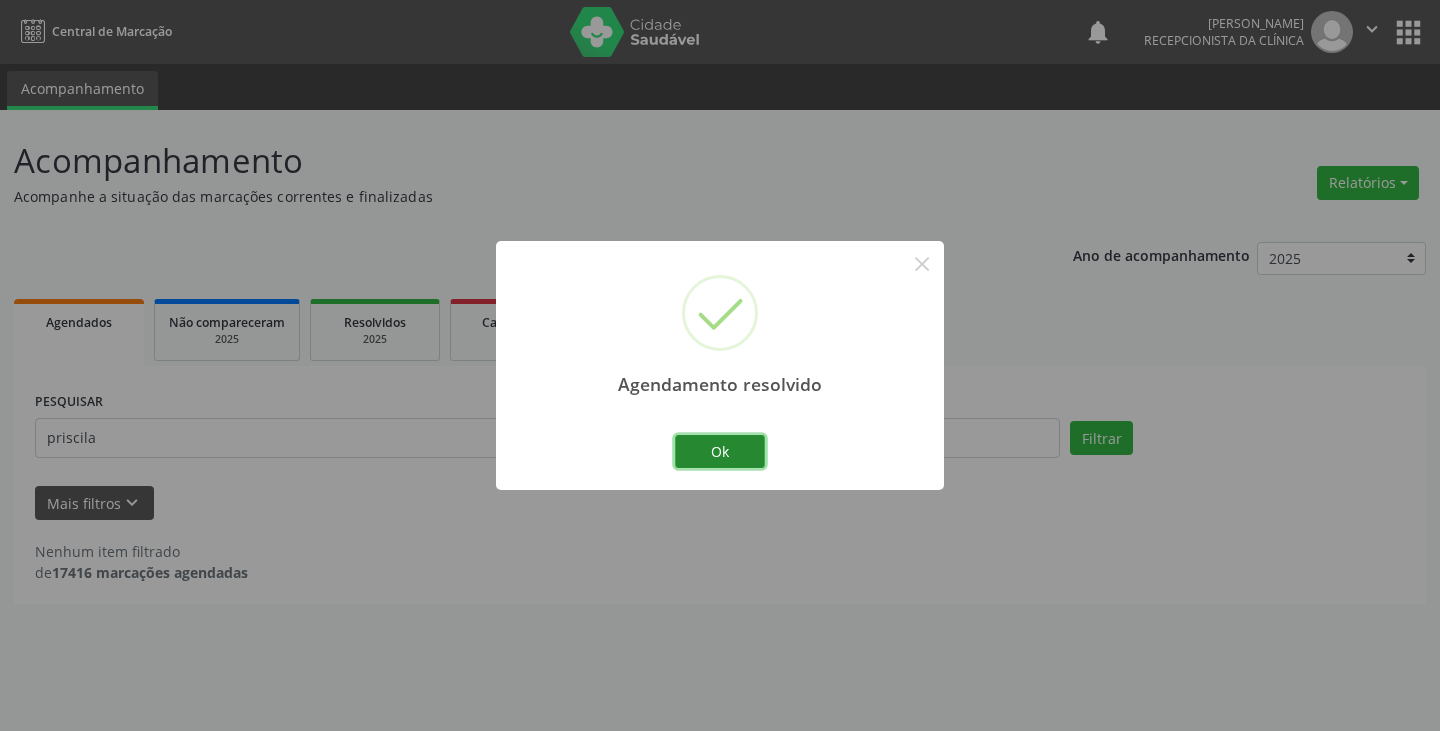 click on "Ok" at bounding box center (720, 452) 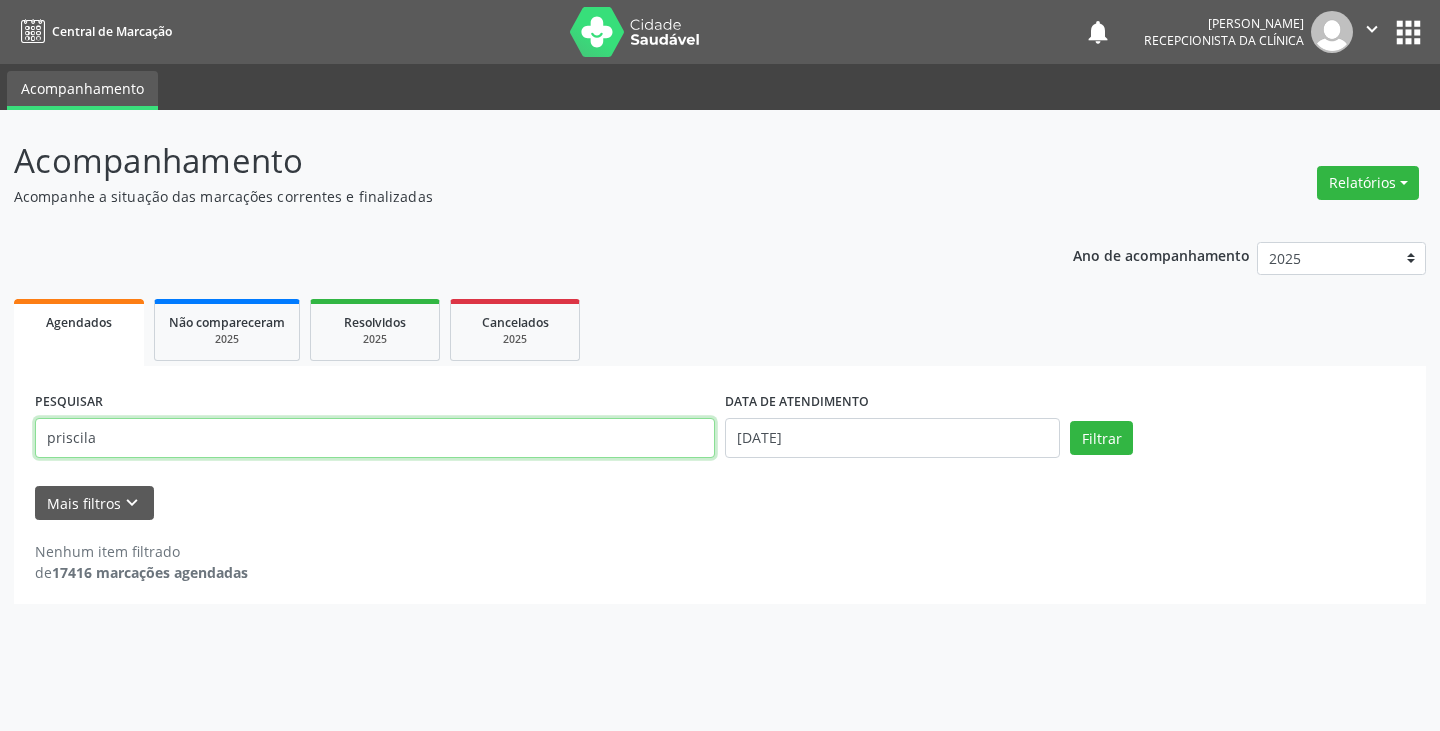 click on "priscila" at bounding box center (375, 438) 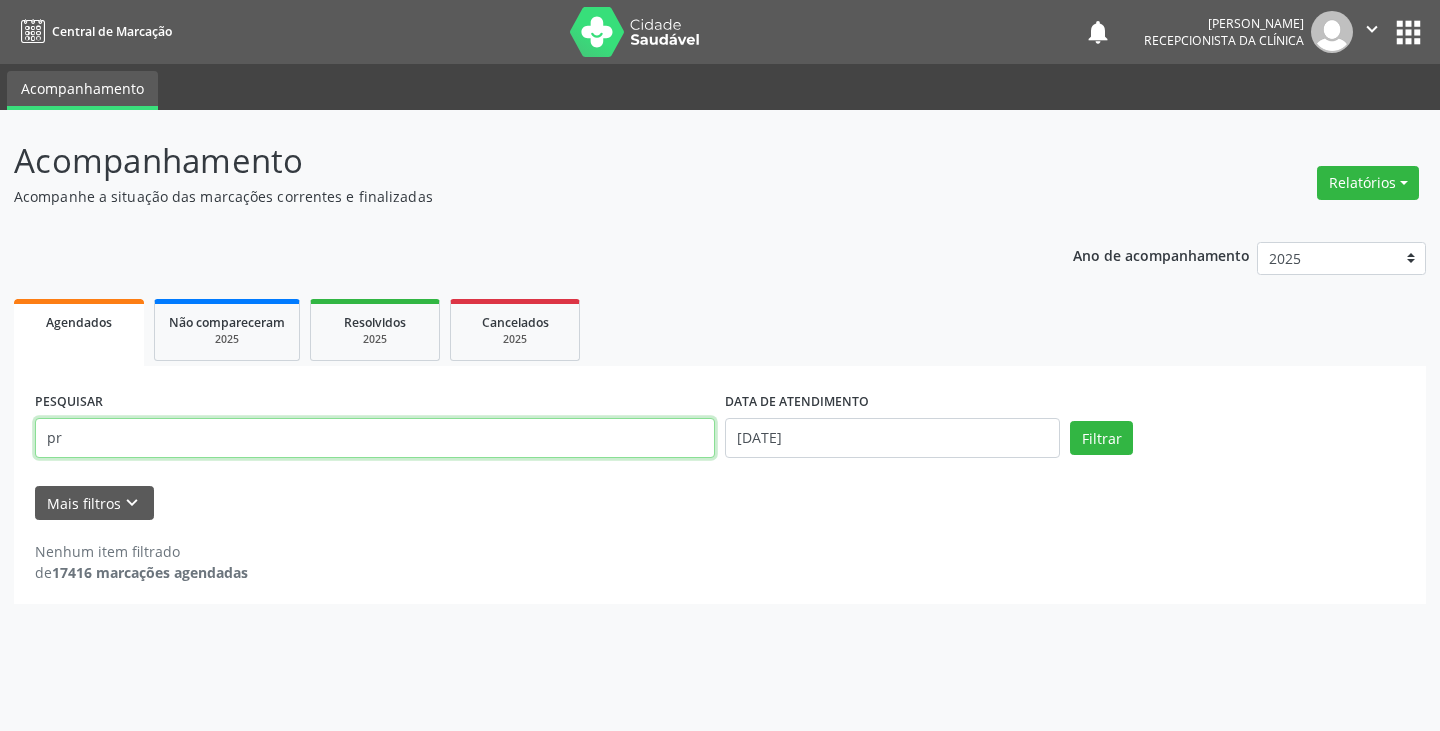 type on "p" 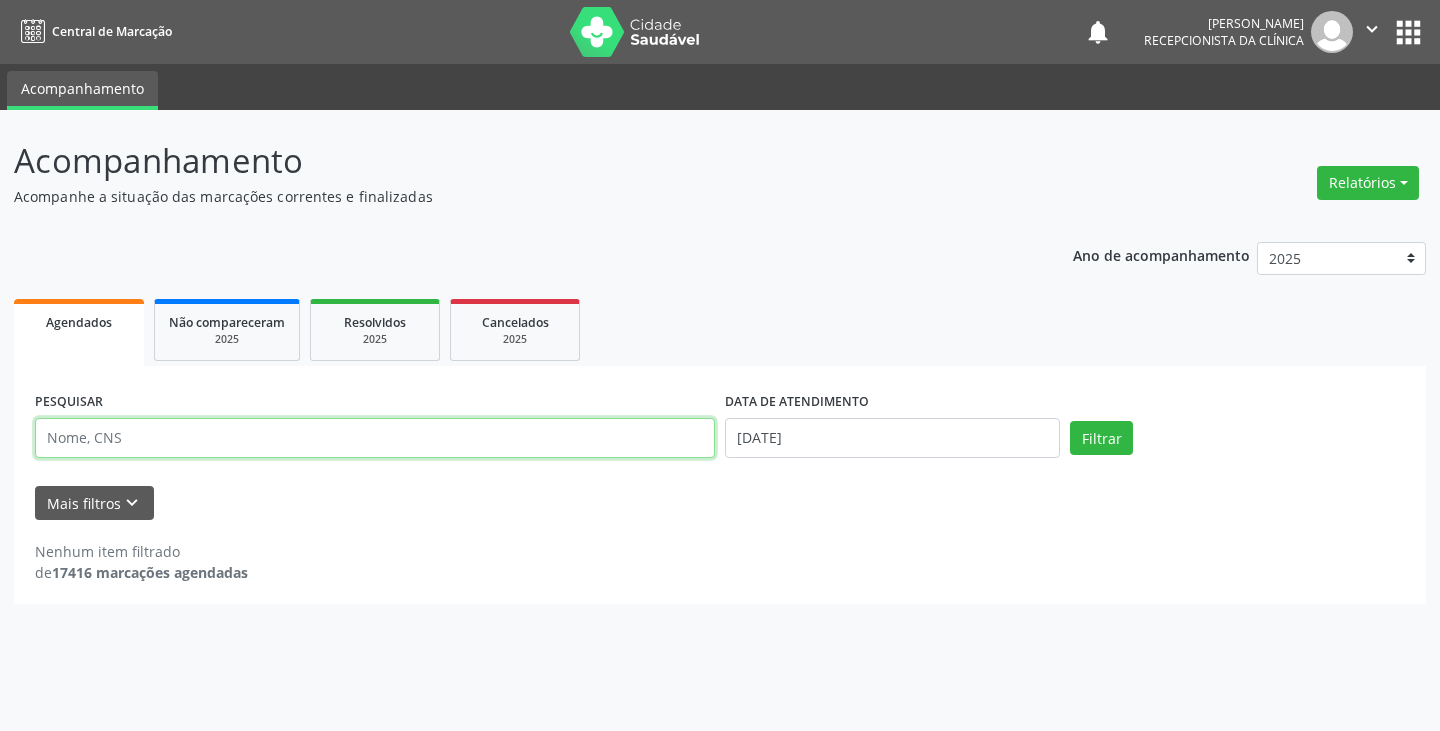 click at bounding box center [375, 438] 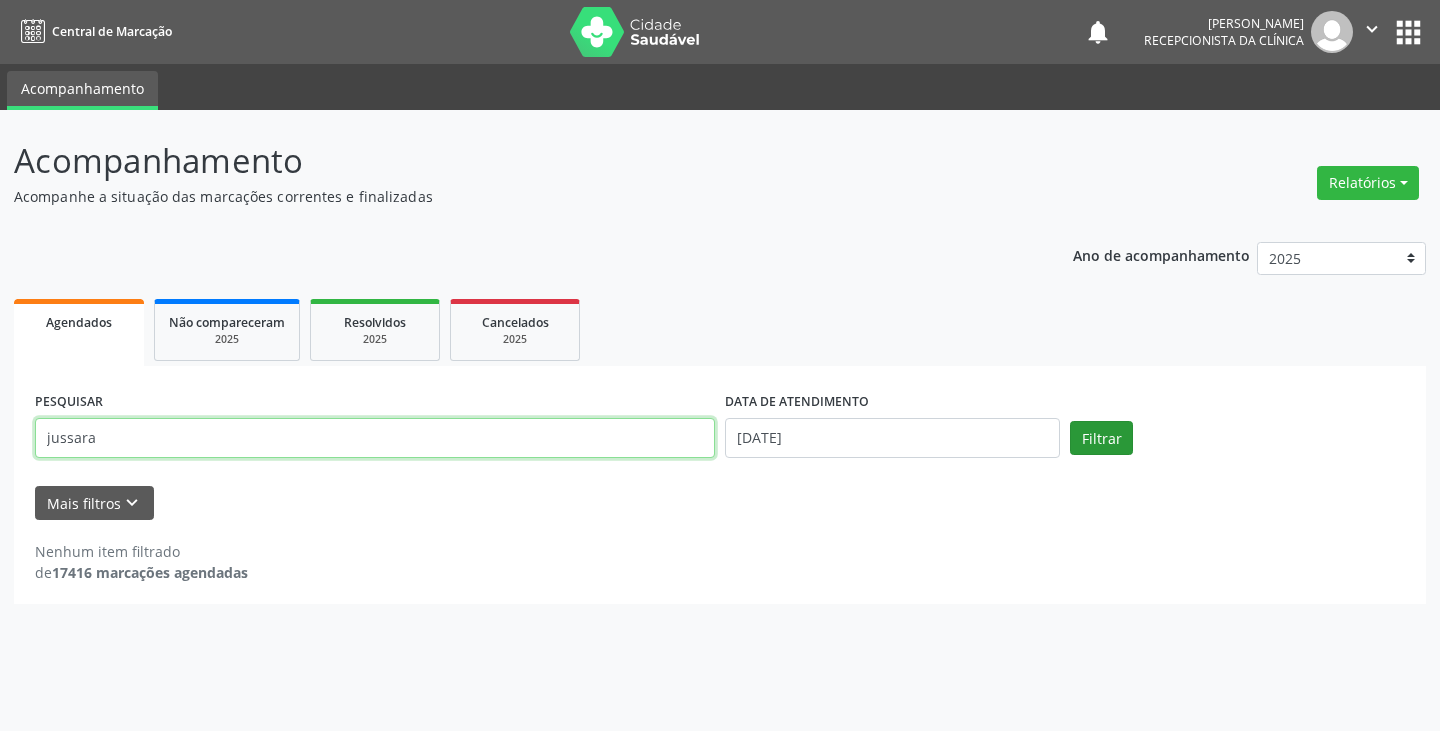 type on "jussara" 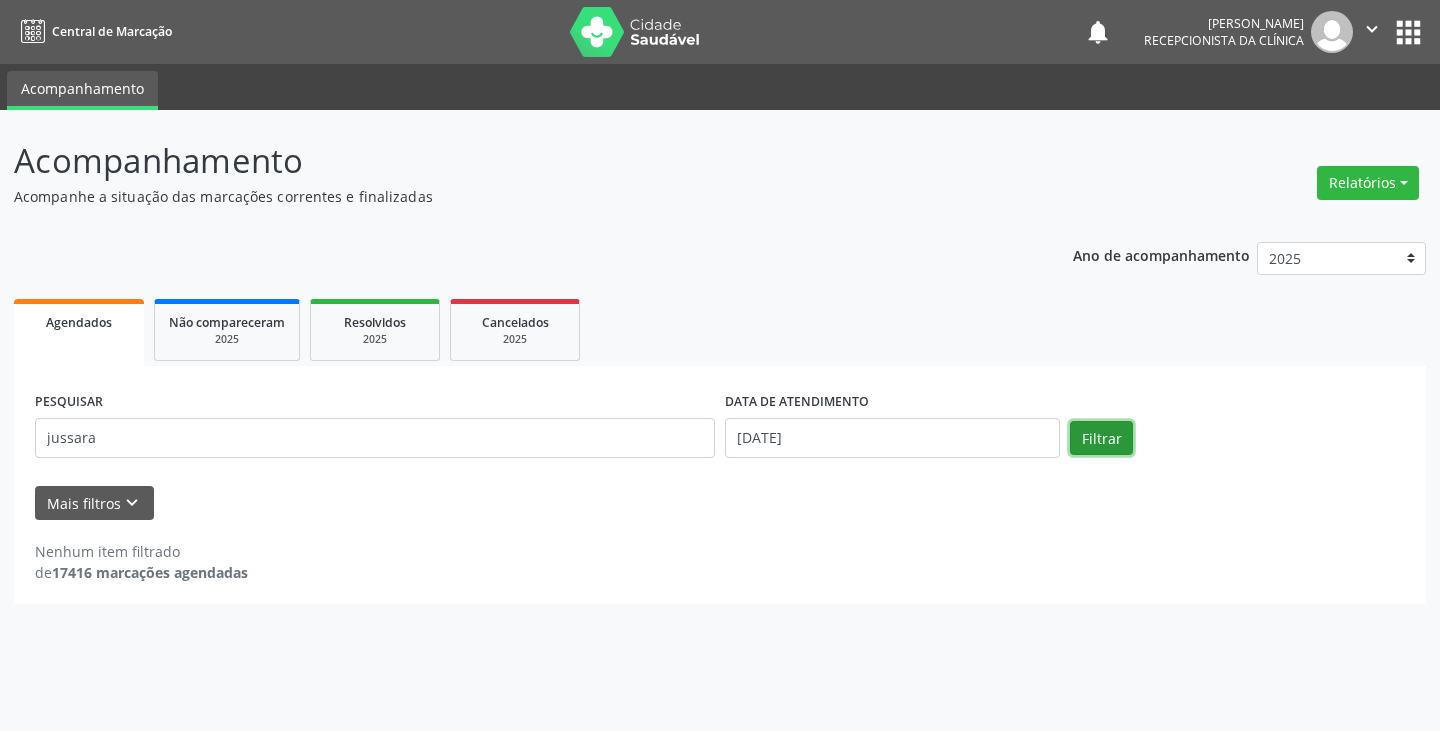 click on "Filtrar" at bounding box center (1101, 438) 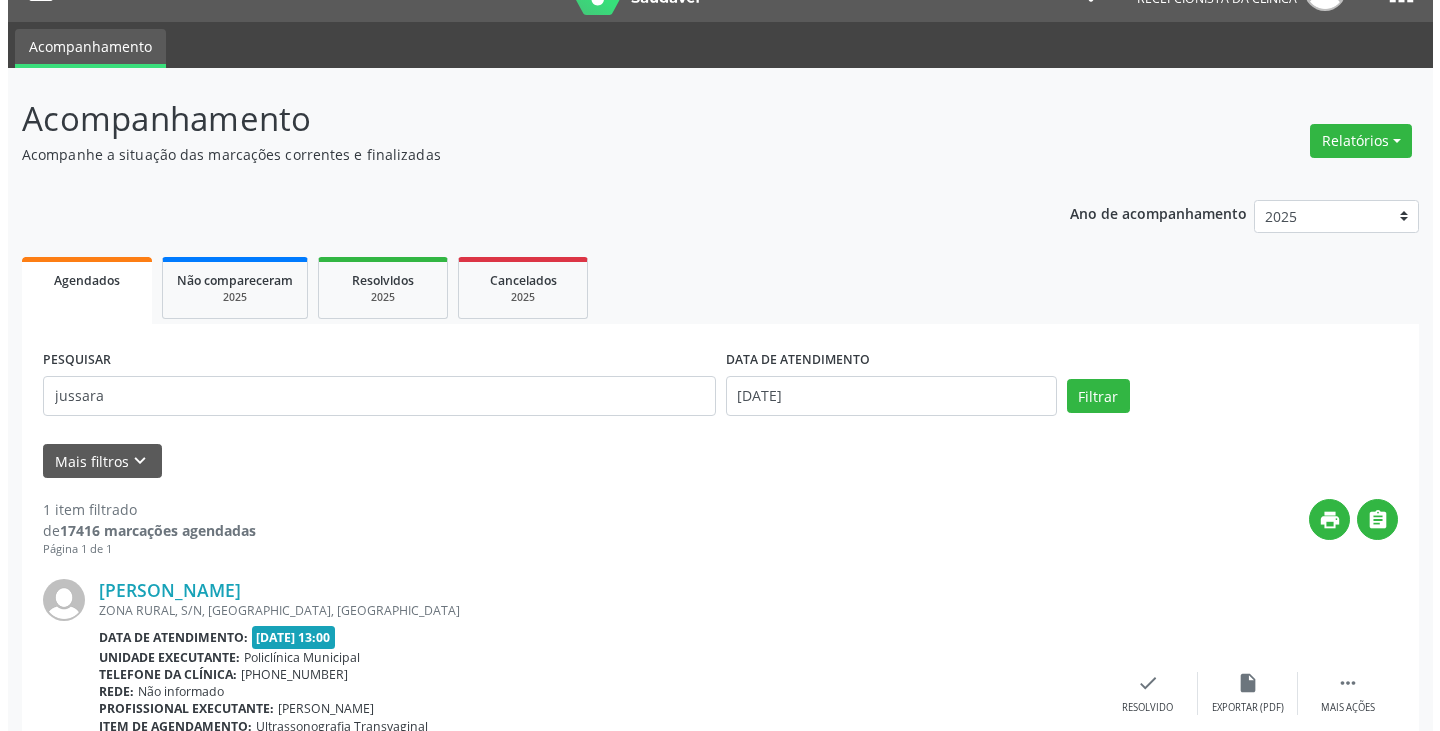 scroll, scrollTop: 174, scrollLeft: 0, axis: vertical 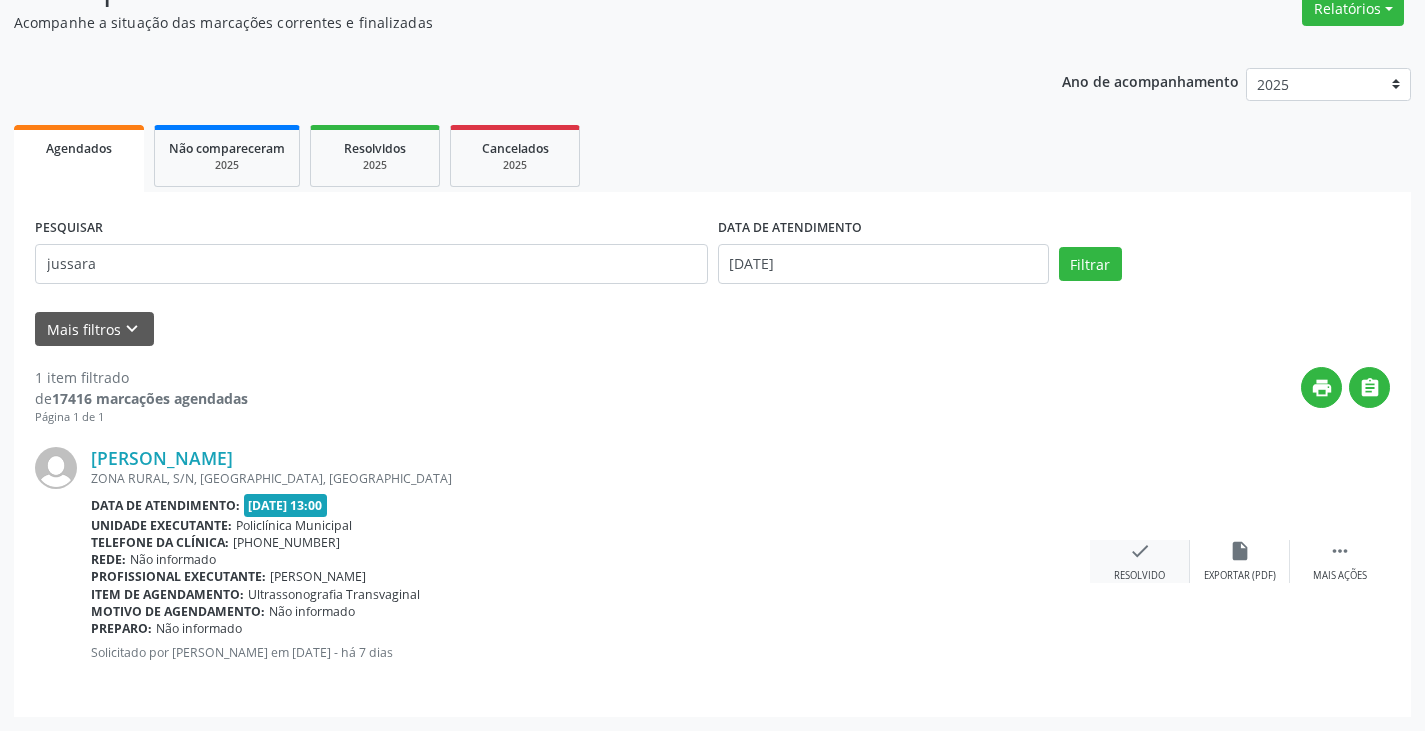 click on "check" at bounding box center [1140, 551] 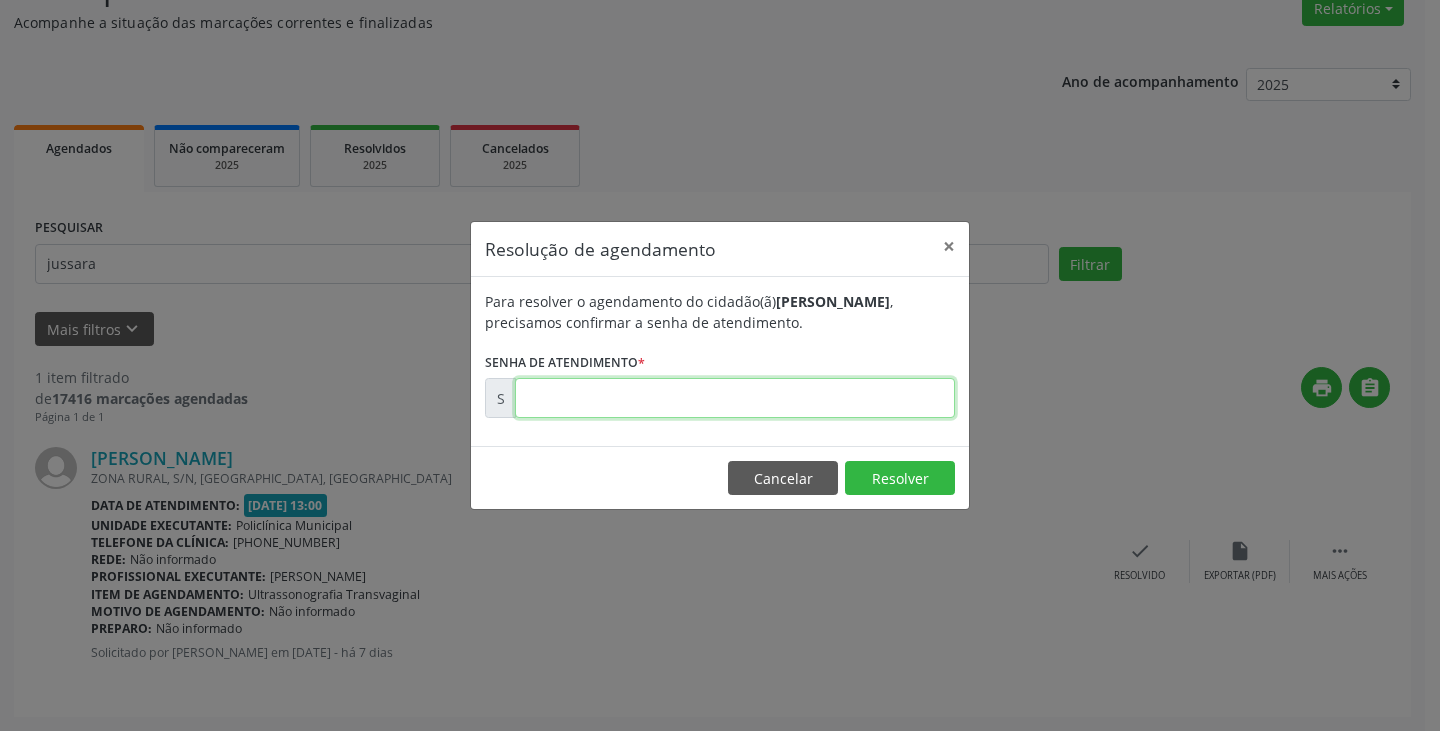 click at bounding box center (735, 398) 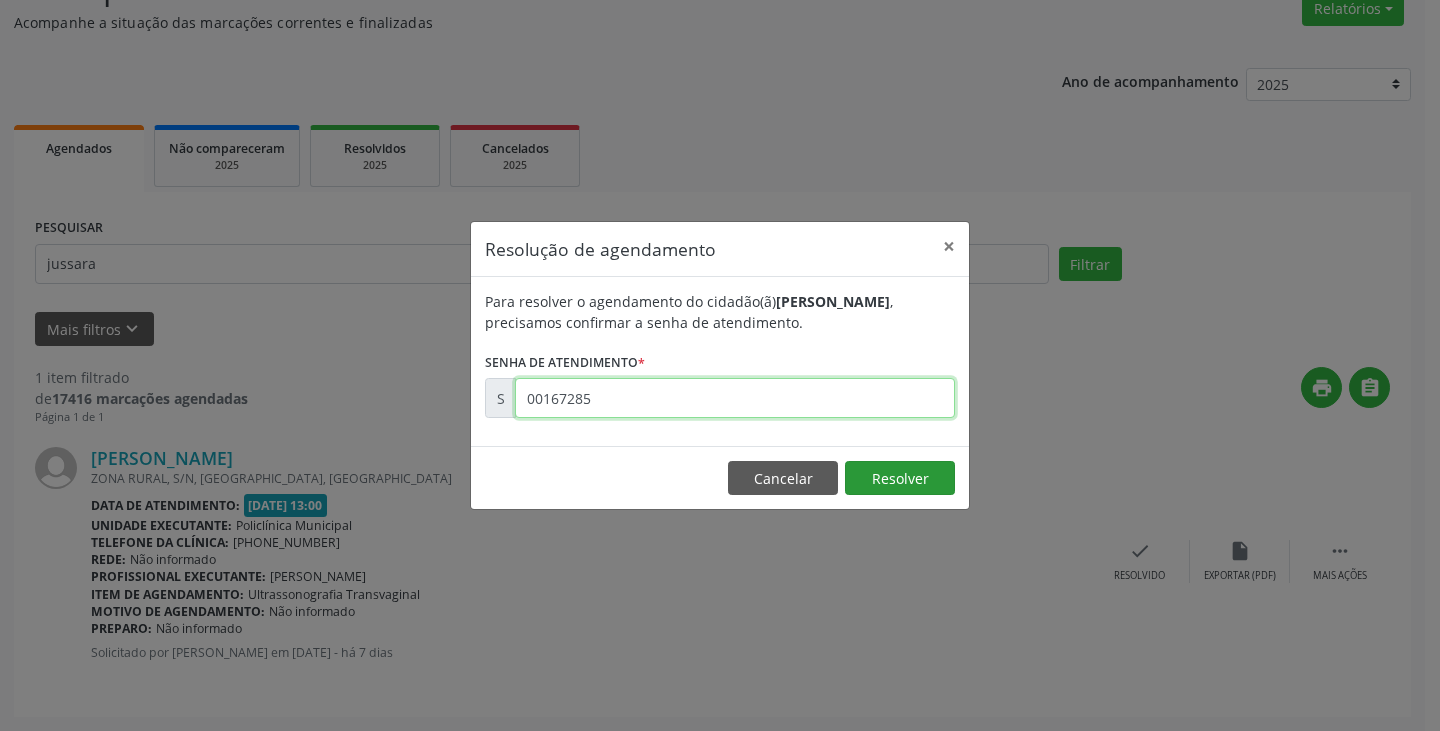 type on "00167285" 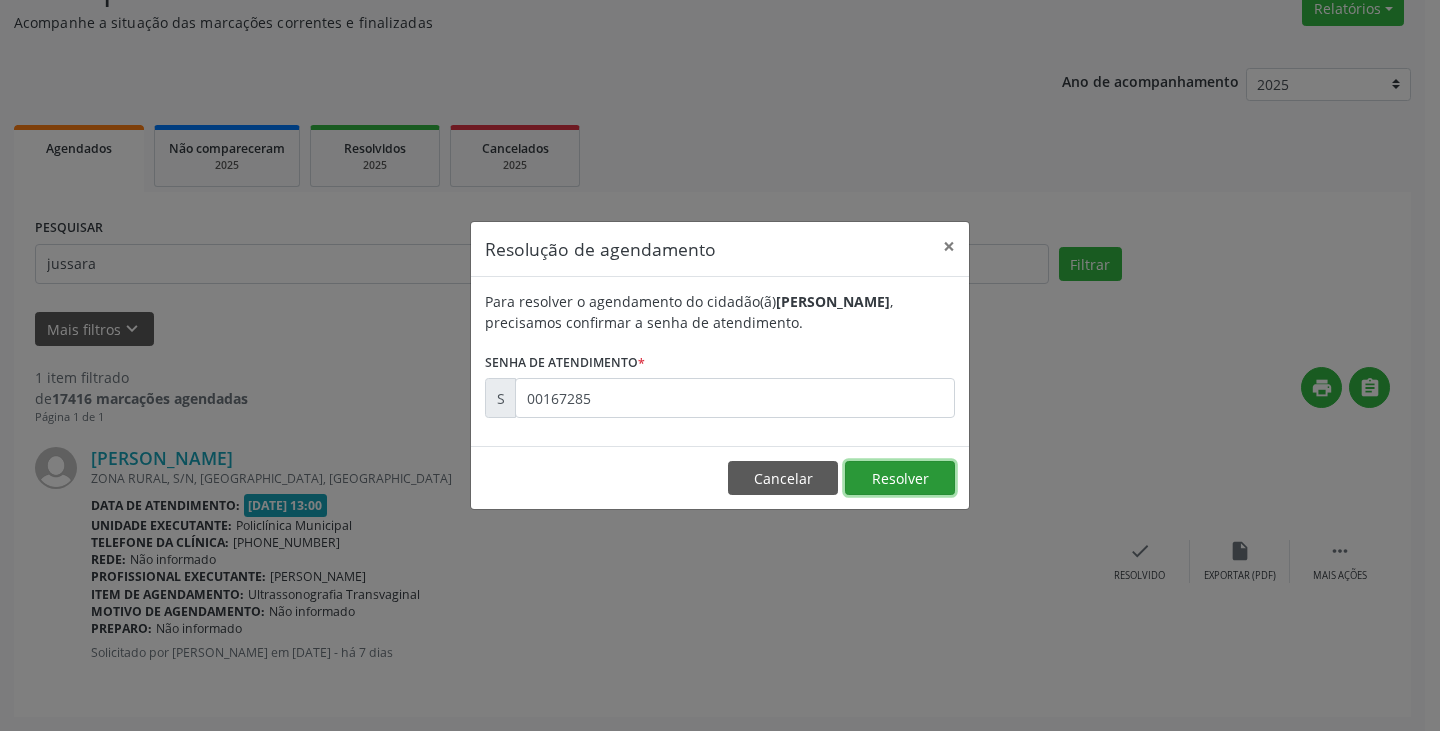 click on "Resolver" at bounding box center [900, 478] 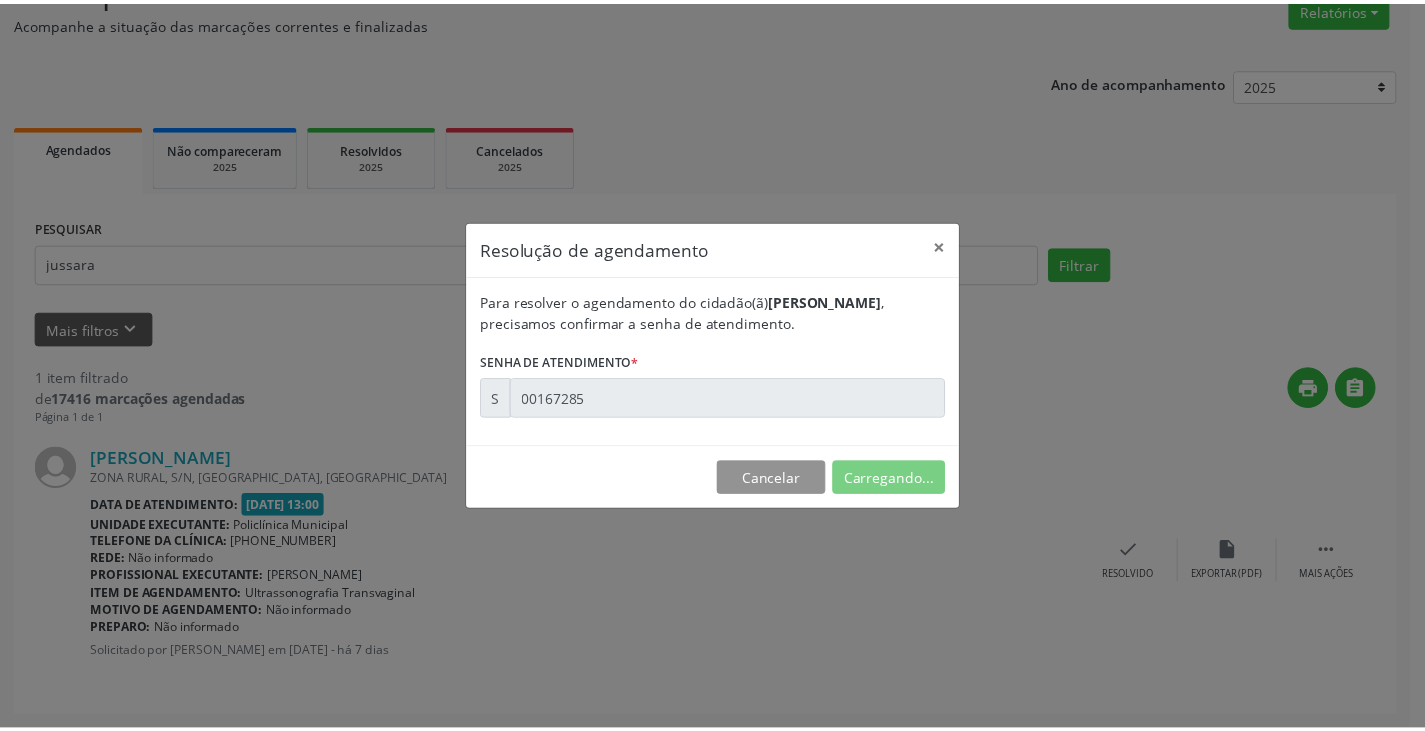 scroll, scrollTop: 0, scrollLeft: 0, axis: both 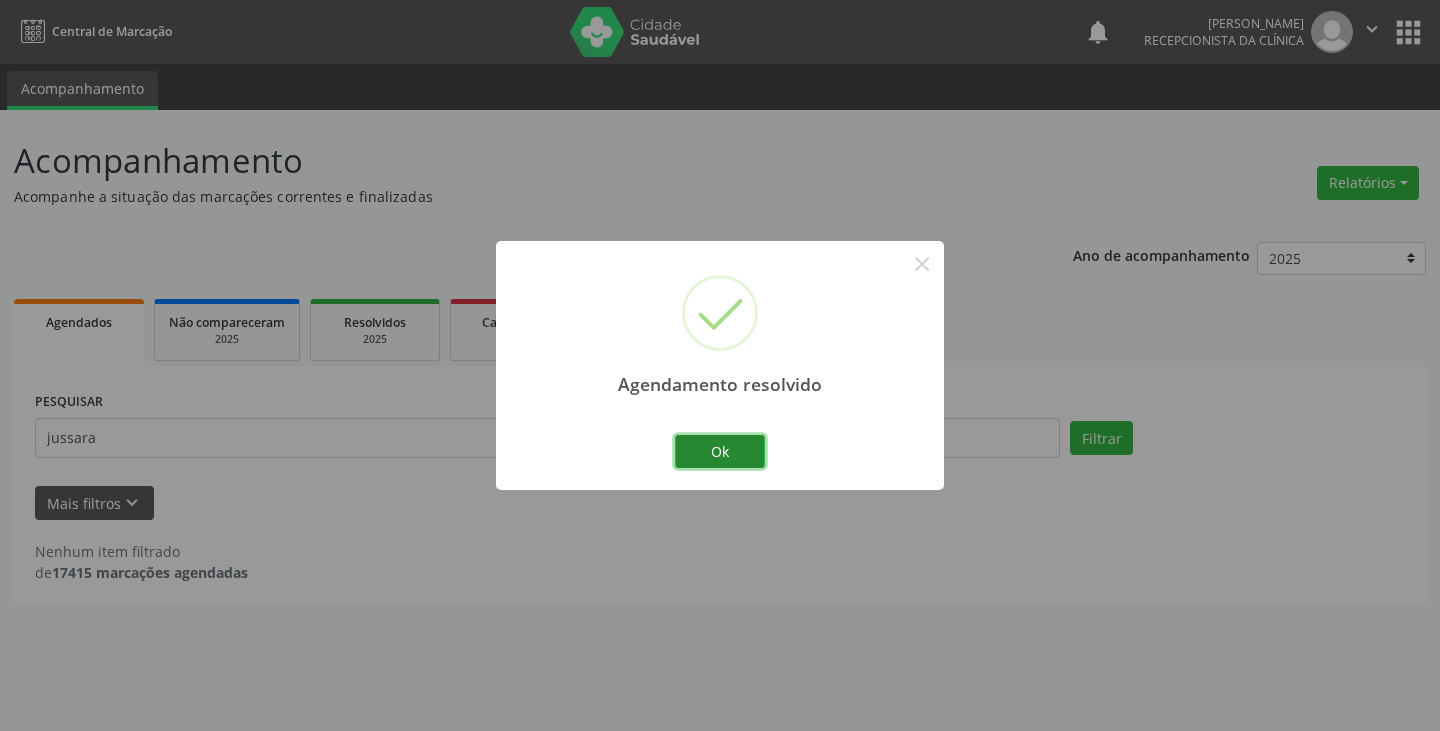 click on "Ok" at bounding box center [720, 452] 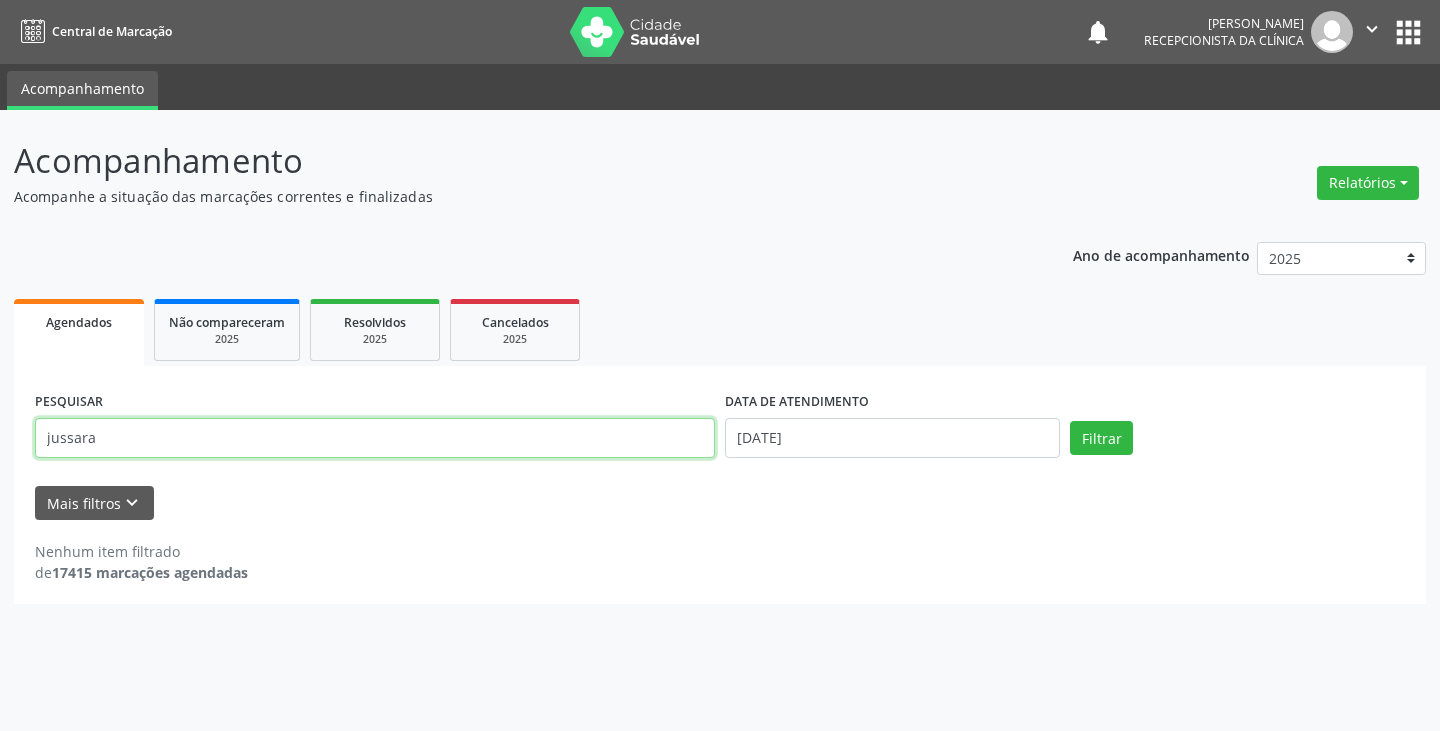 click on "jussara" at bounding box center (375, 438) 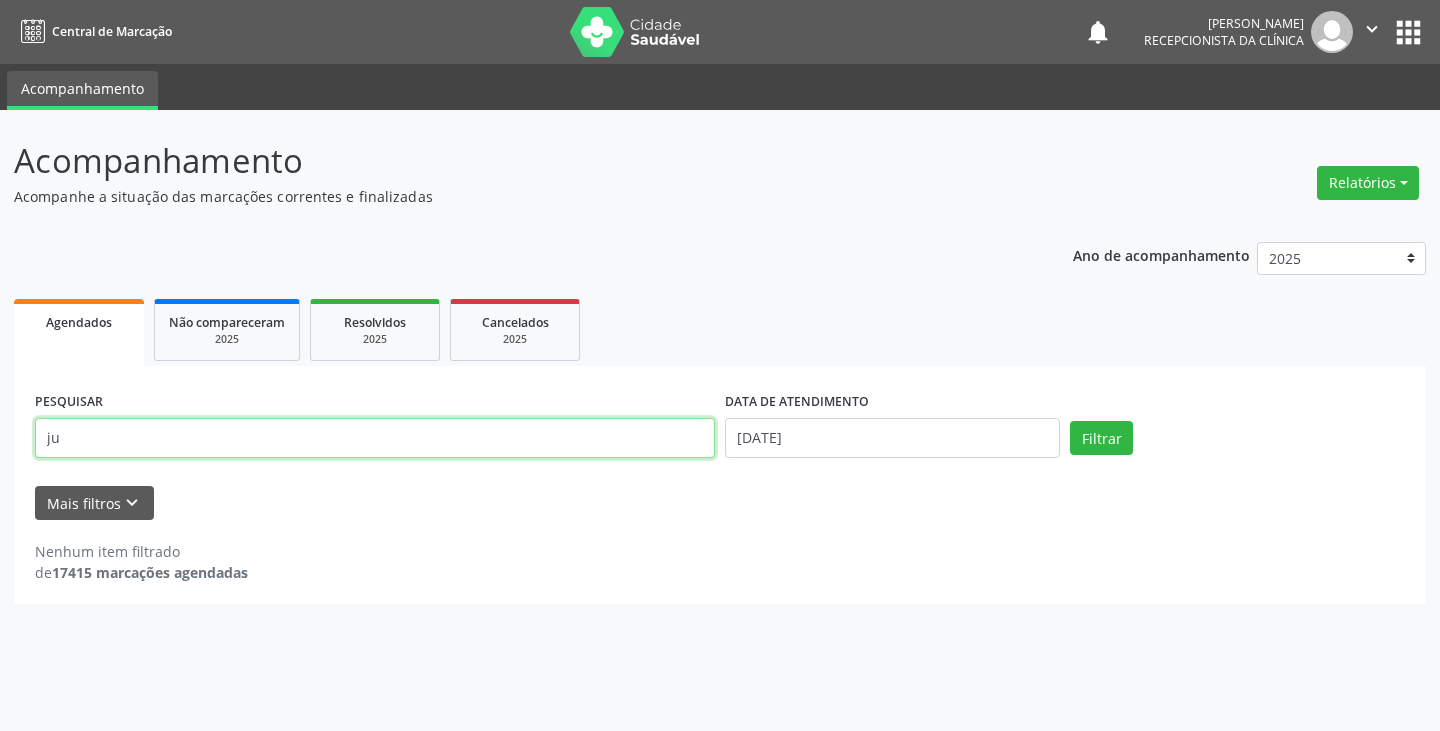 type on "j" 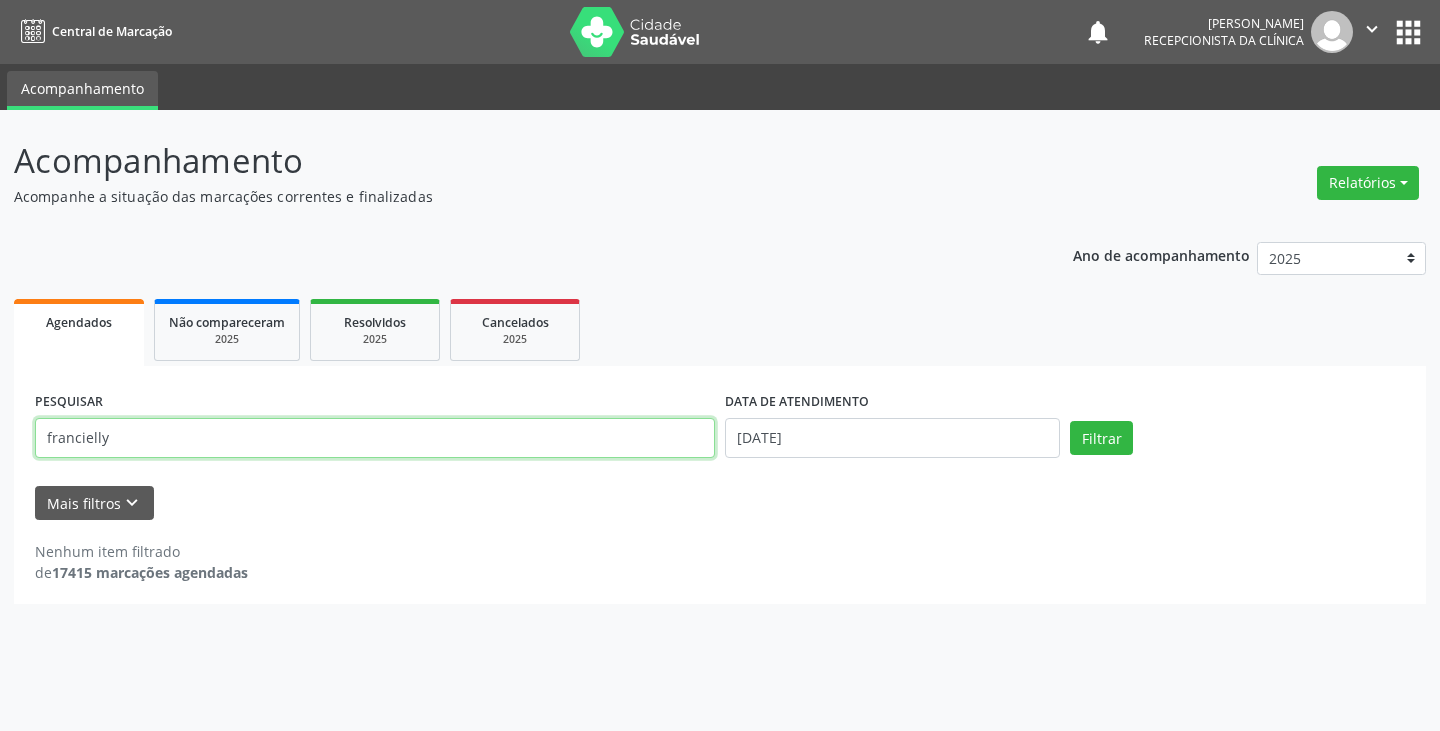click on "francielly" at bounding box center (375, 438) 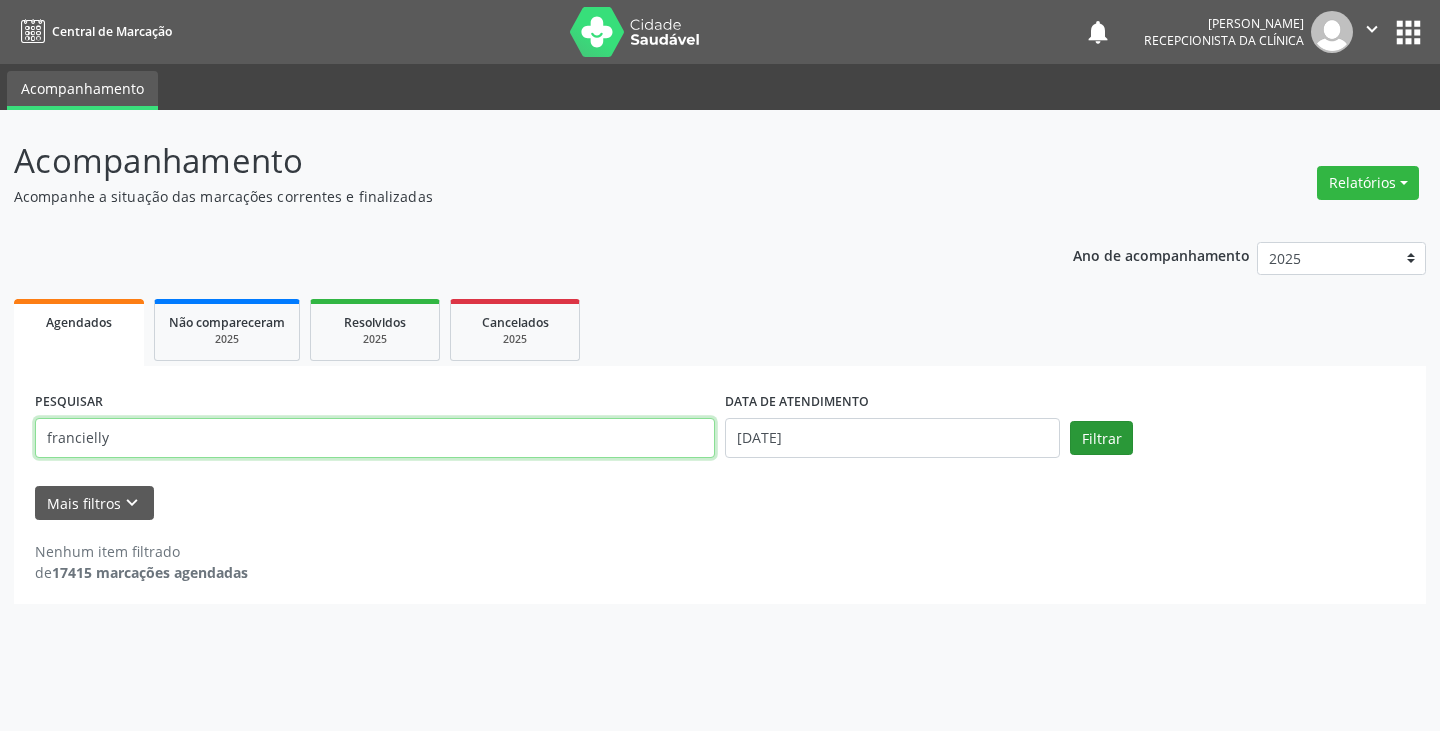 type on "francielly" 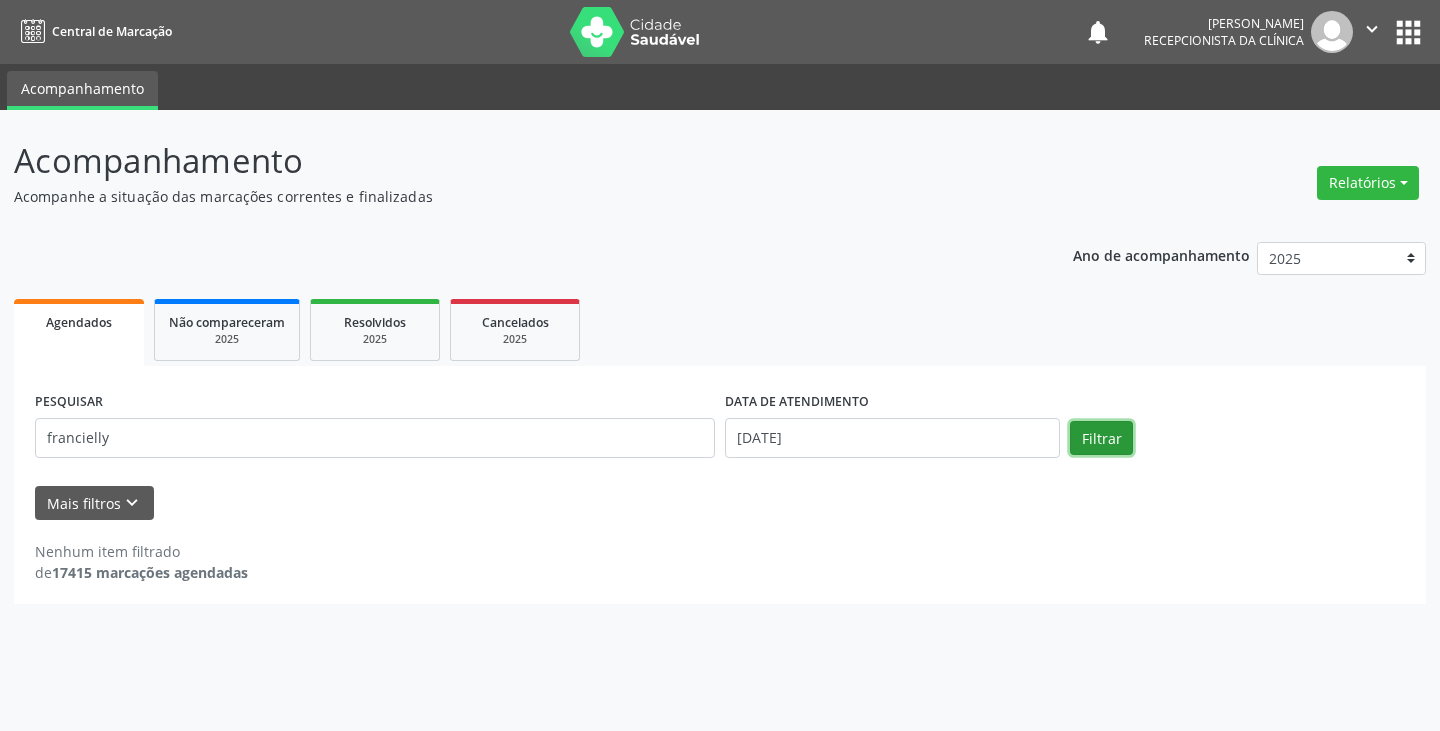 click on "Filtrar" at bounding box center (1101, 438) 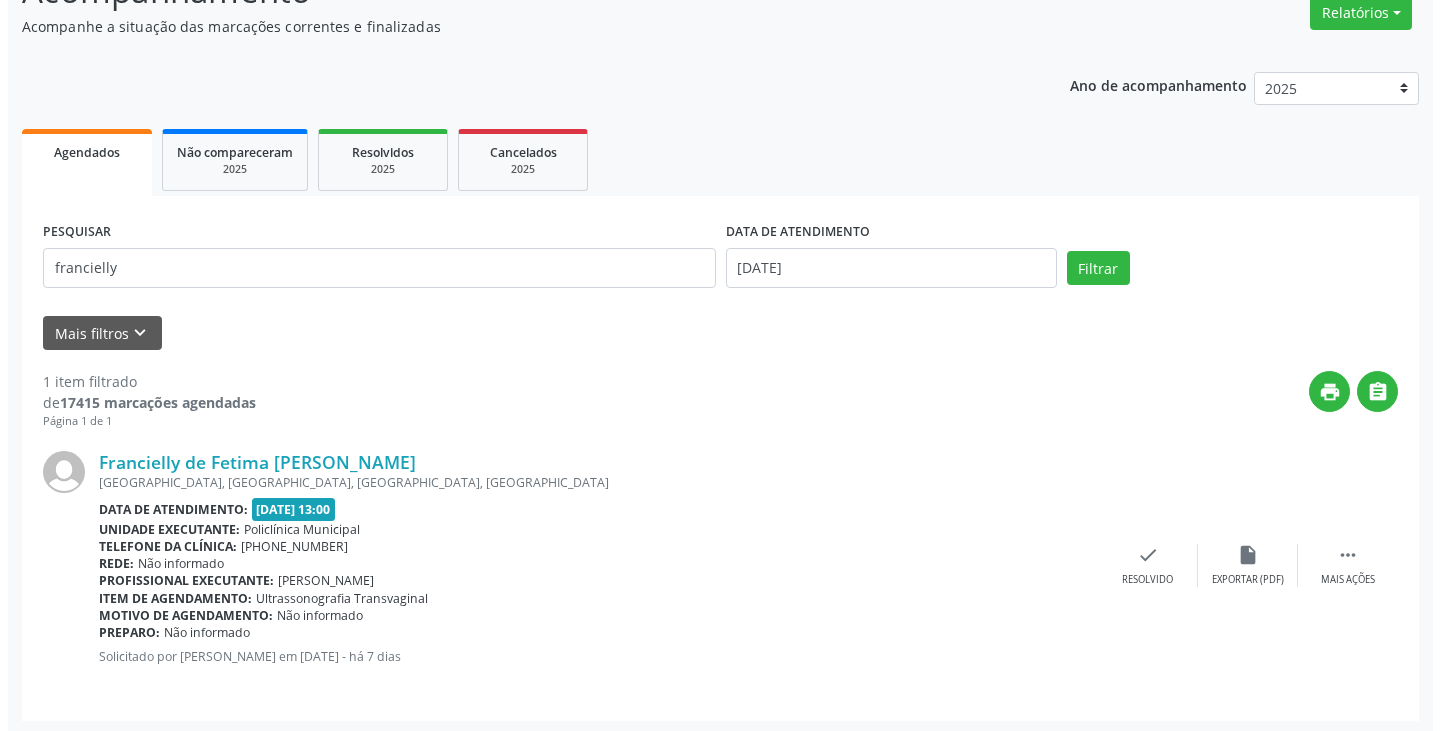 scroll, scrollTop: 174, scrollLeft: 0, axis: vertical 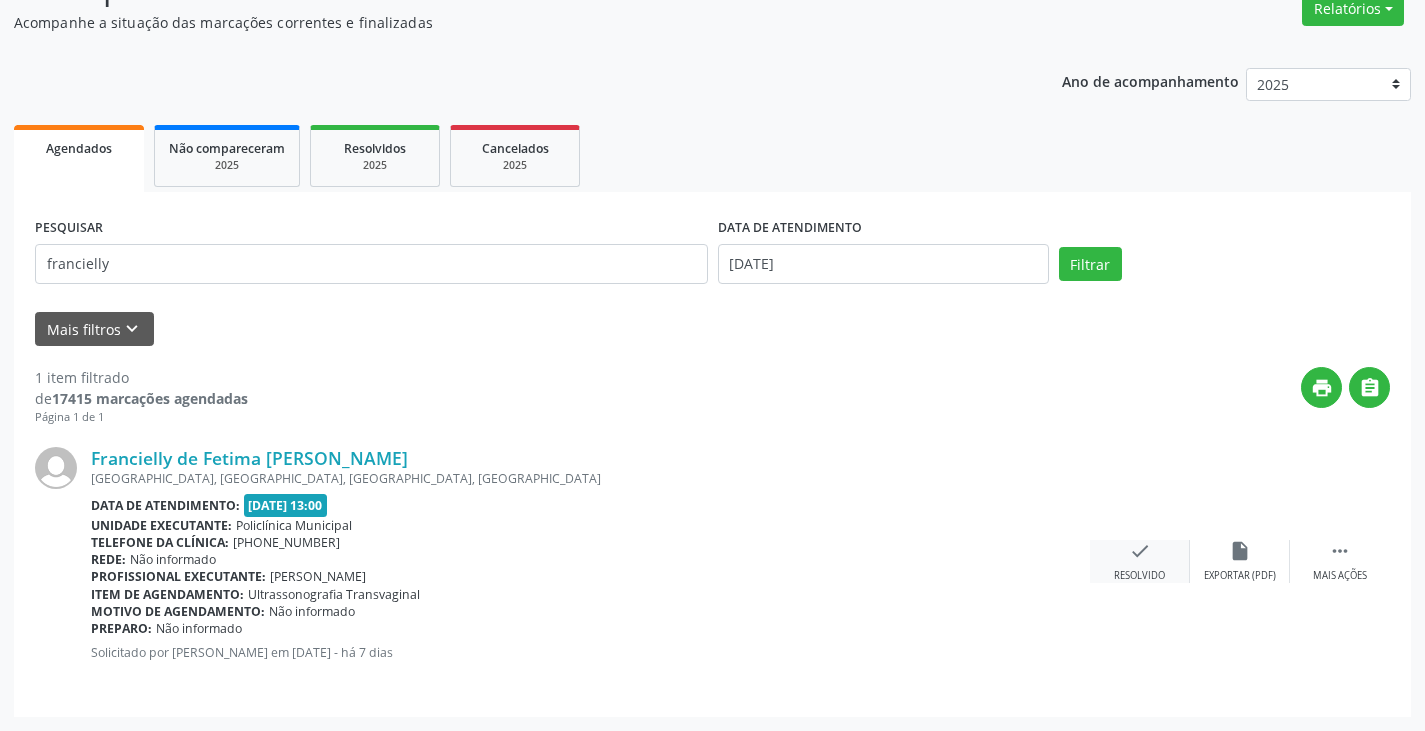 click on "check
Resolvido" at bounding box center (1140, 561) 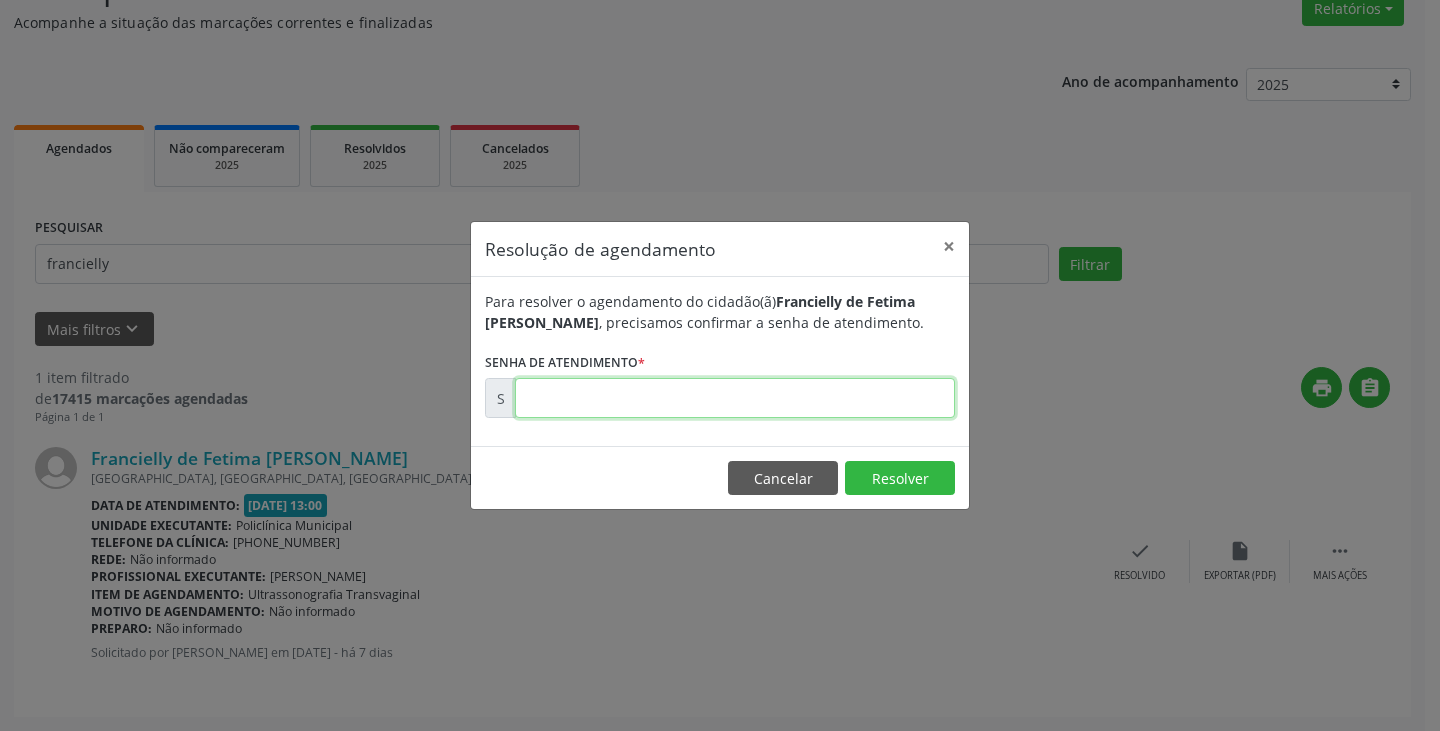 click at bounding box center (735, 398) 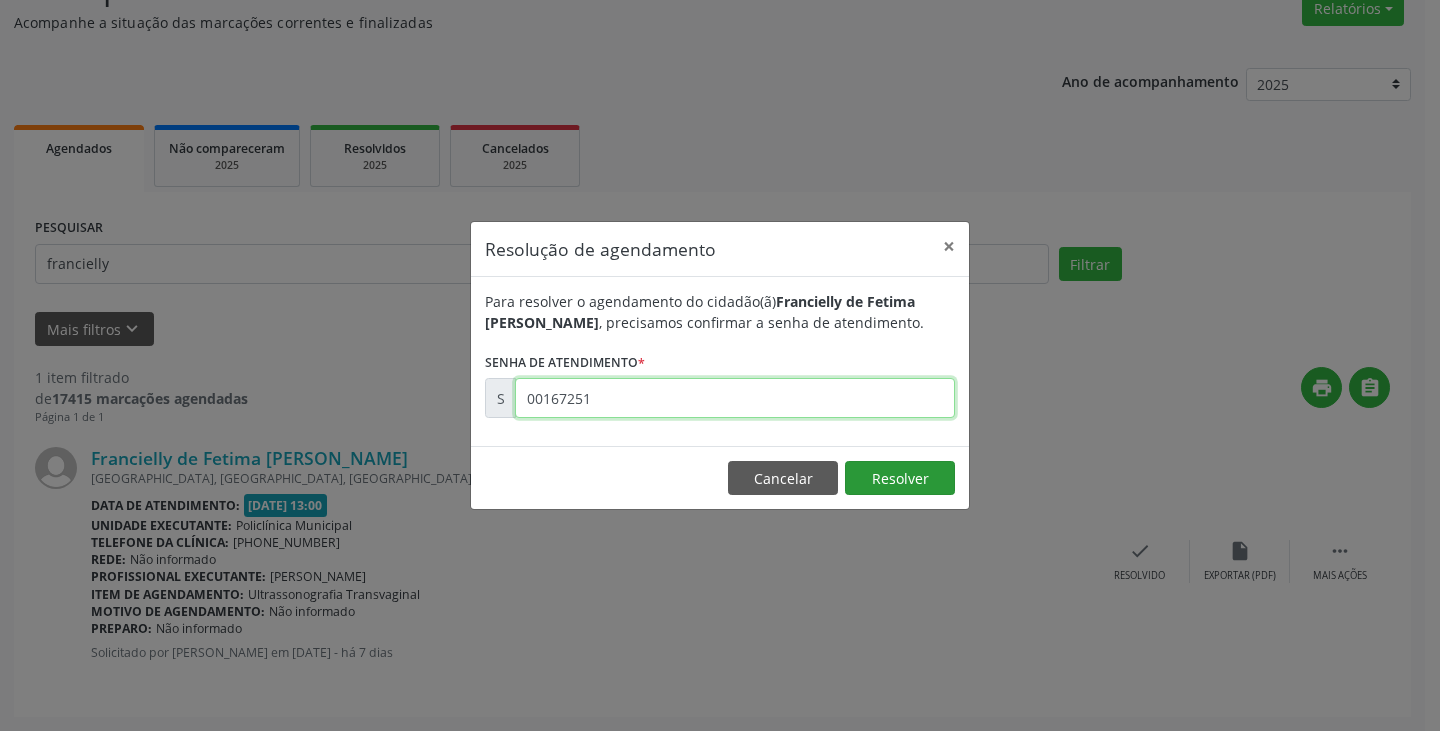 type on "00167251" 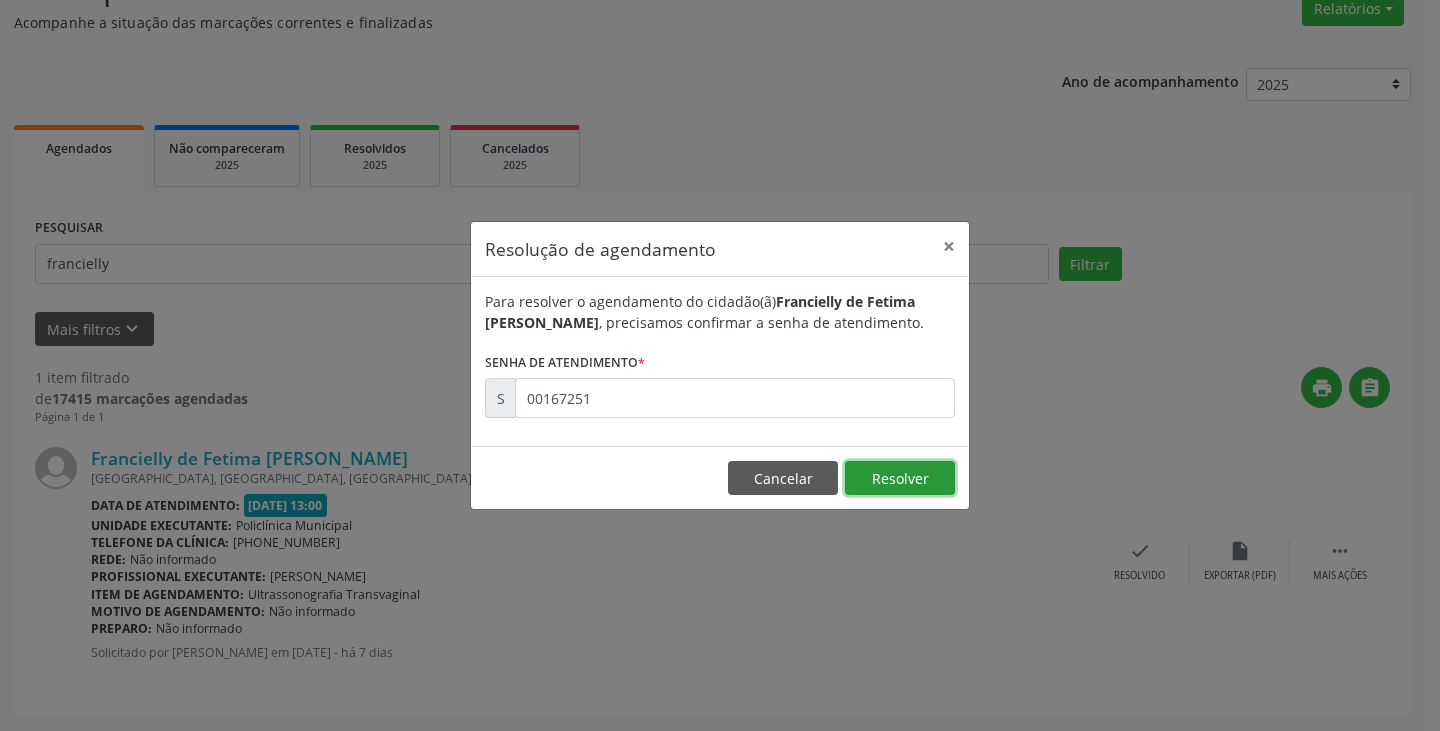 click on "Resolver" at bounding box center [900, 478] 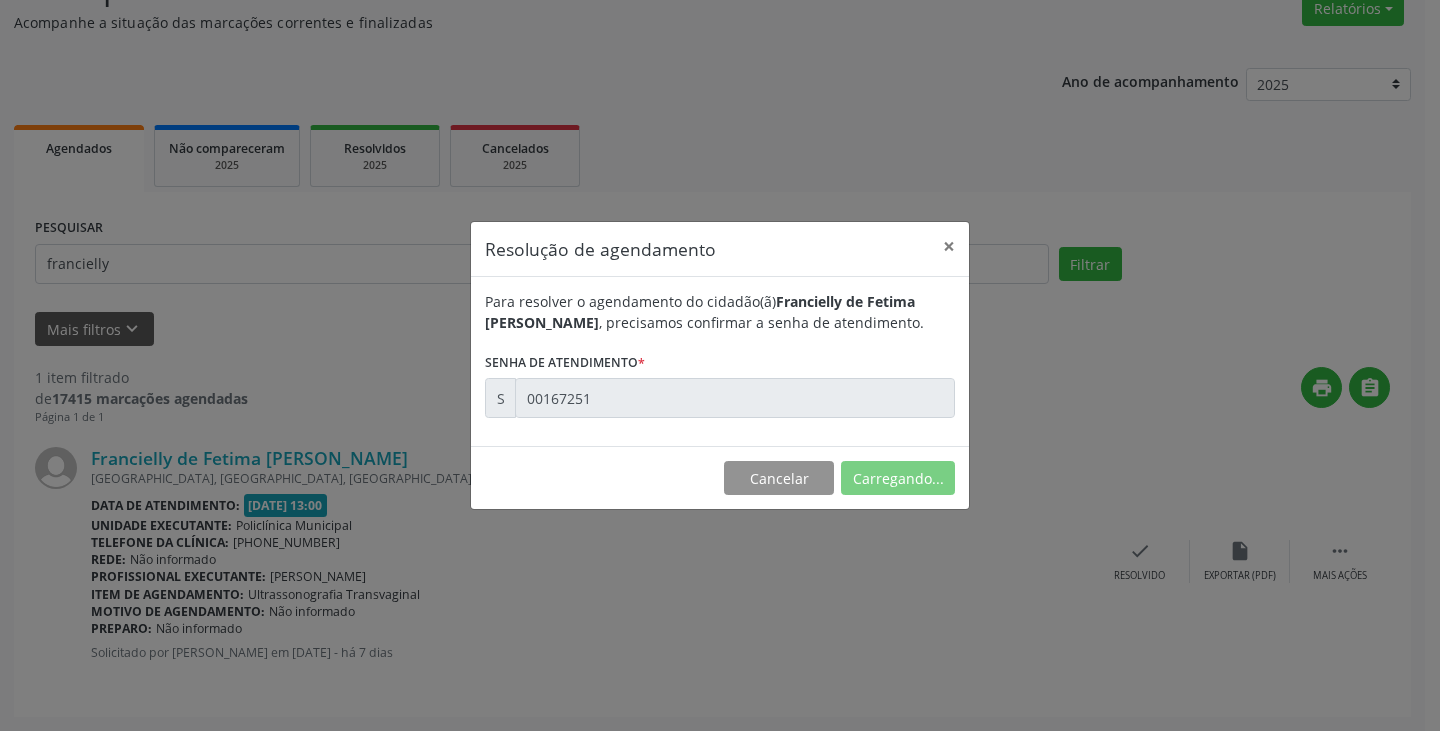 scroll, scrollTop: 0, scrollLeft: 0, axis: both 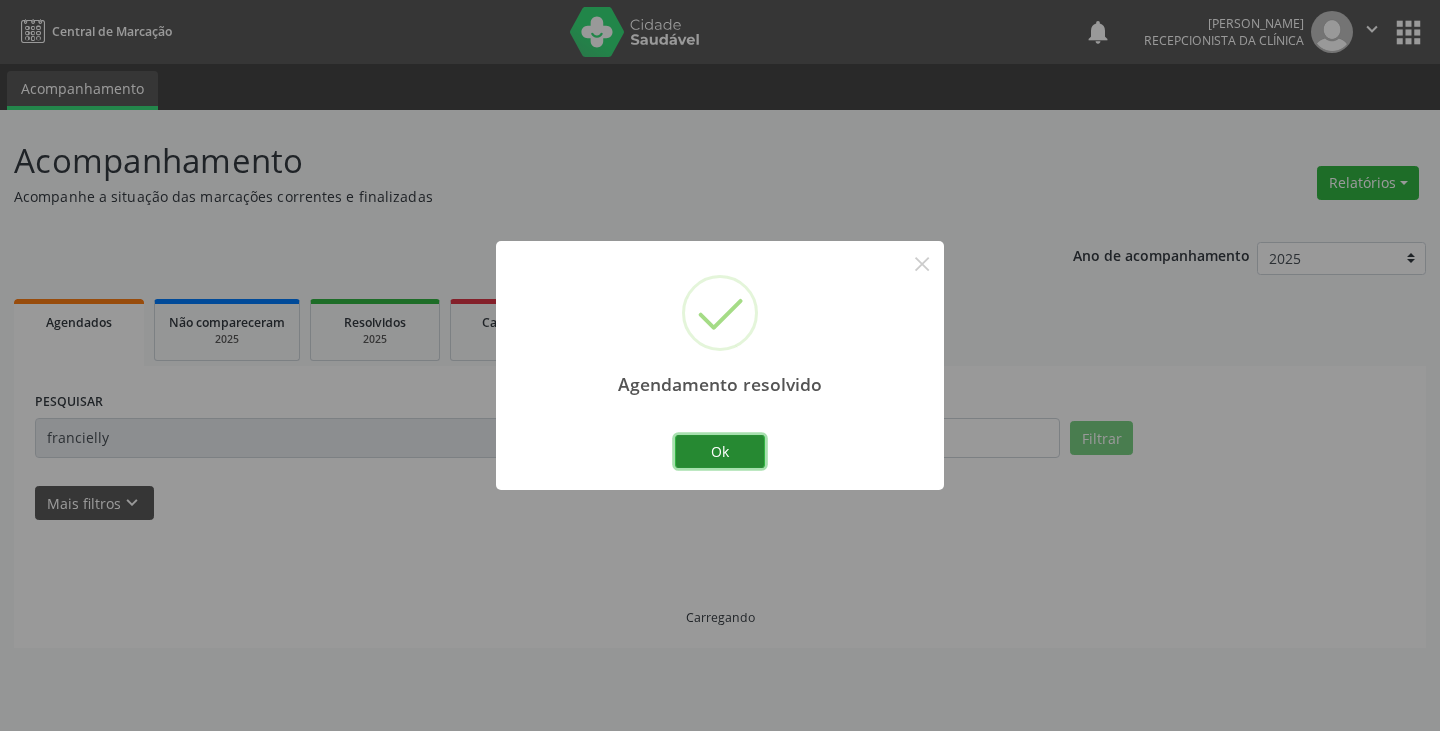 click on "Ok" at bounding box center [720, 452] 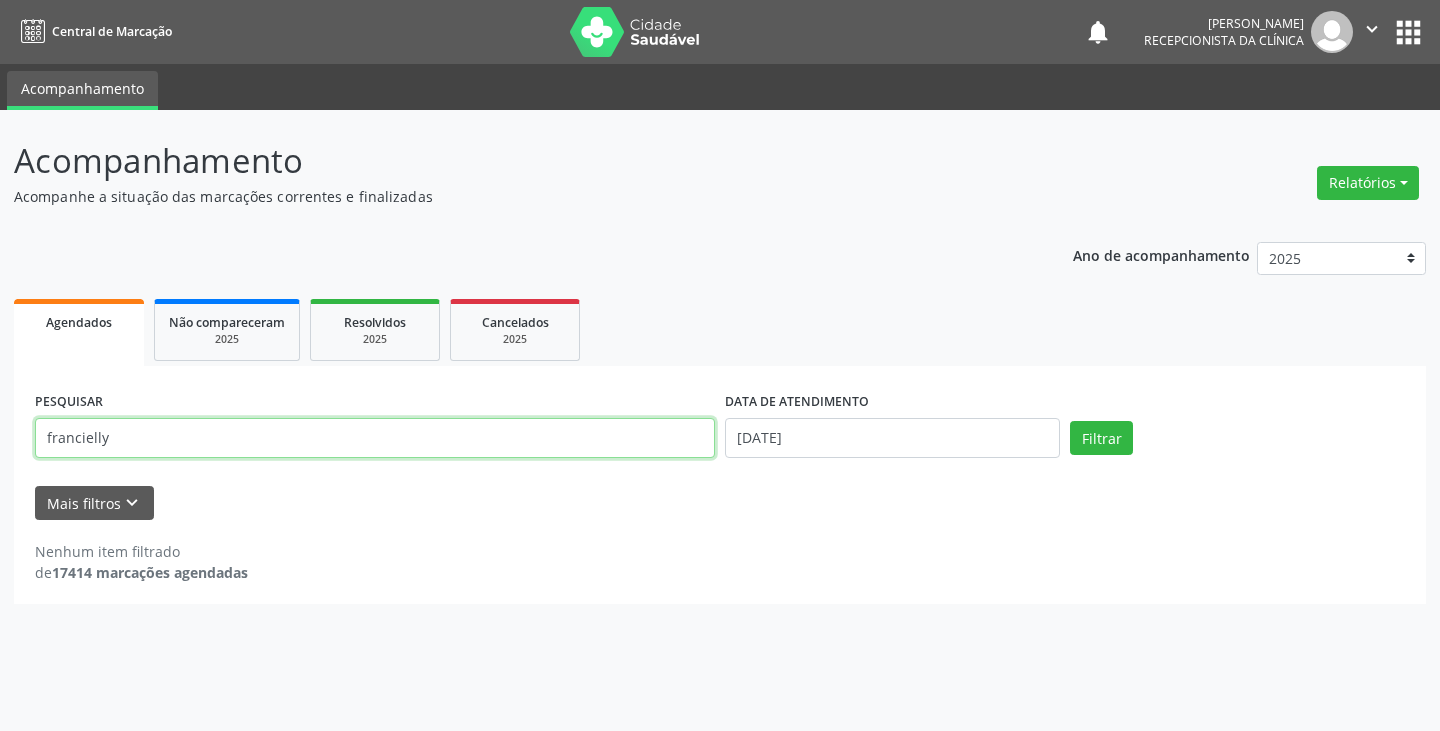 click on "francielly" at bounding box center (375, 438) 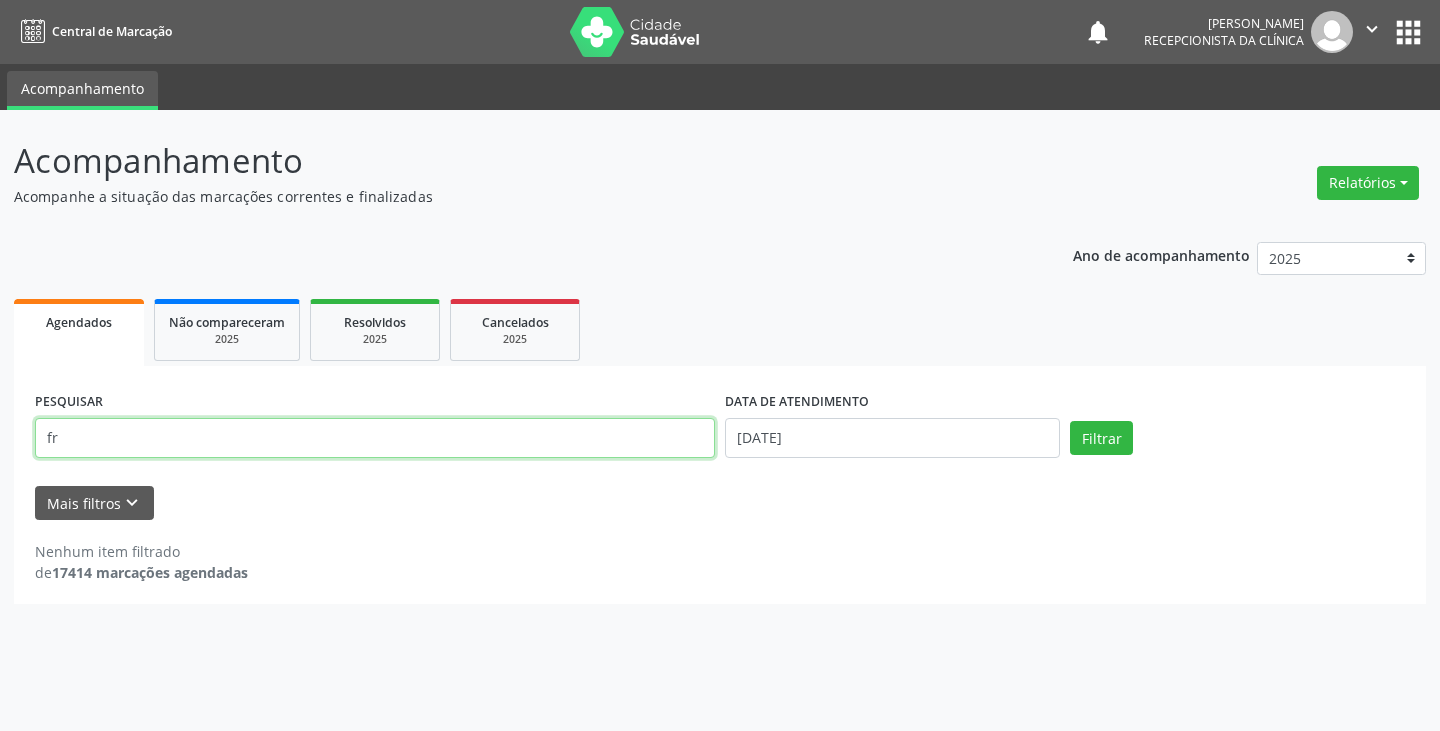 type on "f" 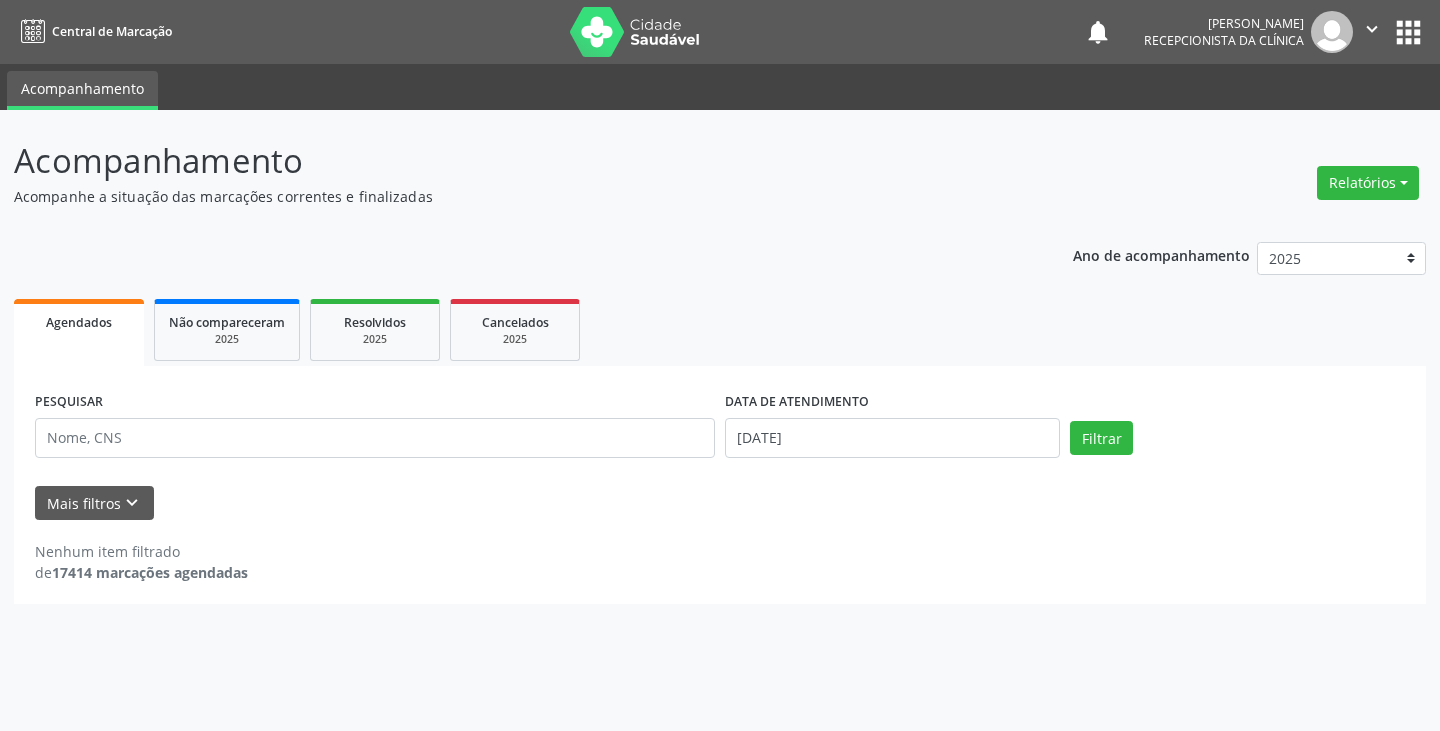 click on "PESQUISAR" at bounding box center [375, 429] 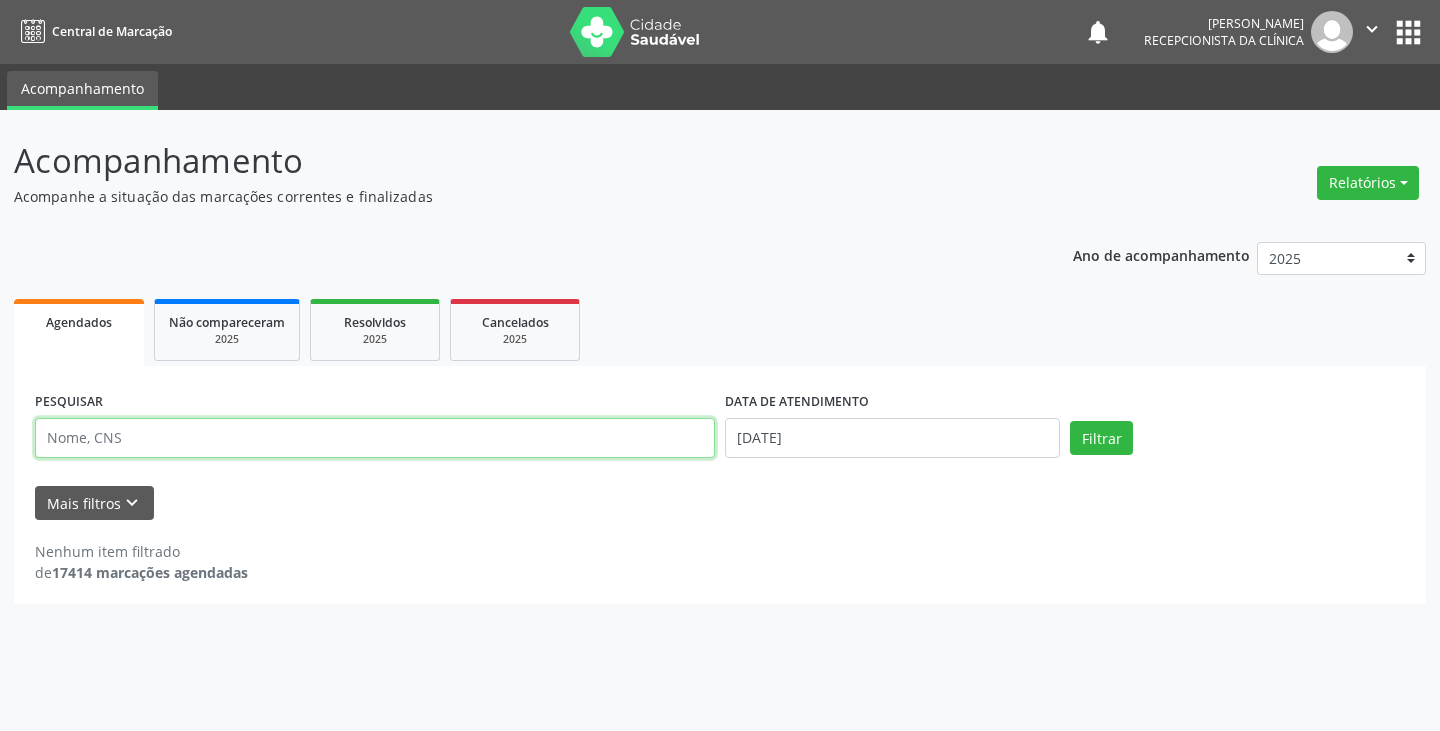 click at bounding box center (375, 438) 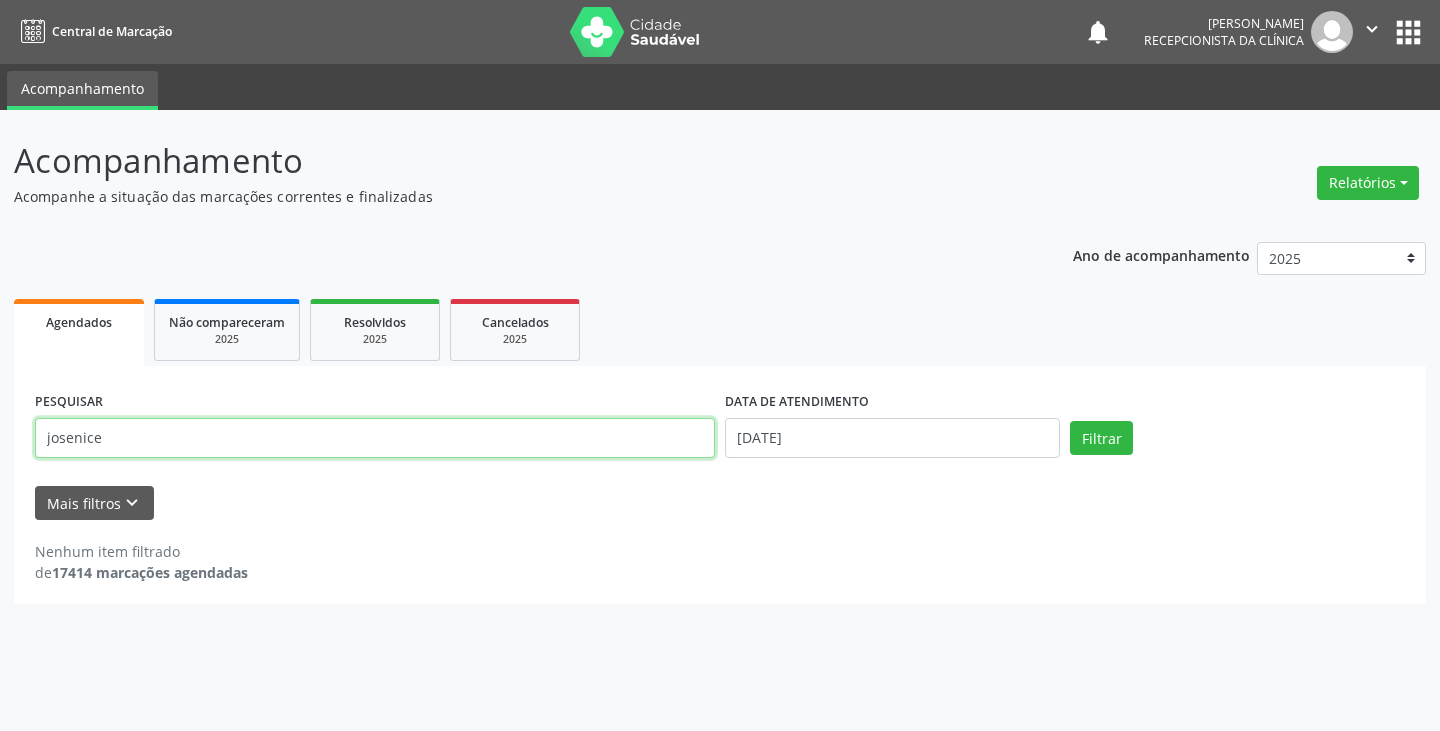 type on "josenice" 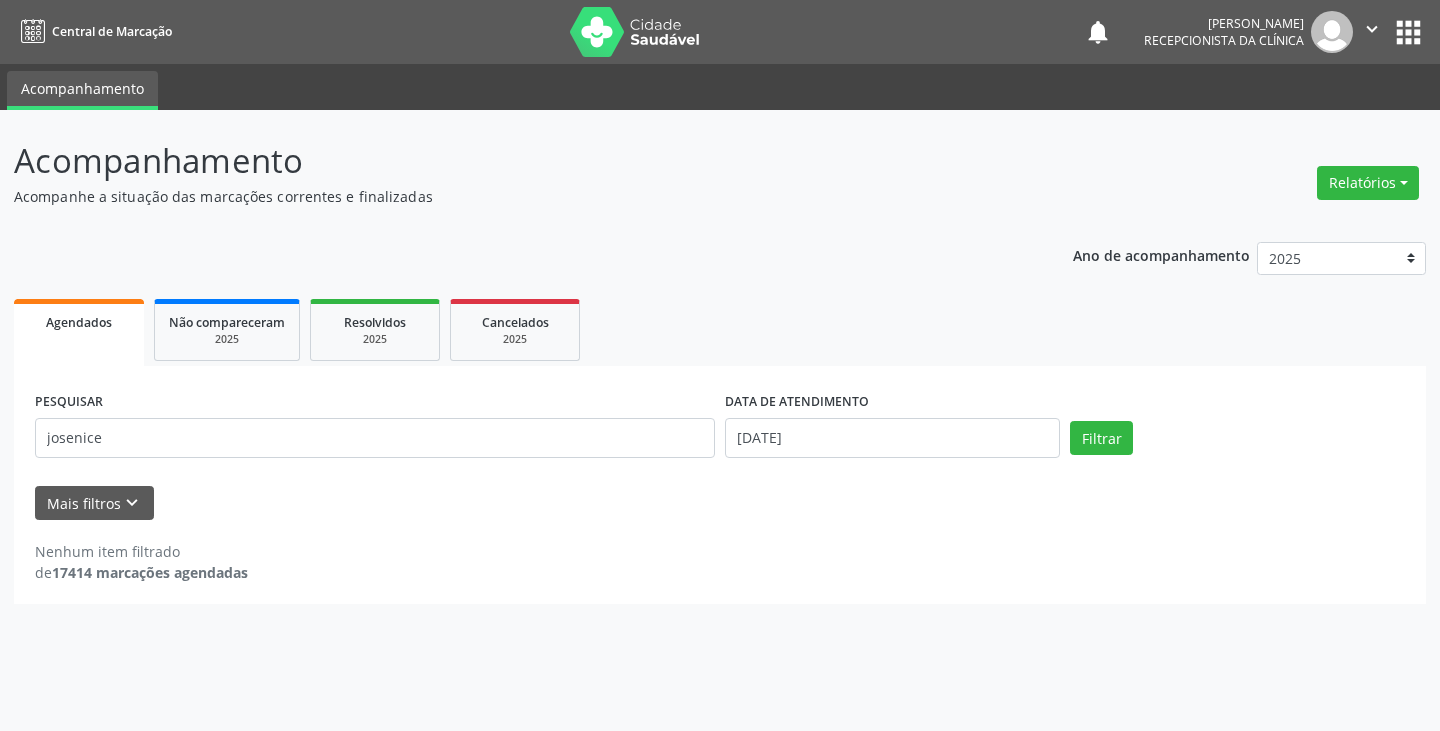click on "Filtrar" at bounding box center [1237, 438] 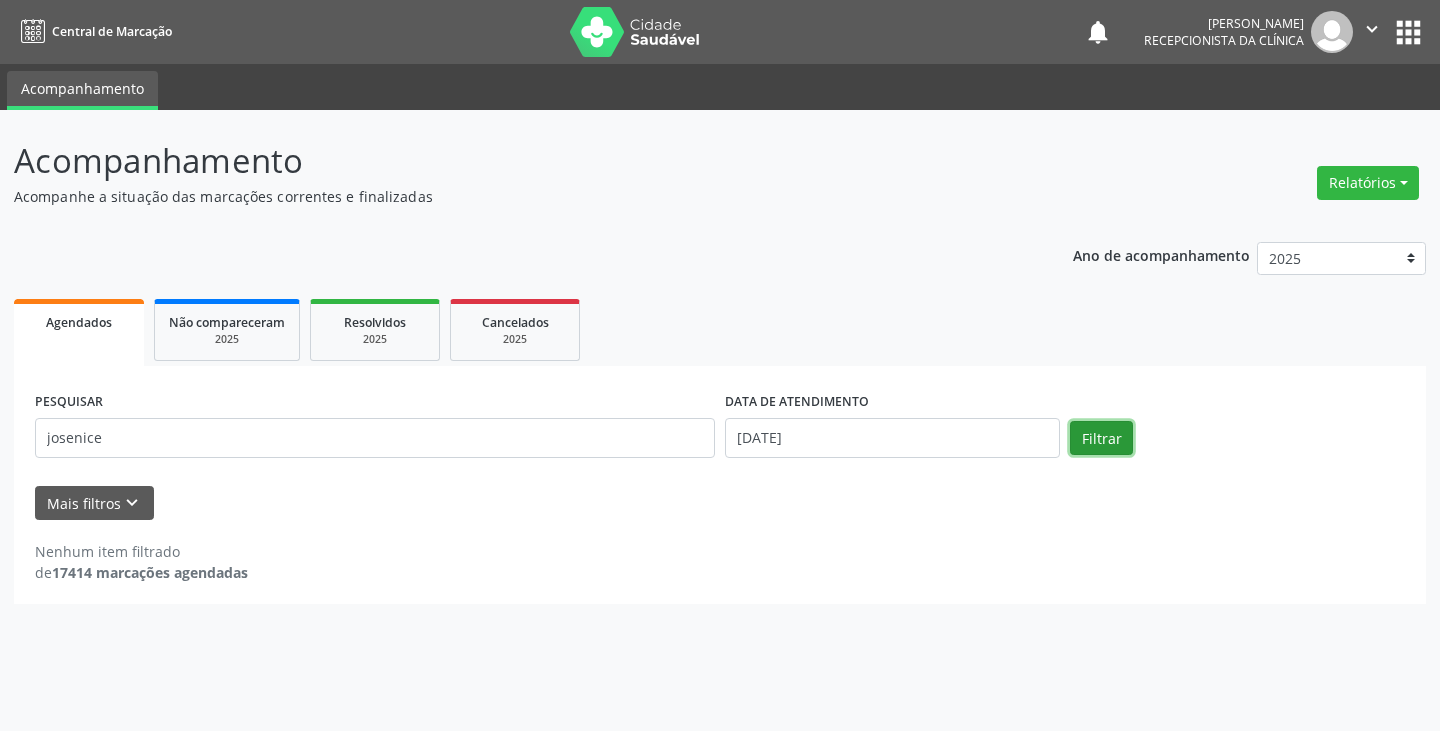 click on "Filtrar" at bounding box center (1101, 438) 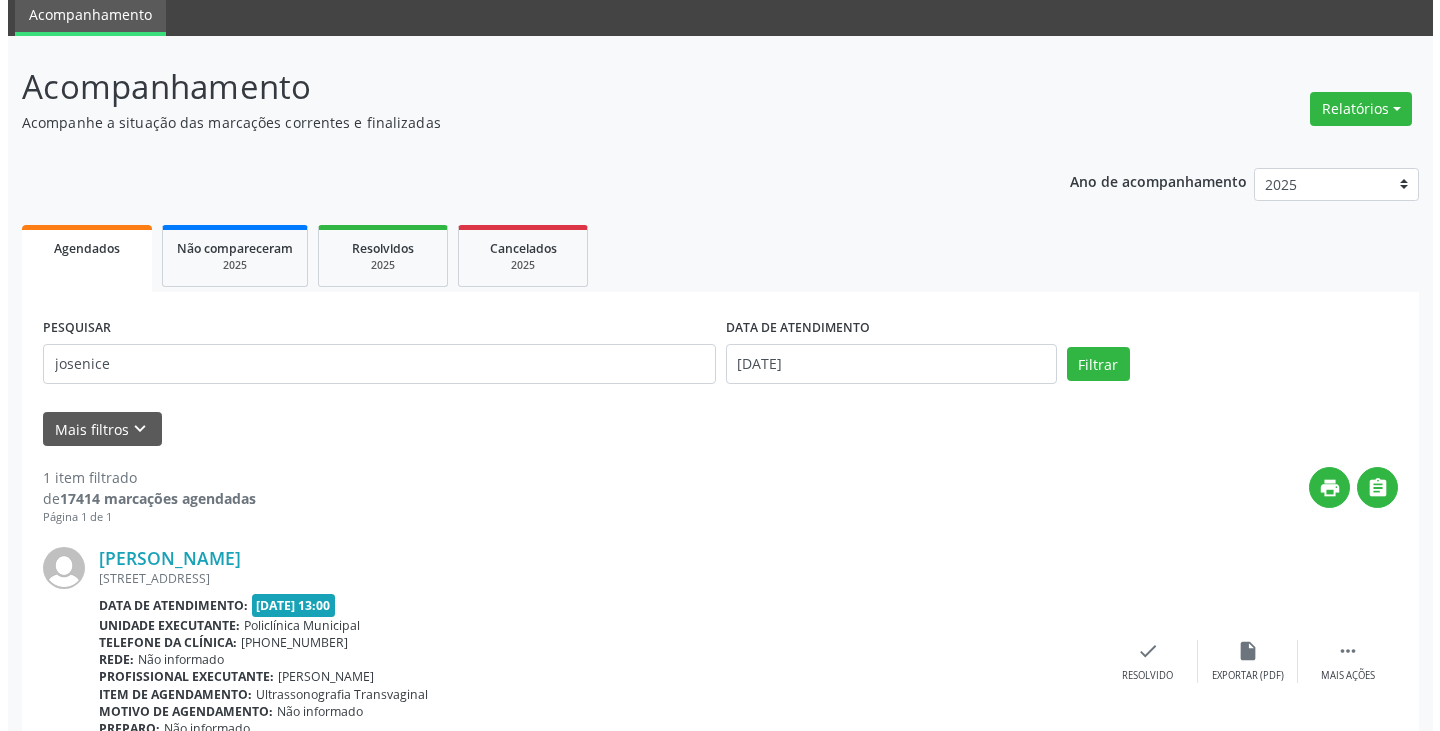 scroll, scrollTop: 174, scrollLeft: 0, axis: vertical 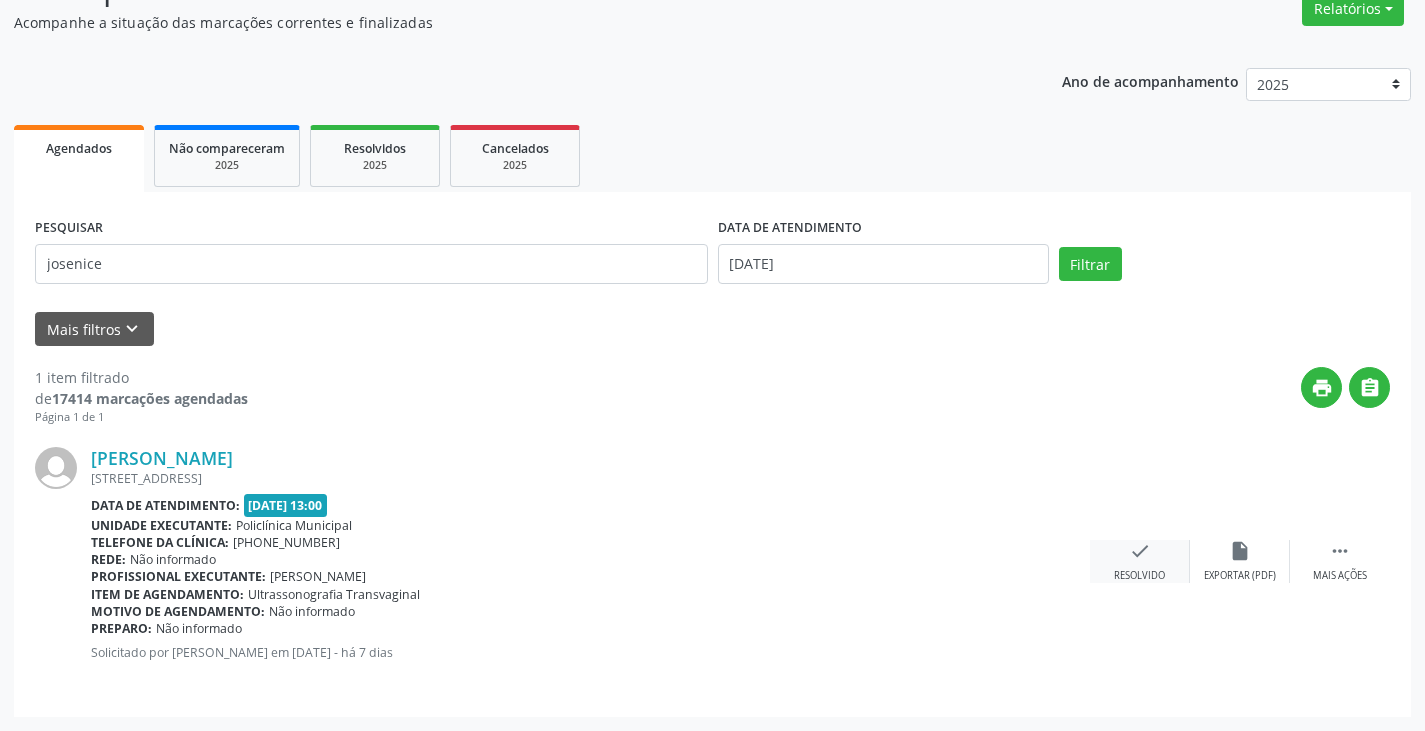 click on "check" at bounding box center (1140, 551) 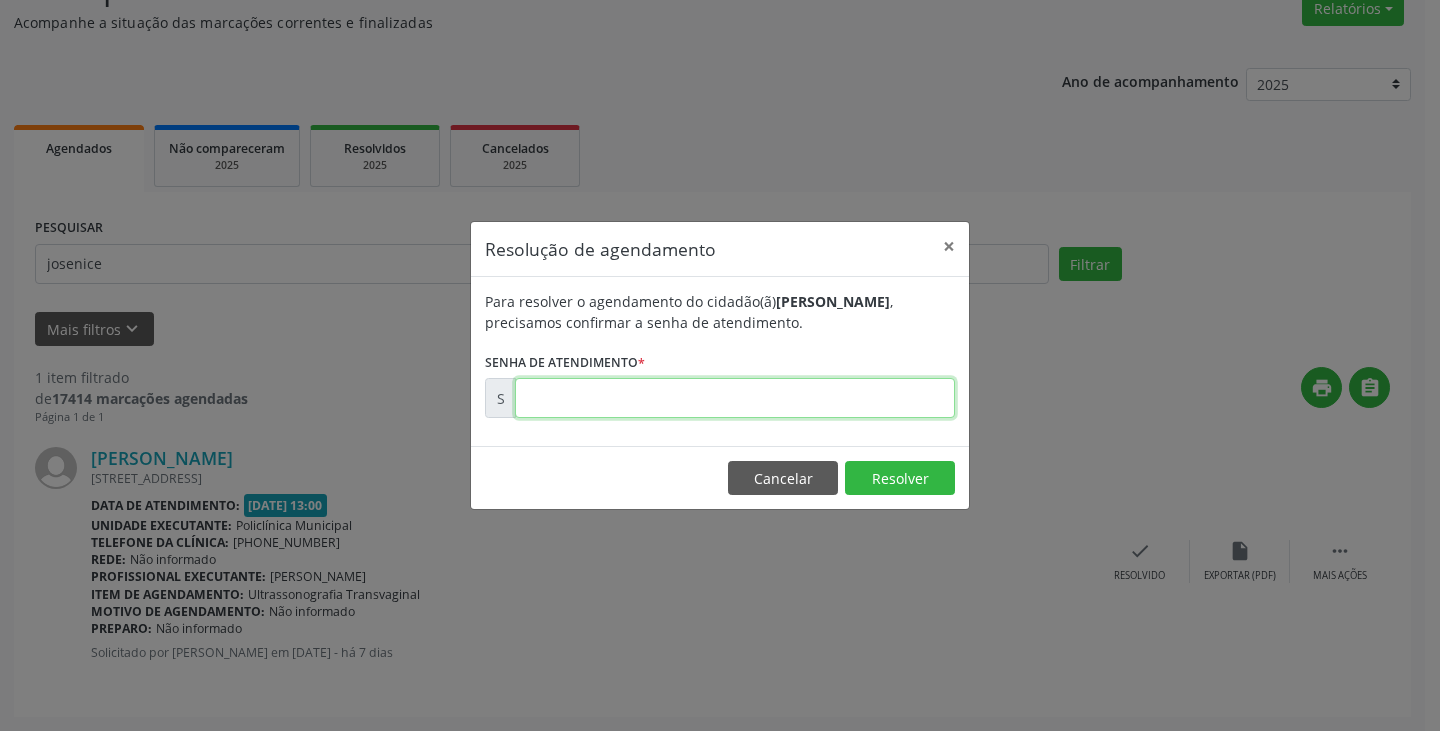 click at bounding box center (735, 398) 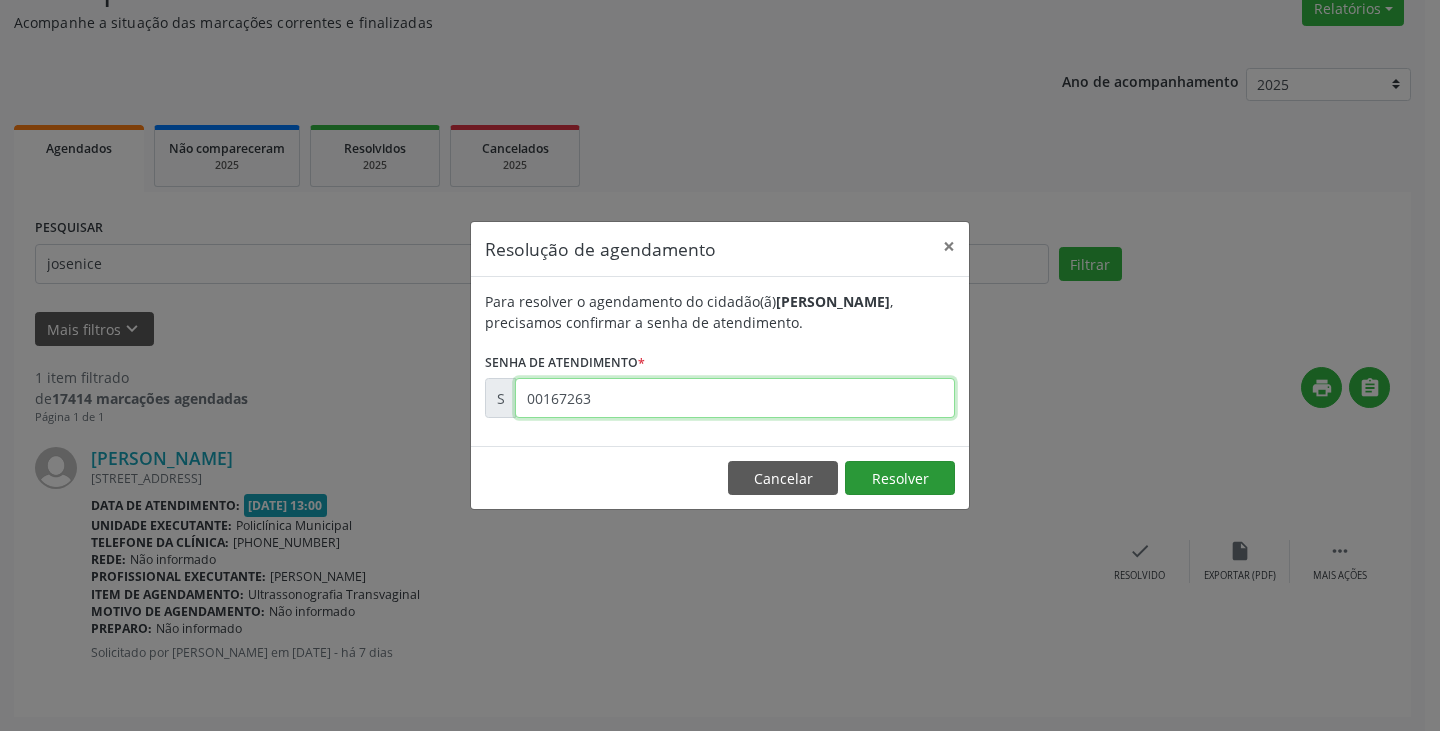 type on "00167263" 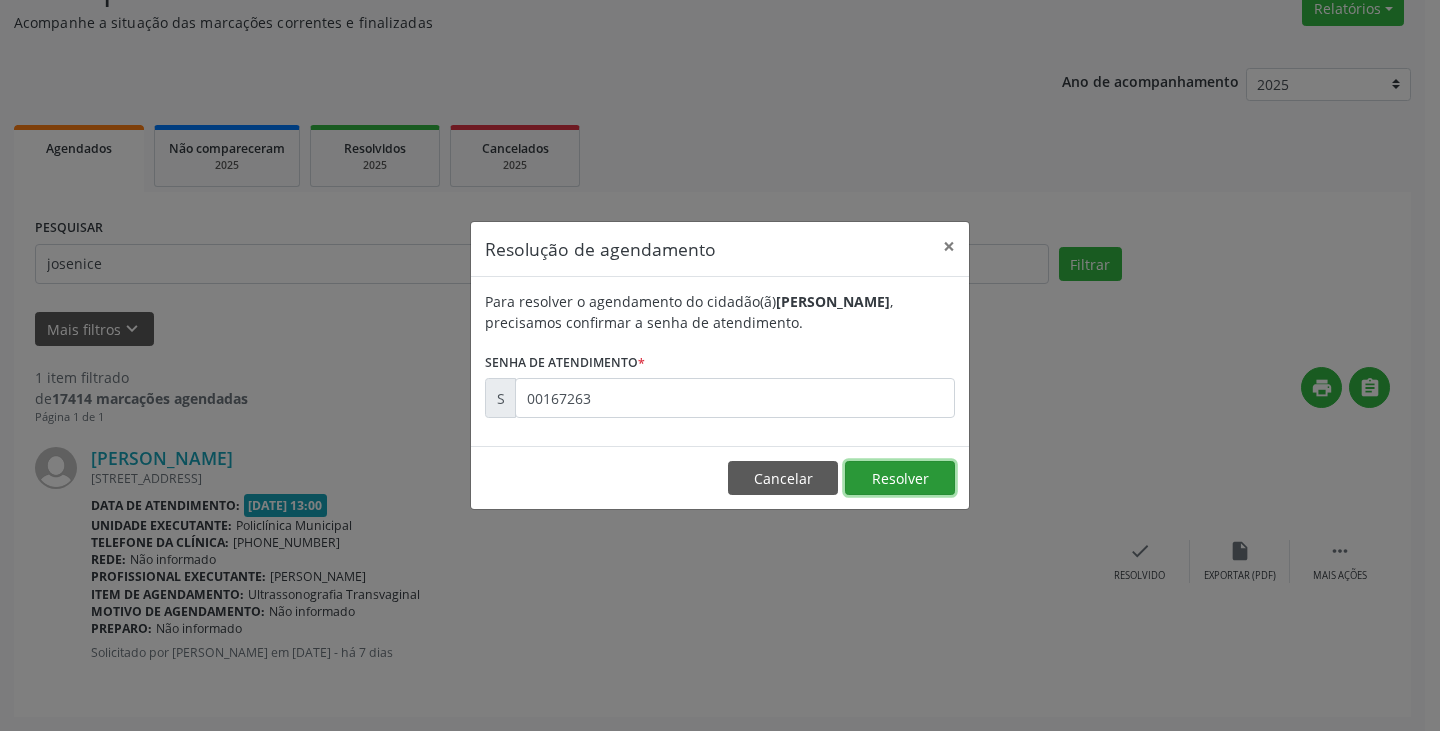 click on "Resolver" at bounding box center (900, 478) 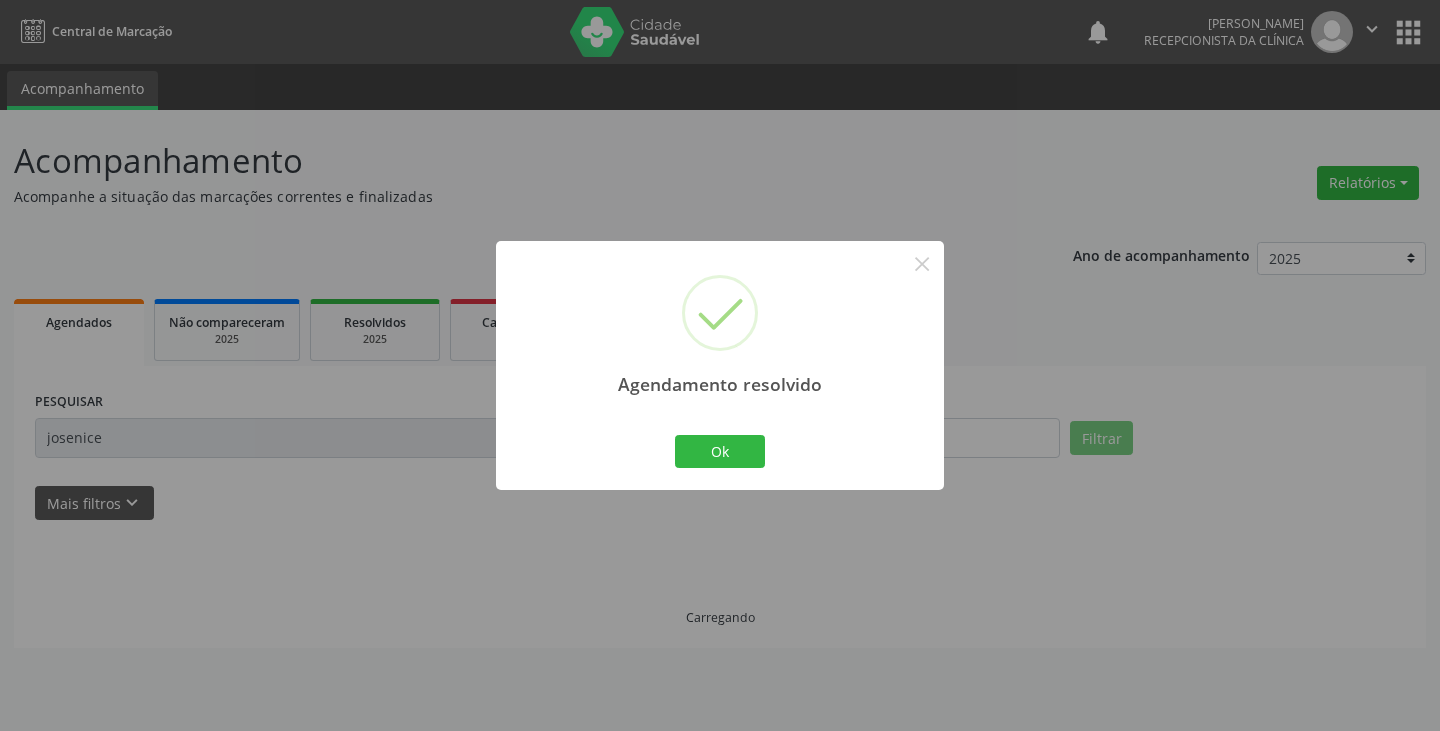 scroll, scrollTop: 0, scrollLeft: 0, axis: both 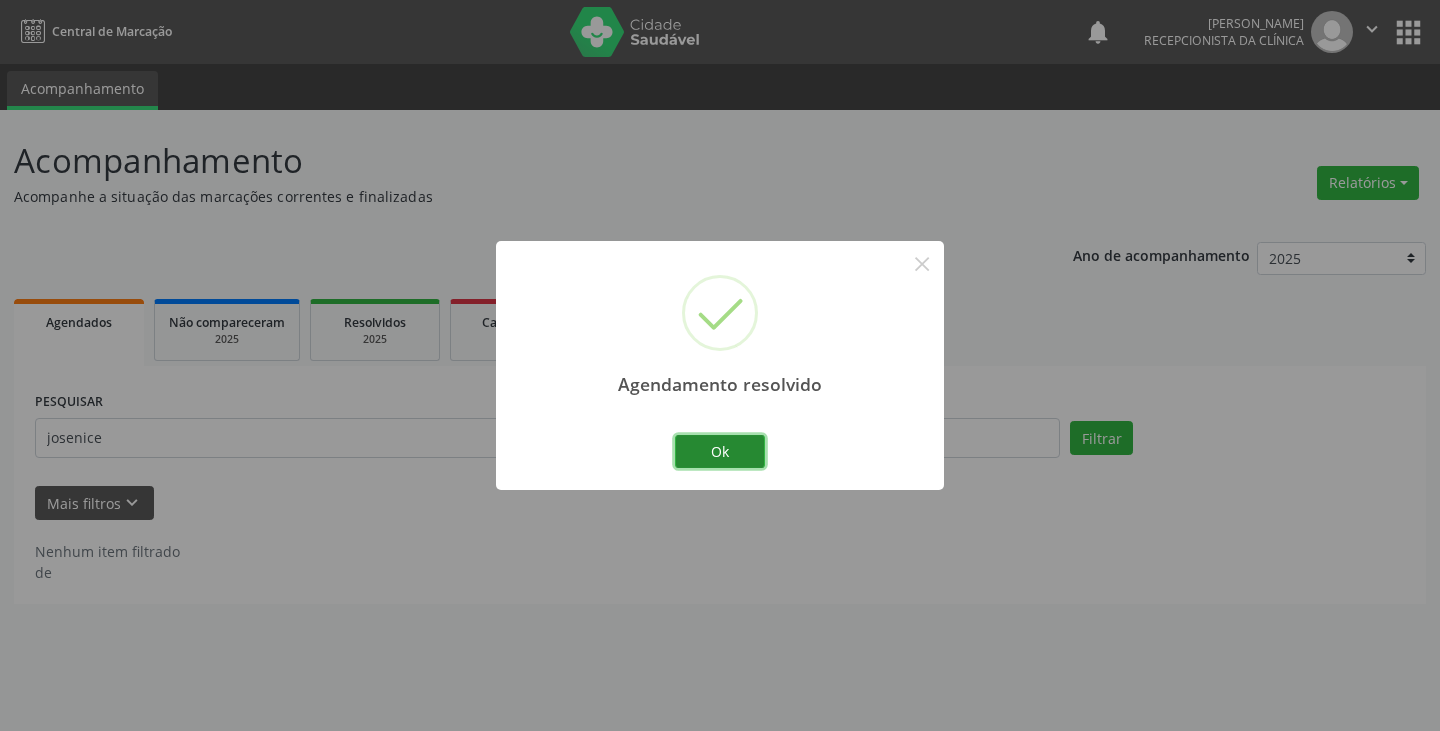 click on "Ok" at bounding box center (720, 452) 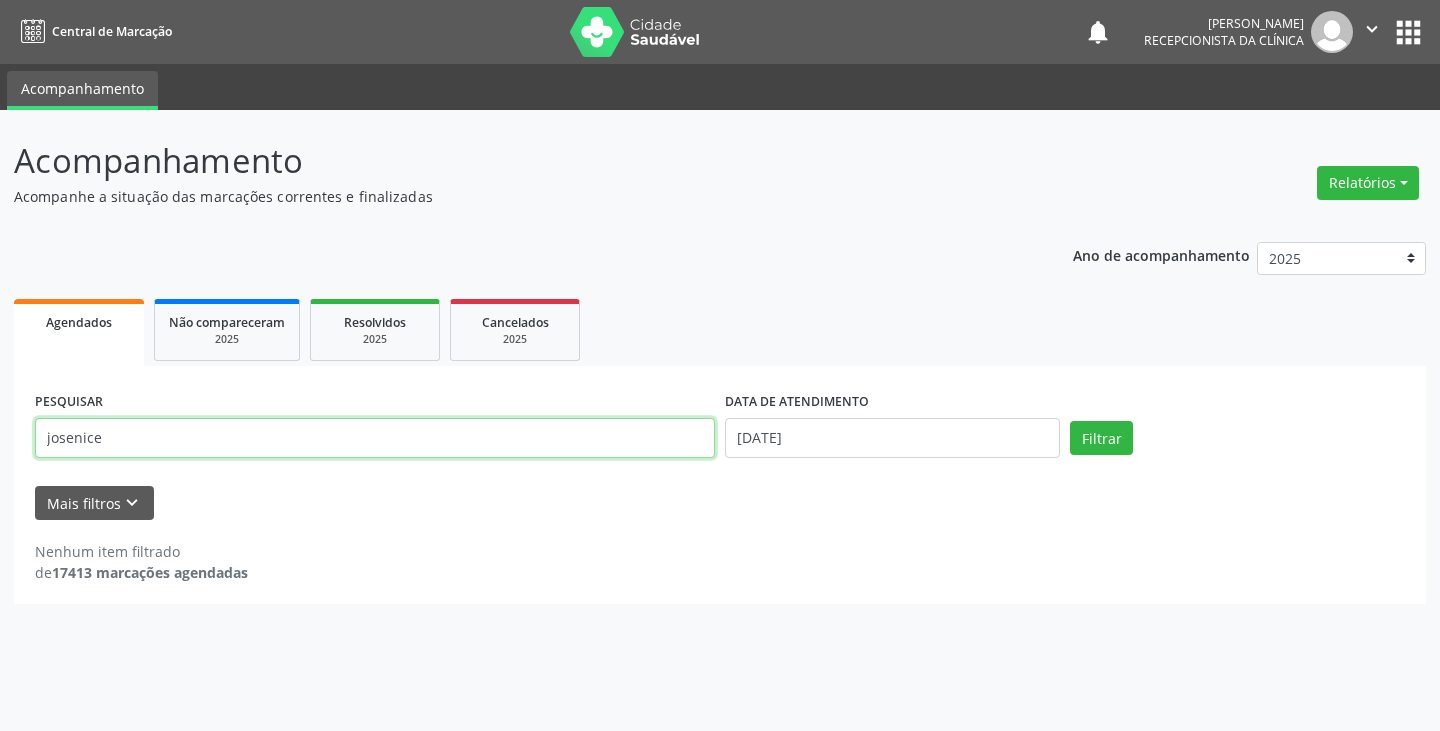 click on "josenice" at bounding box center (375, 438) 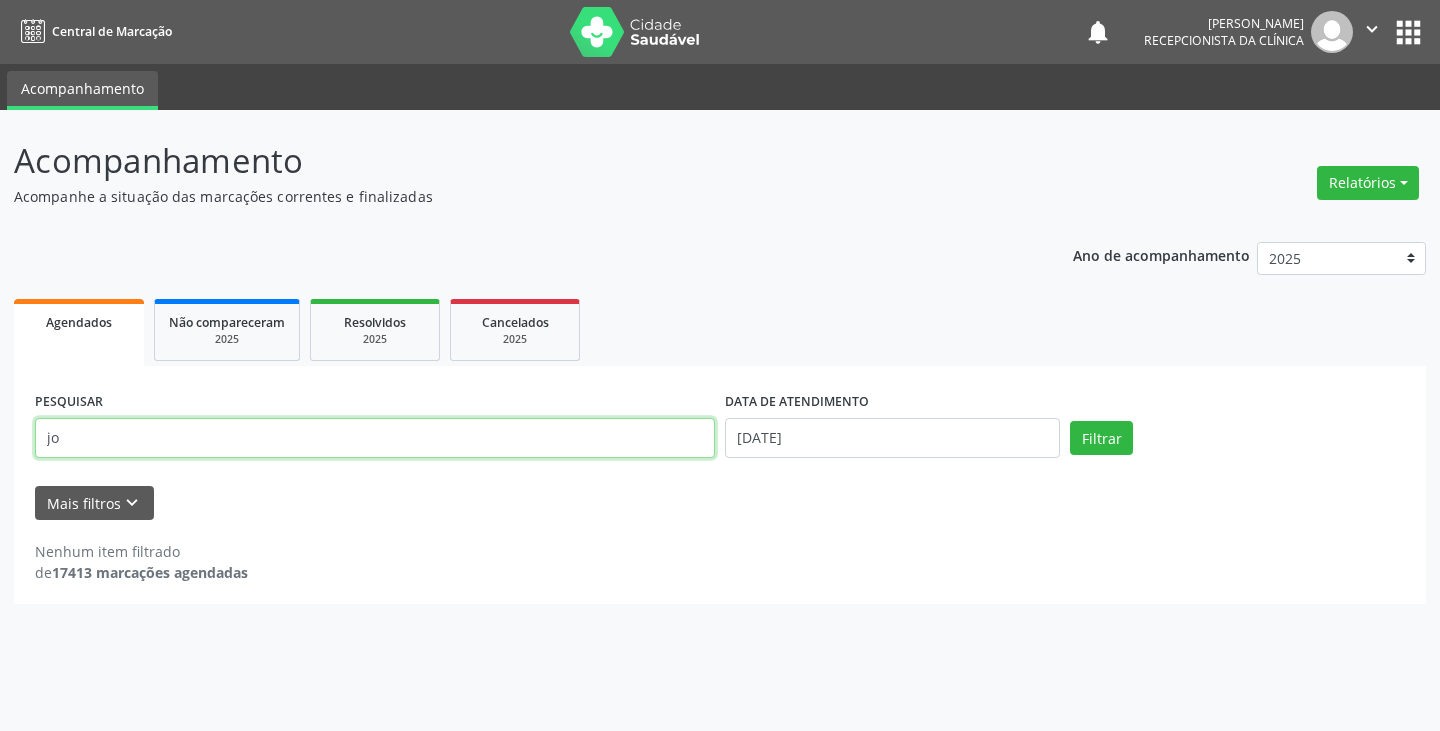 type on "j" 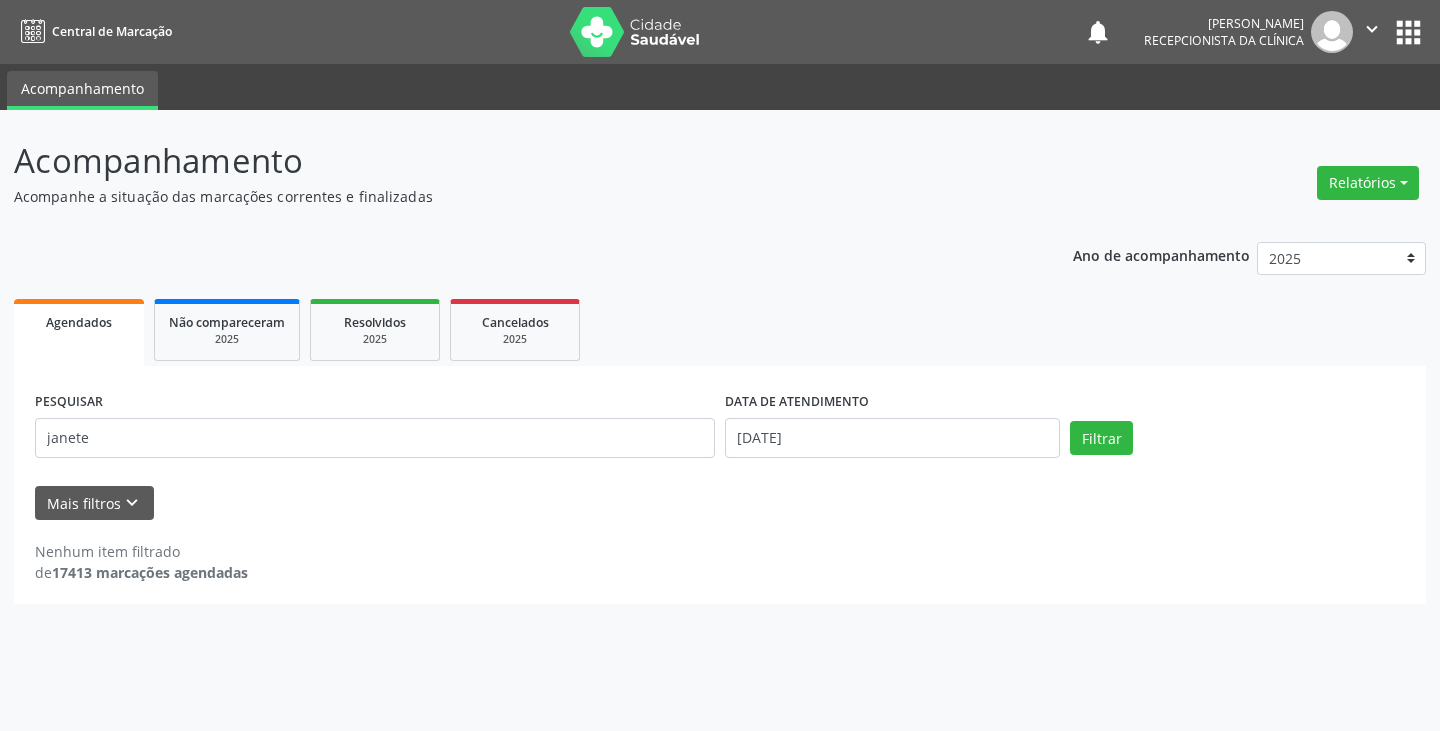 click on "Filtrar" at bounding box center [1237, 438] 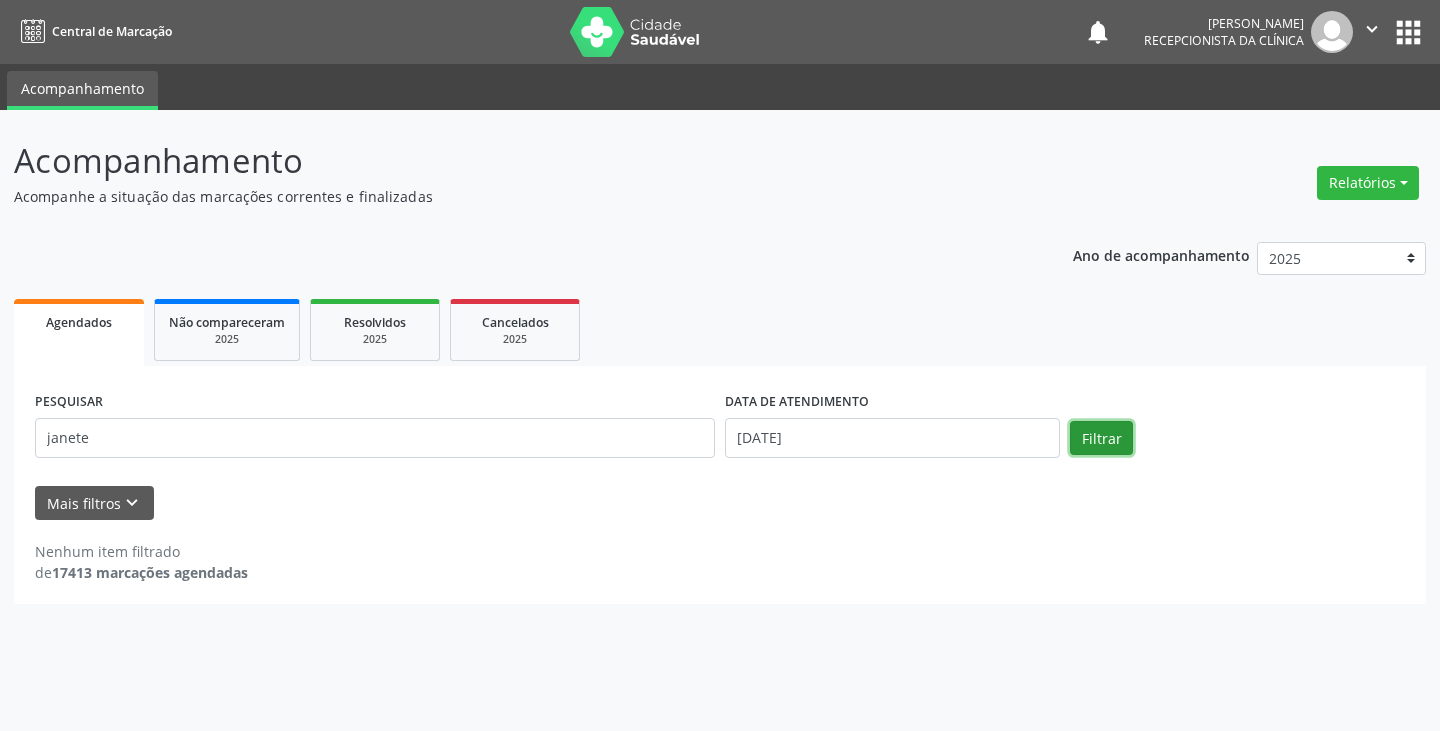 click on "Filtrar" at bounding box center [1101, 438] 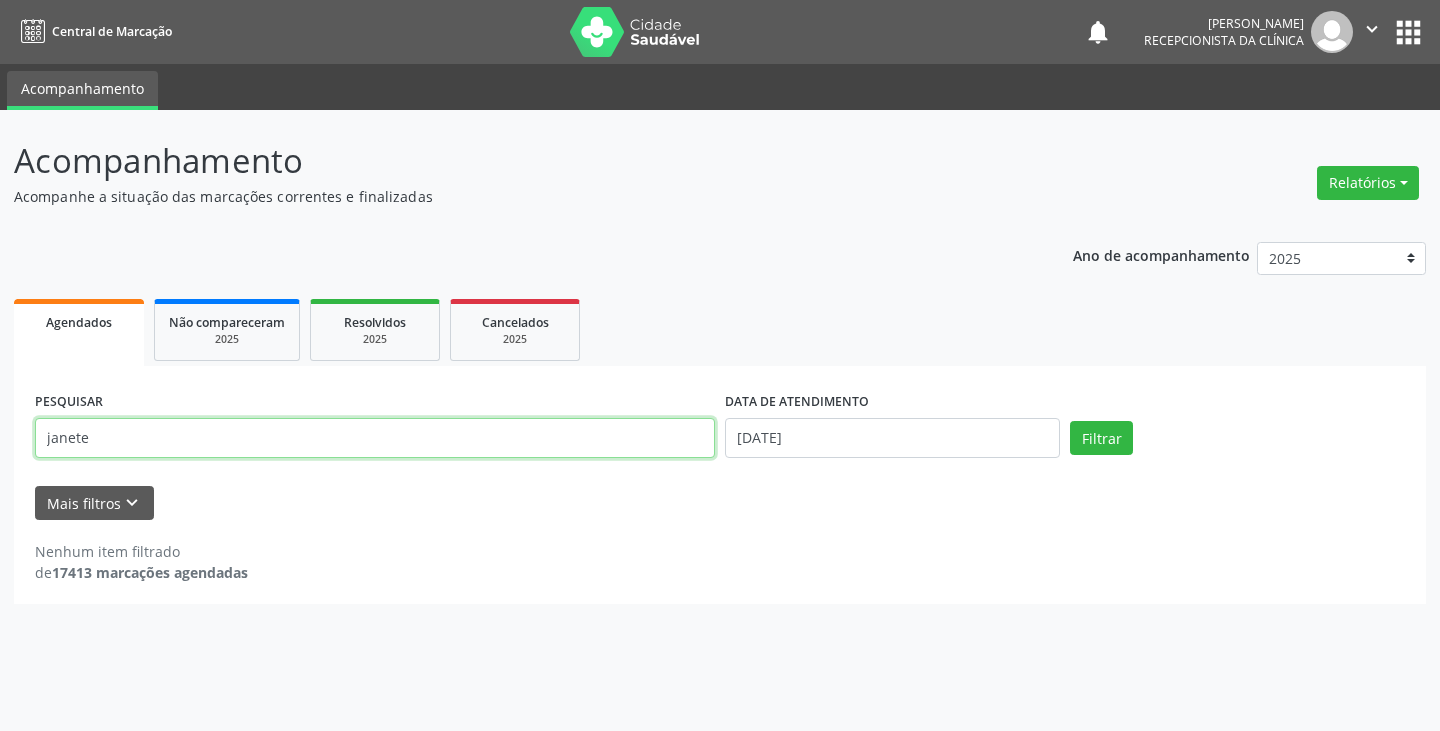 click on "janete" at bounding box center [375, 438] 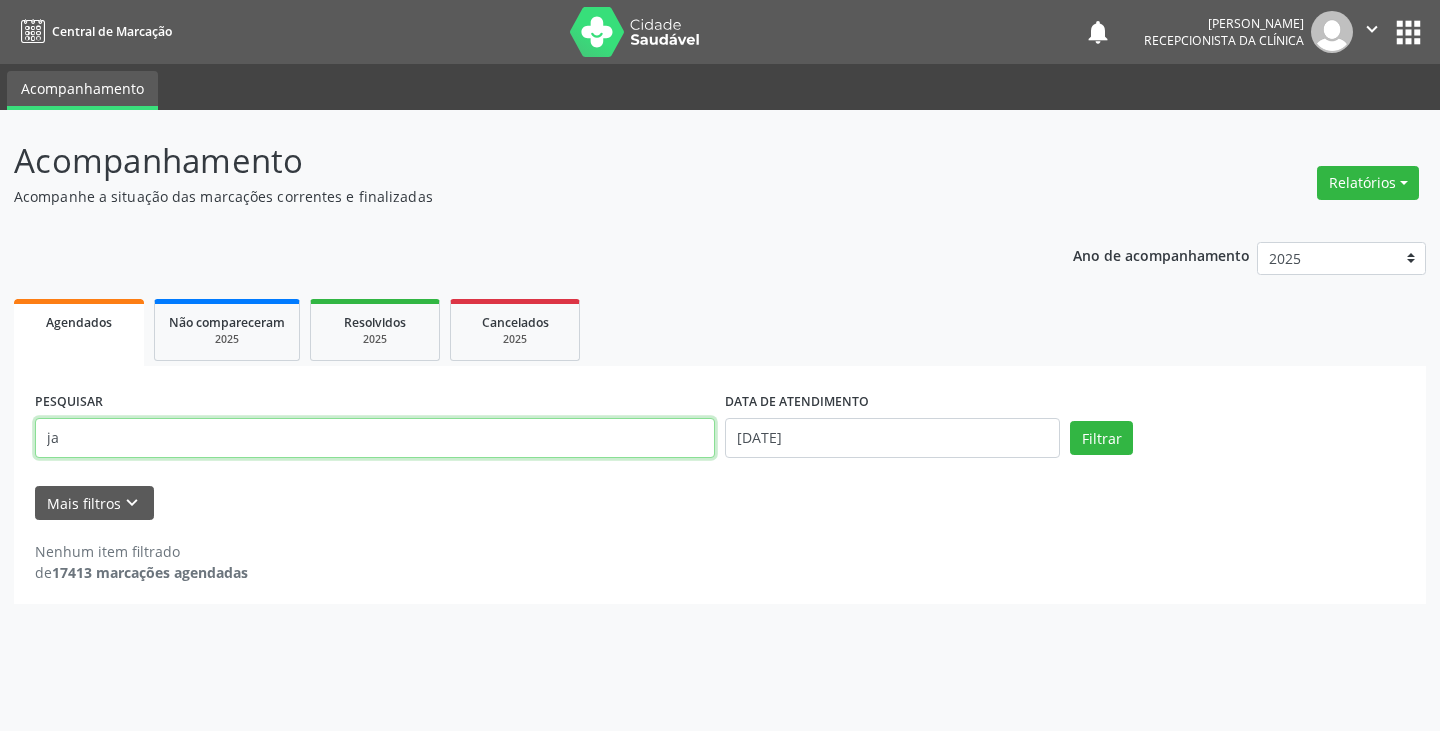 type on "j" 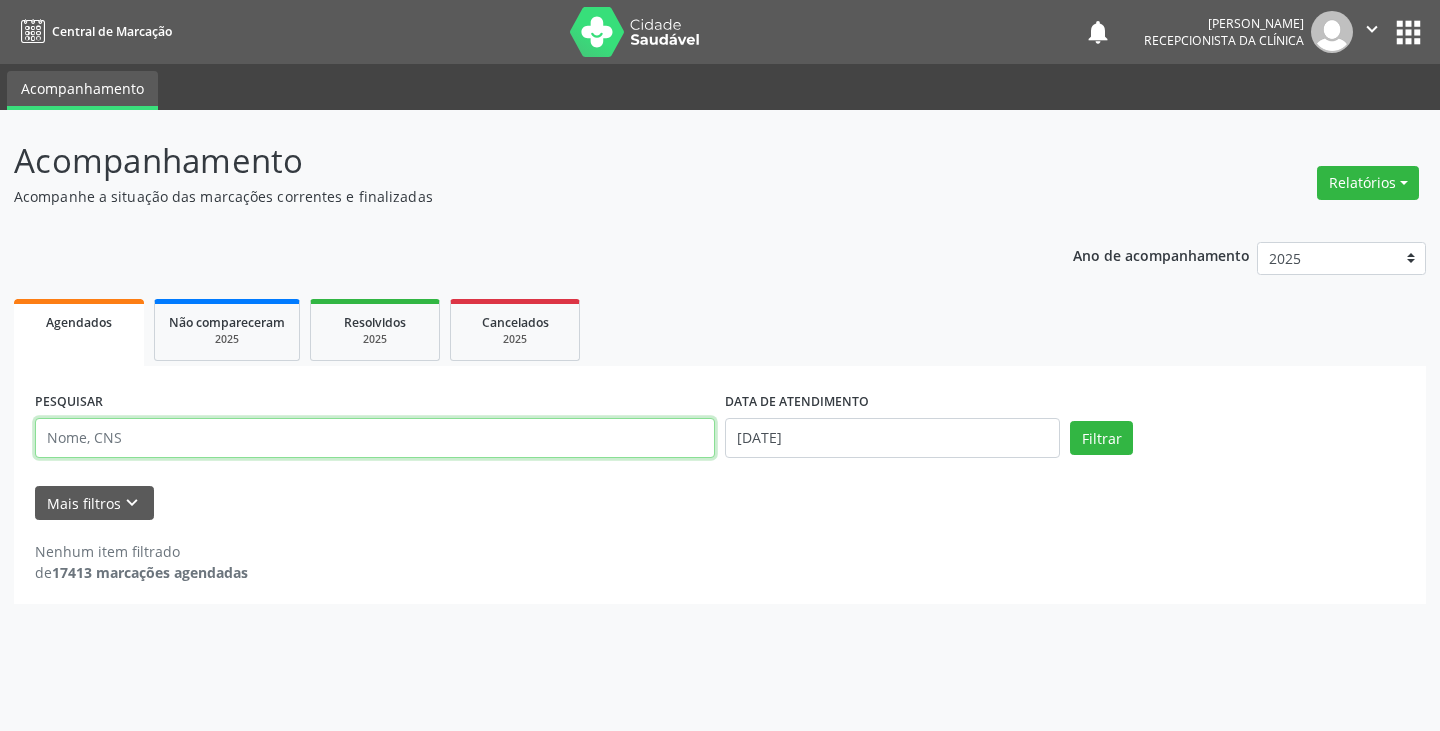 type on "r" 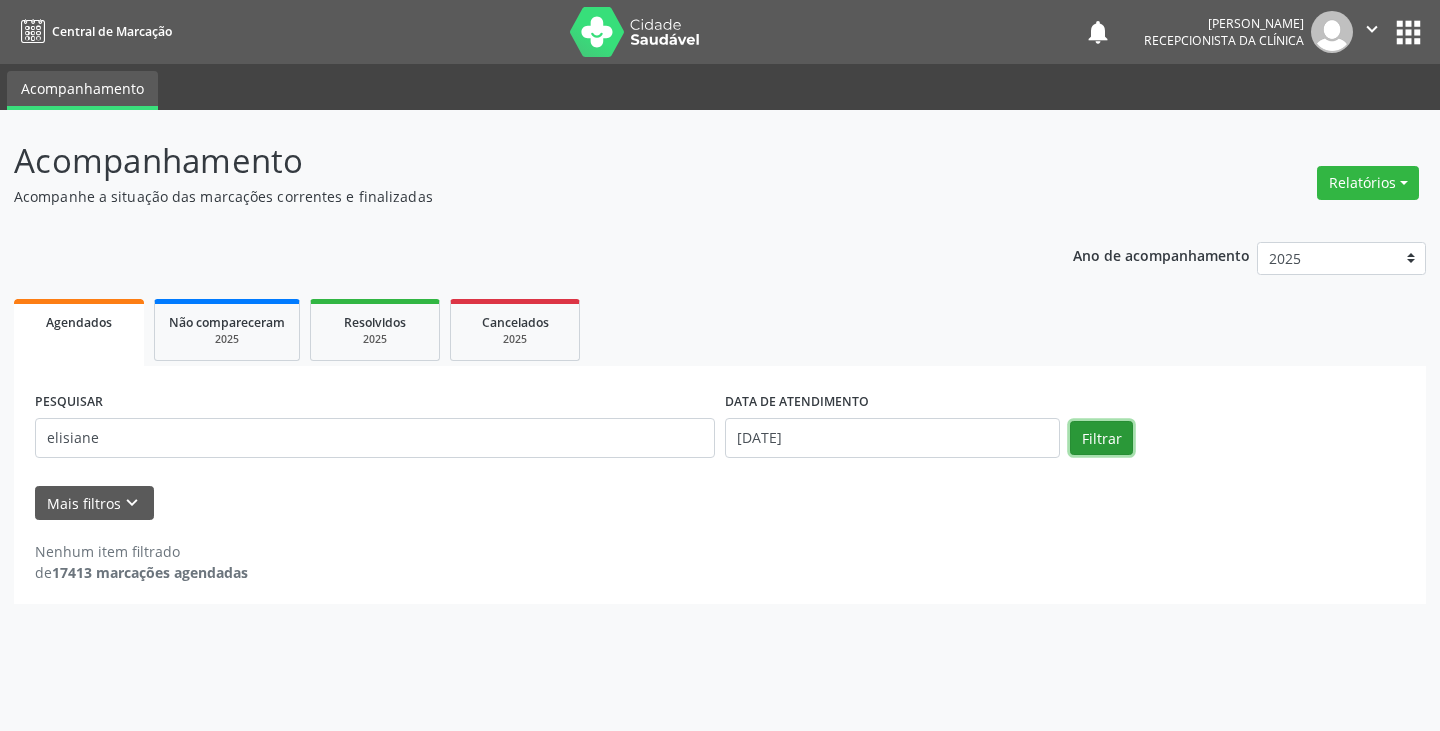 click on "Filtrar" at bounding box center (1101, 438) 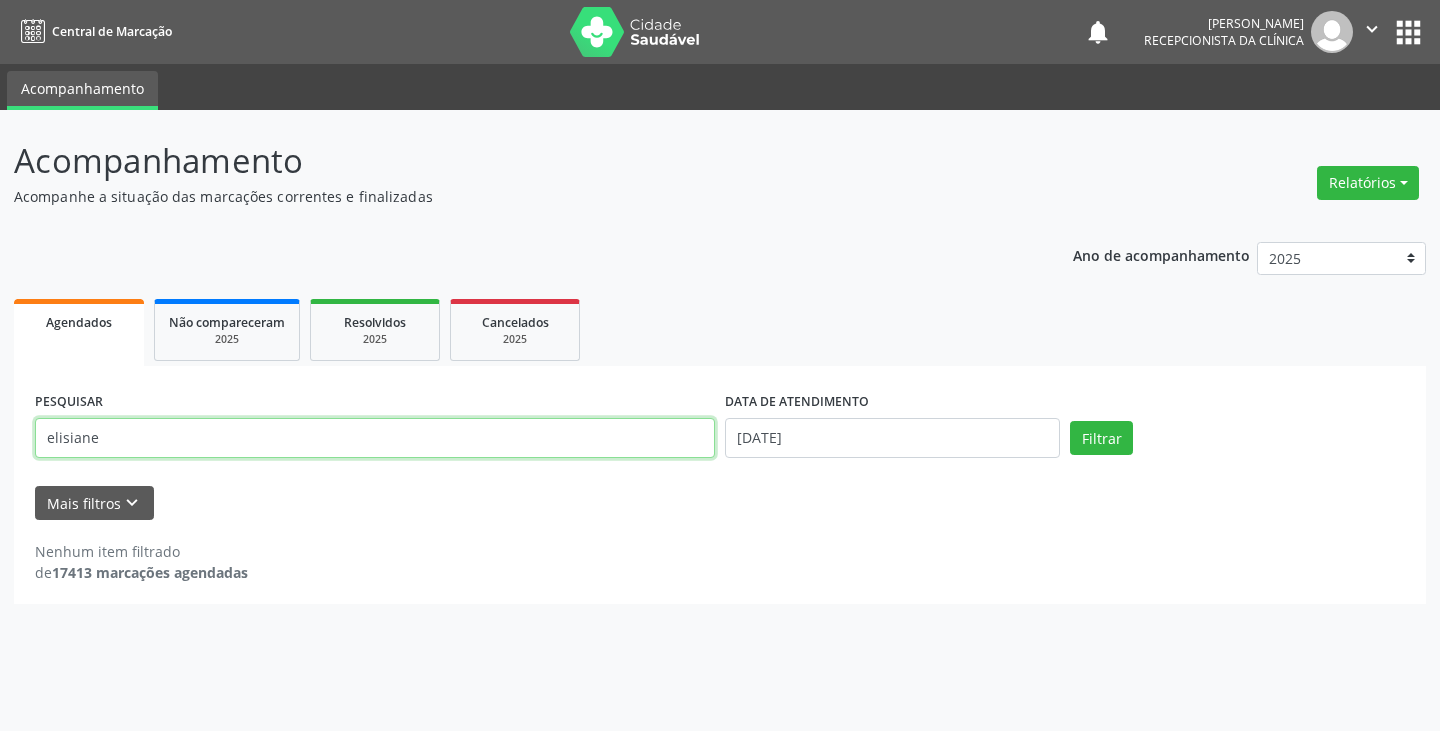 click on "elisiane" at bounding box center (375, 438) 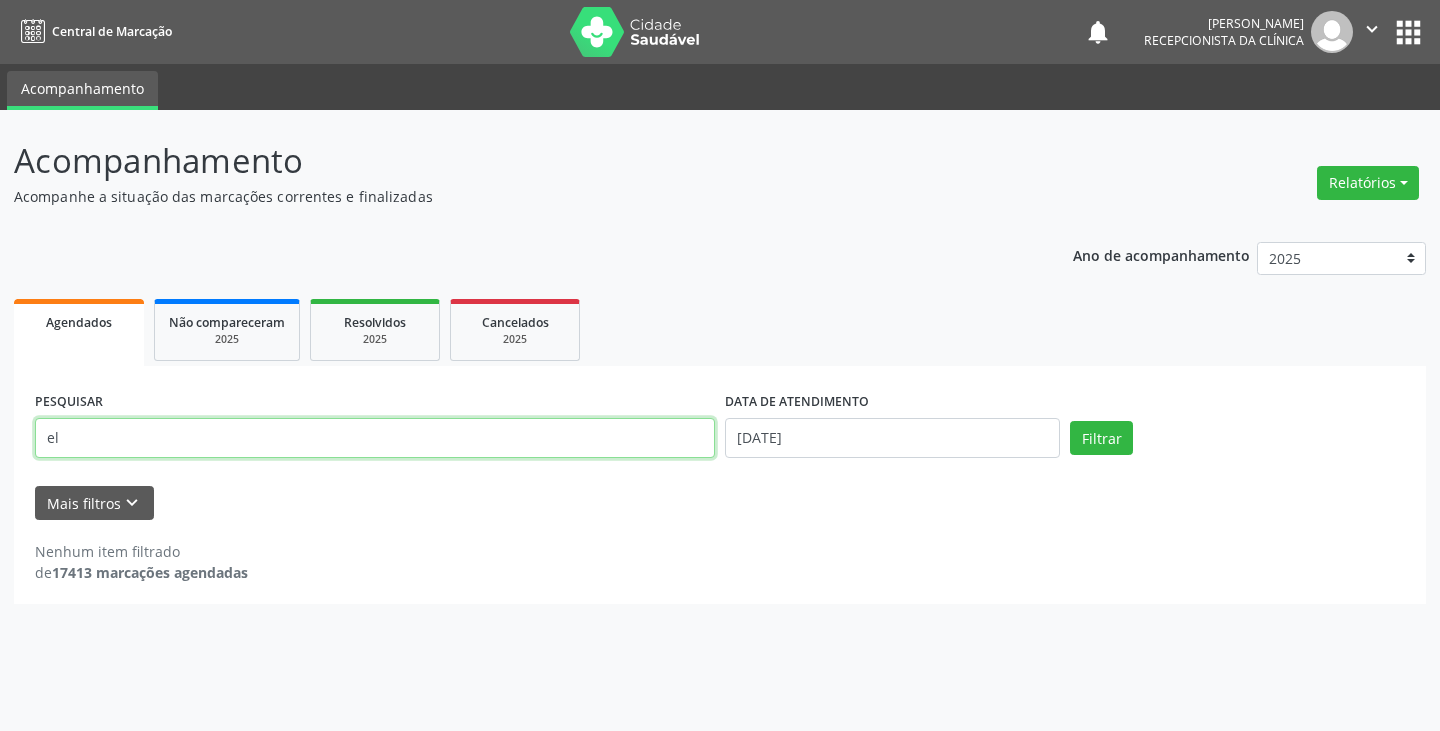 type on "e" 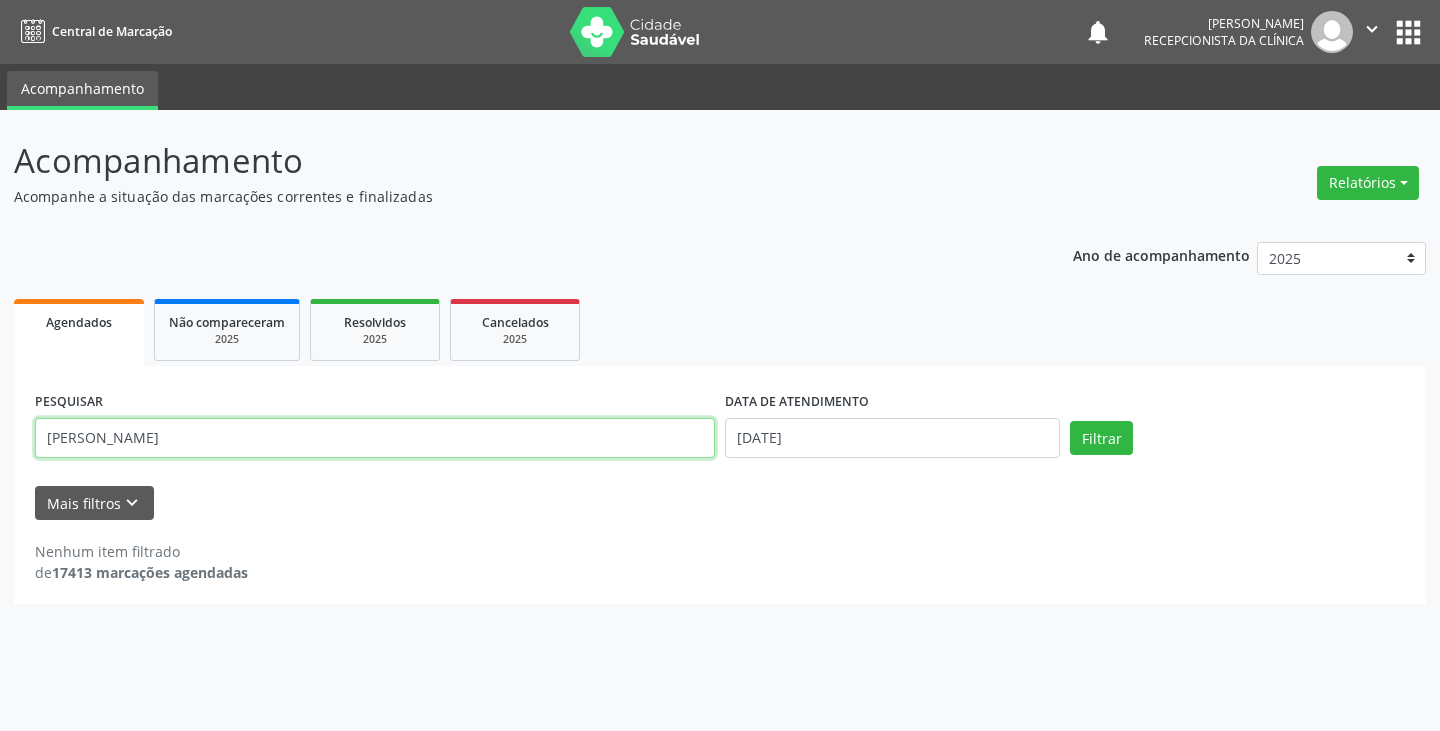 type on "[PERSON_NAME]" 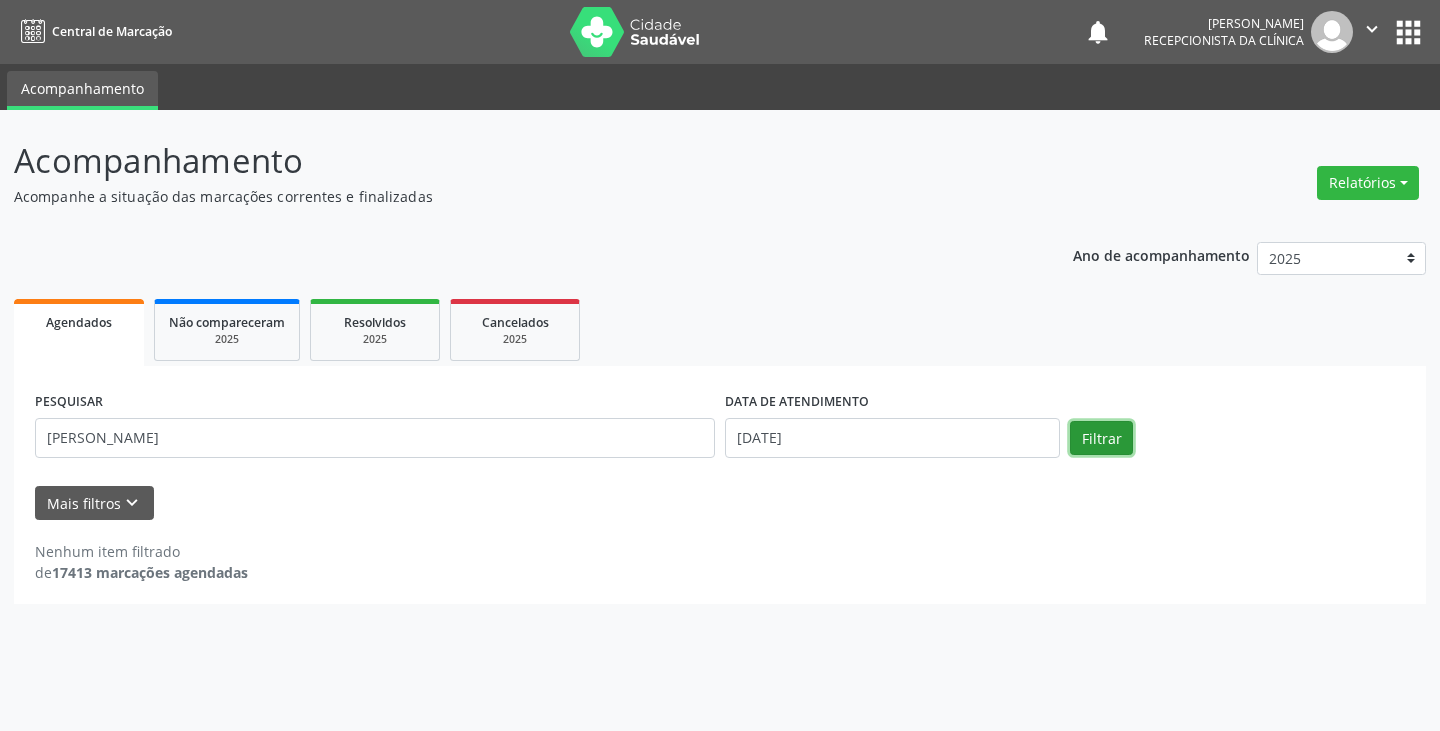 click on "Filtrar" at bounding box center (1101, 438) 